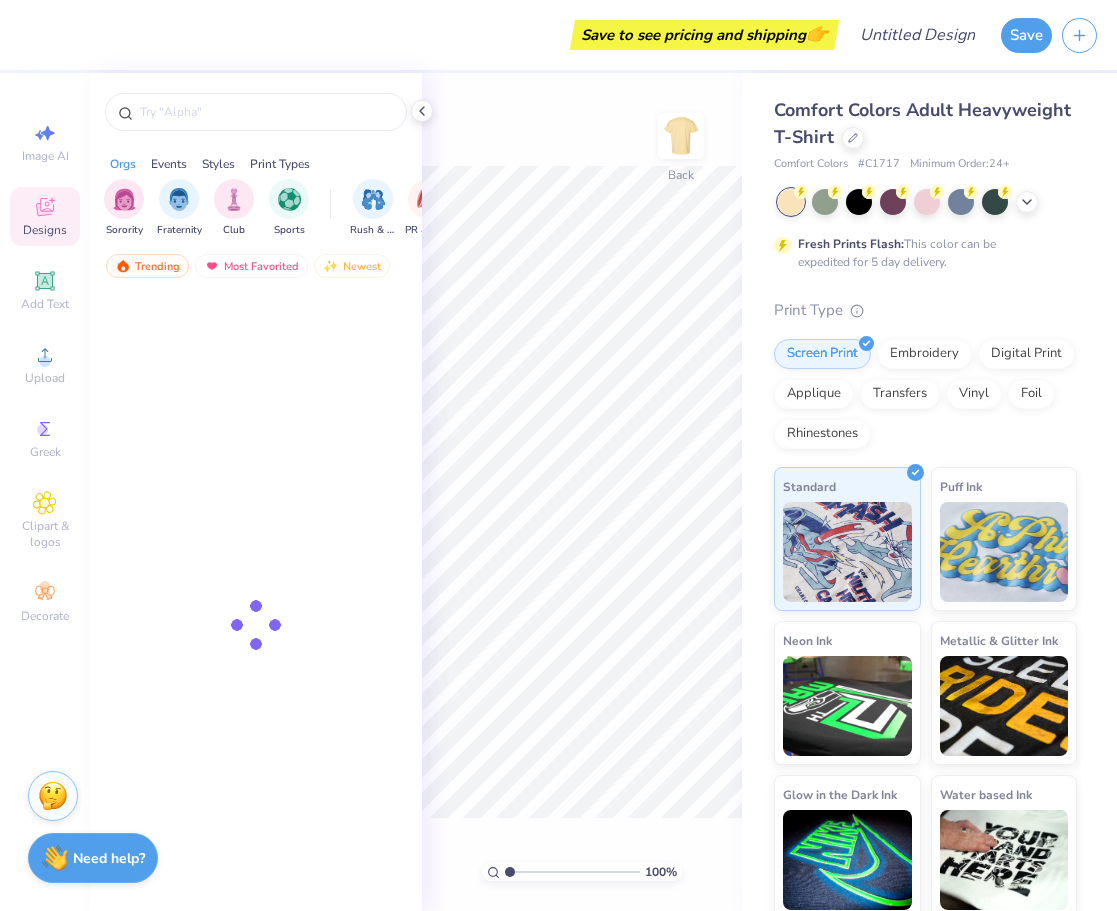scroll, scrollTop: 0, scrollLeft: 0, axis: both 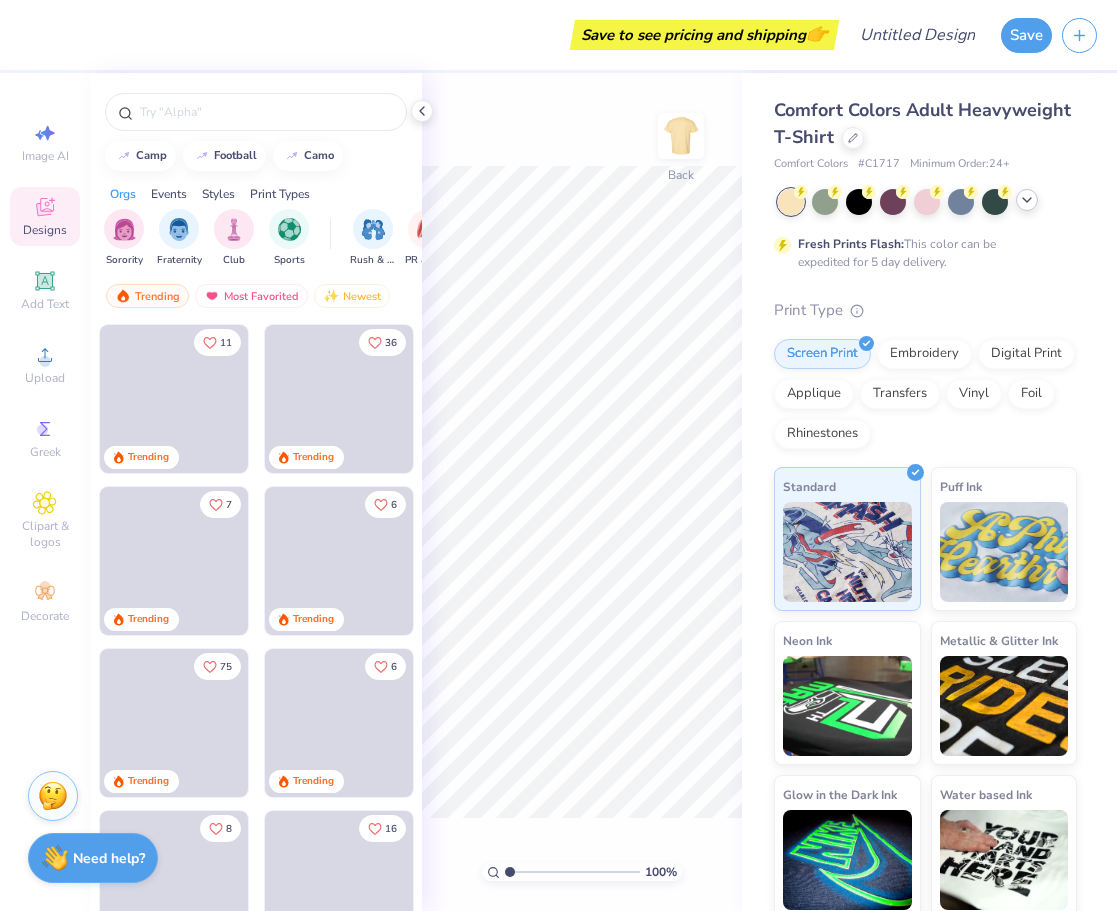 click at bounding box center (1027, 200) 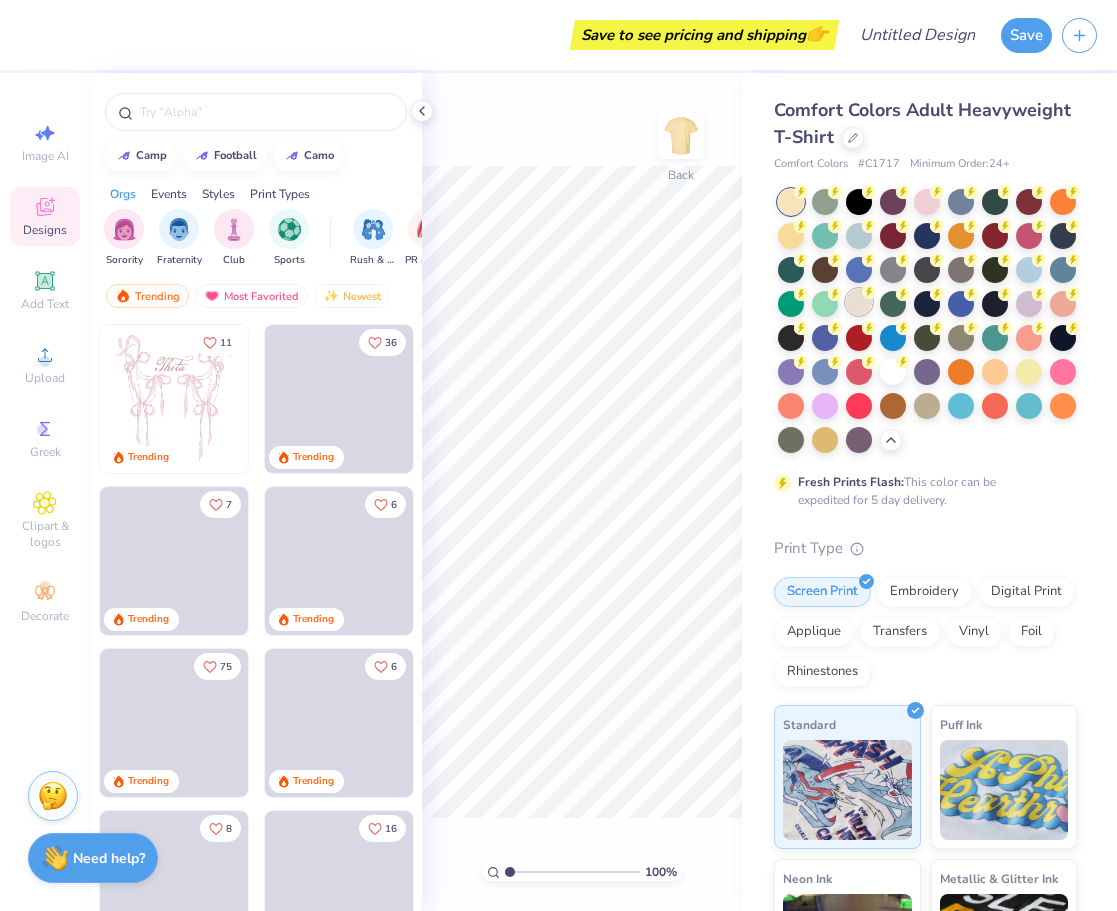 click at bounding box center [859, 302] 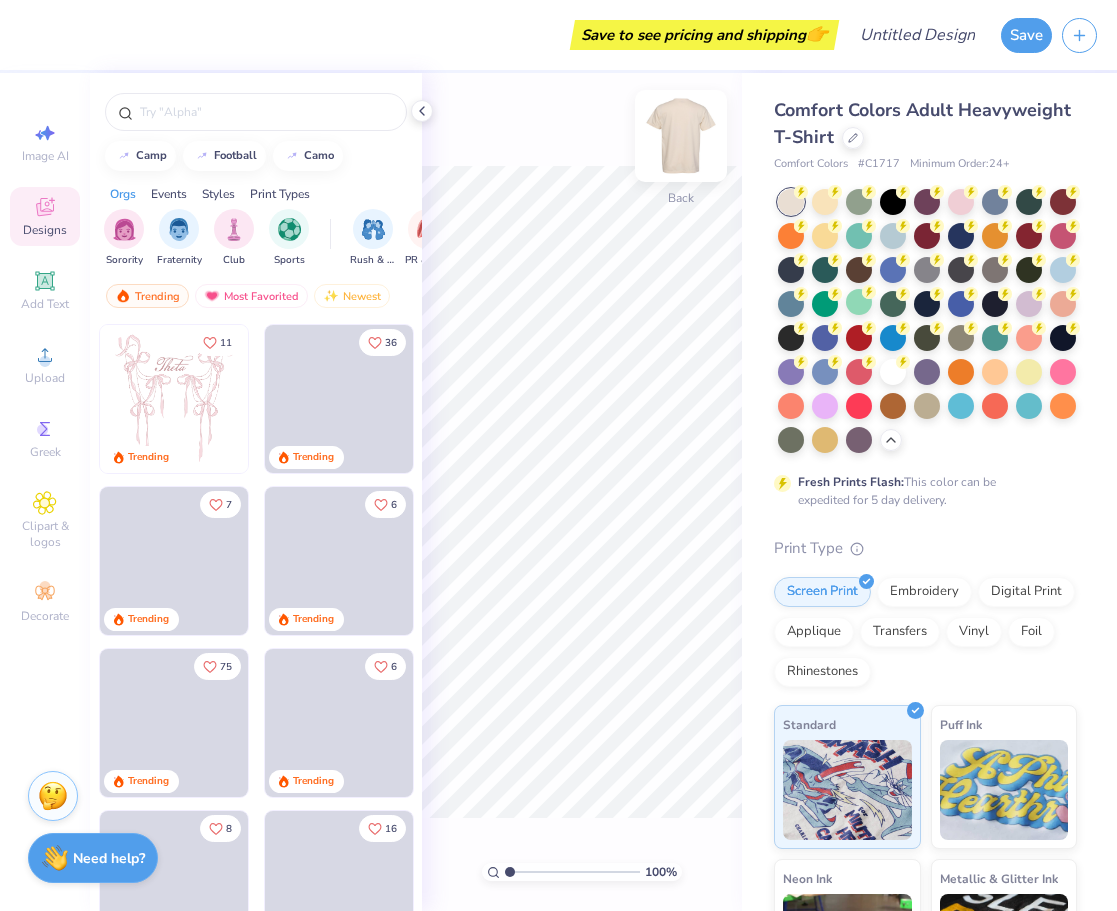 click at bounding box center (681, 136) 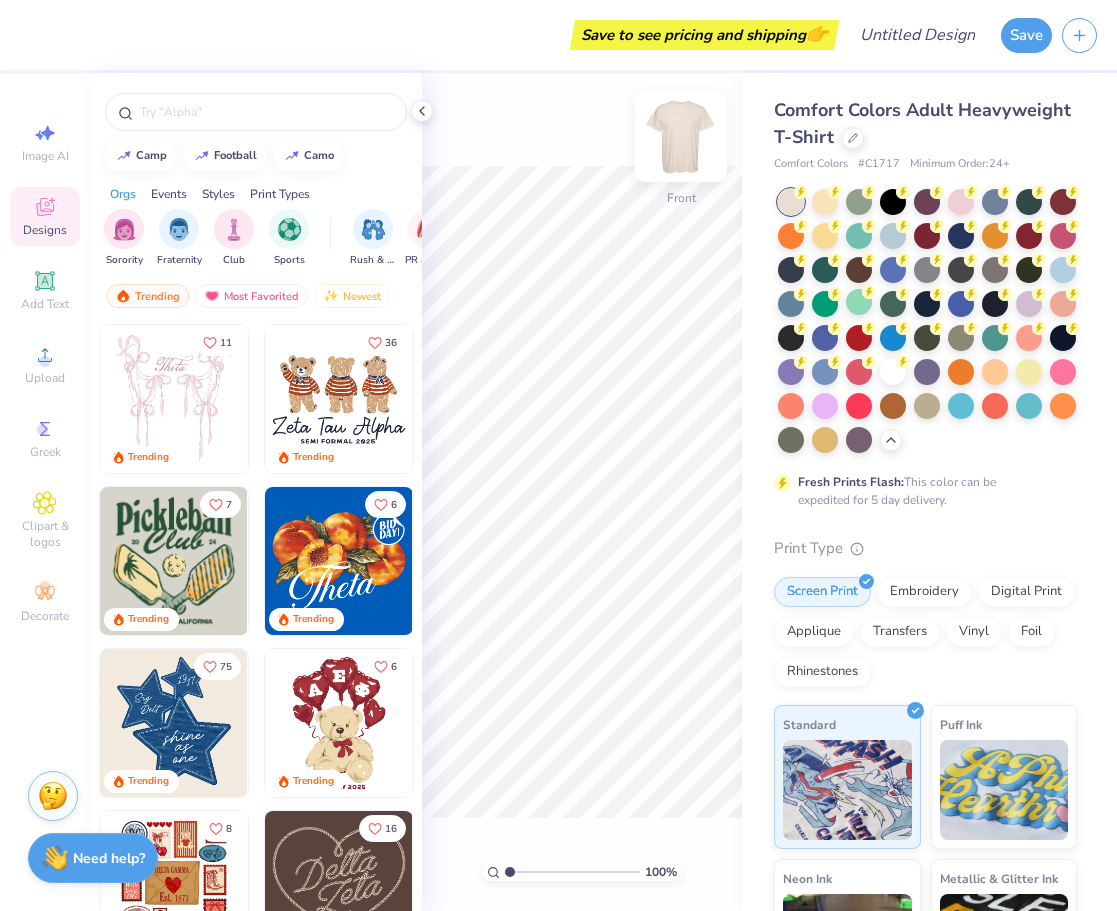 click at bounding box center (681, 136) 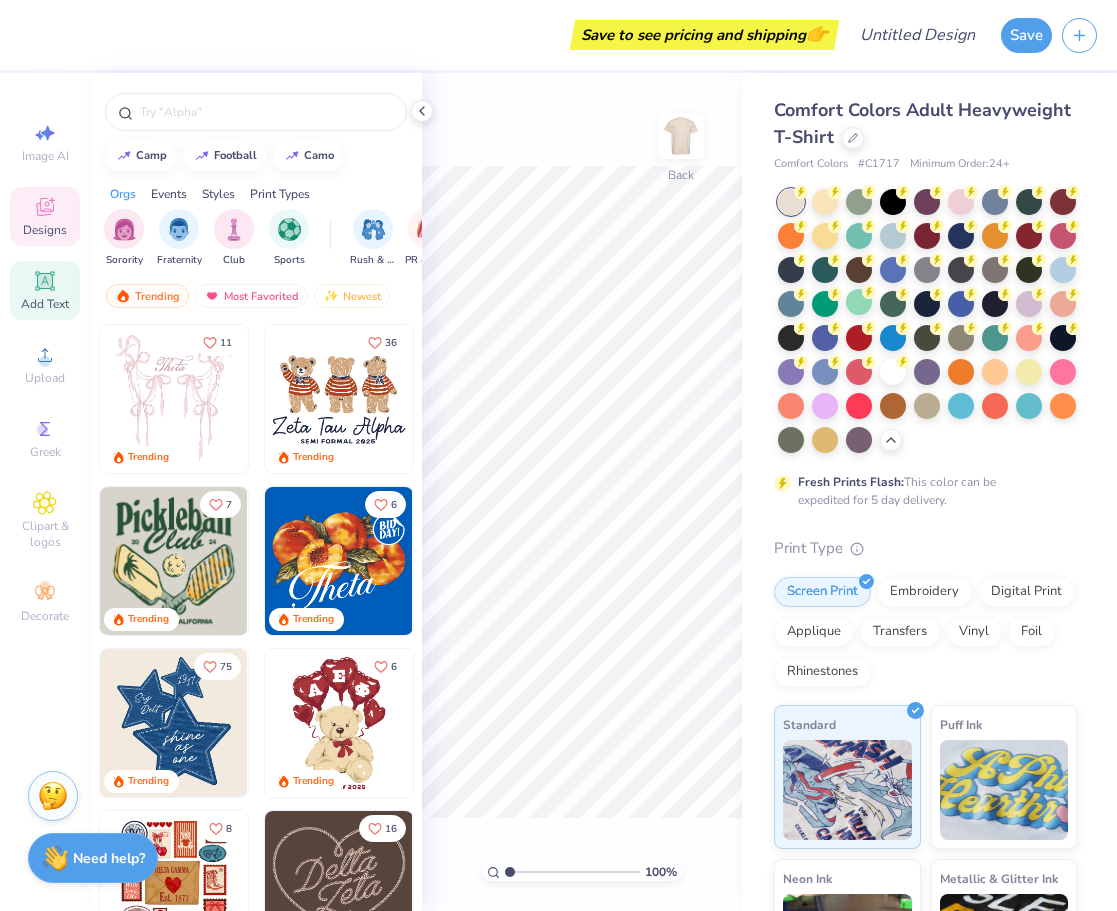 click 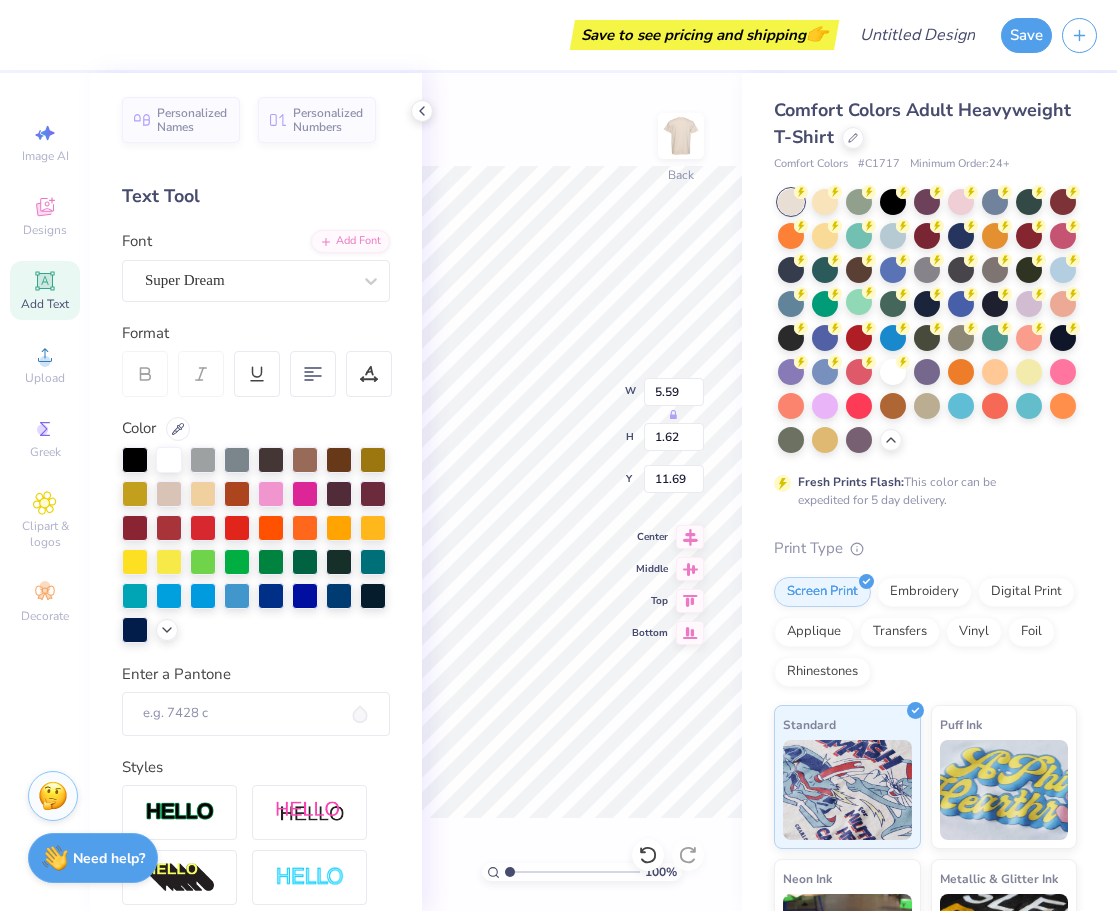 scroll, scrollTop: 0, scrollLeft: 3, axis: horizontal 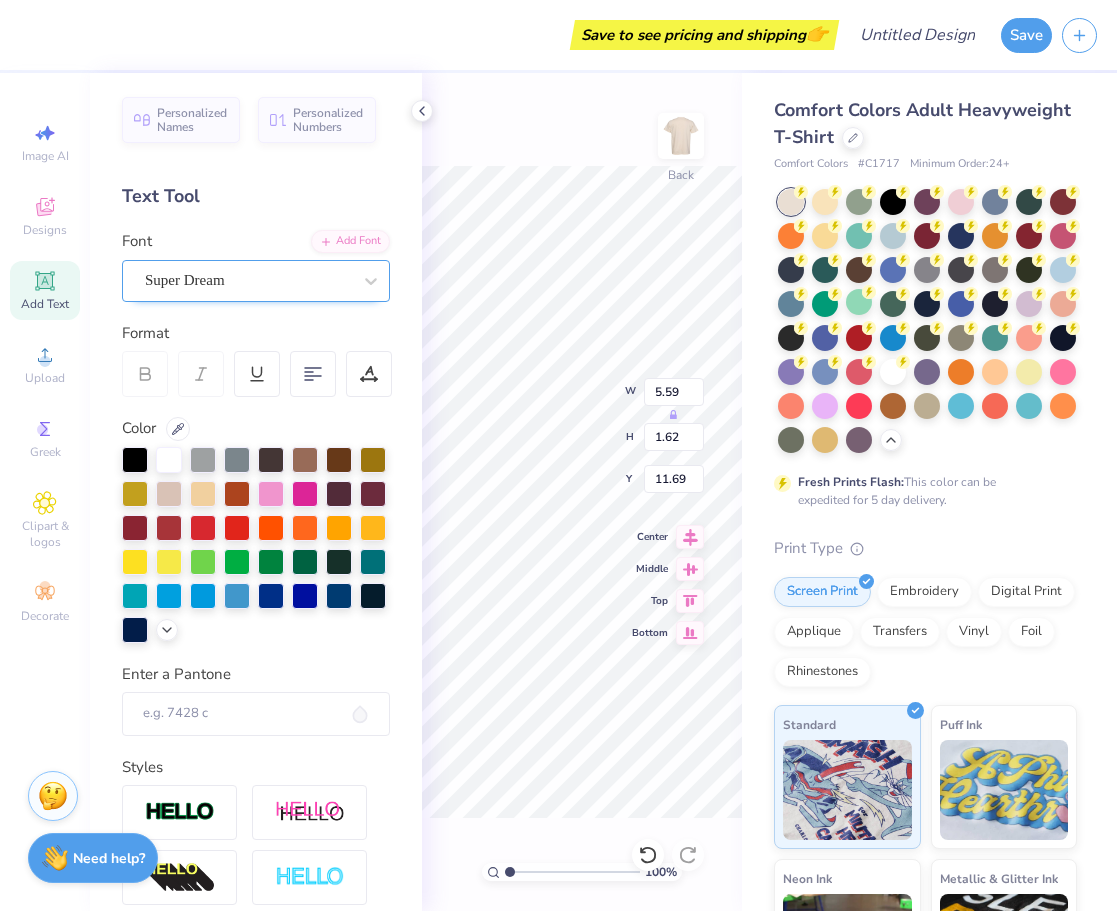 click on "Super Dream" at bounding box center (248, 280) 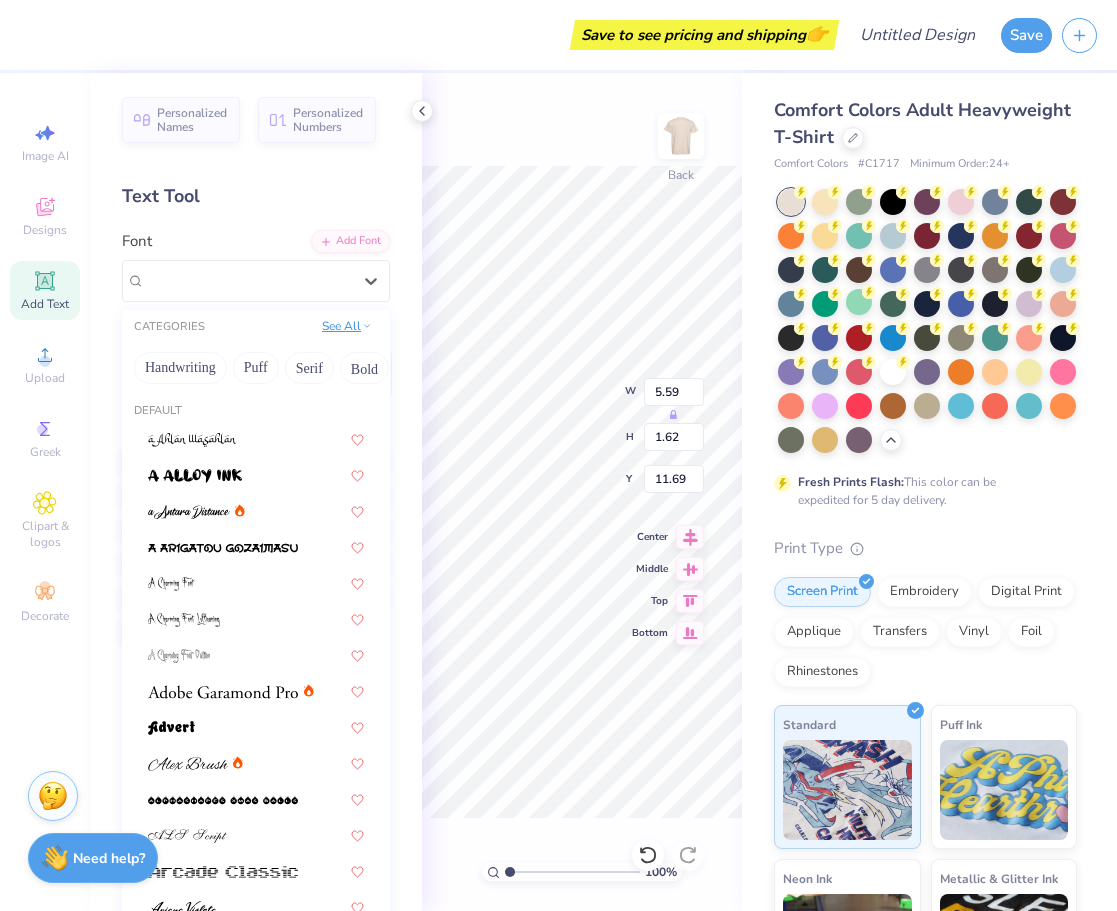 click on "See All" at bounding box center [347, 326] 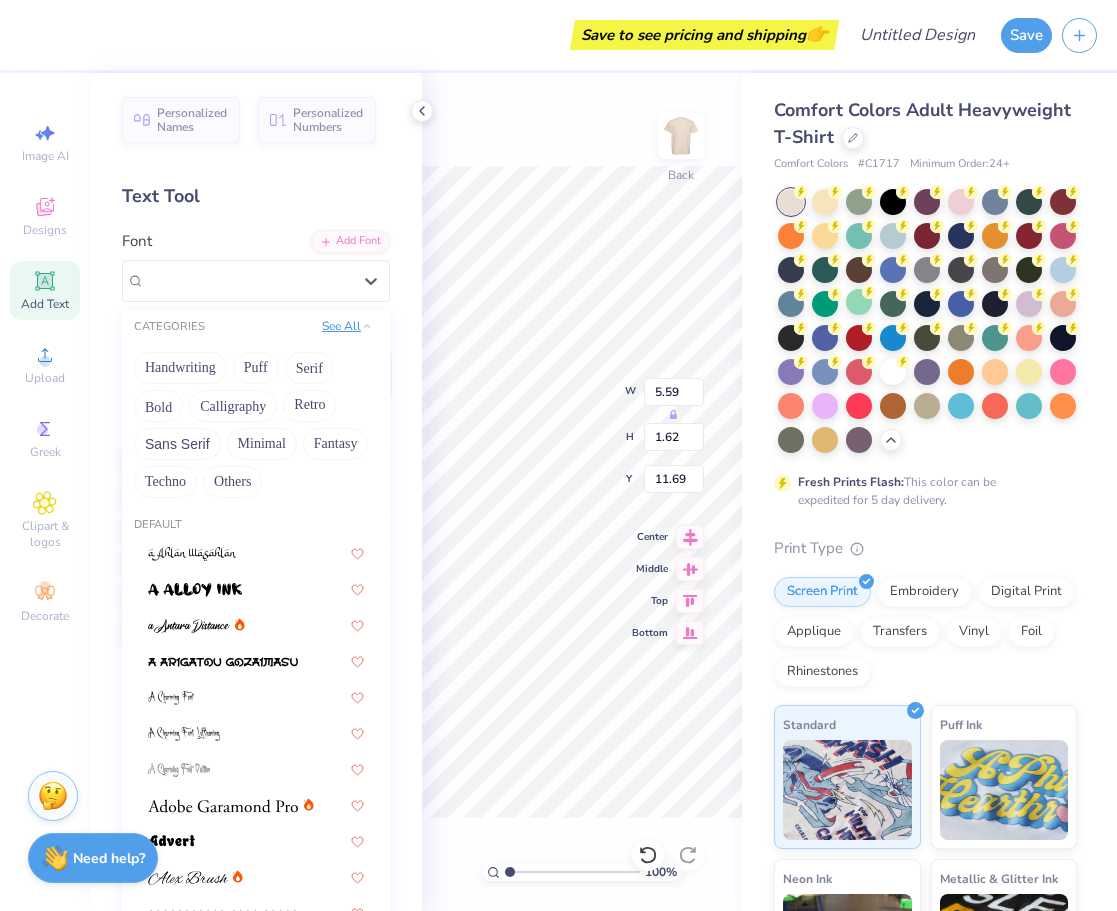 click on "See All" at bounding box center [347, 326] 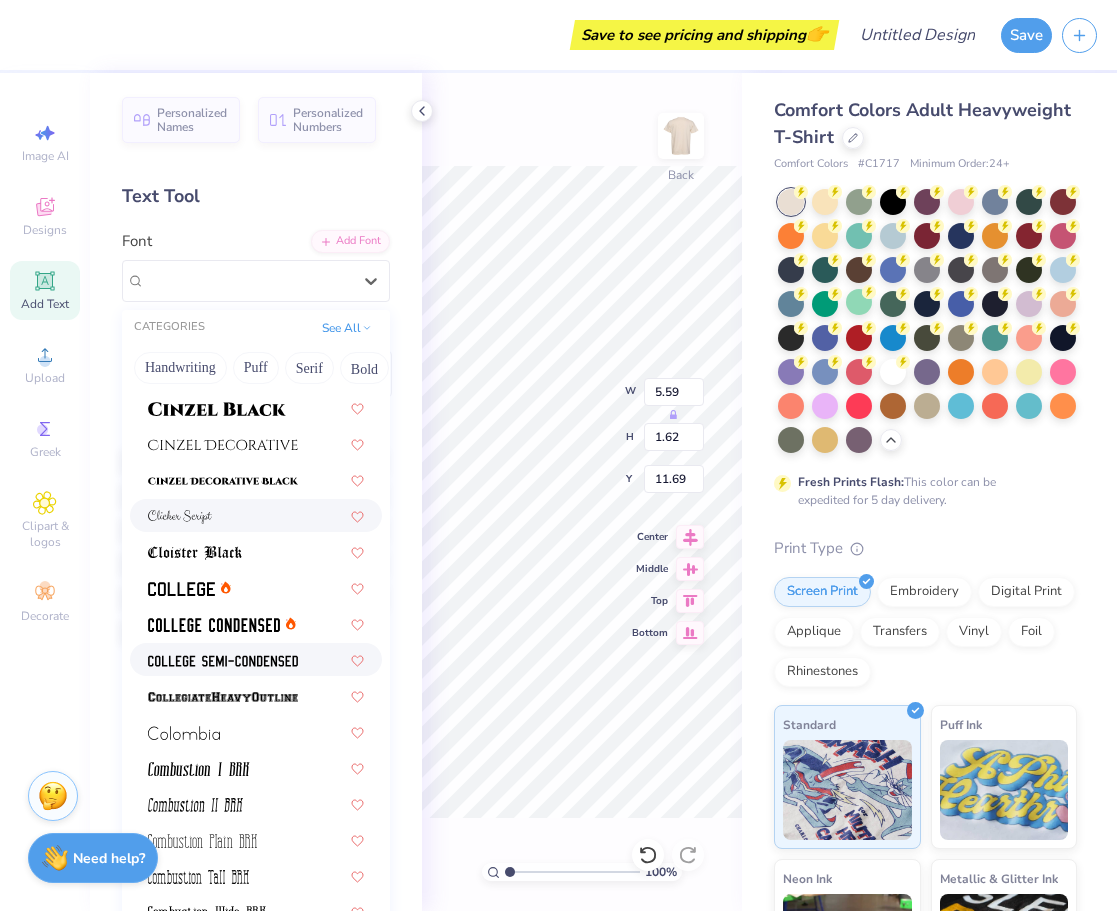 scroll, scrollTop: 2015, scrollLeft: 0, axis: vertical 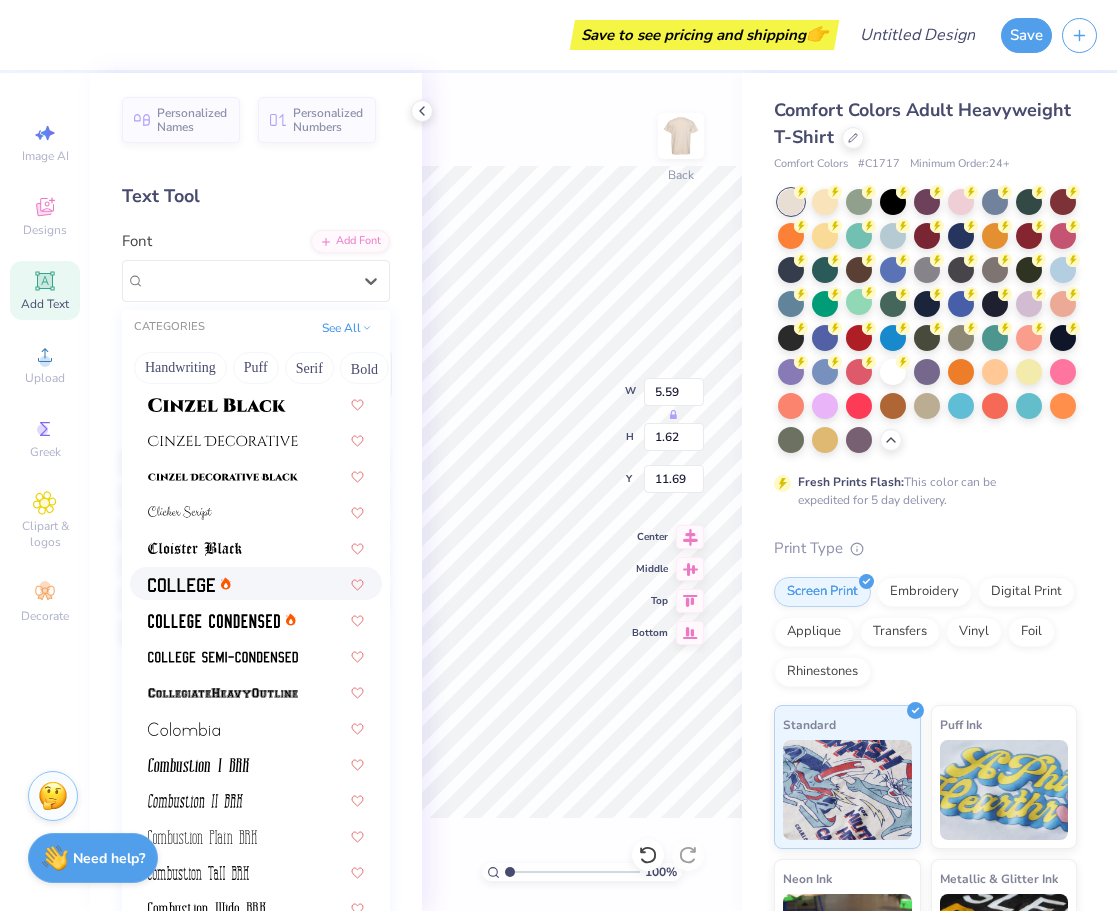 click at bounding box center (256, 583) 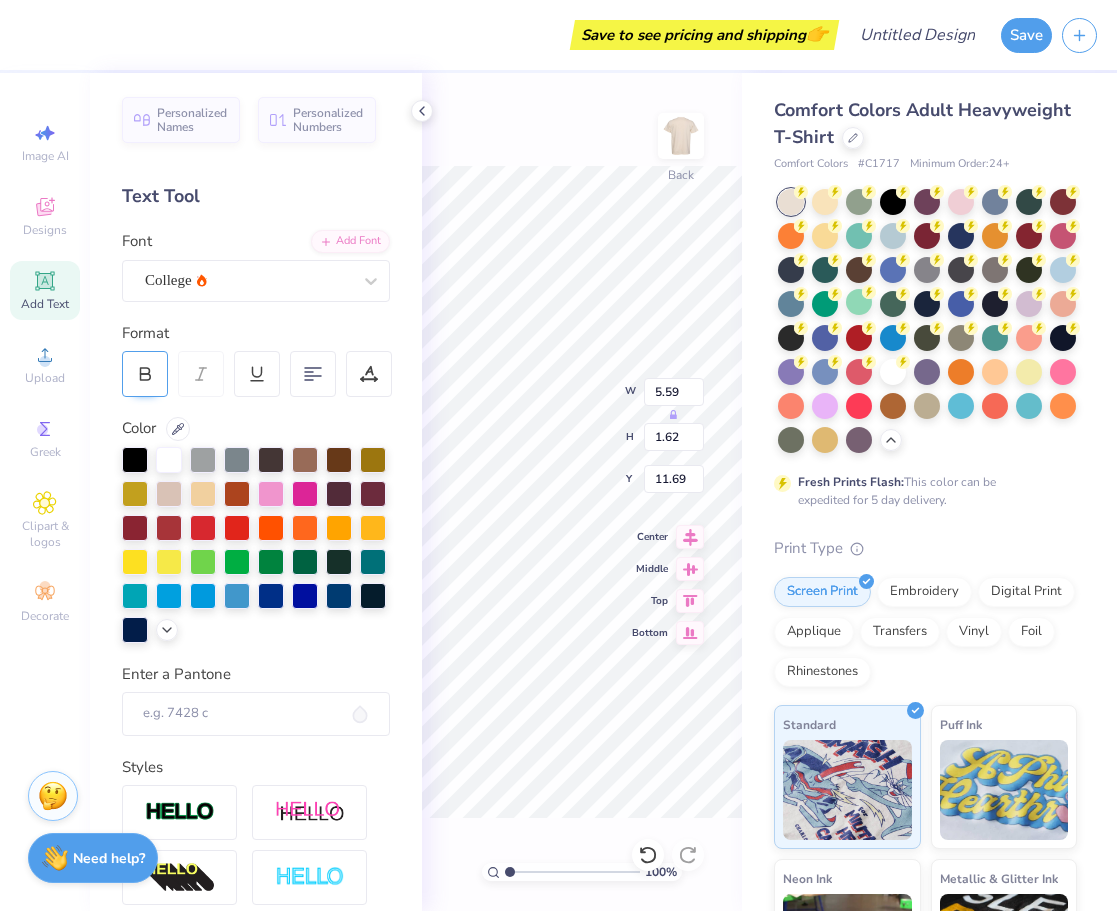 click 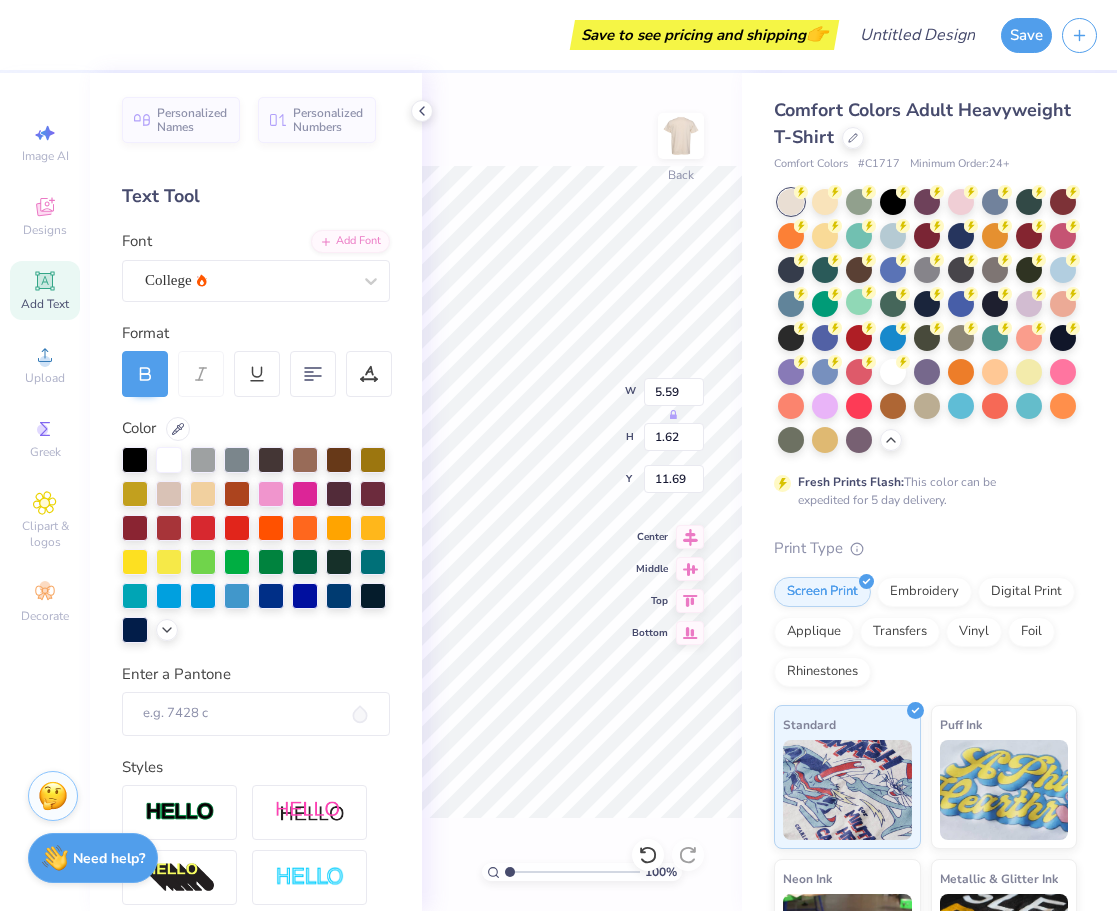 click on "Font [EVENT]" at bounding box center (256, 266) 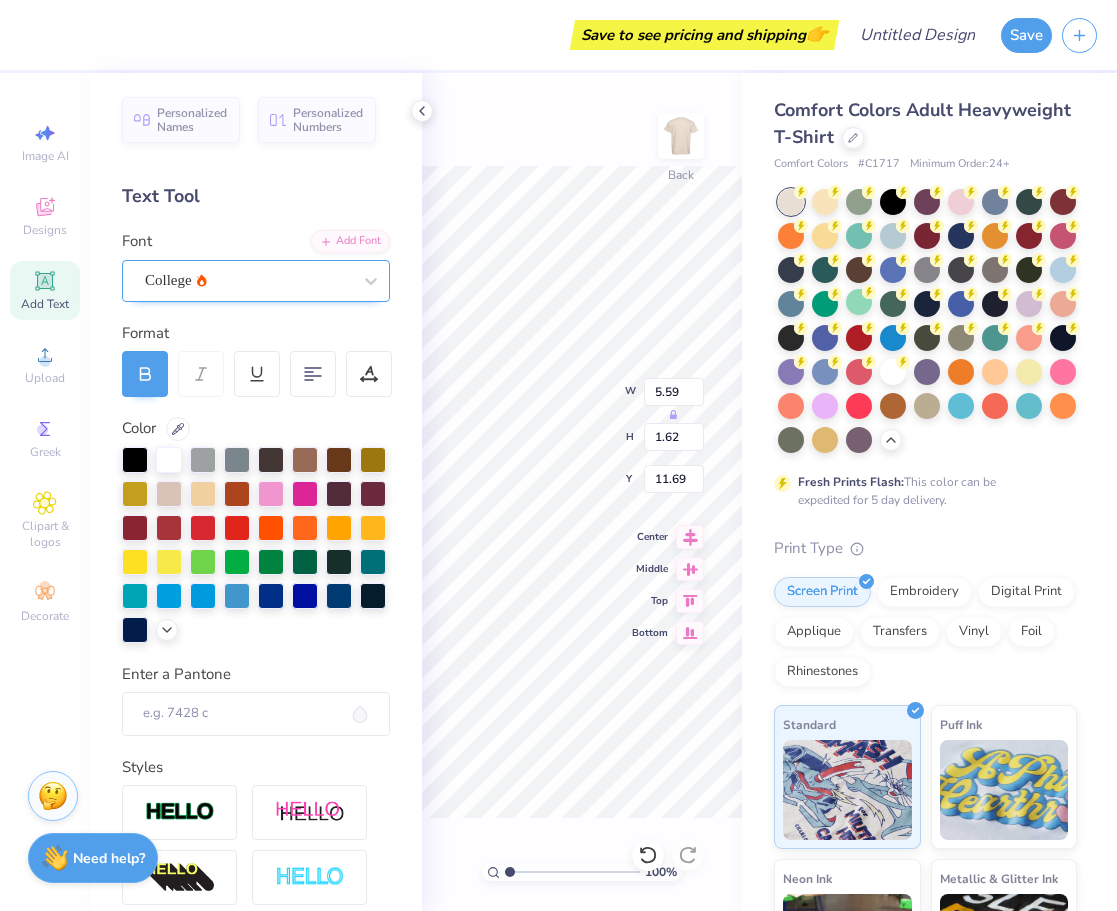 click on "College" at bounding box center (248, 280) 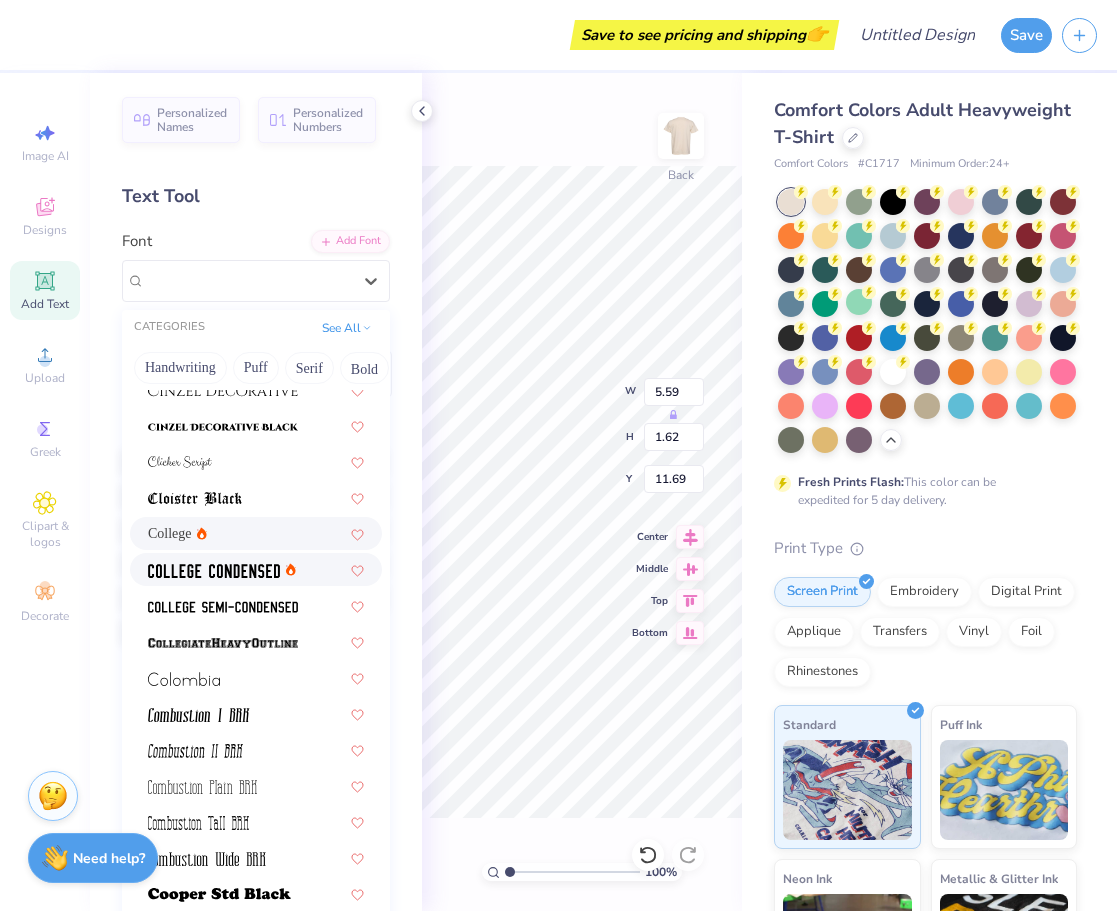 scroll, scrollTop: 2118, scrollLeft: 0, axis: vertical 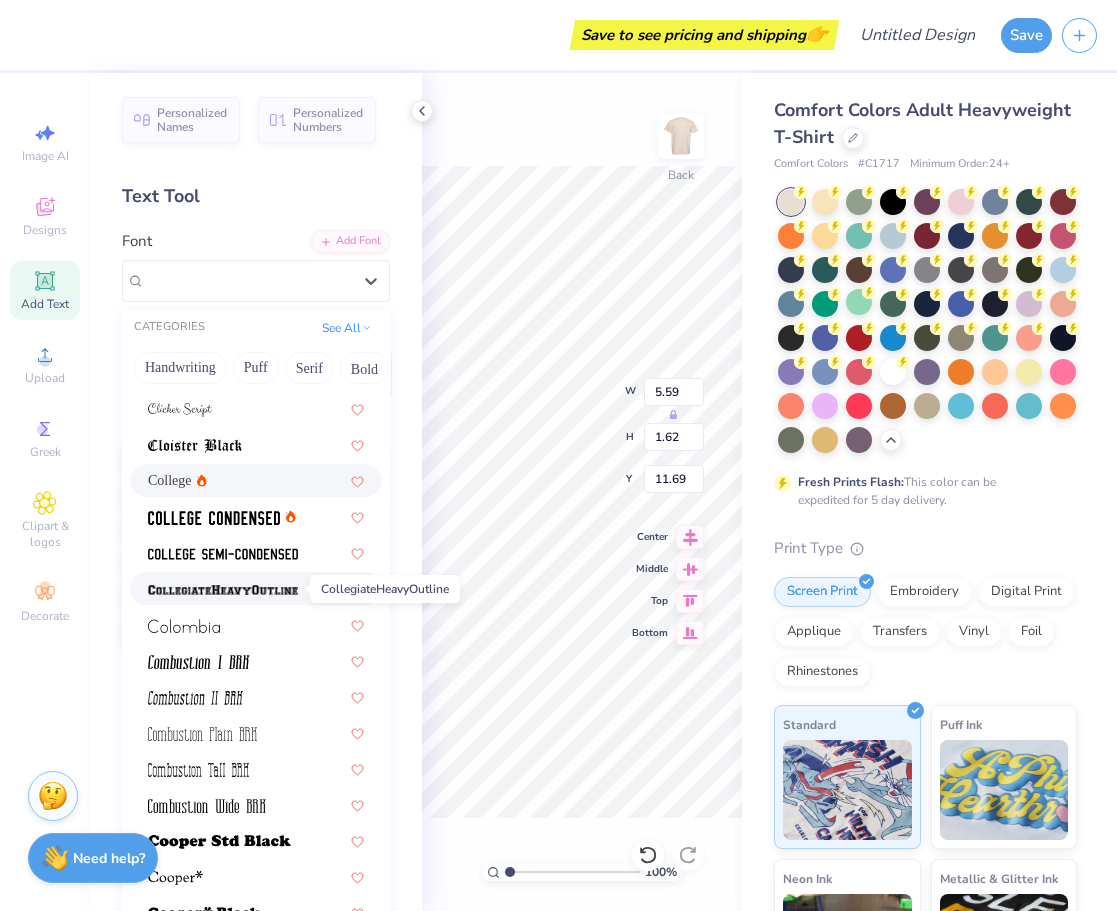 click at bounding box center (223, 590) 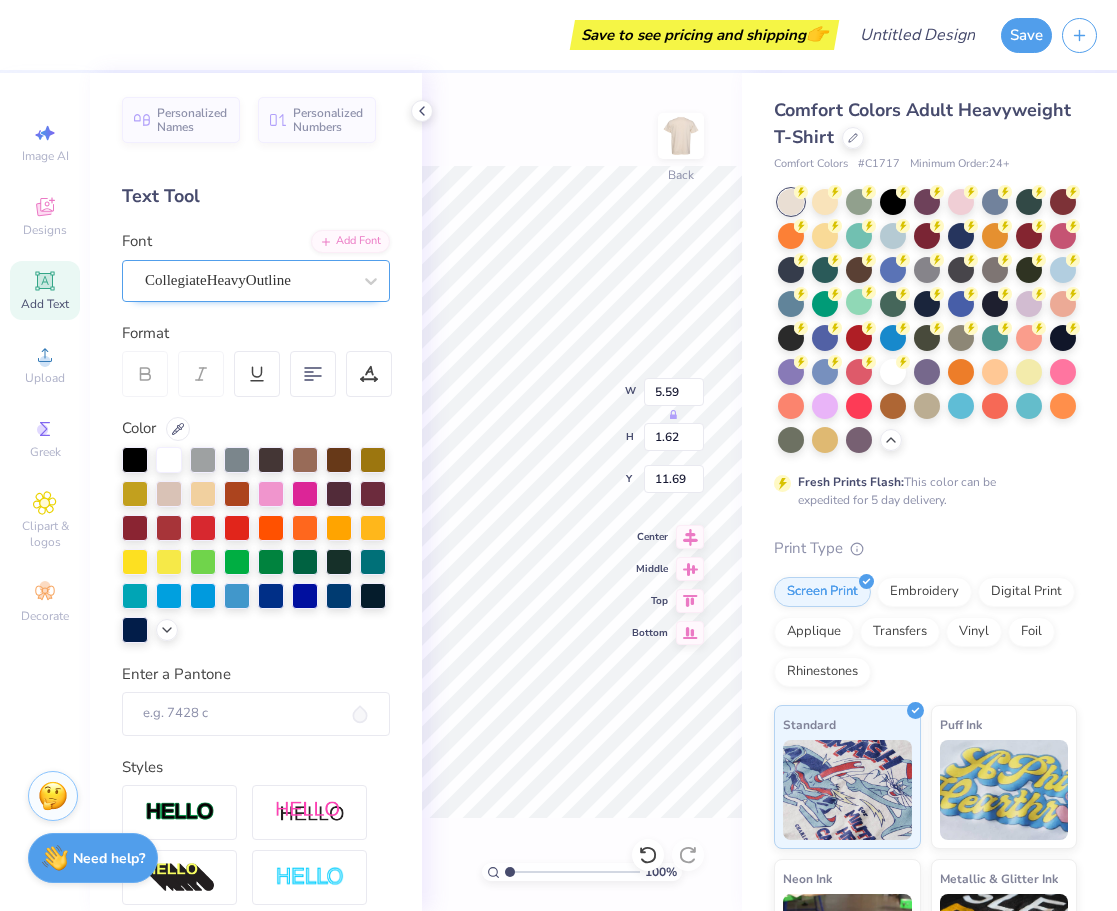 click on "CollegiateHeavyOutline" at bounding box center [248, 280] 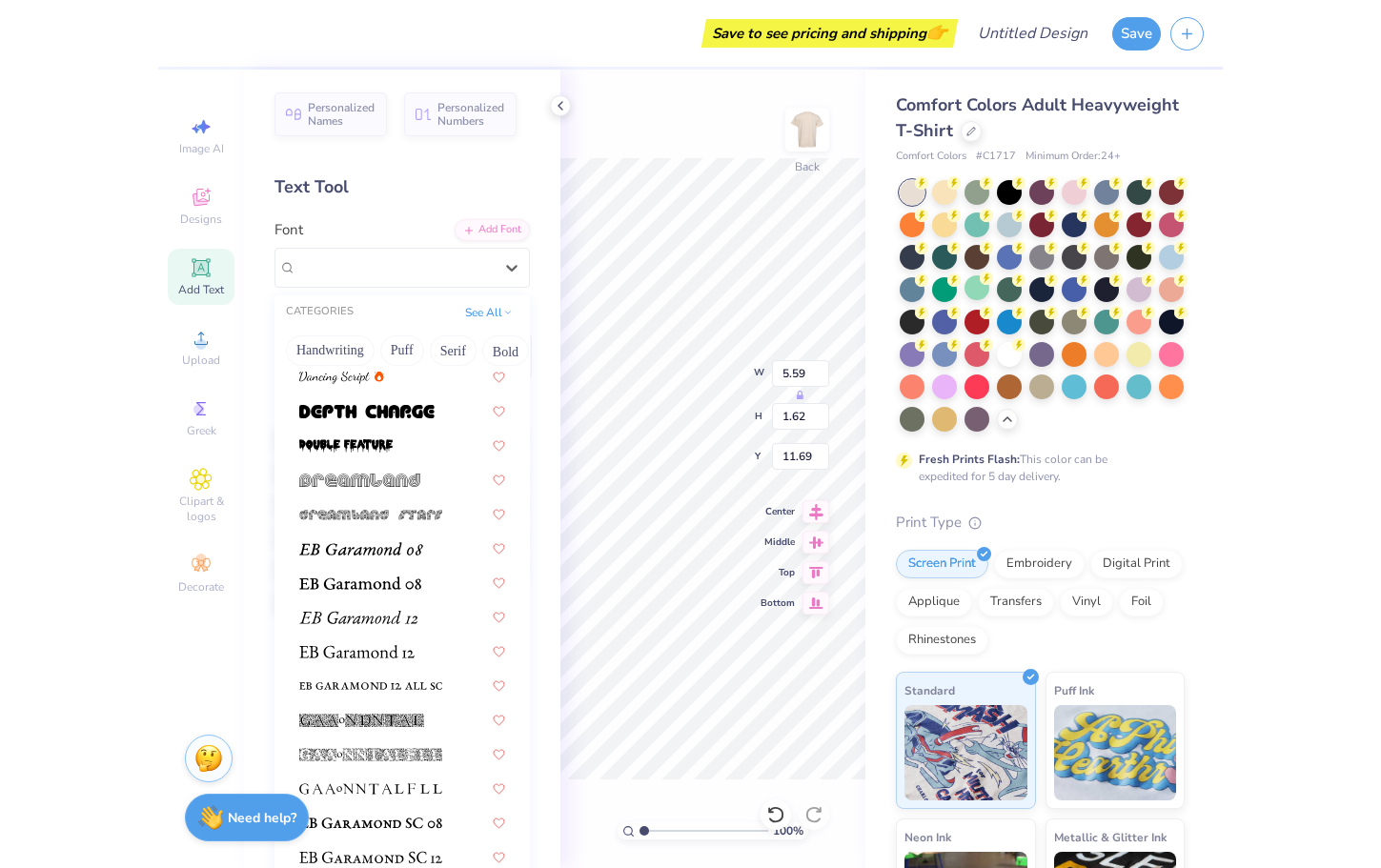 scroll, scrollTop: 3090, scrollLeft: 0, axis: vertical 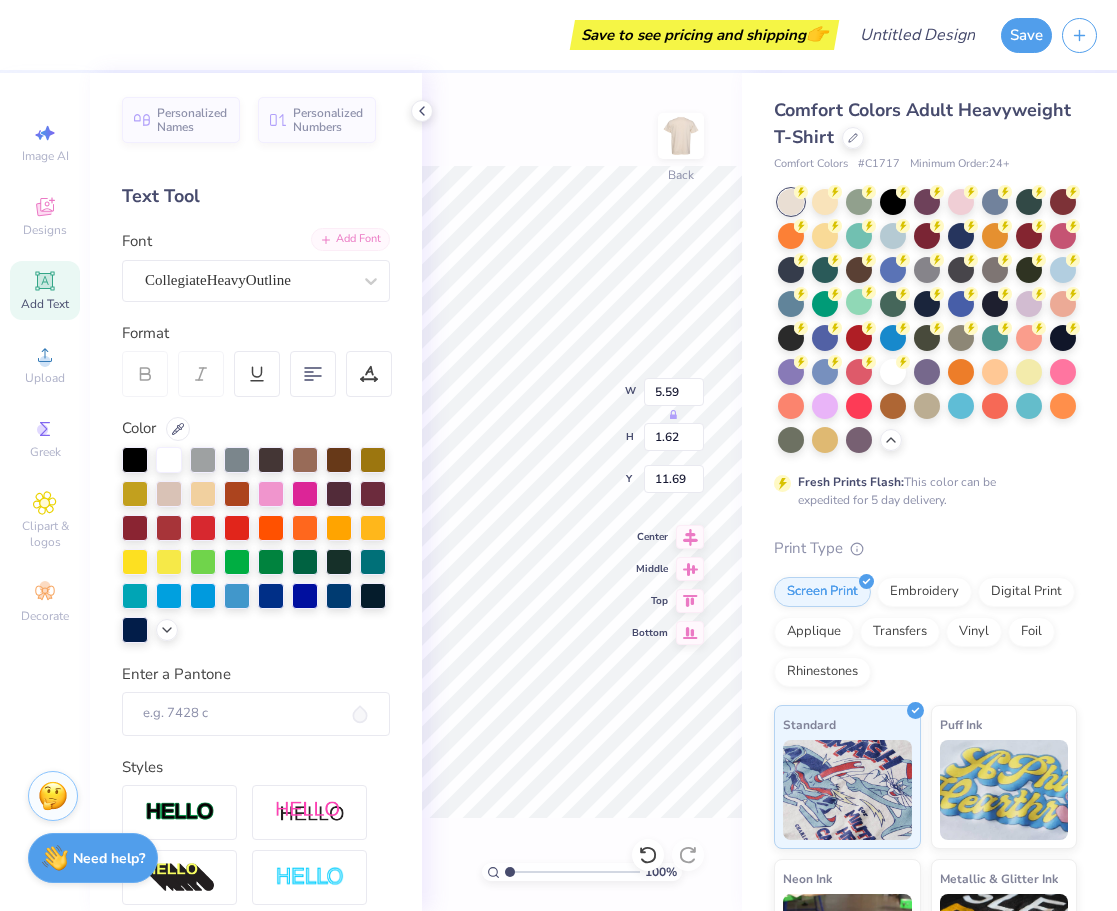 click on "Add Font" at bounding box center (350, 239) 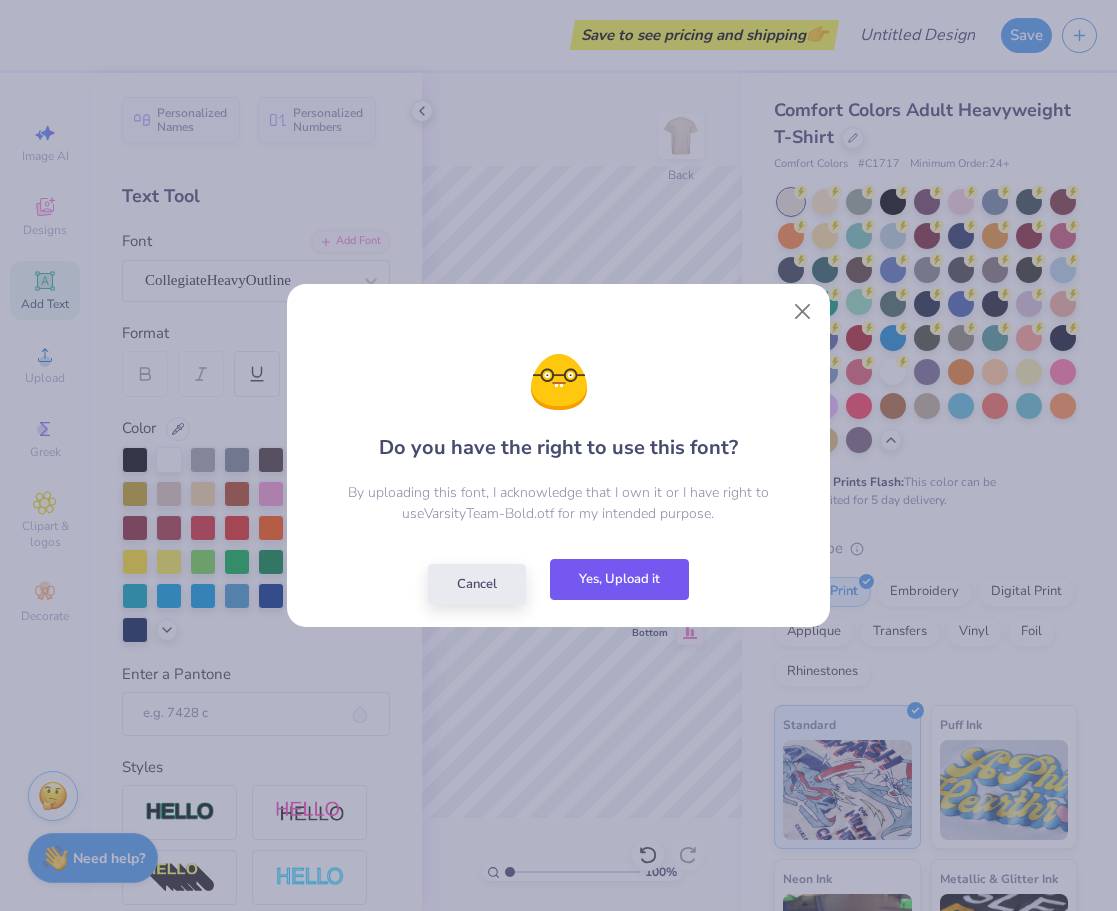 click on "Yes, Upload it" at bounding box center [619, 579] 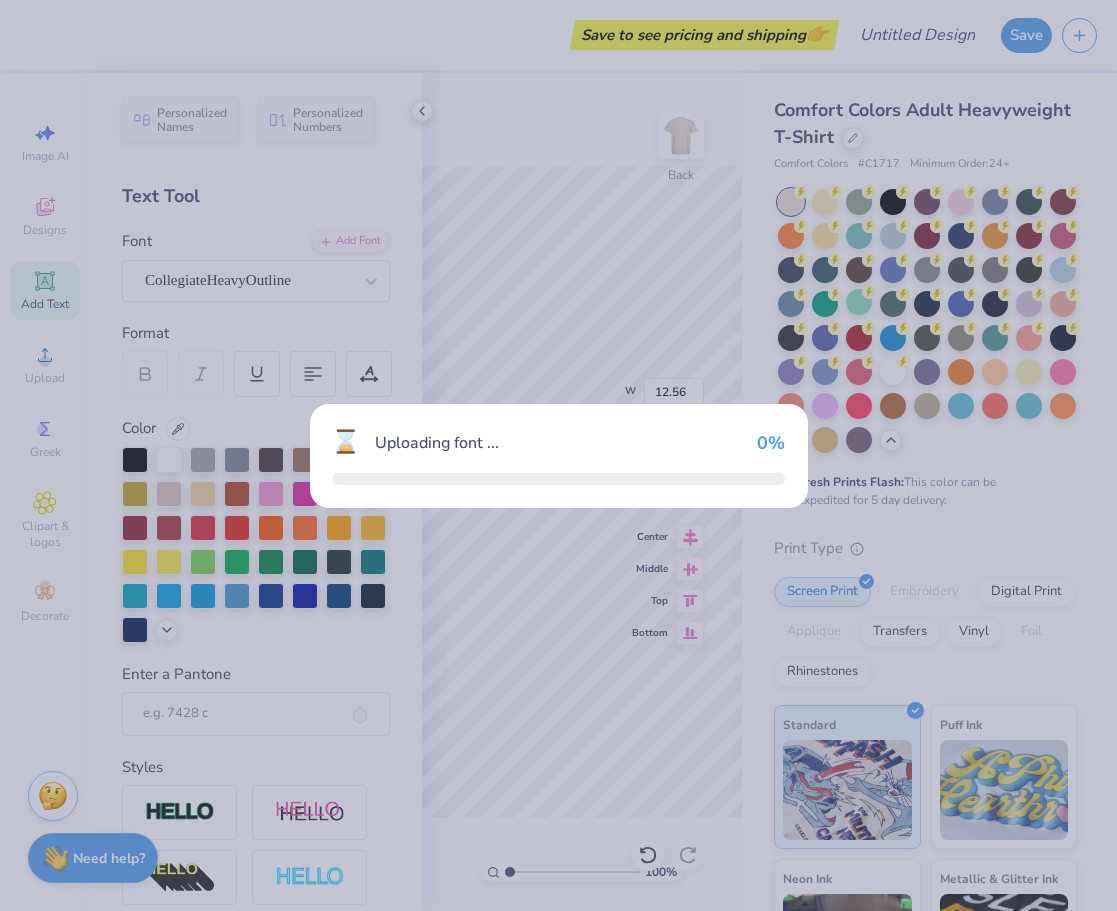 type on "12.56" 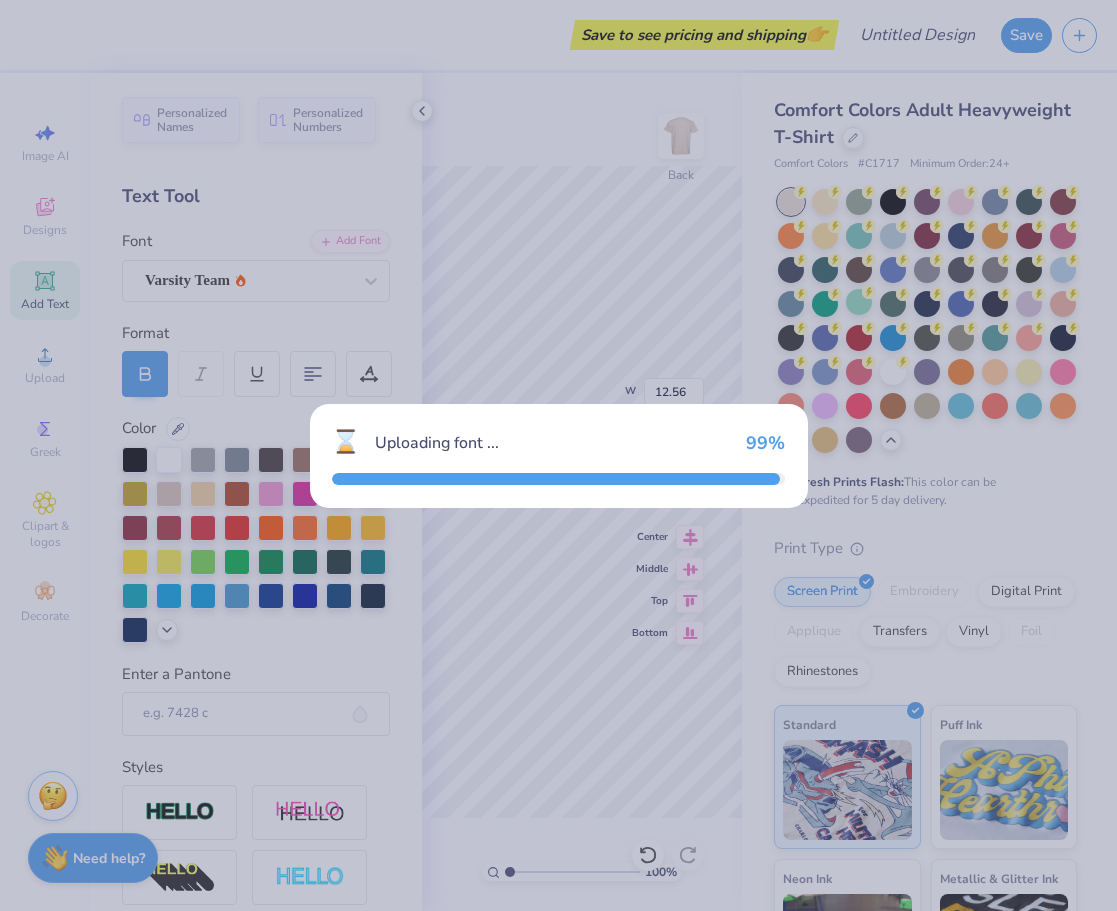 type on "11.31" 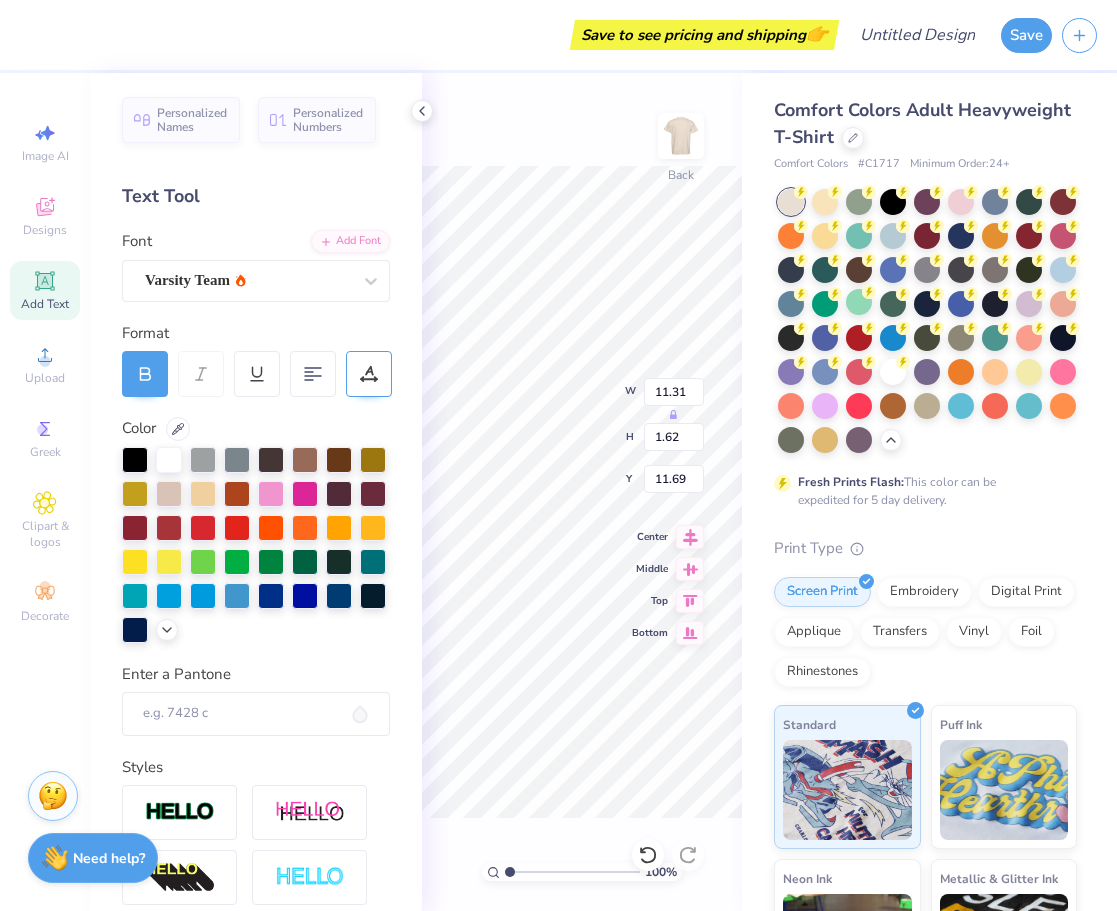 click 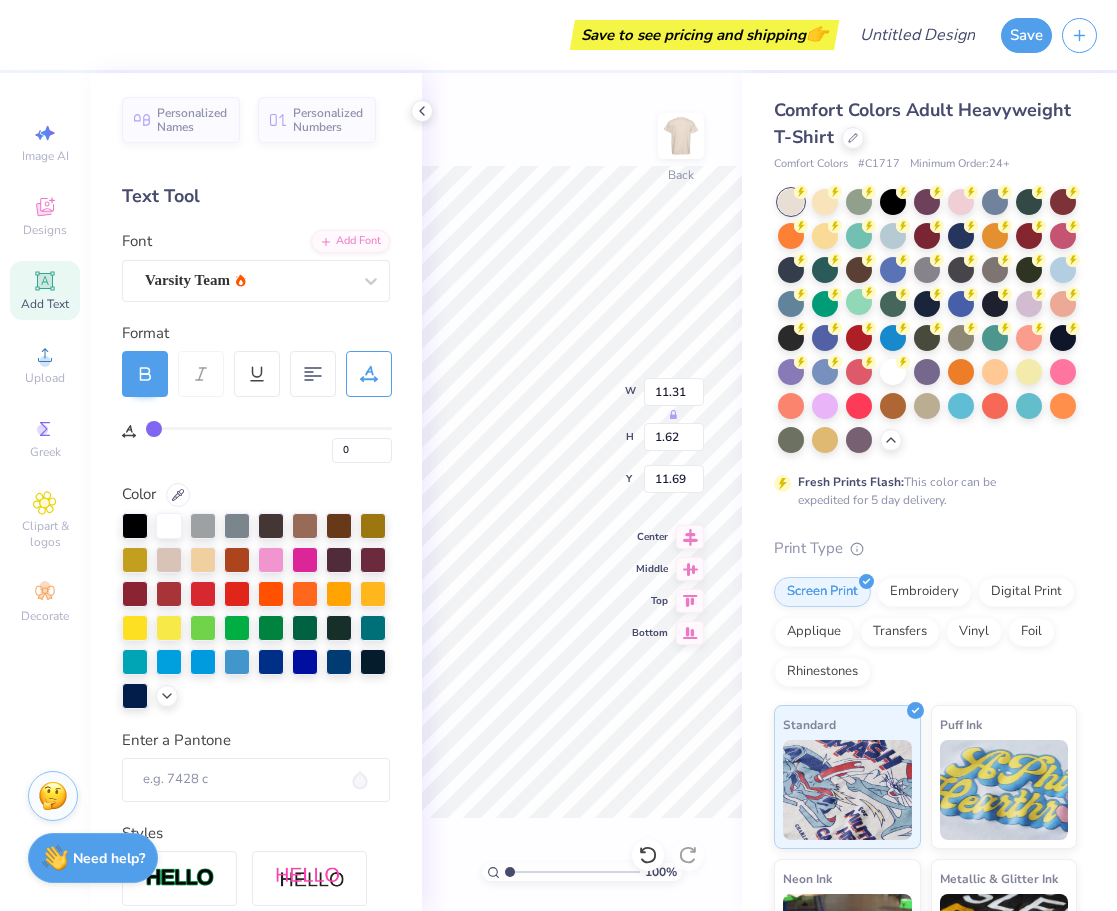 type on "1" 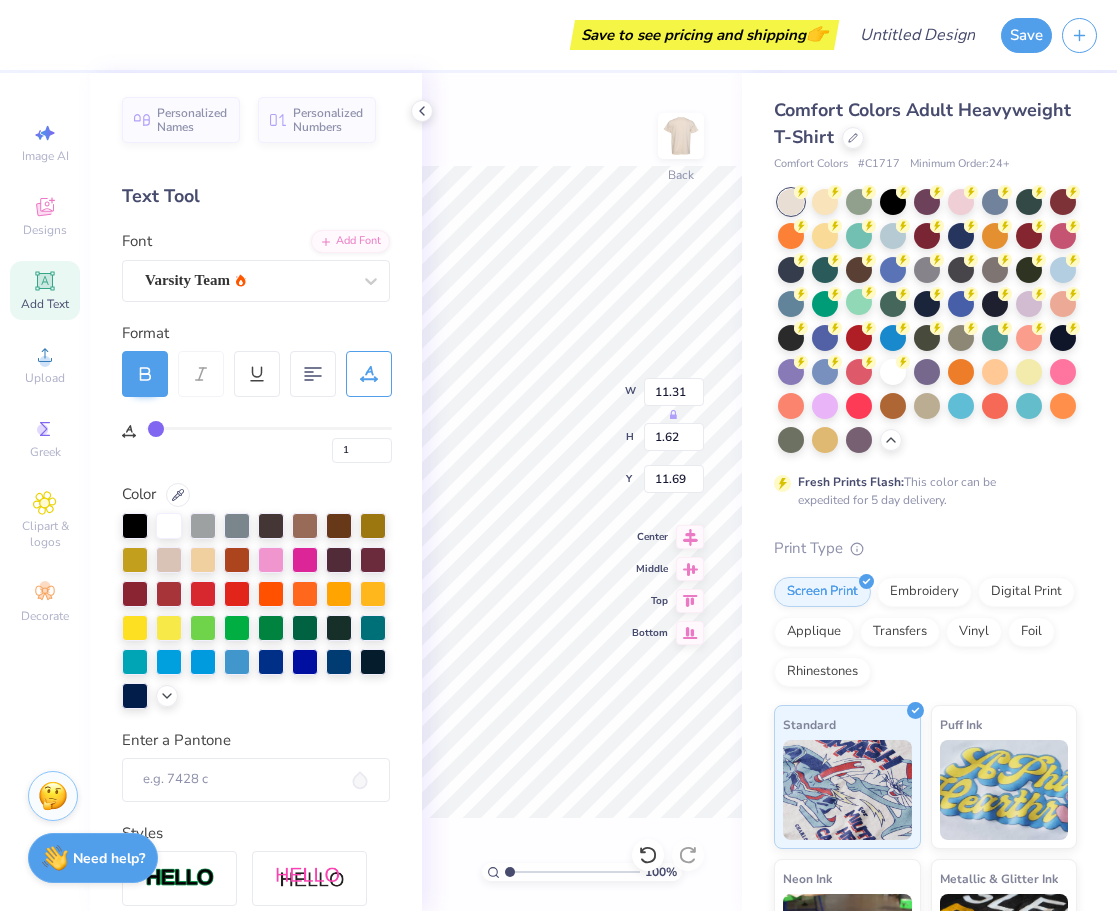 type on "2" 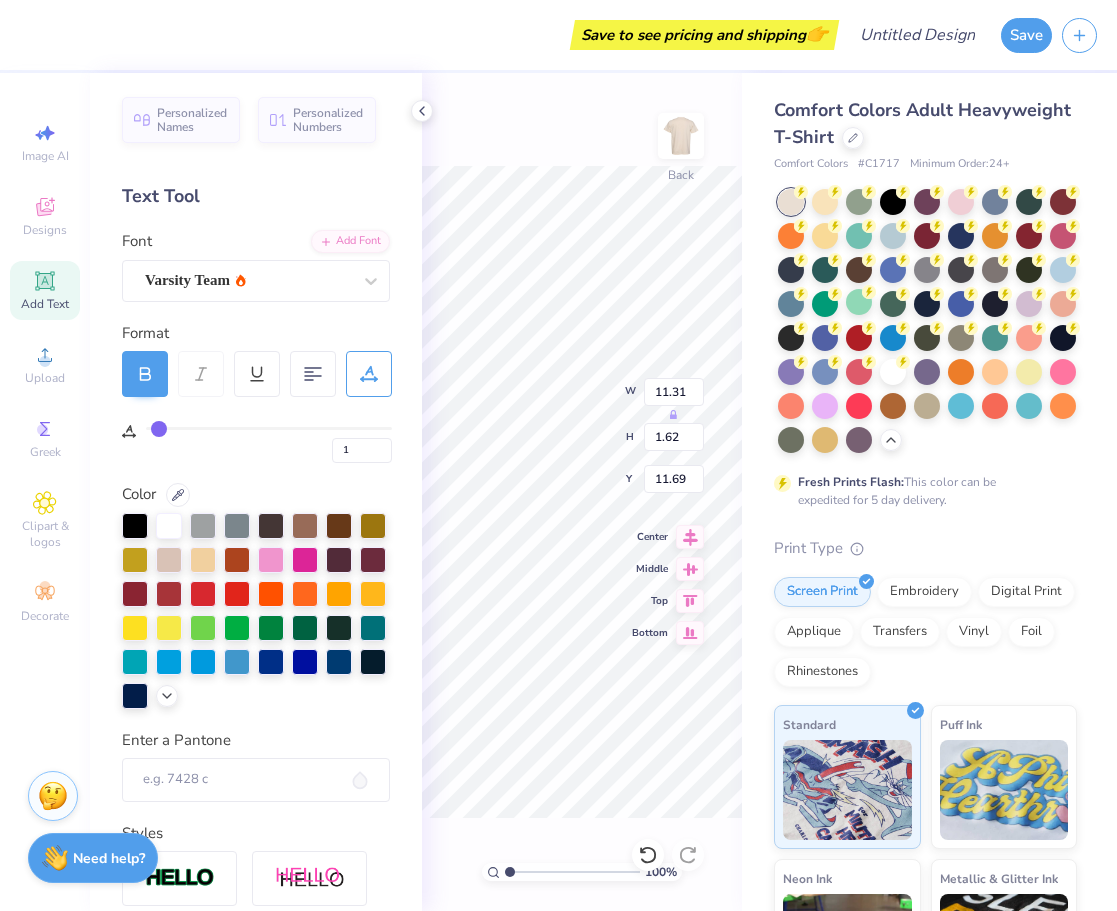 type on "2" 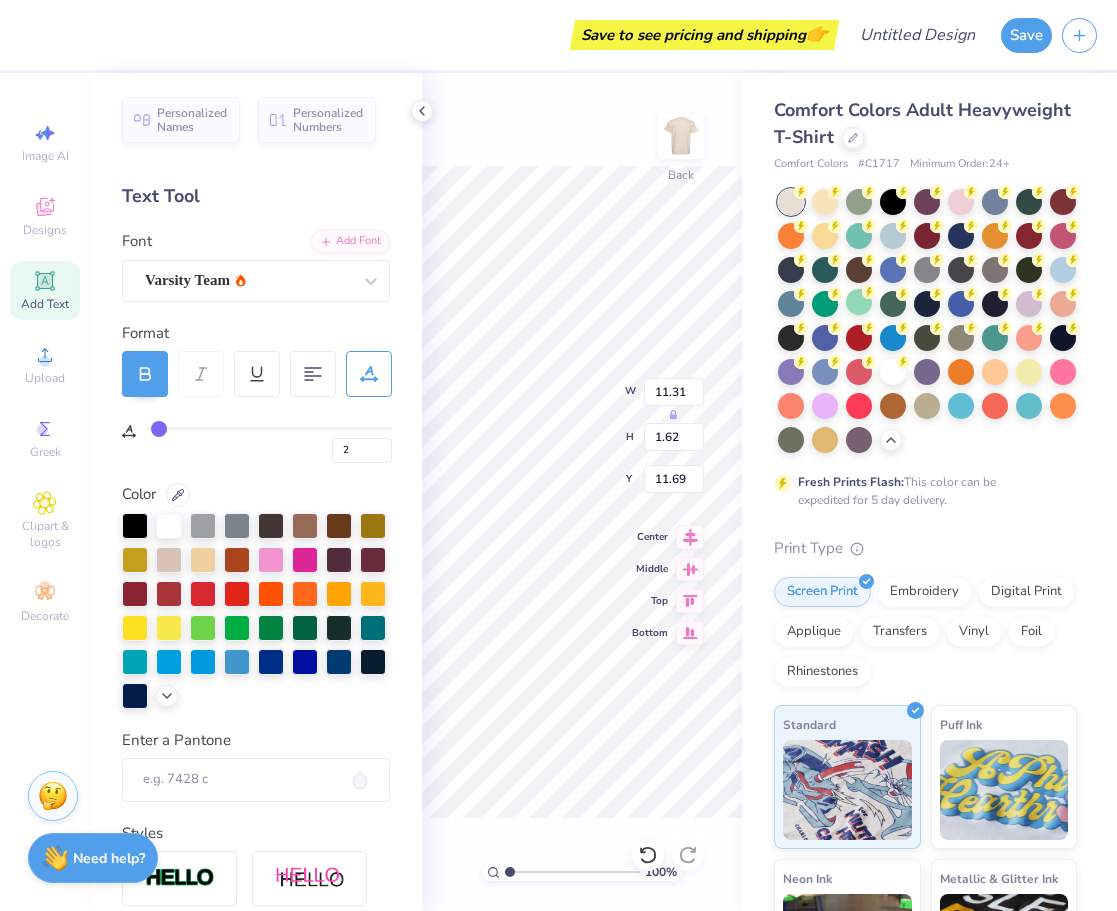 type on "3" 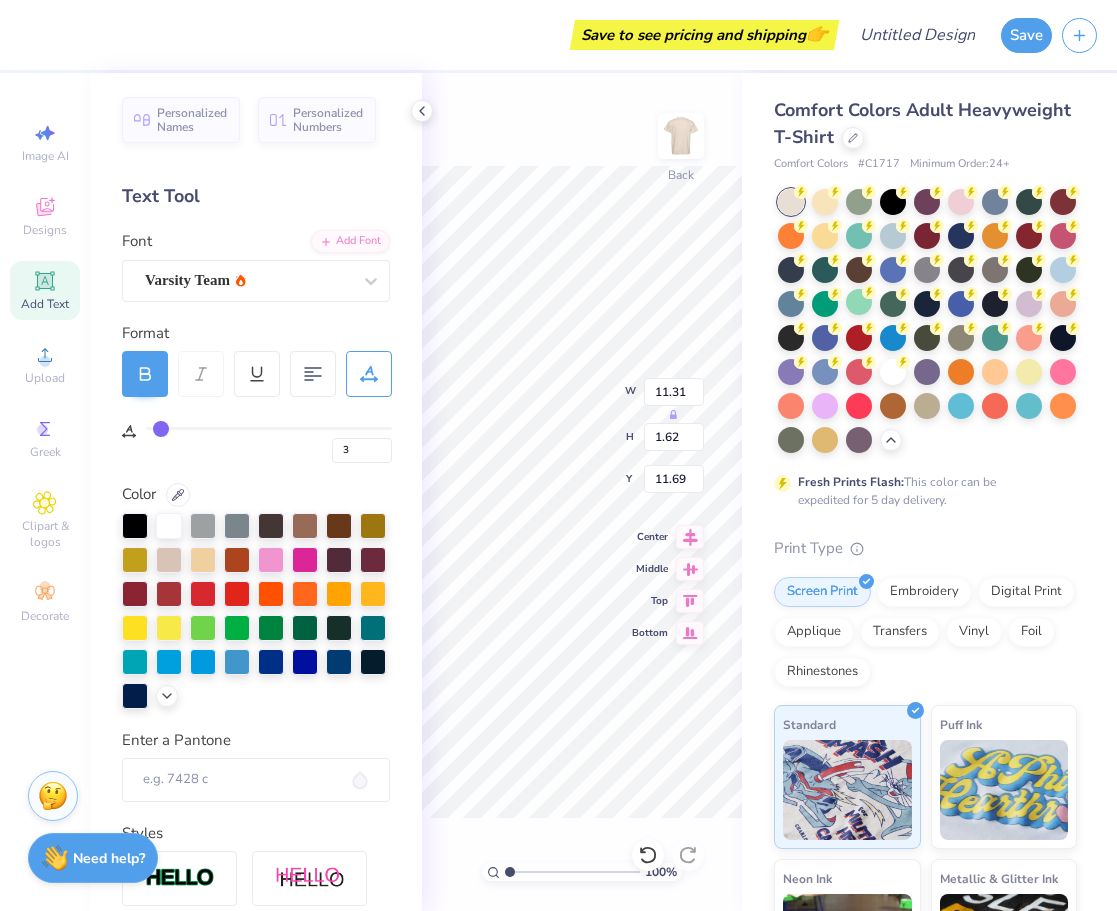 type on "5" 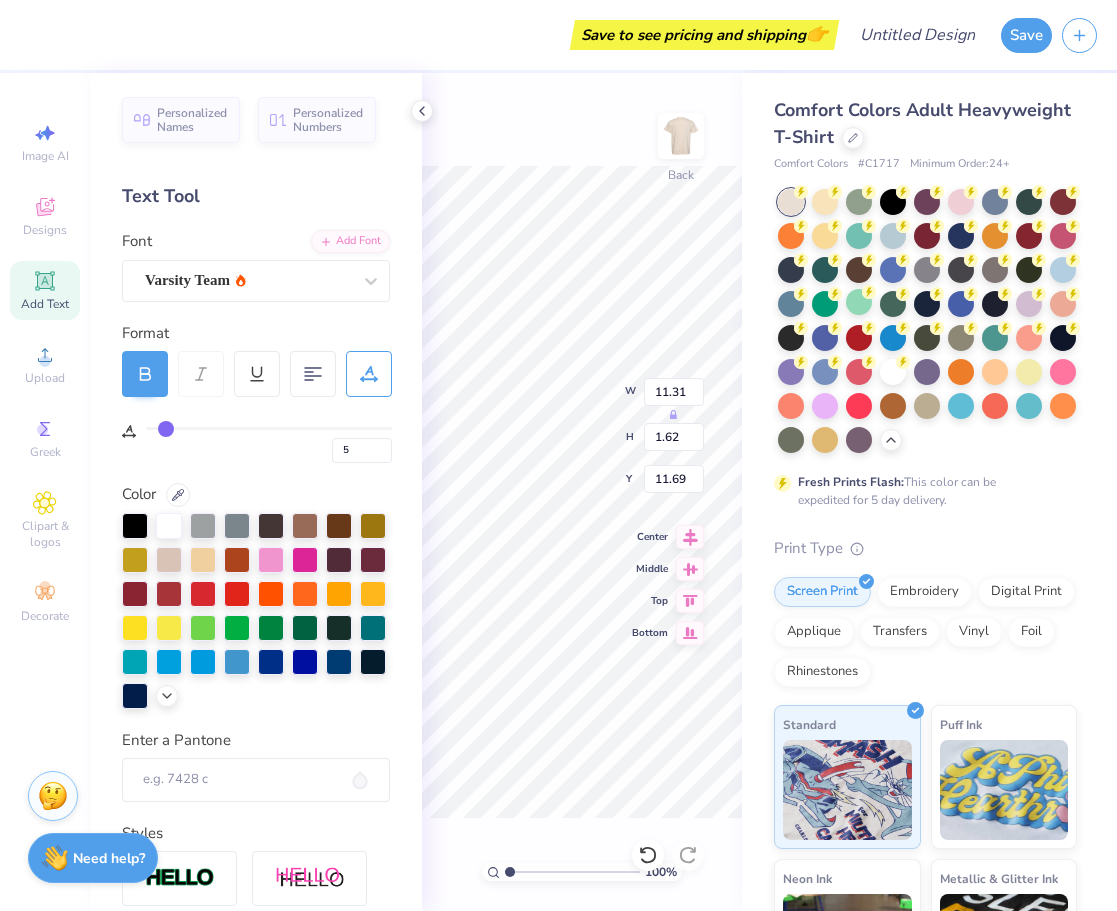 type on "6" 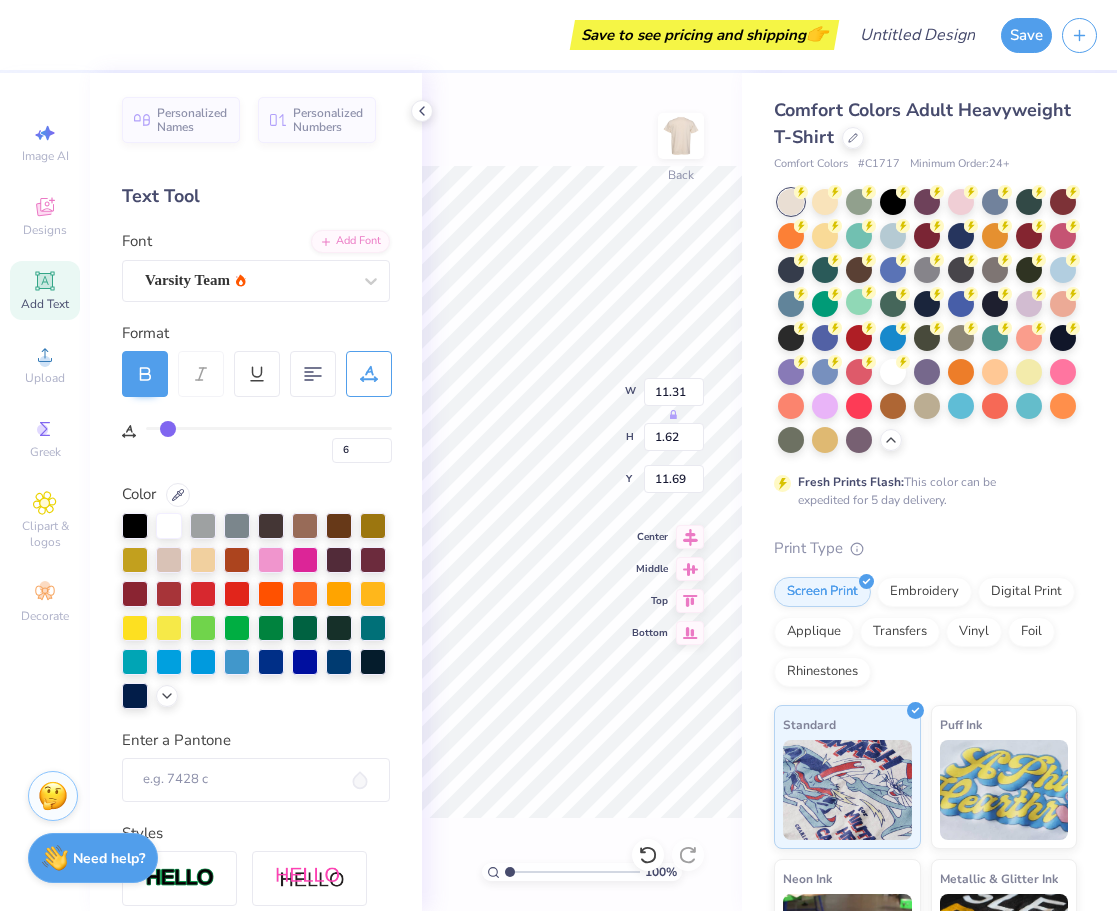 type on "7" 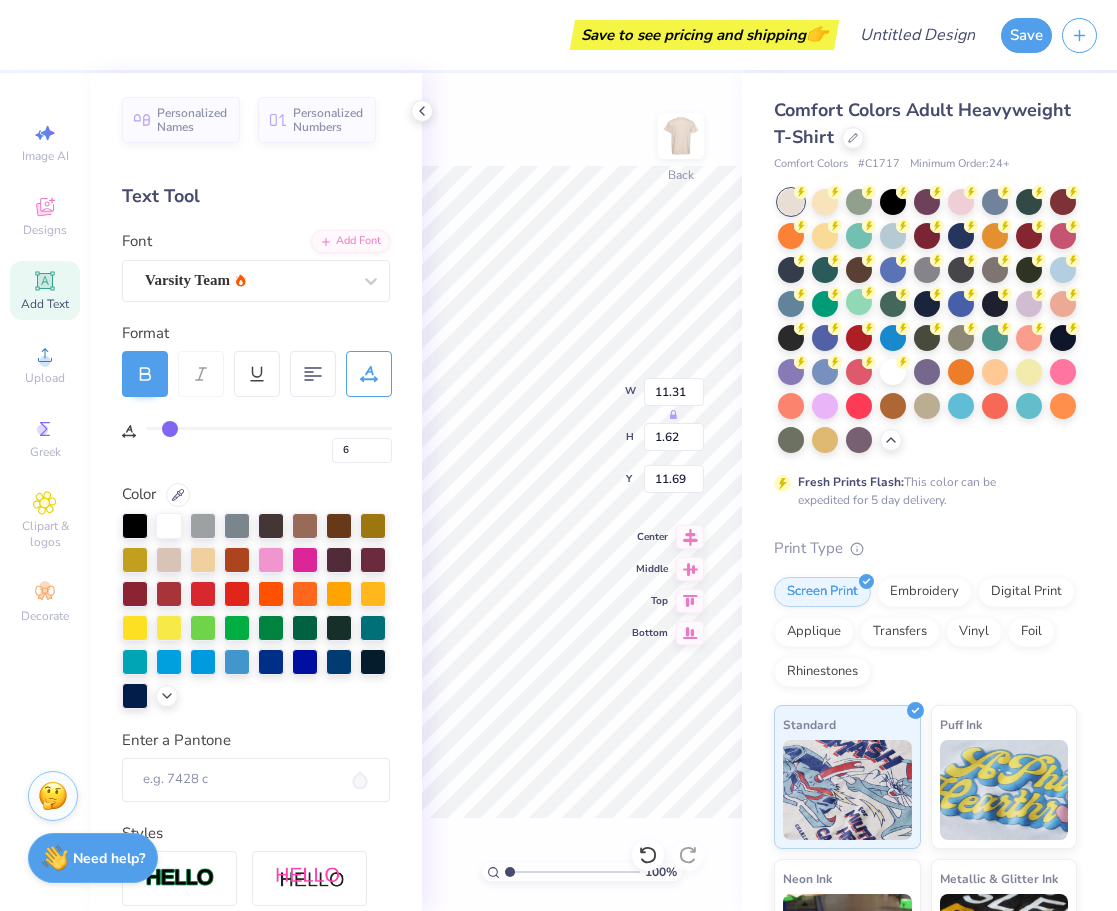 type on "7" 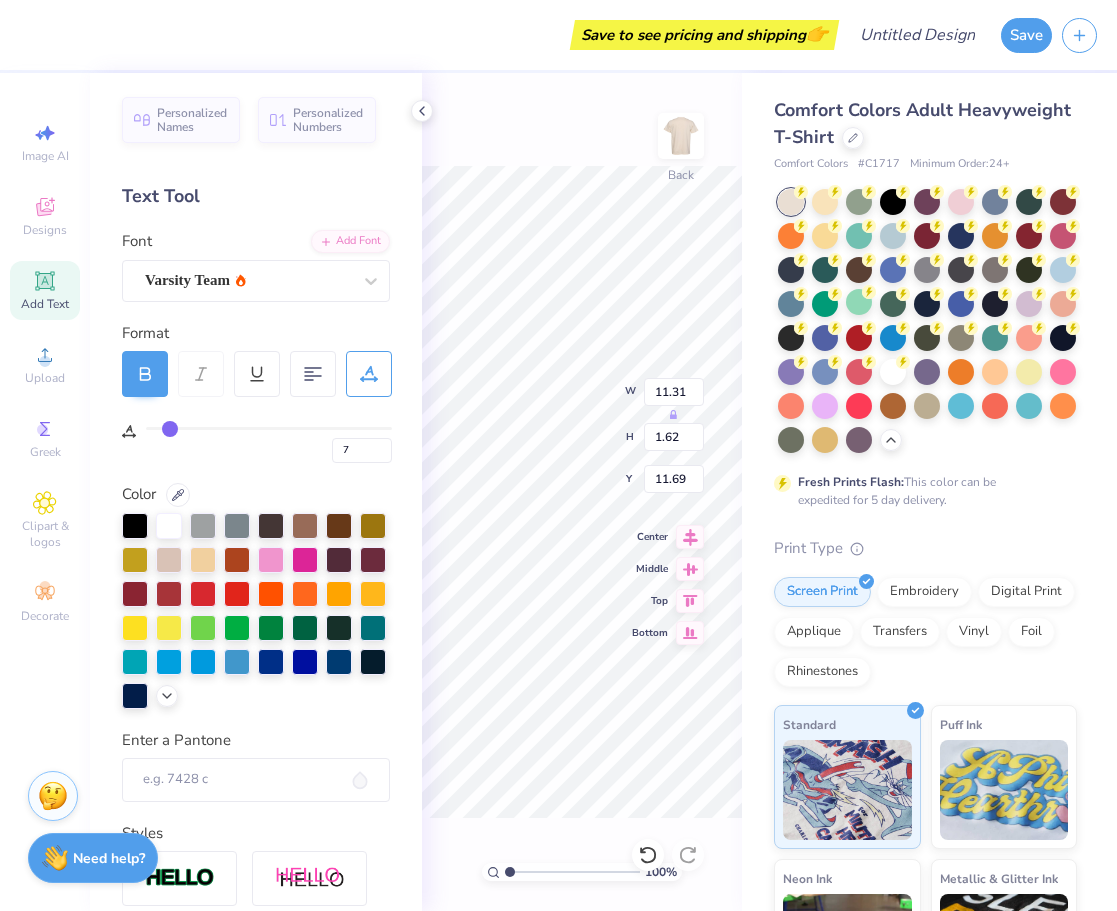 type on "8" 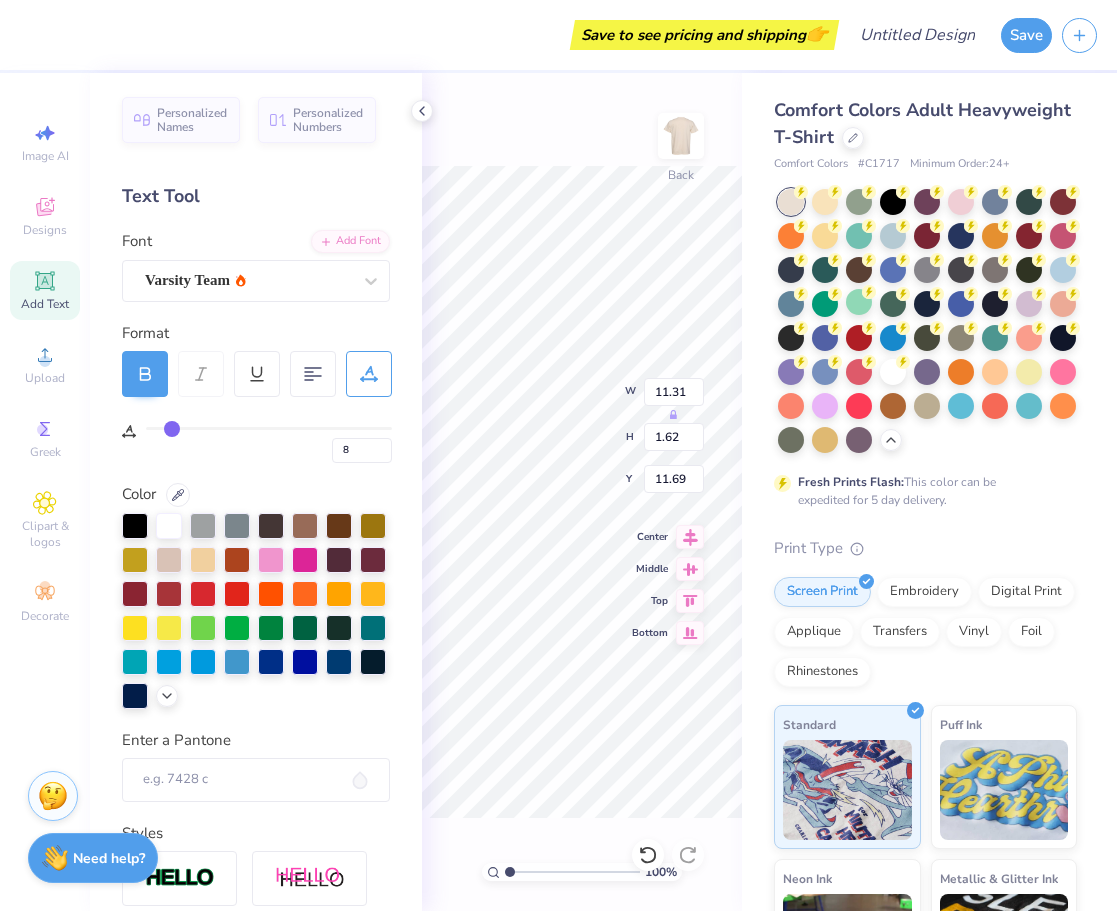 type on "9" 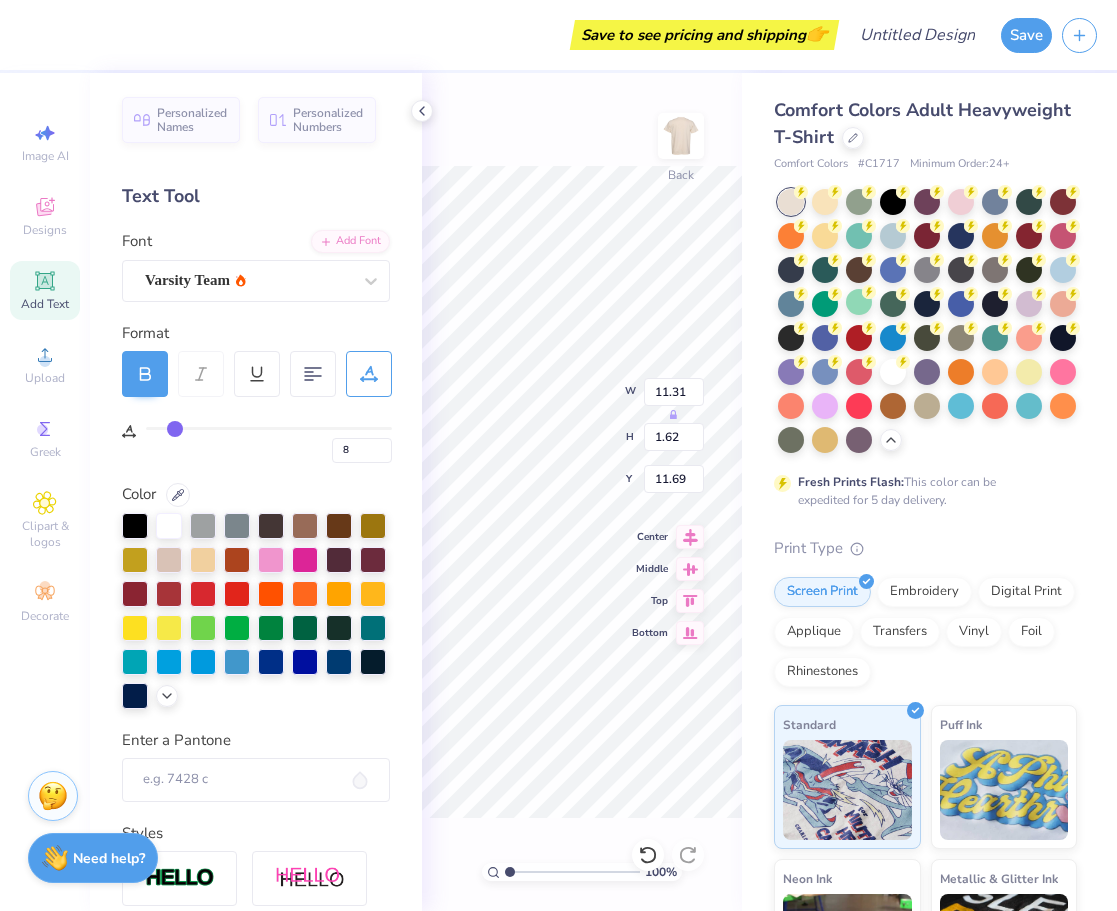 type on "9" 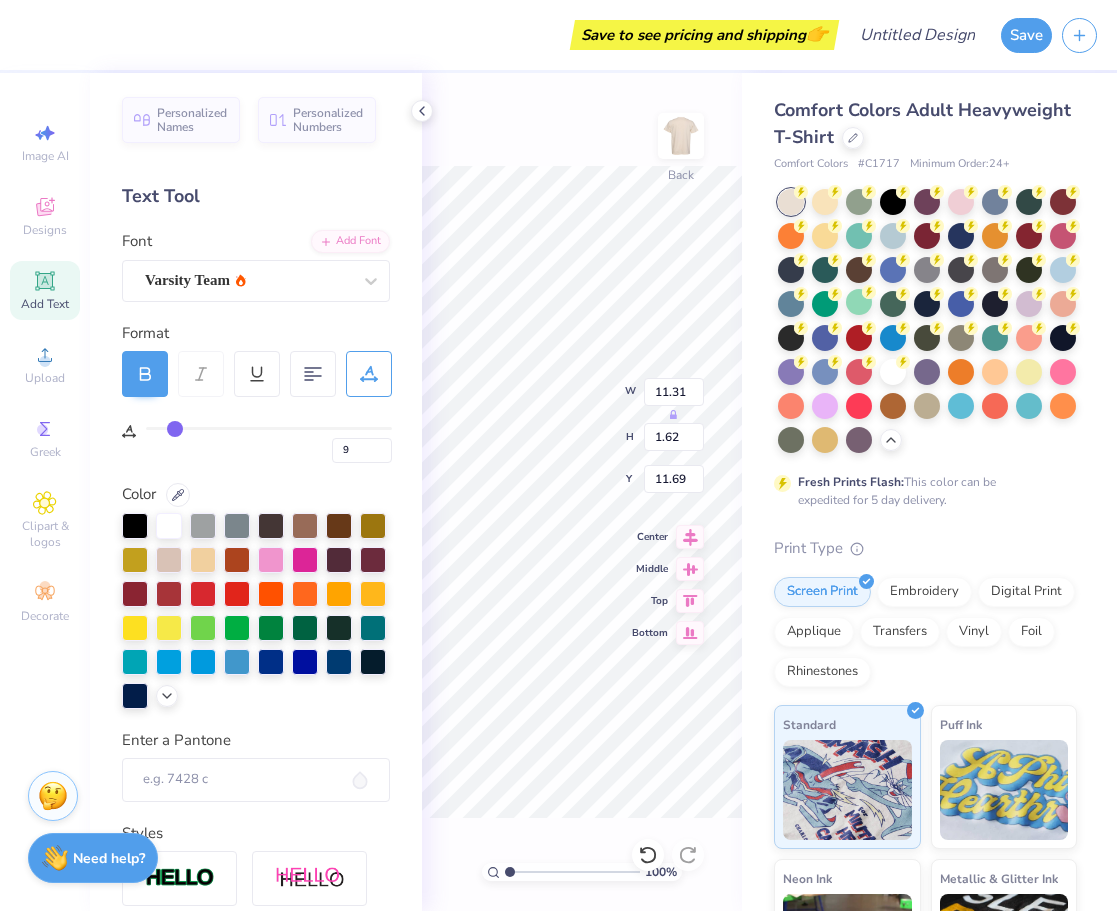 type on "10" 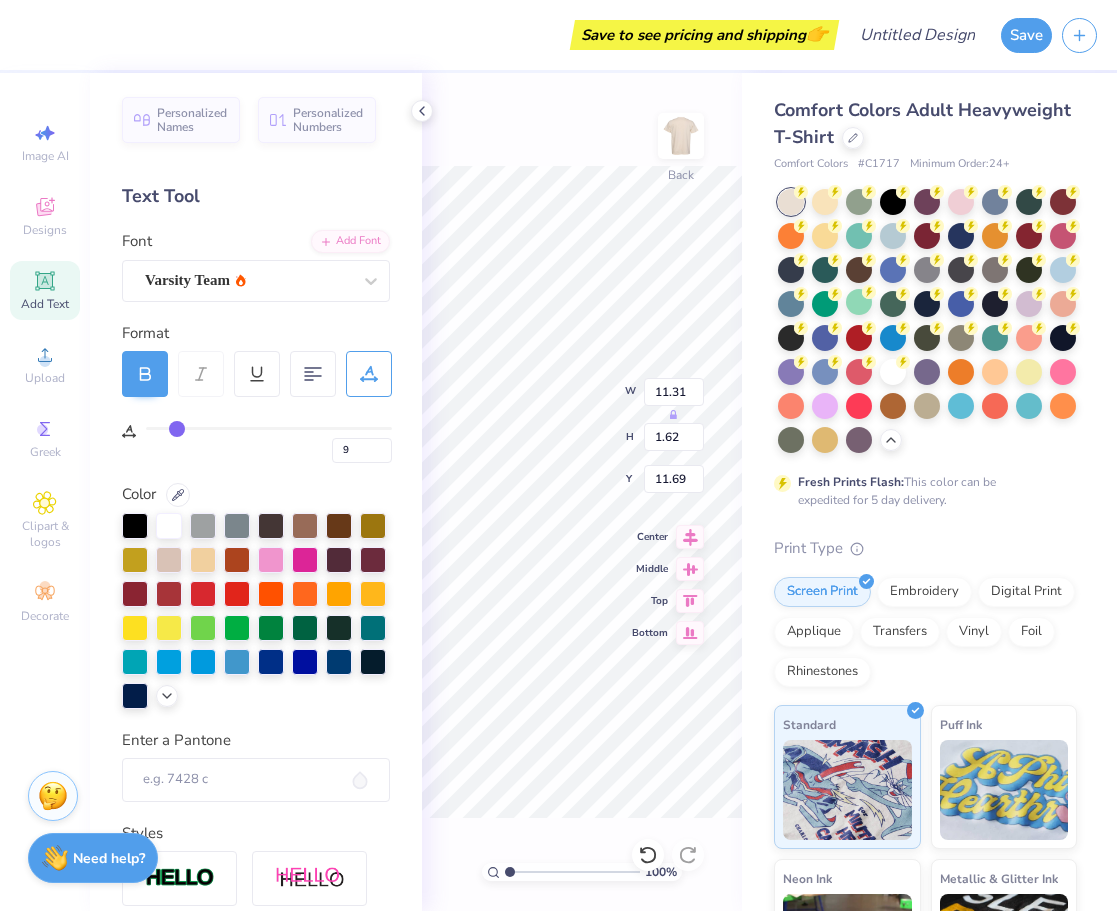 type on "10" 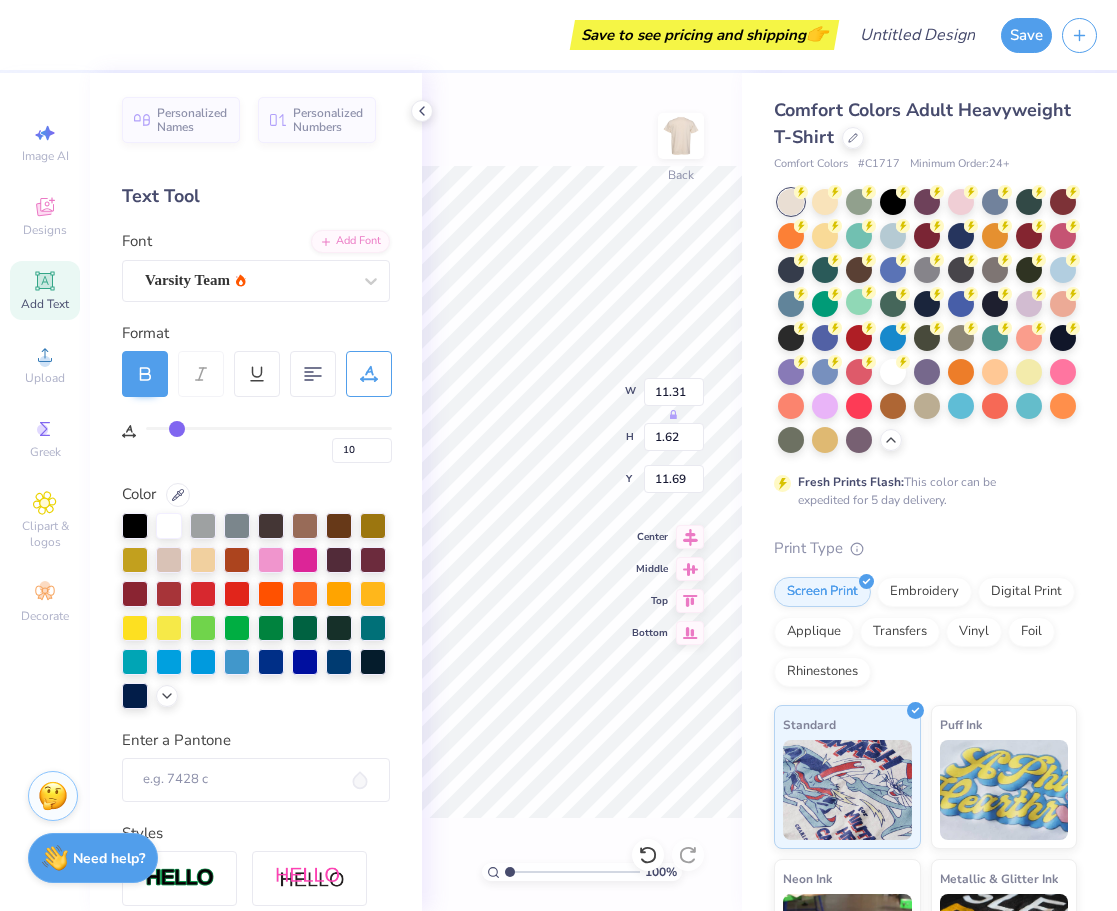 type on "11" 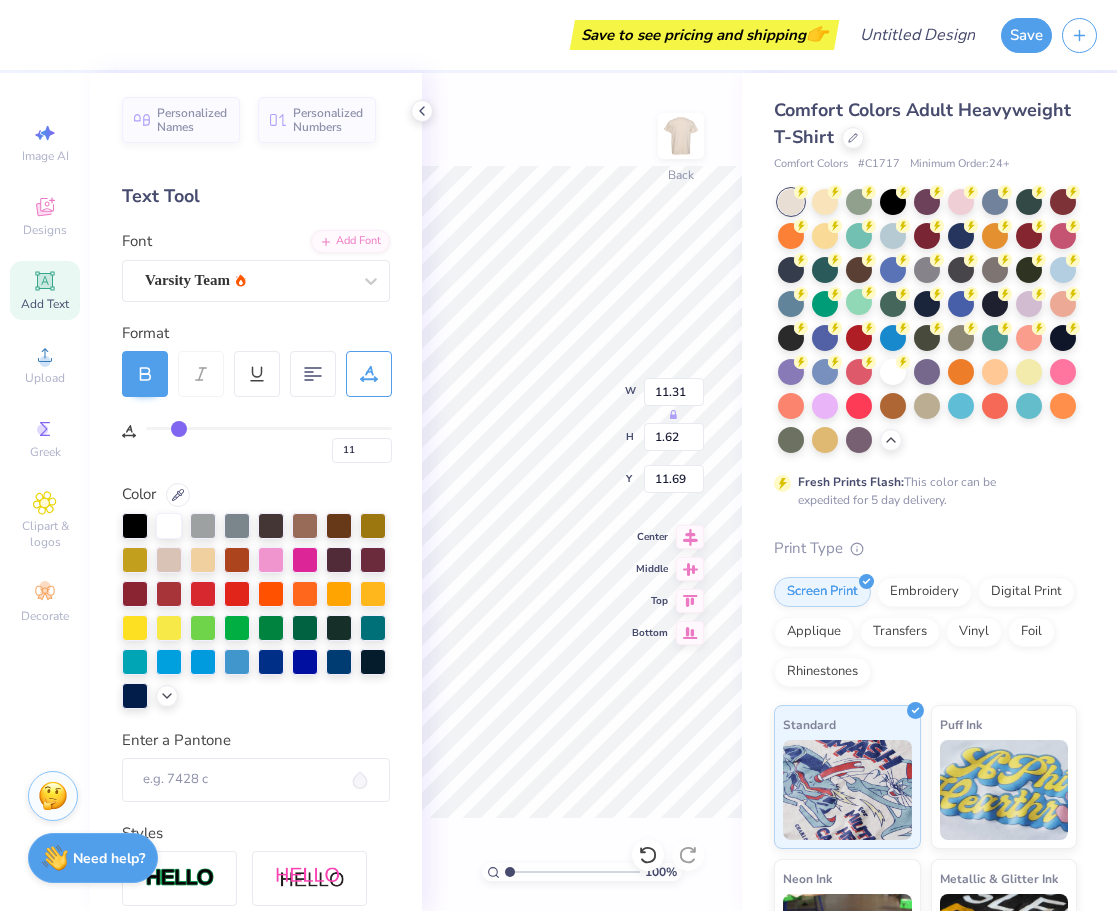 type on "12" 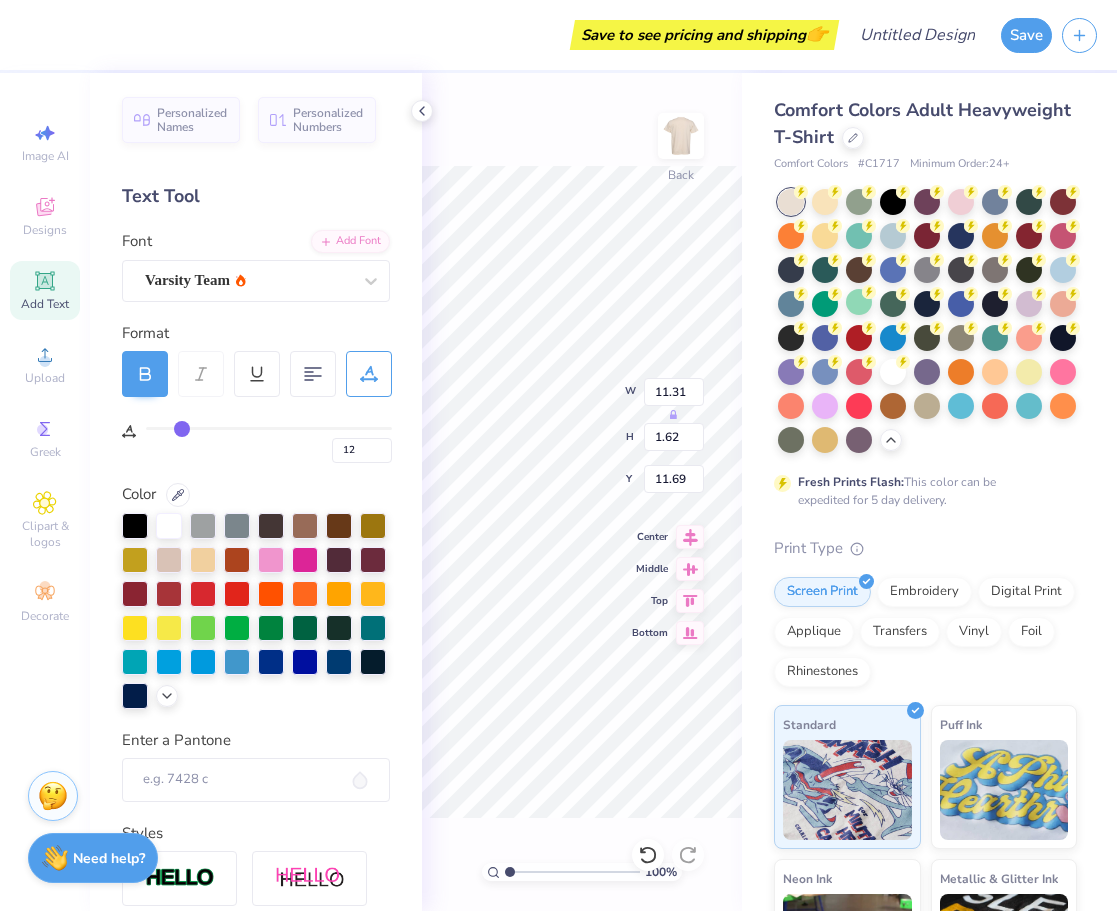 type on "13" 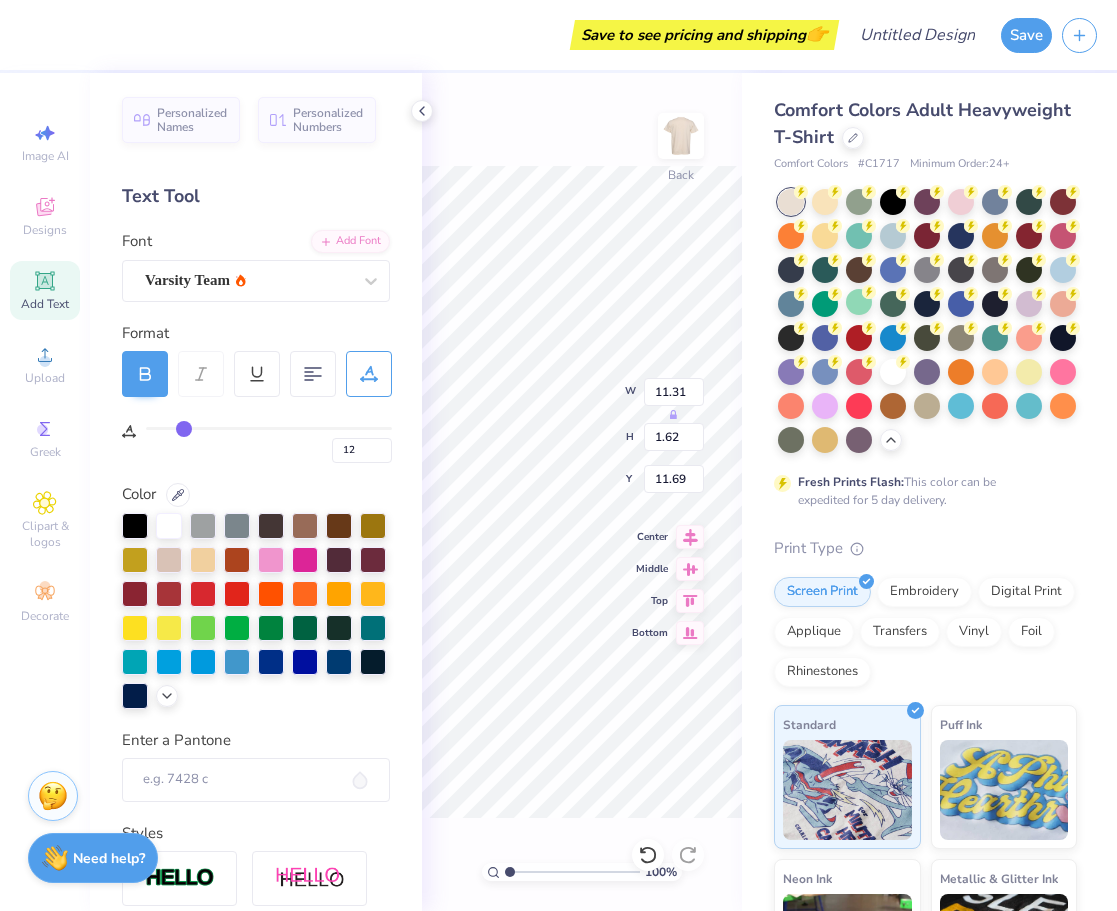 type on "13" 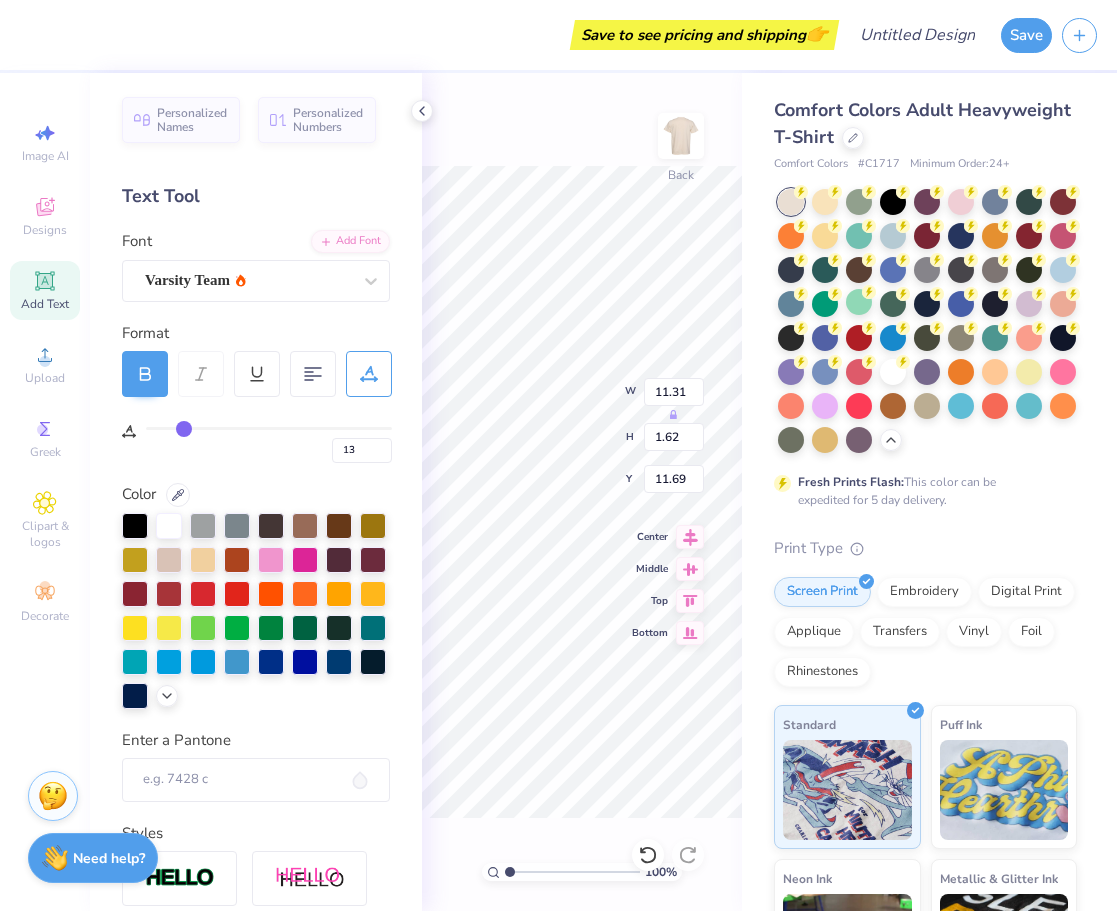 type on "14" 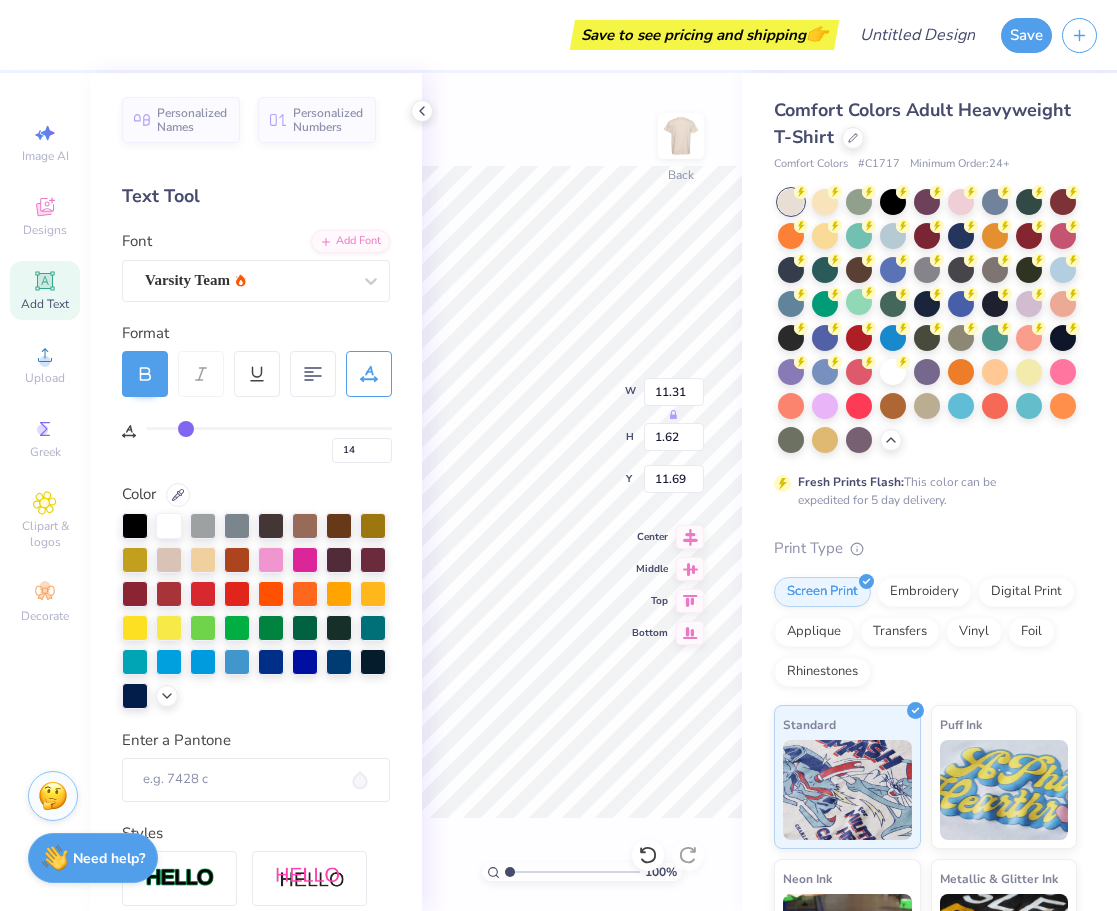 type on "15" 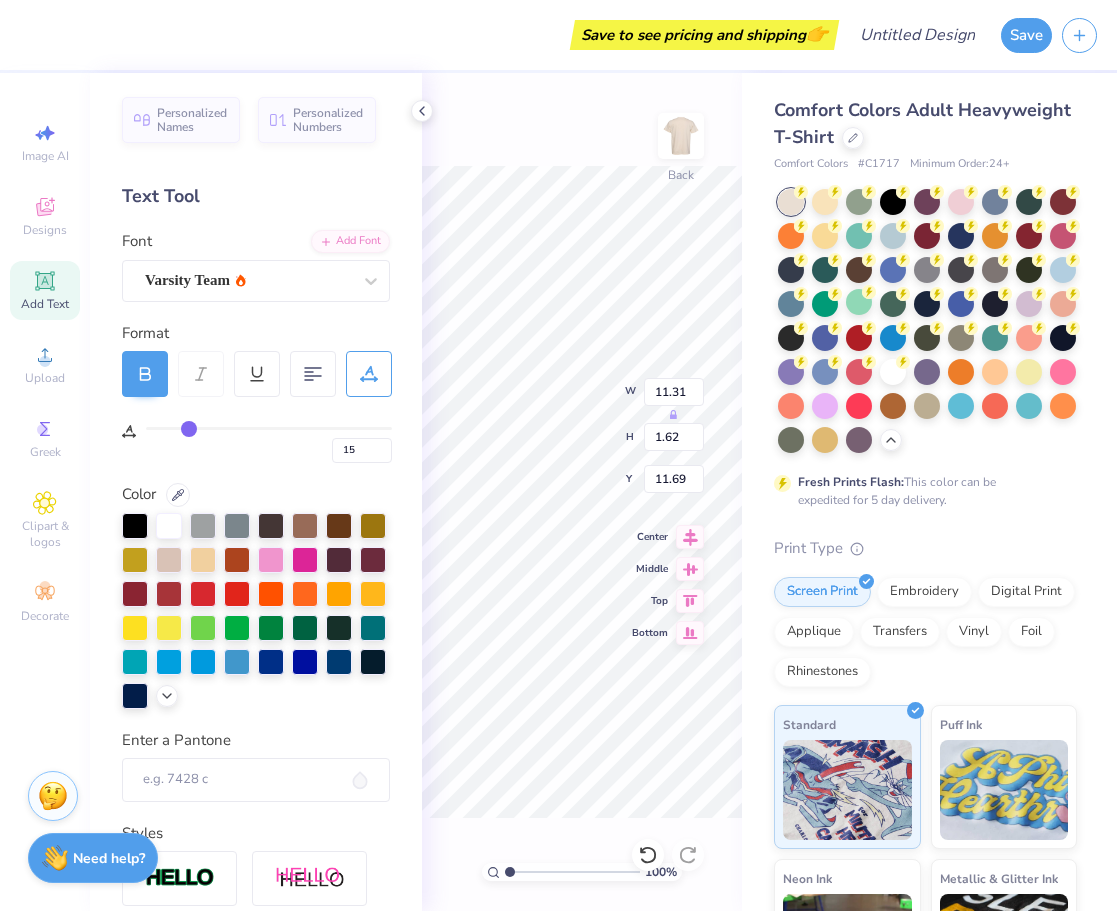 type on "16" 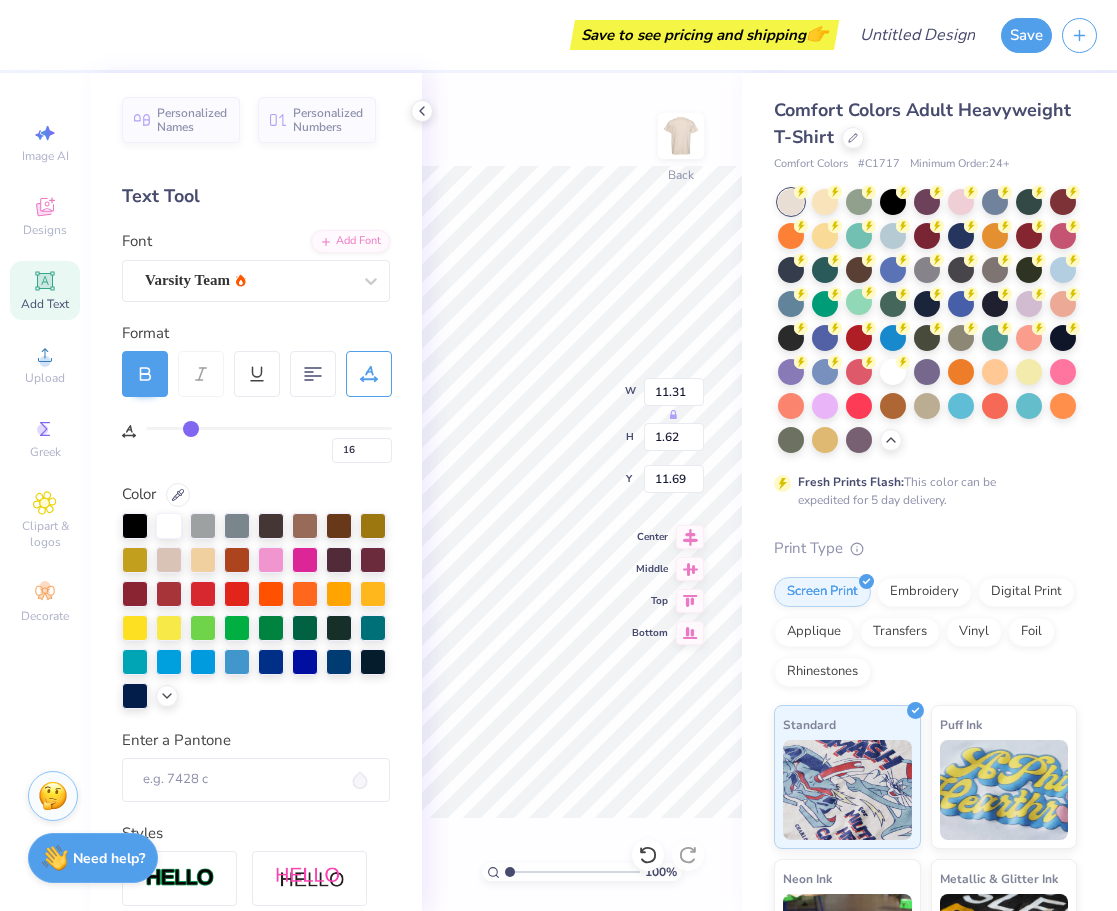 type on "17" 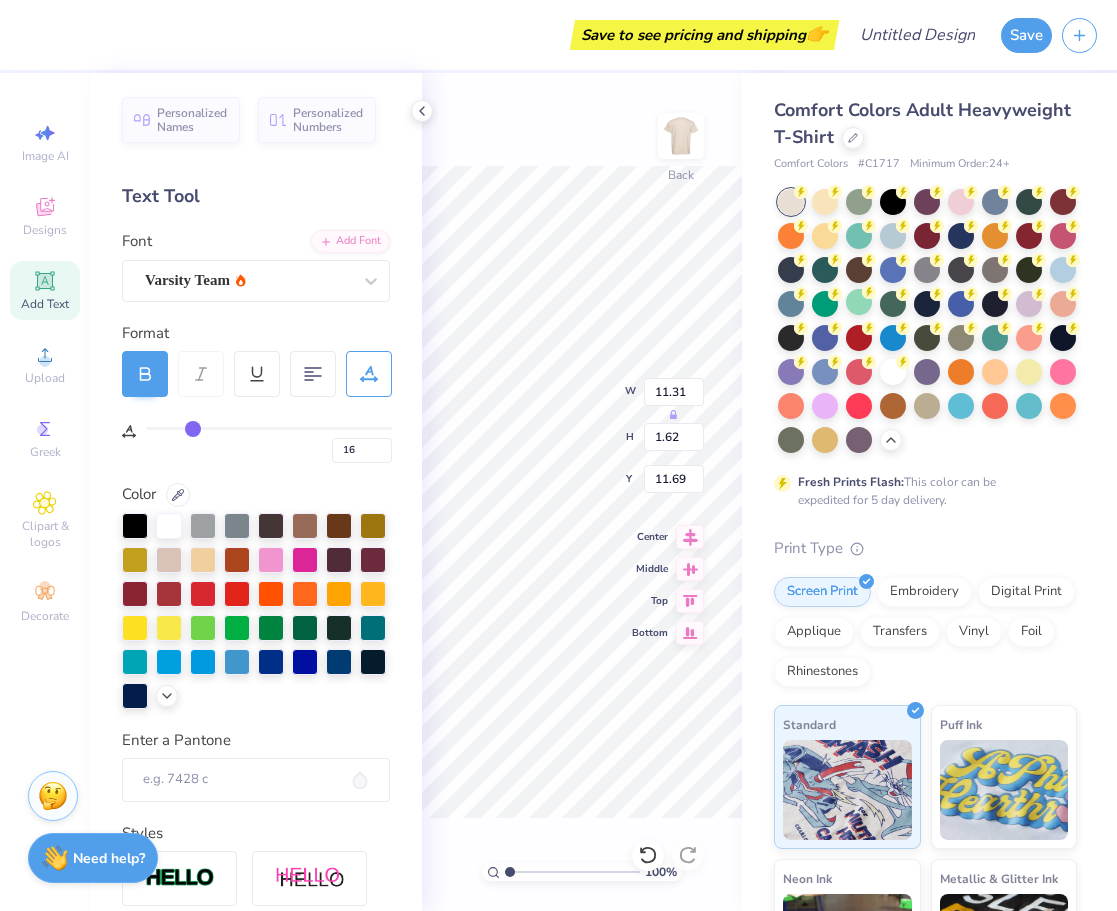 type on "17" 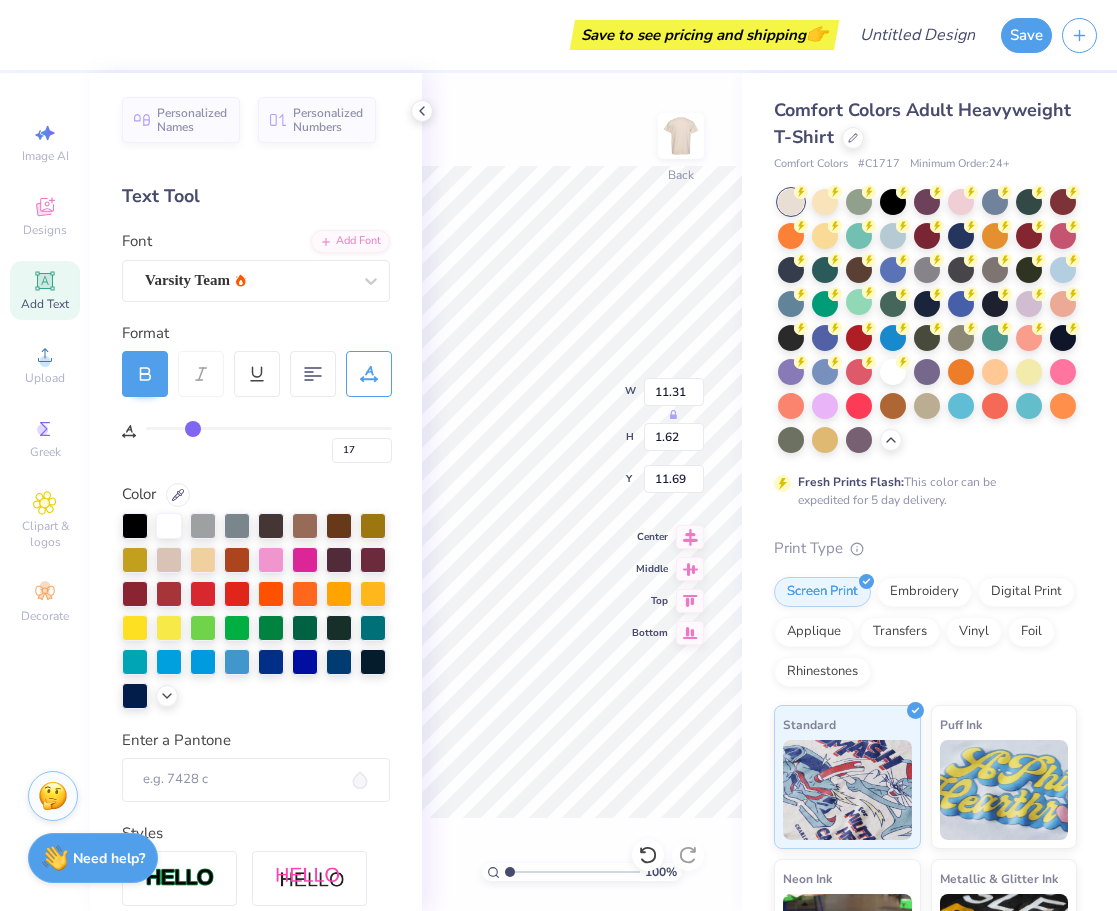 type on "18" 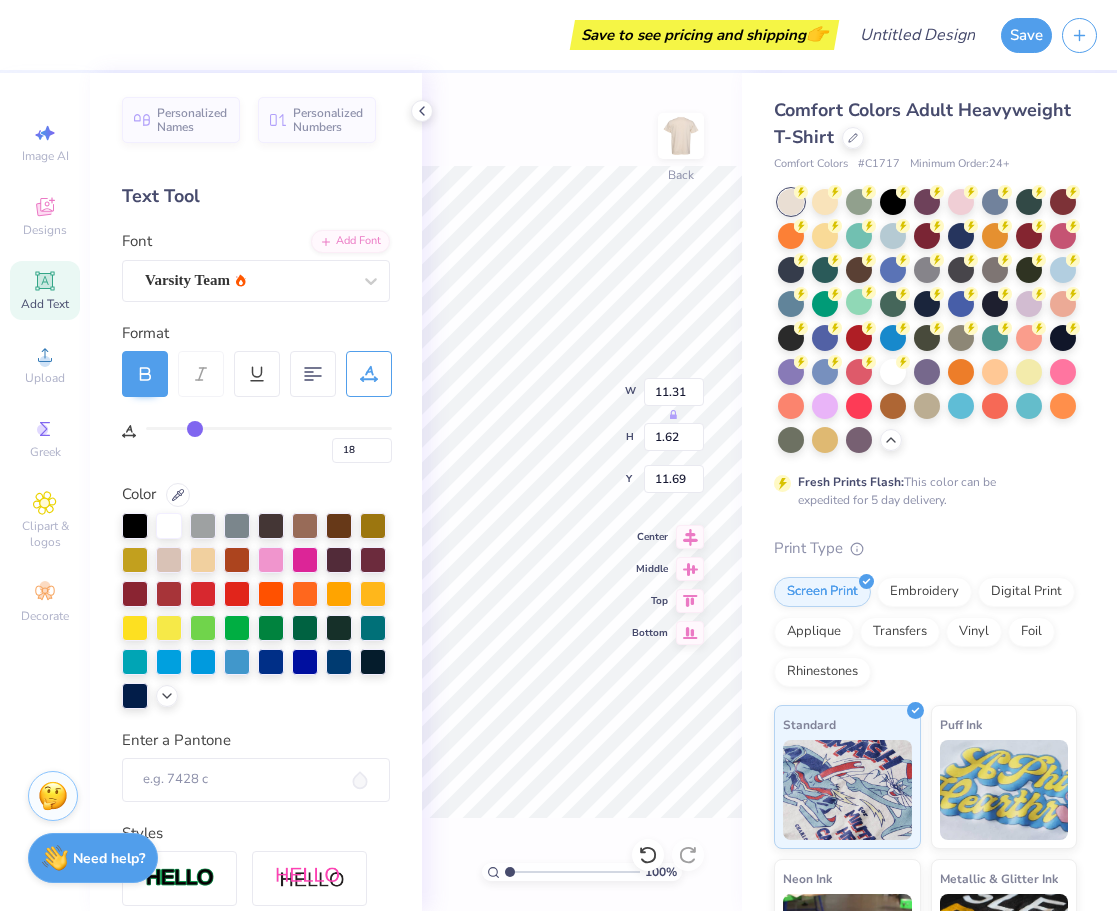 type on "19" 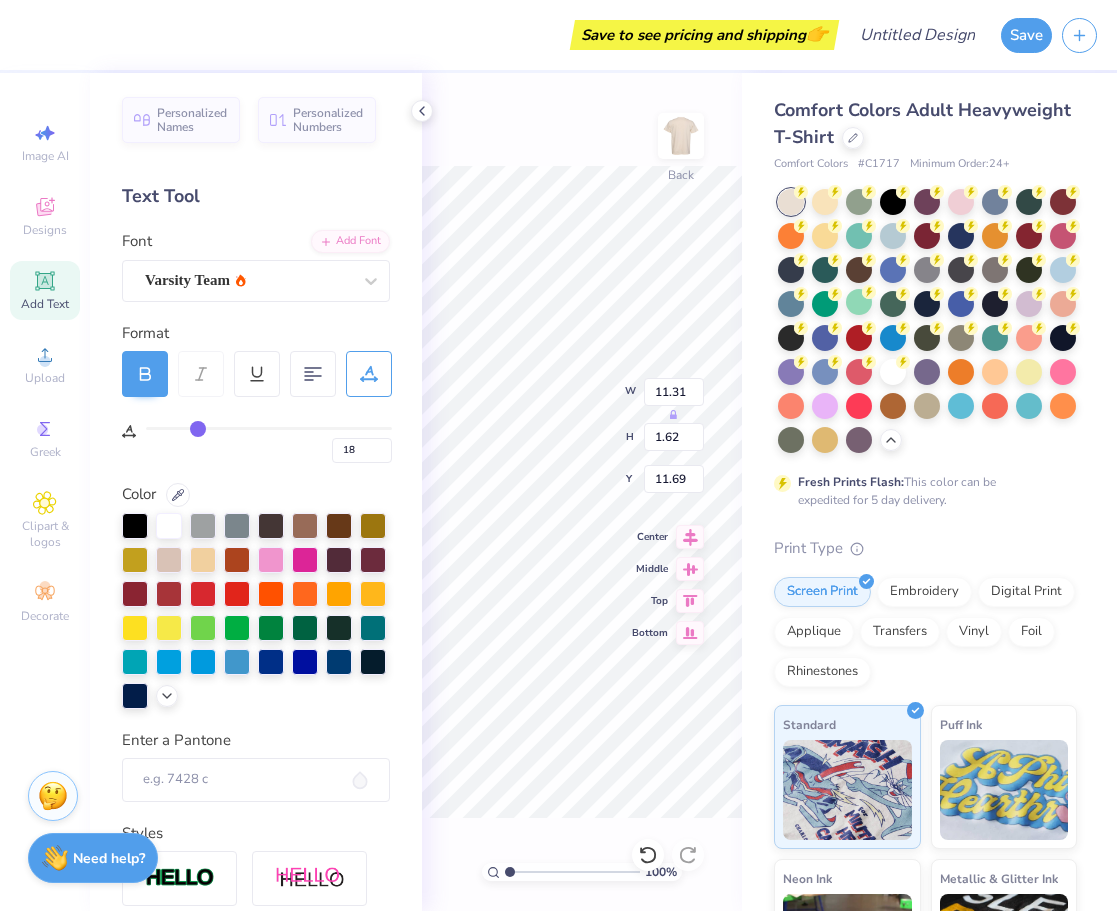 type on "19" 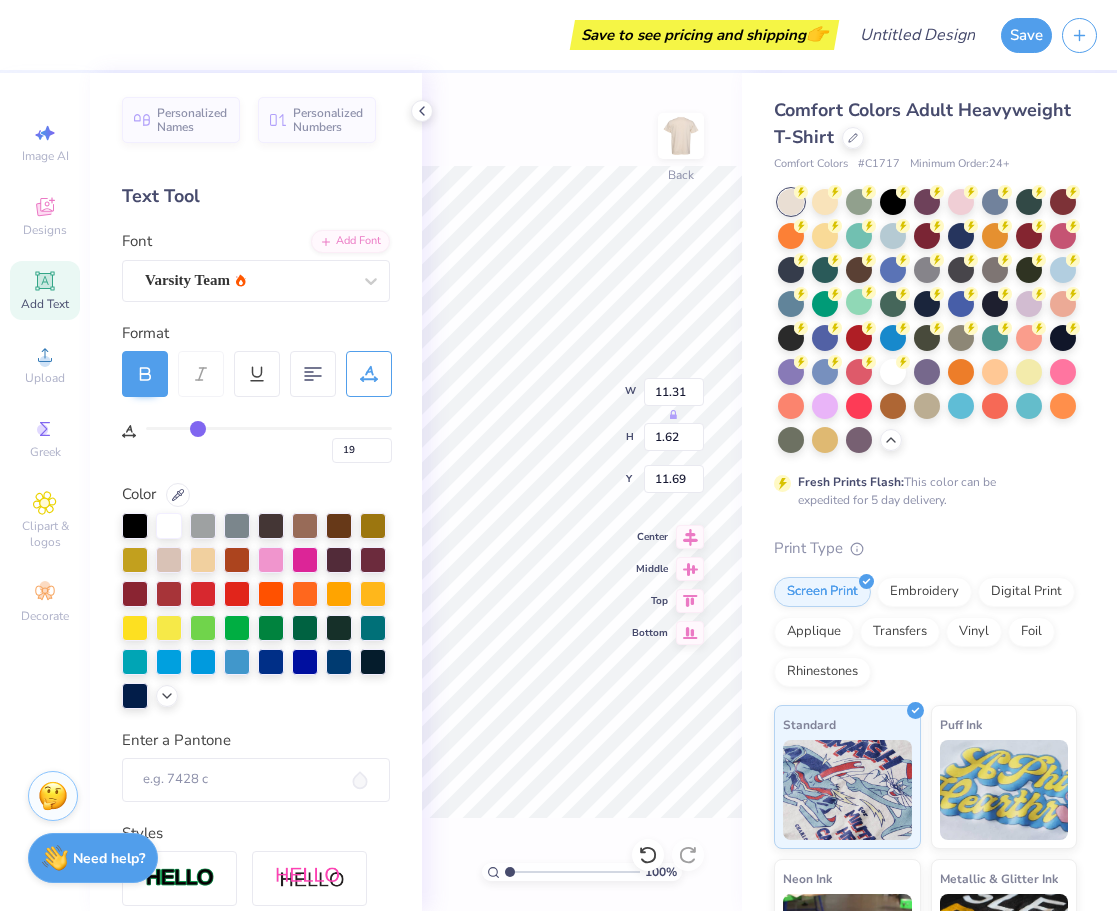 type on "20" 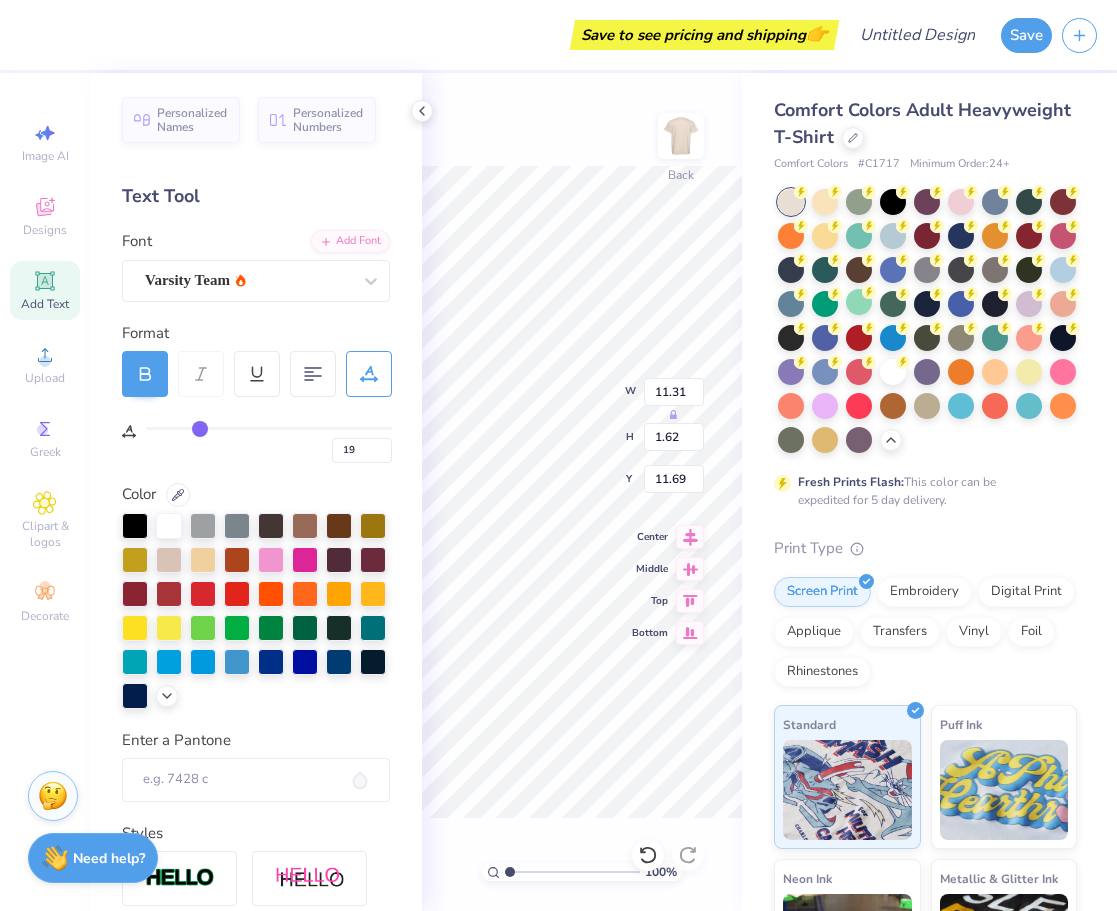 type on "20" 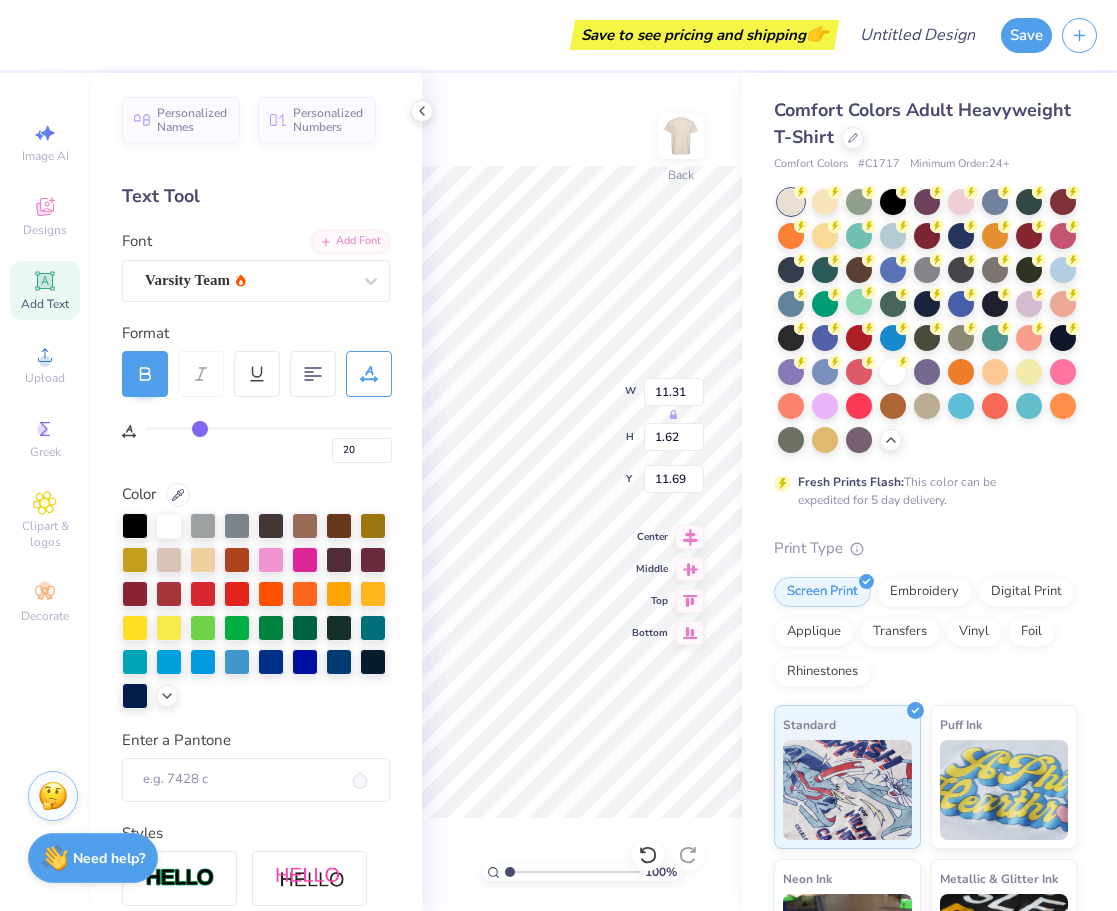 type on "21" 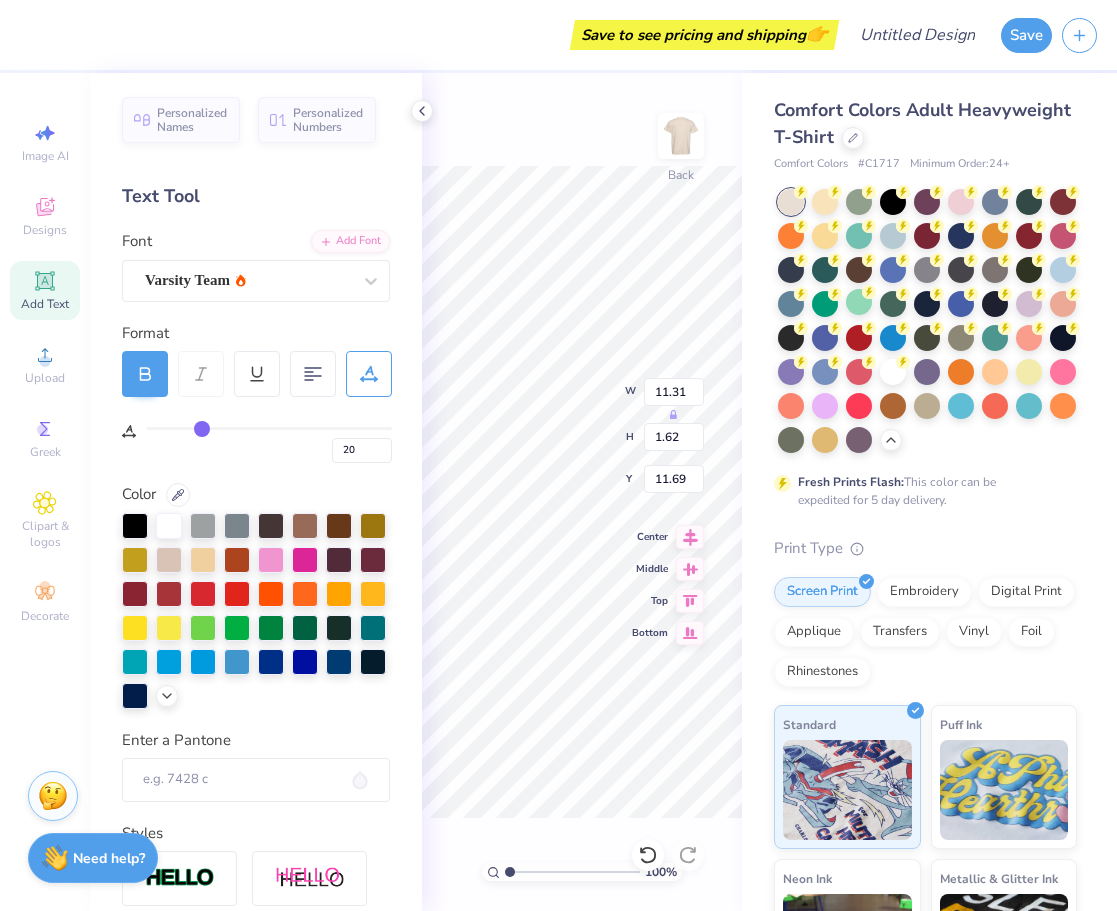 type on "21" 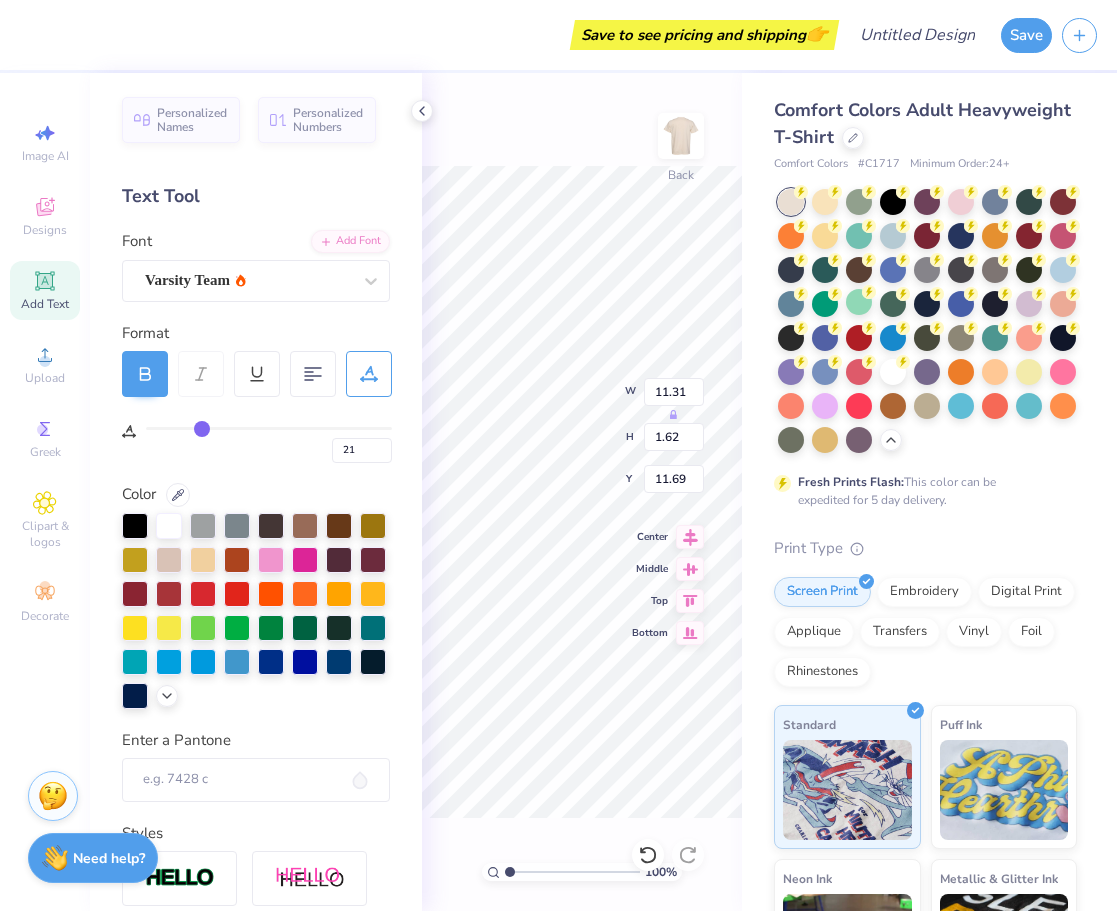 type on "22" 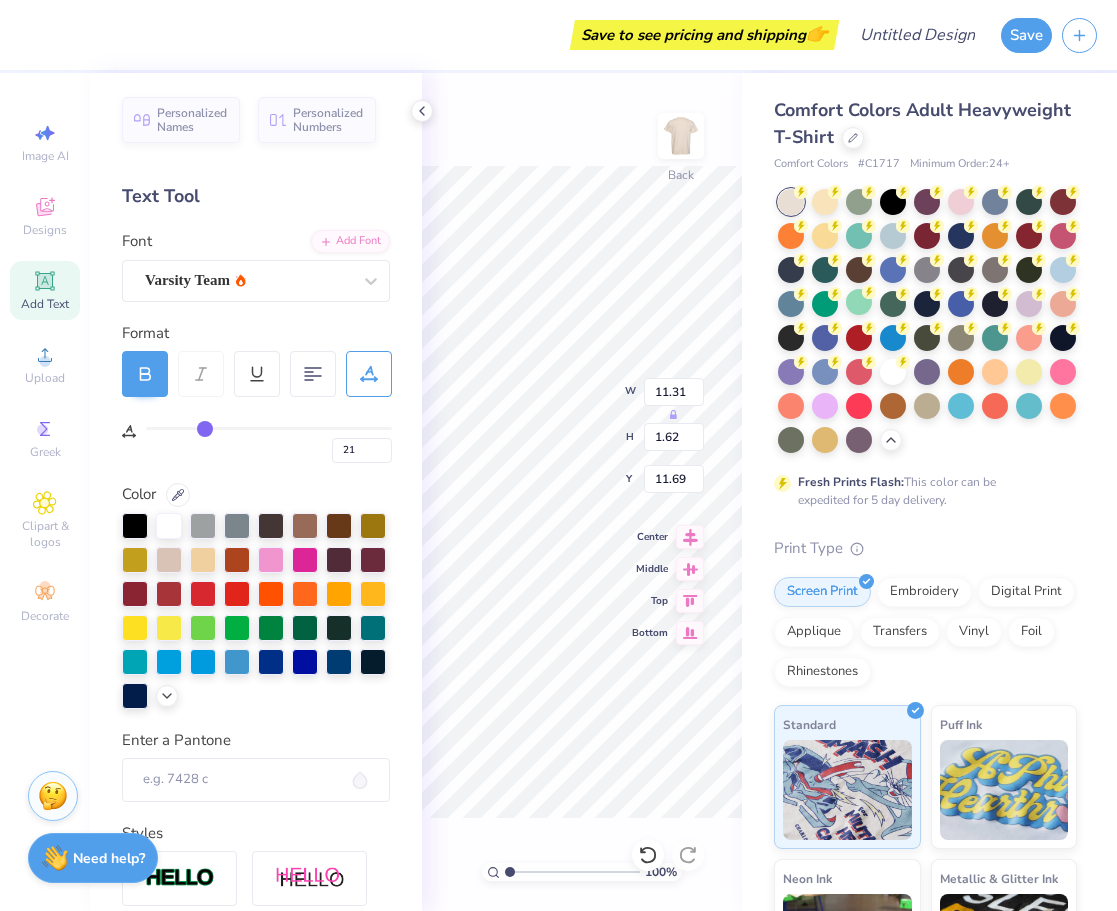 type on "22" 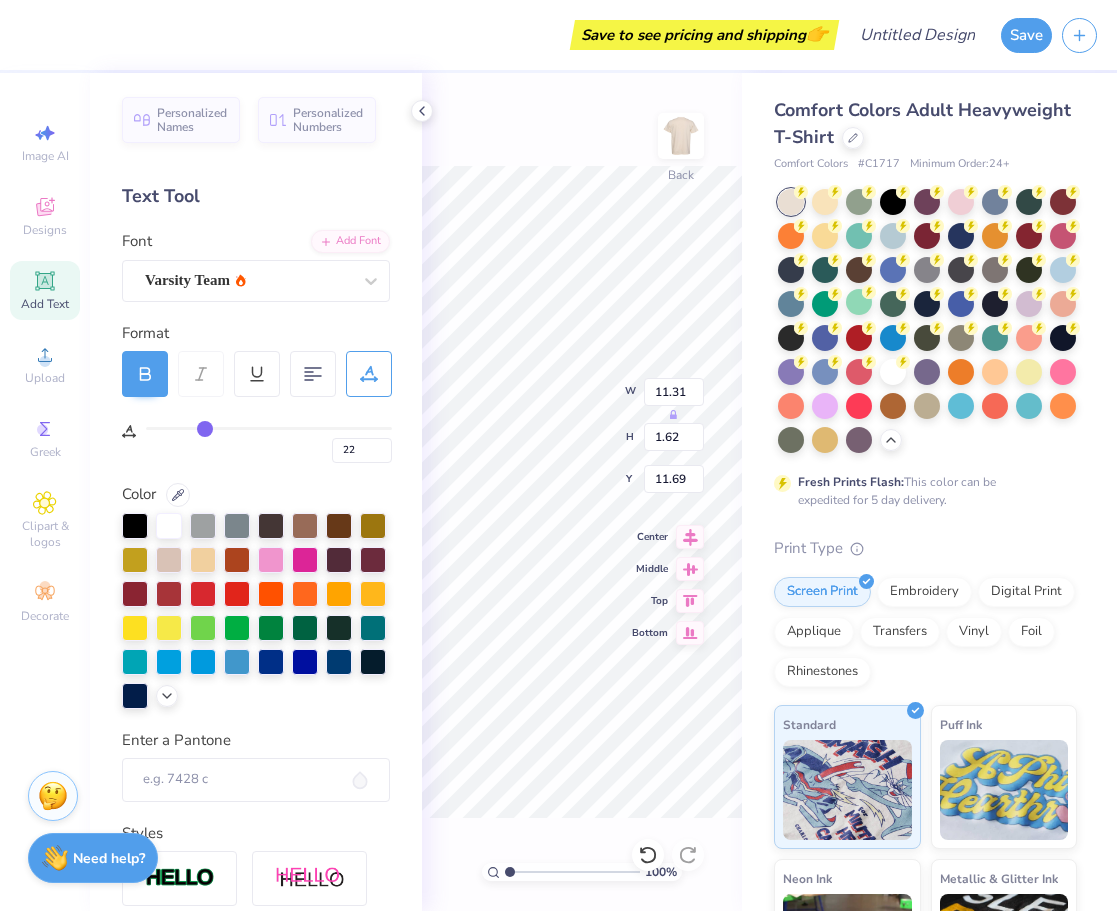 drag, startPoint x: 155, startPoint y: 431, endPoint x: 204, endPoint y: 432, distance: 49.010204 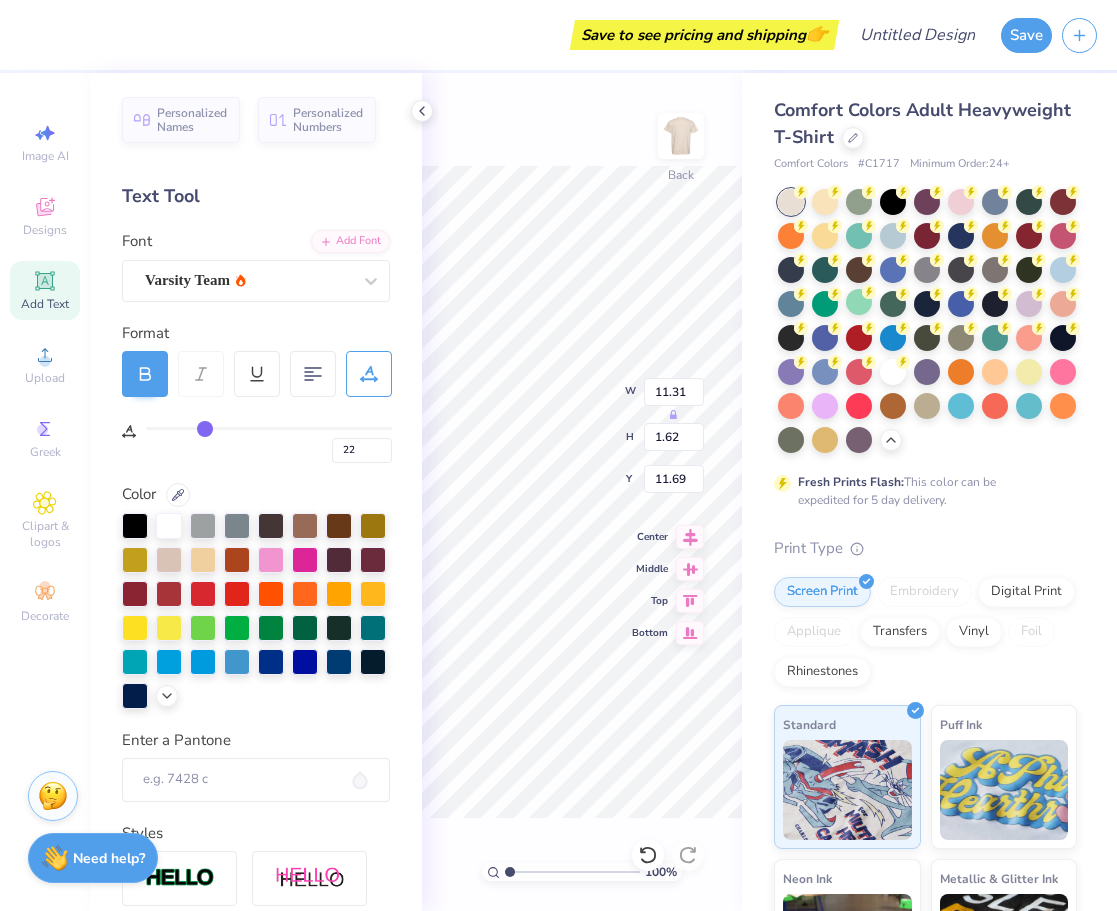 type on "14.17" 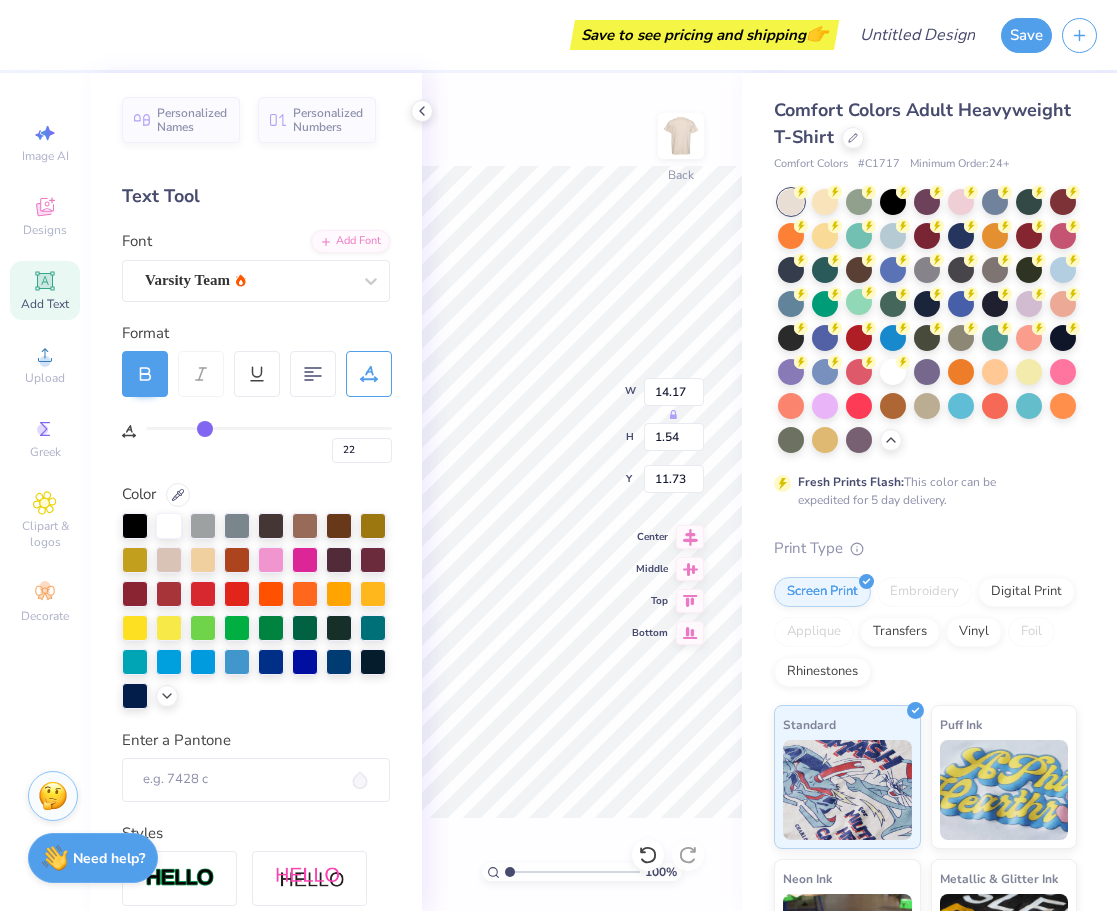 type on "21" 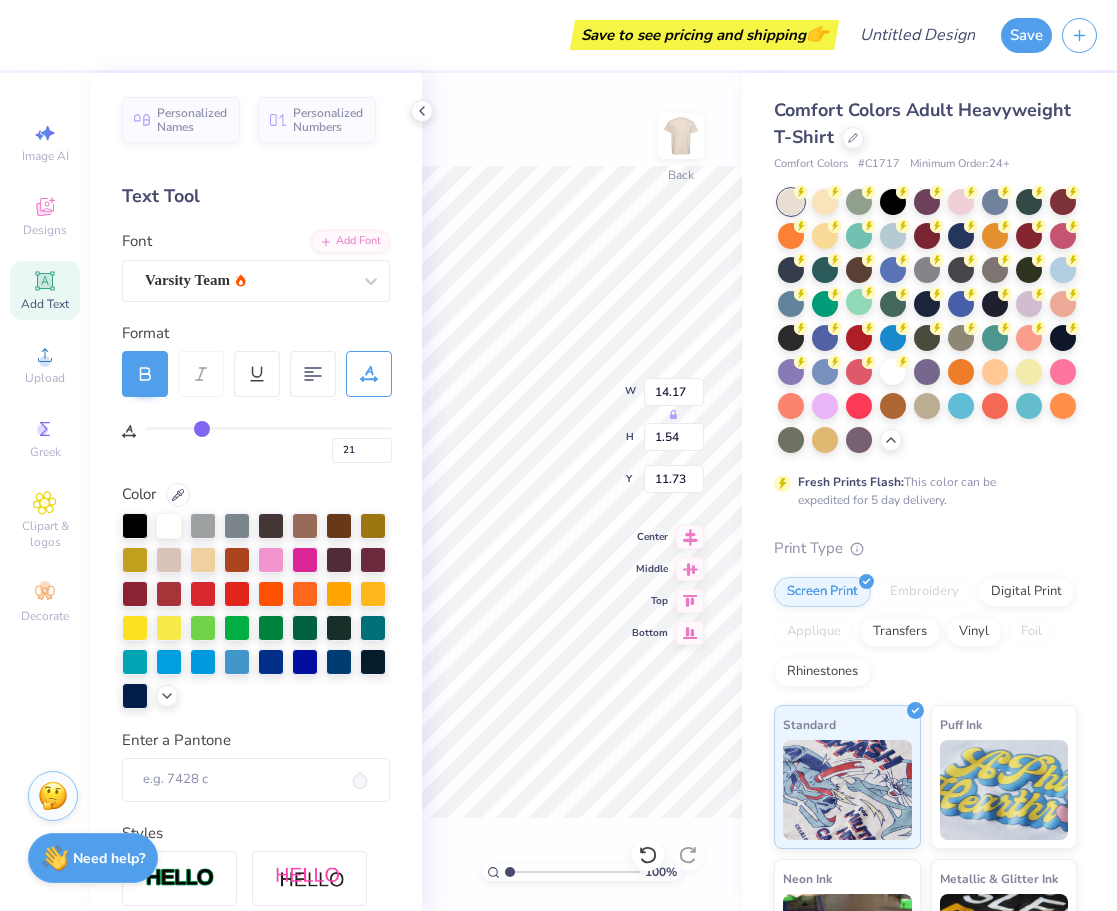 type on "20" 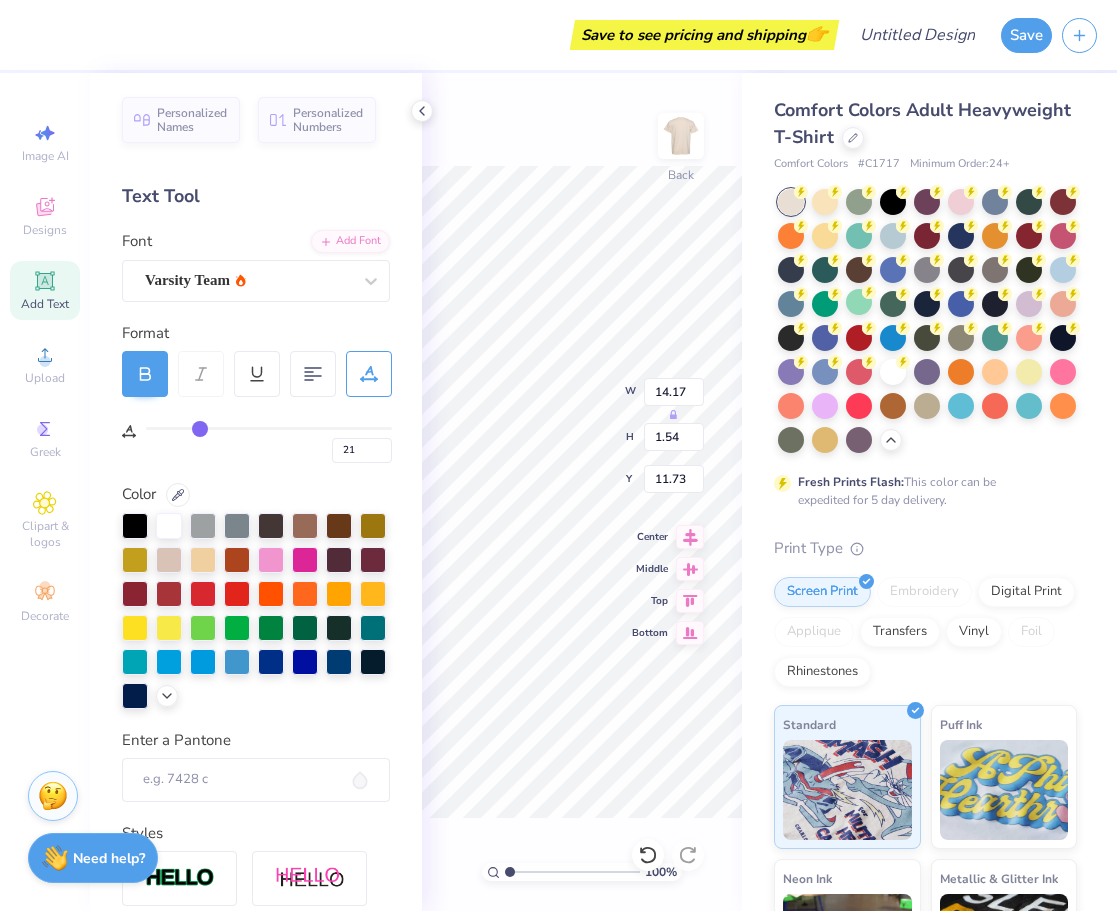type on "20" 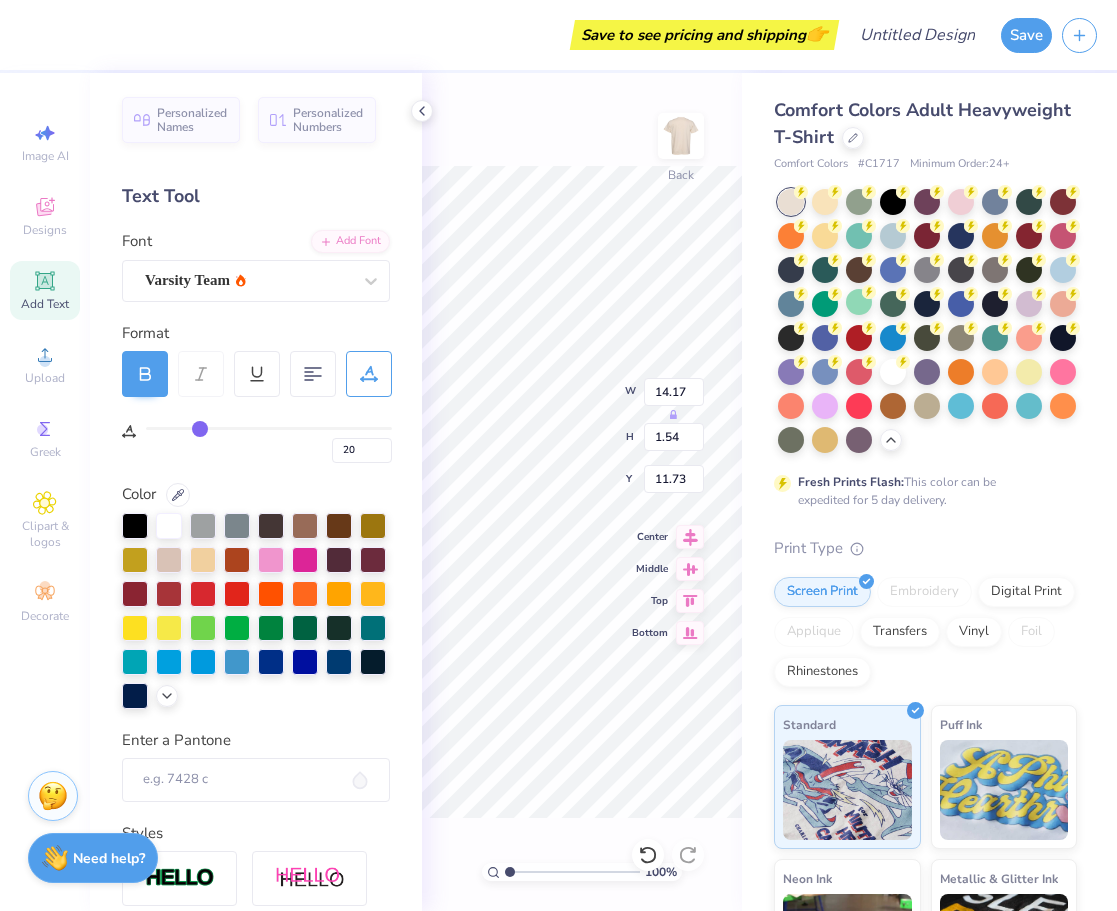 type on "18" 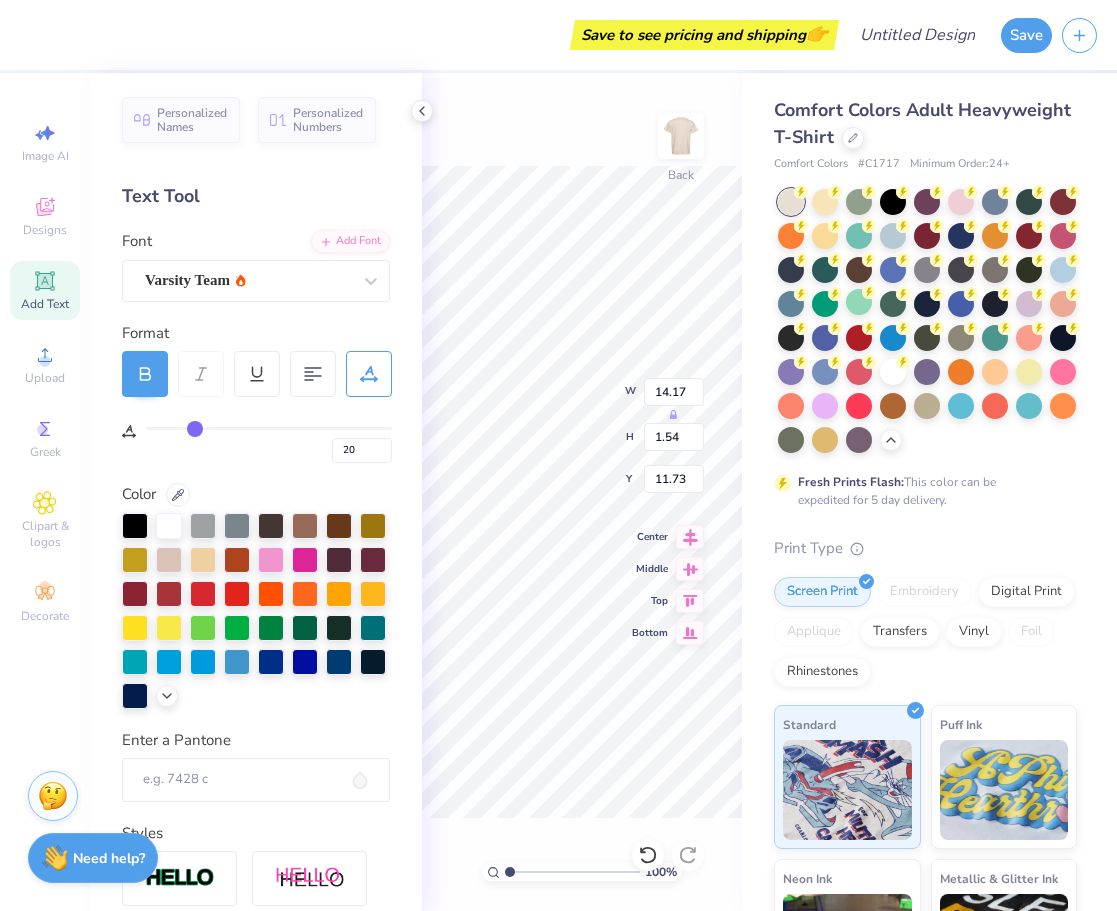 type on "18" 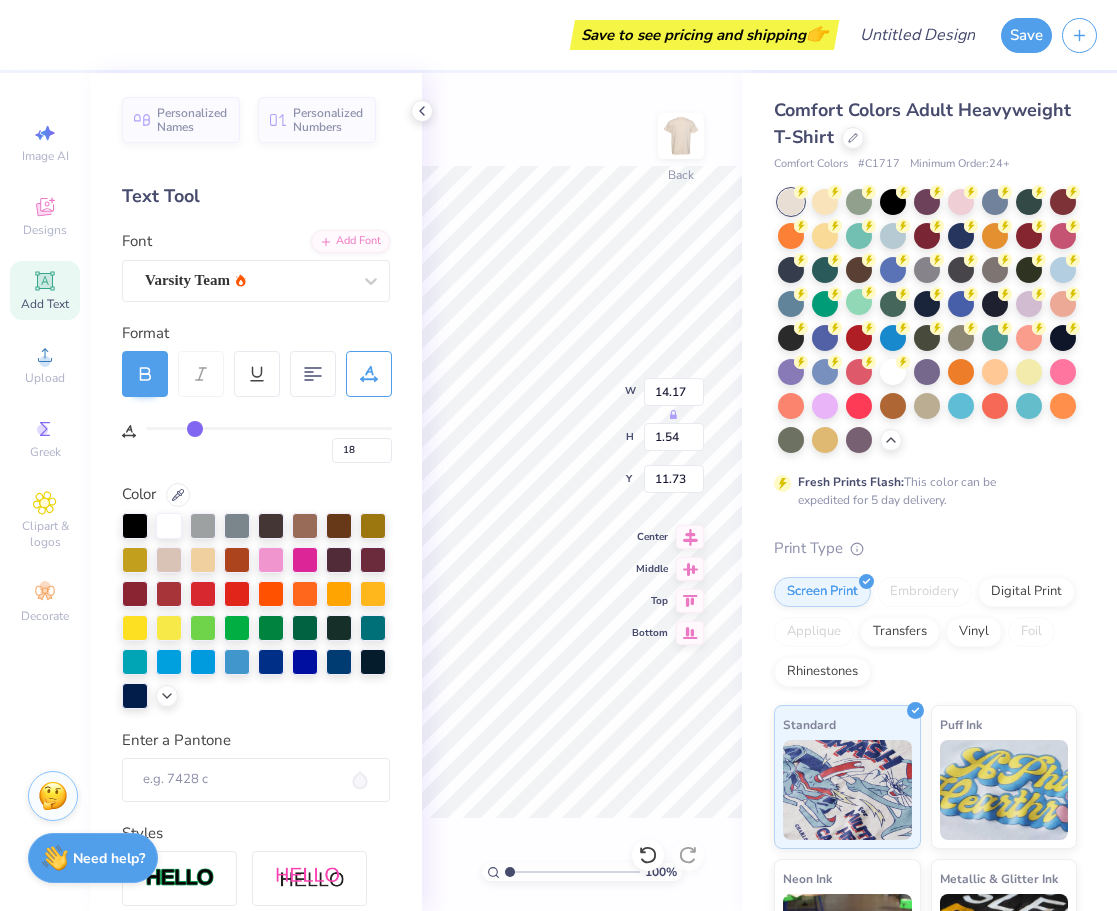 type on "16" 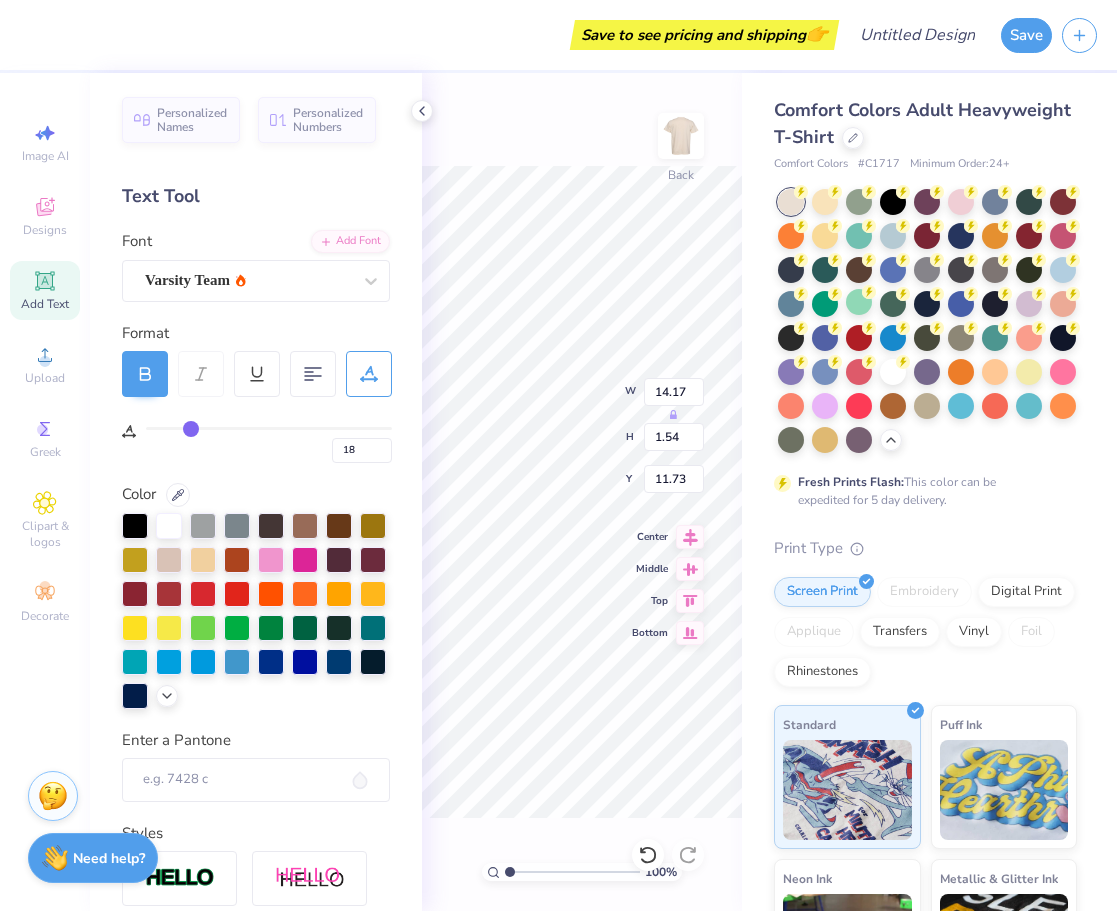 type on "16" 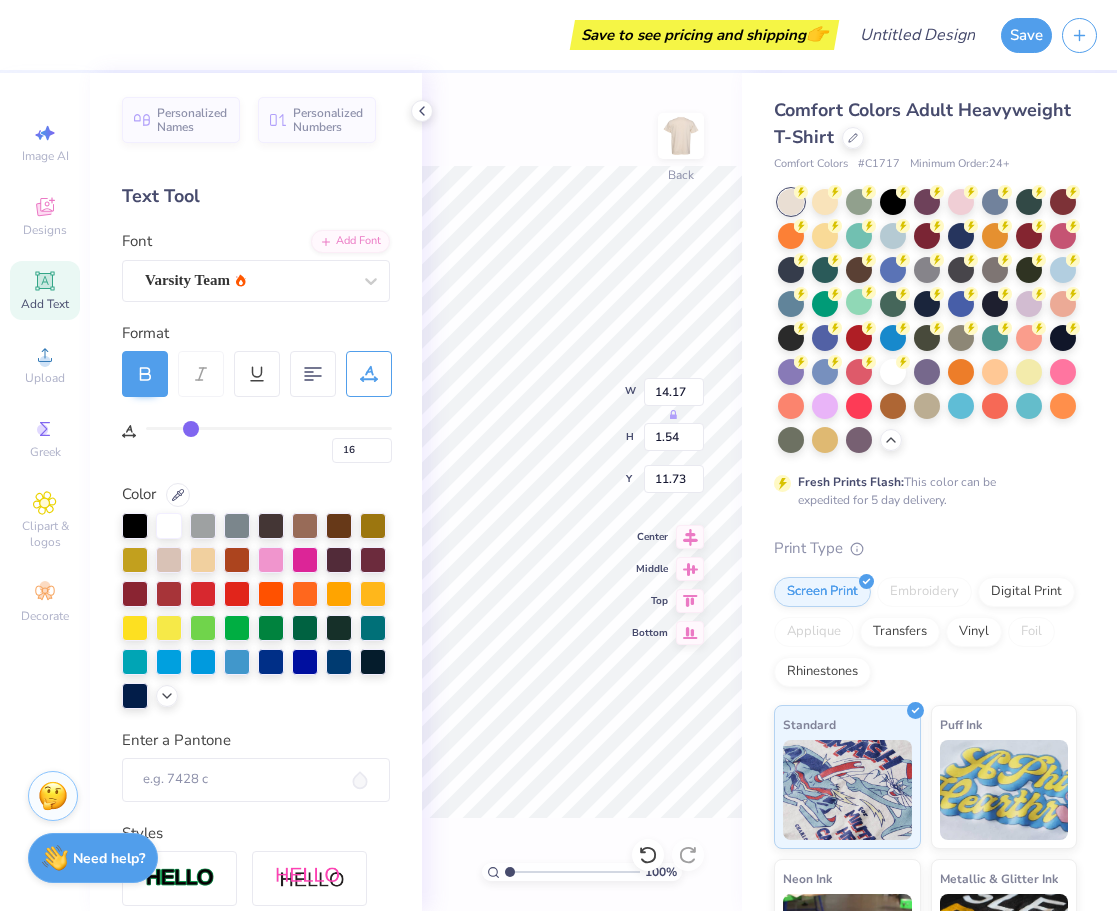 type on "13" 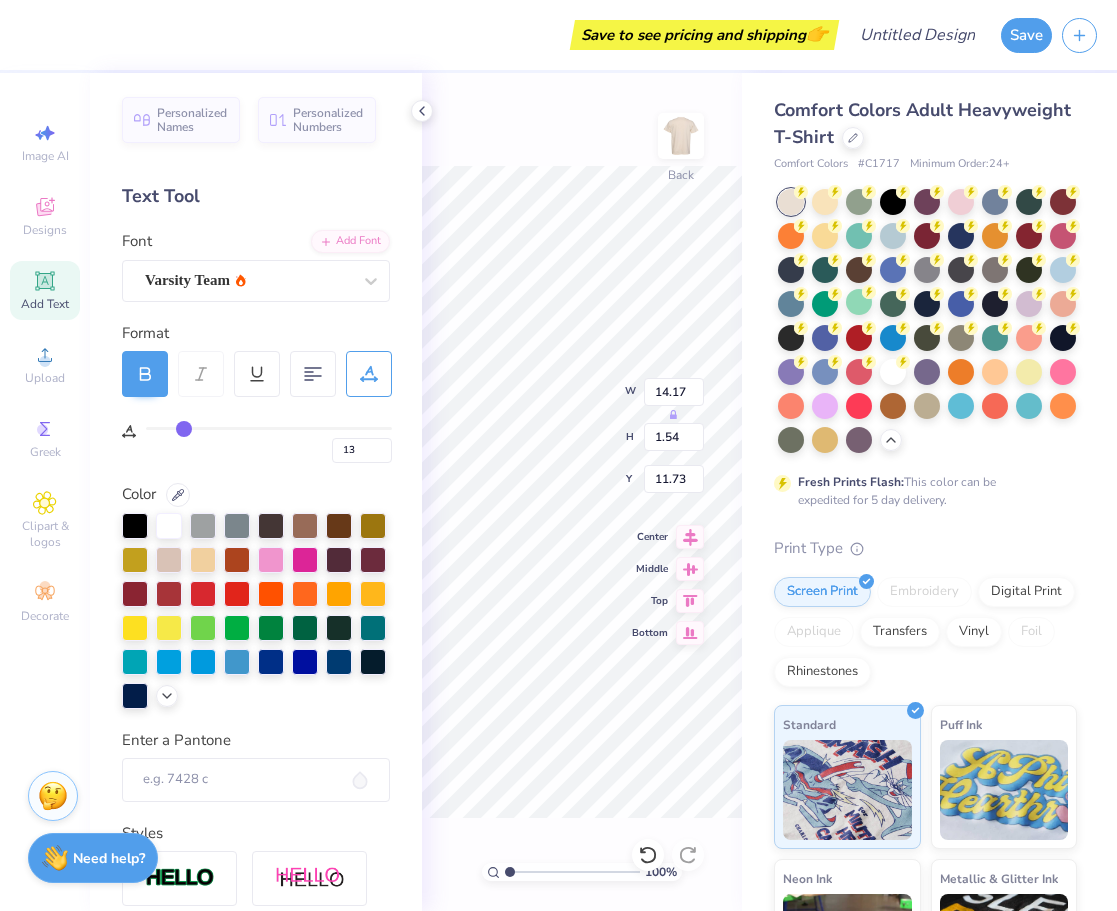 type on "10" 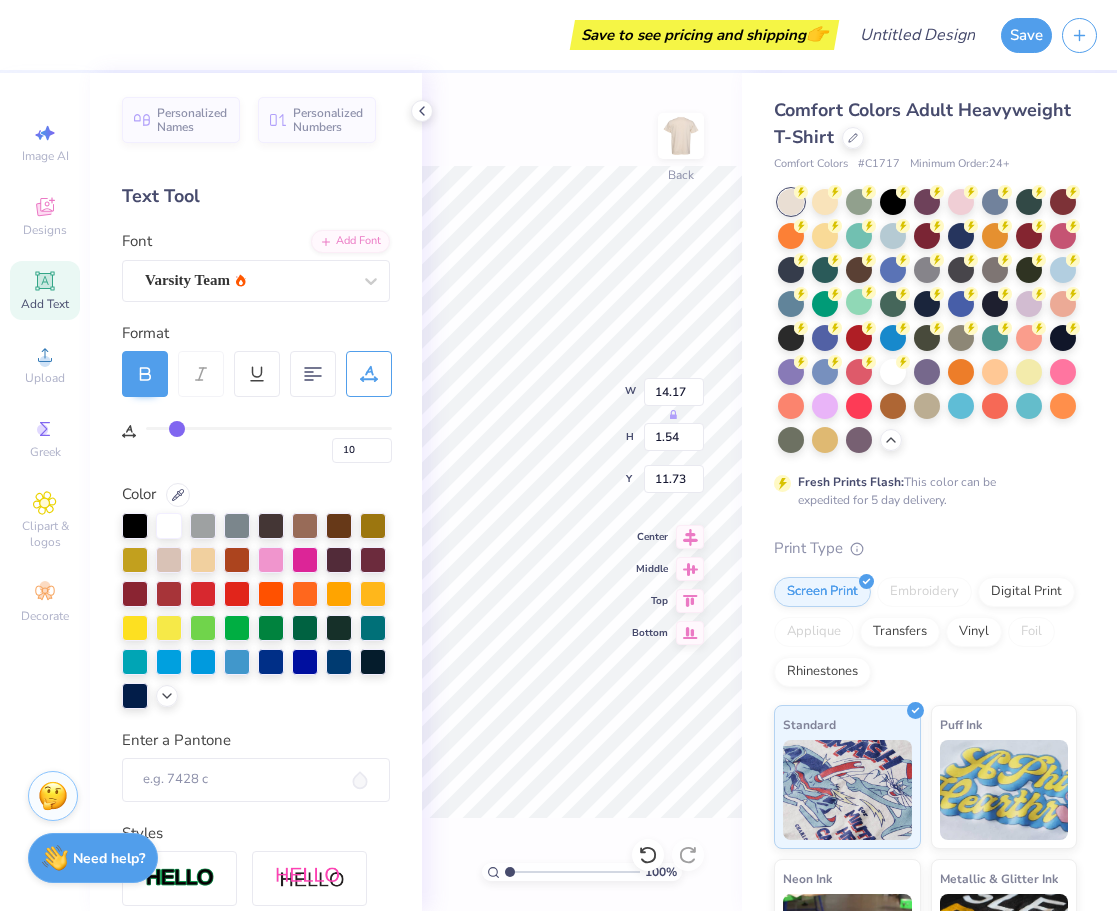type on "7" 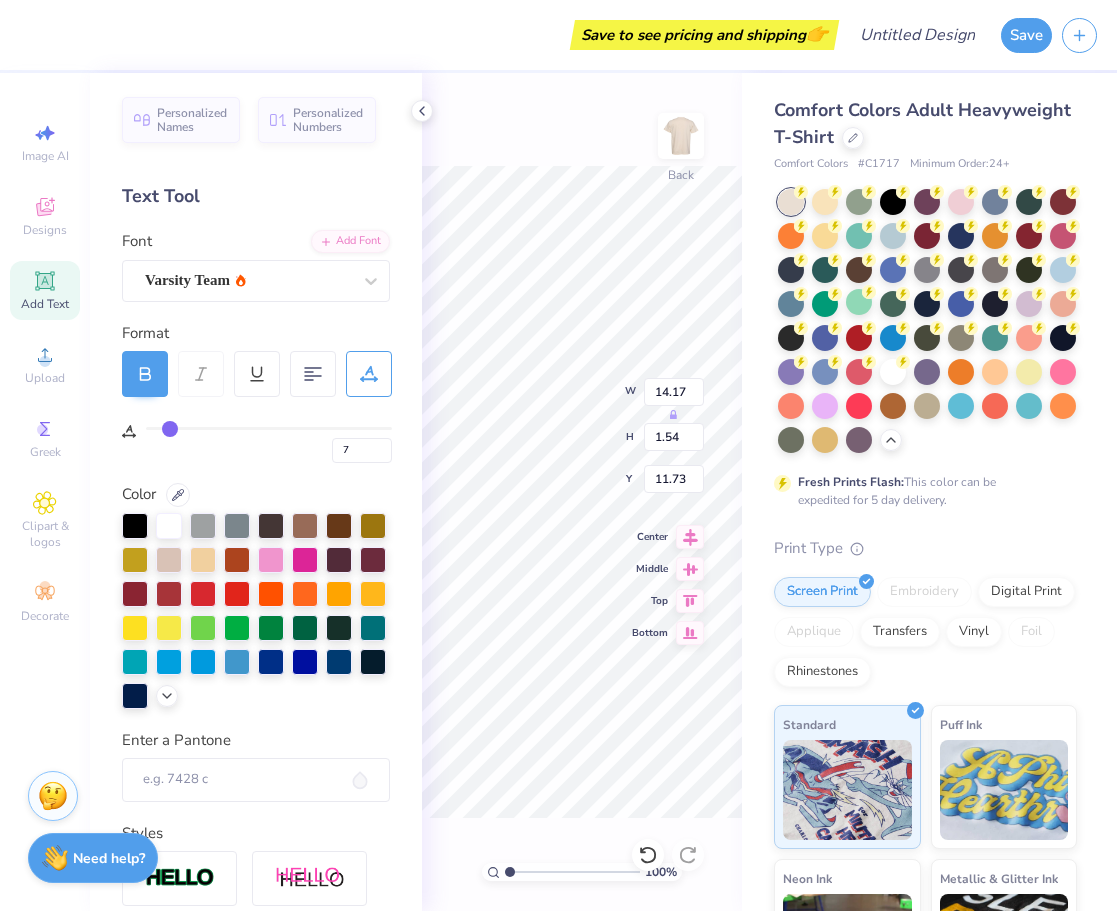 type on "4" 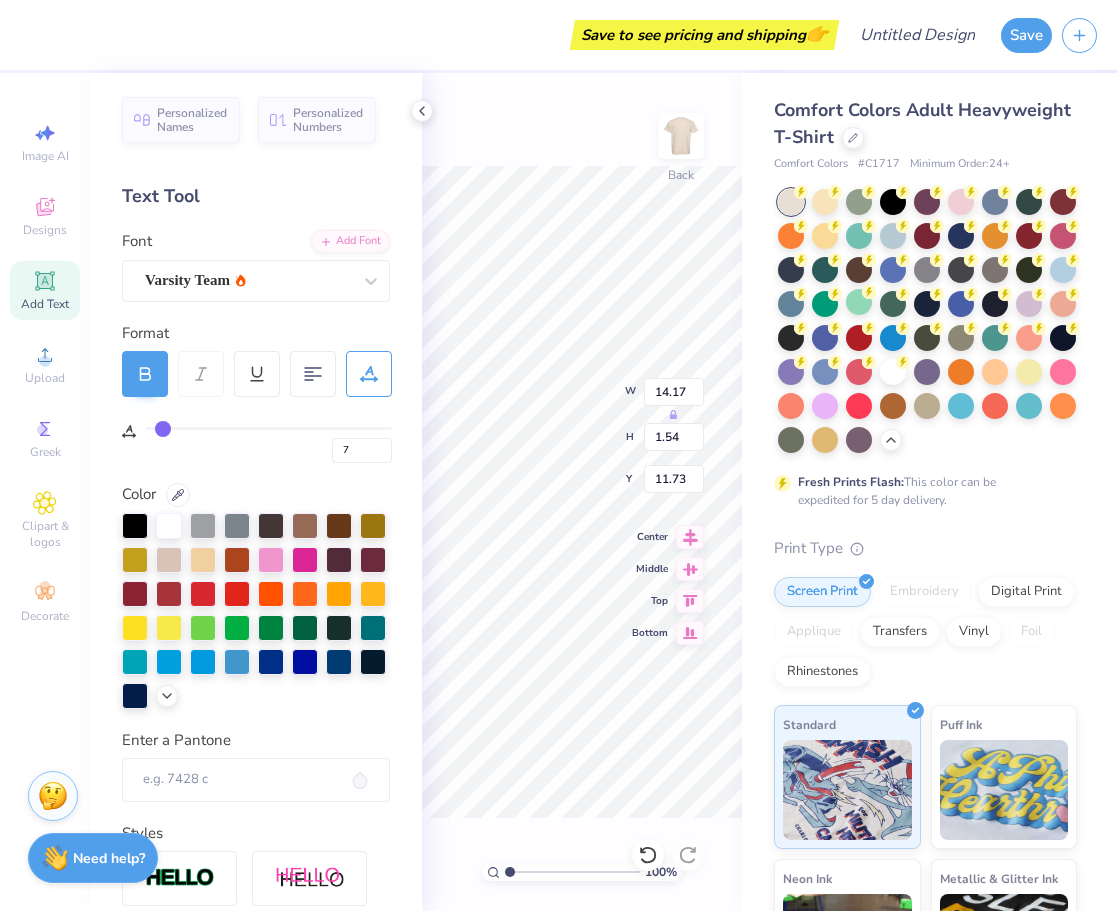 type on "4" 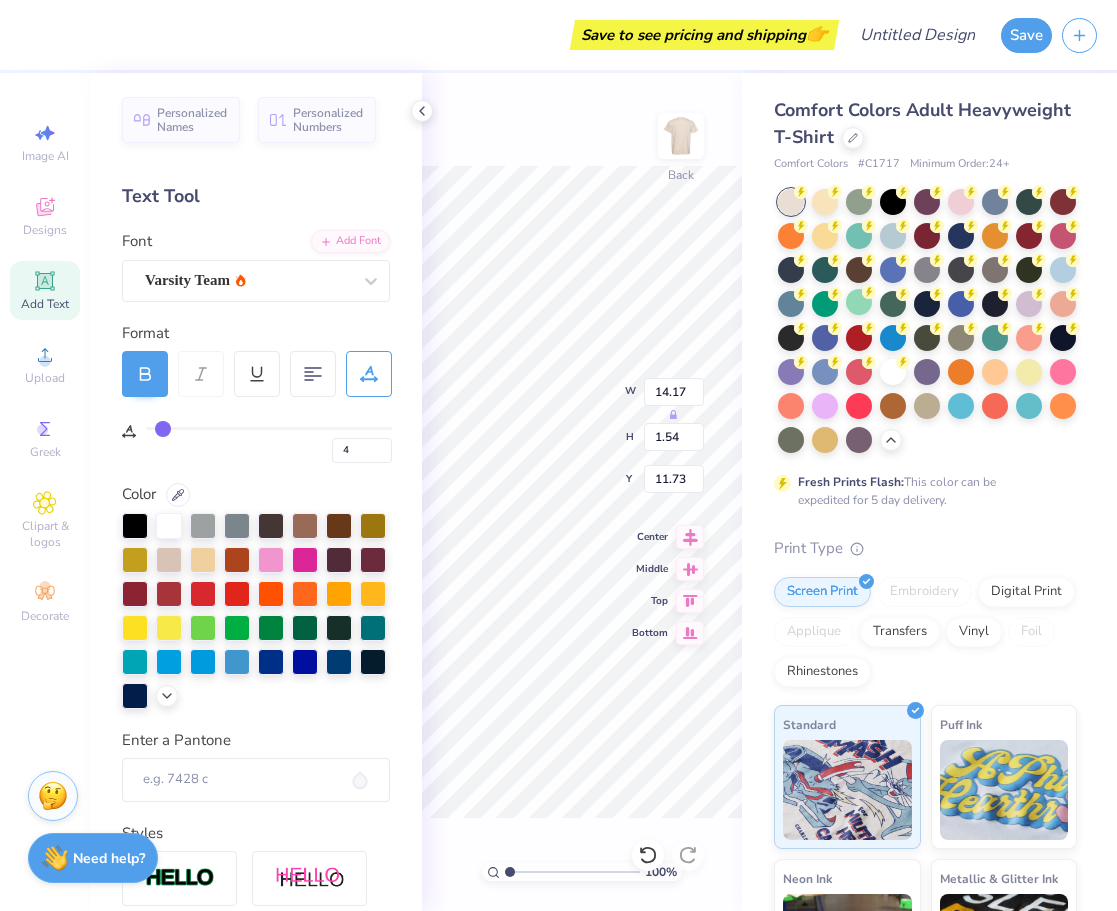 type on "2" 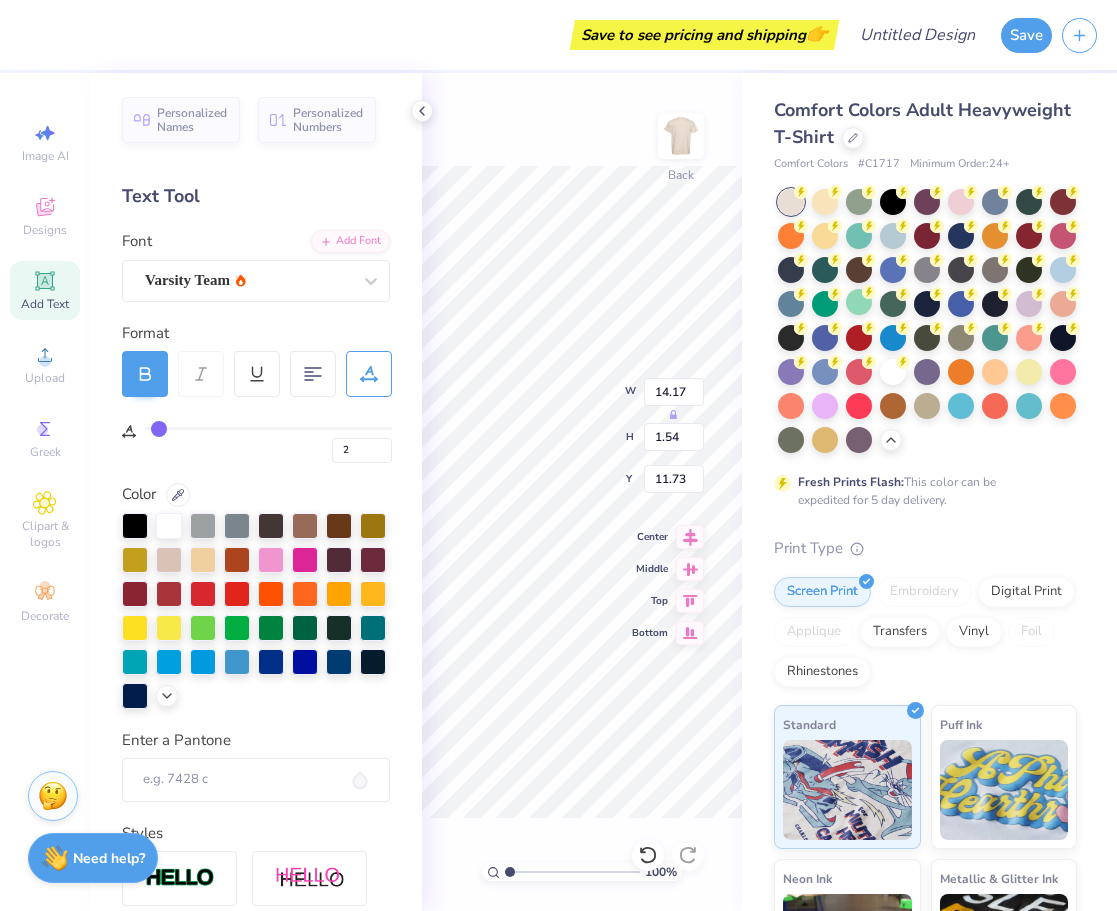 type on "0" 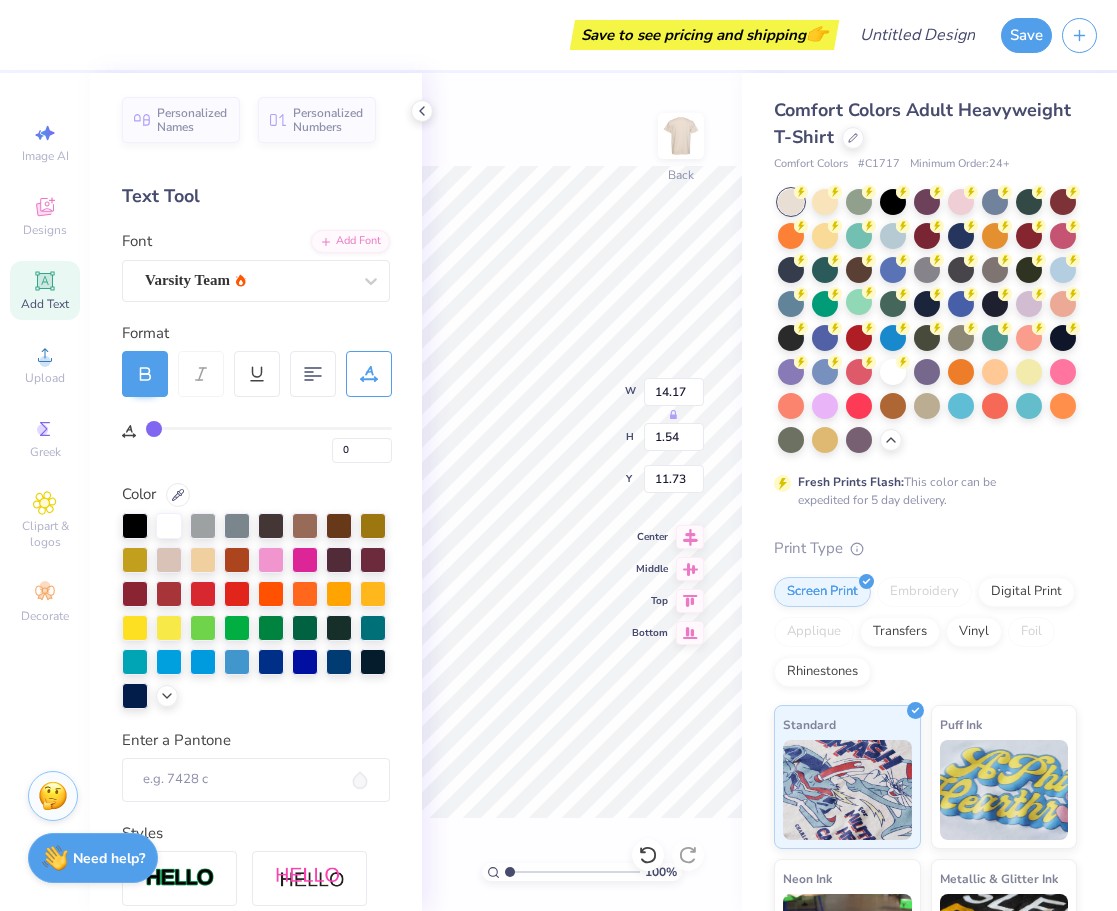drag, startPoint x: 204, startPoint y: 432, endPoint x: 131, endPoint y: 432, distance: 73 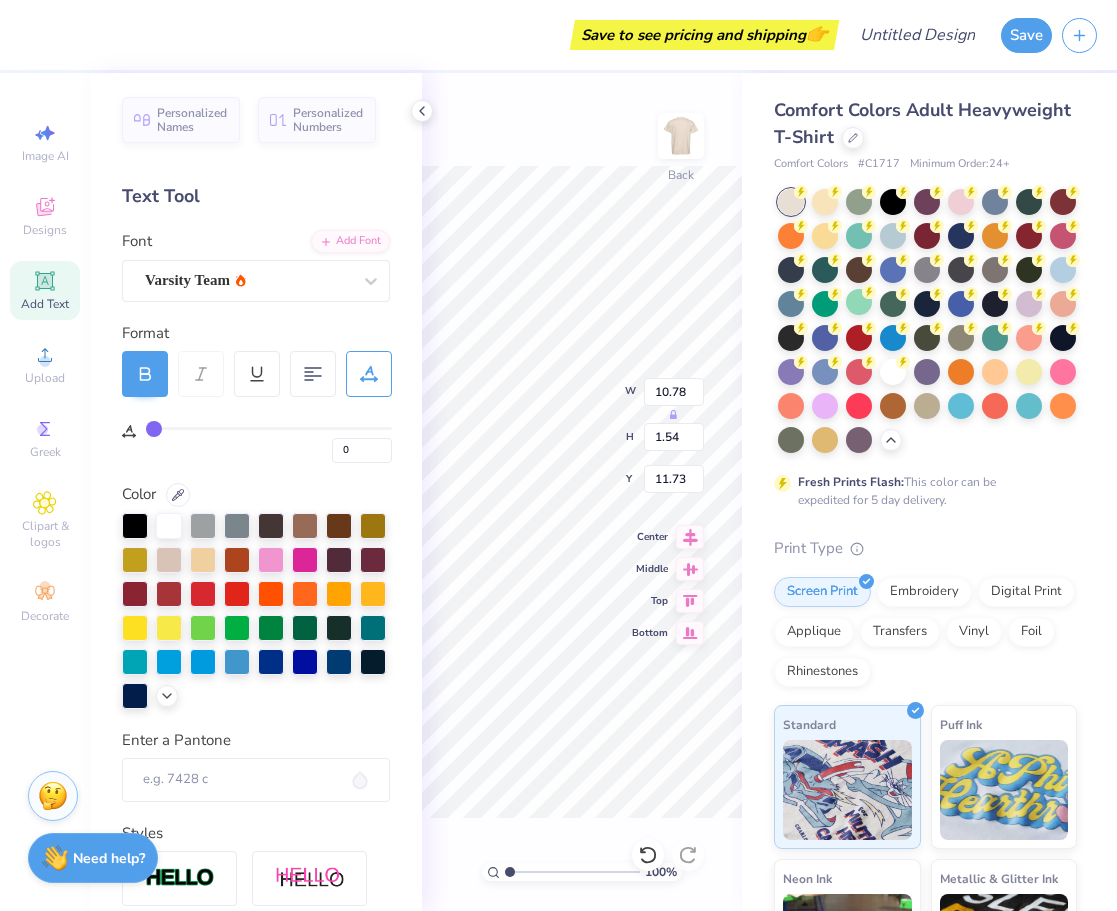 drag, startPoint x: 3, startPoint y: 56, endPoint x: -219, endPoint y: 58, distance: 222.009 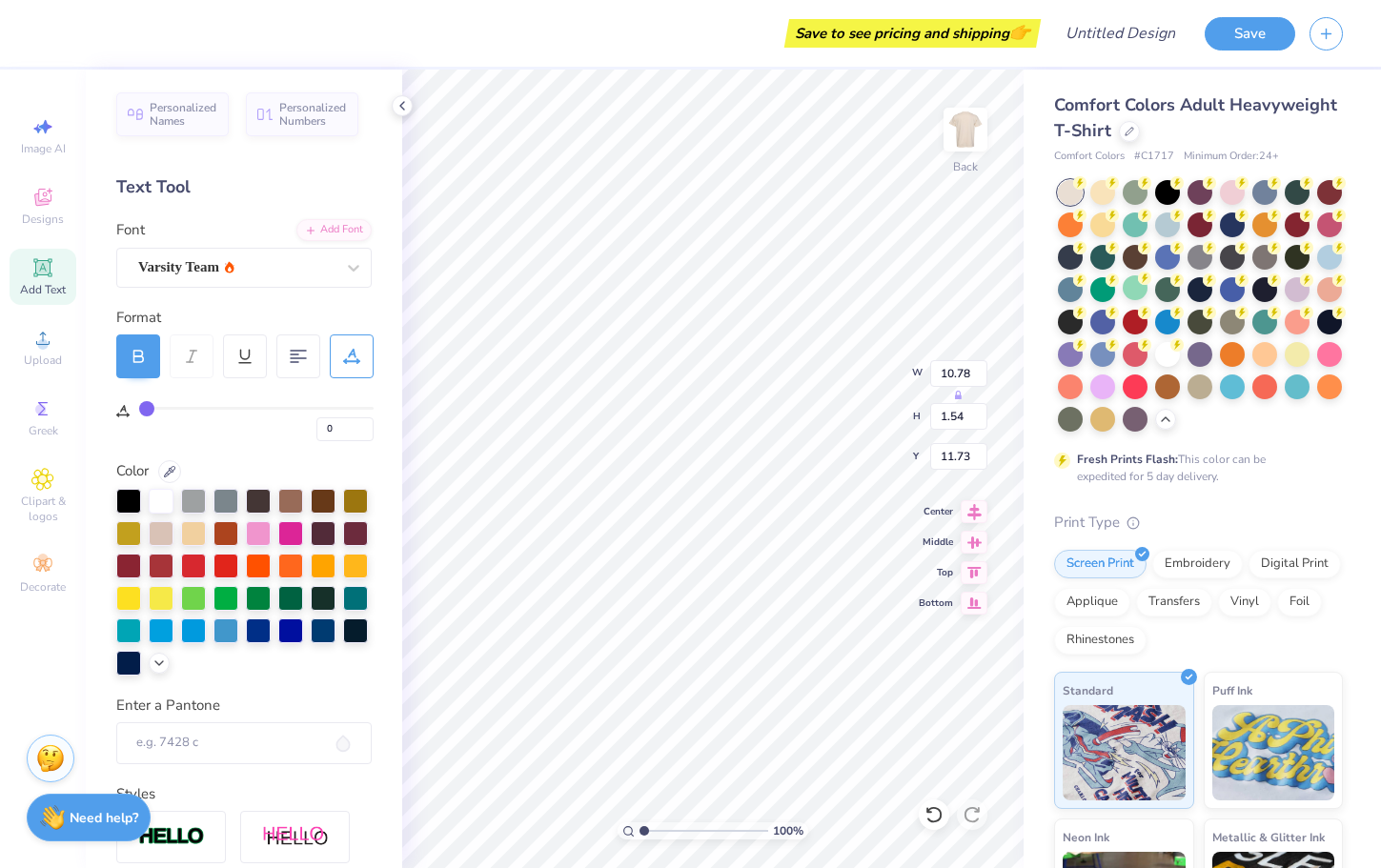 type on "4.87" 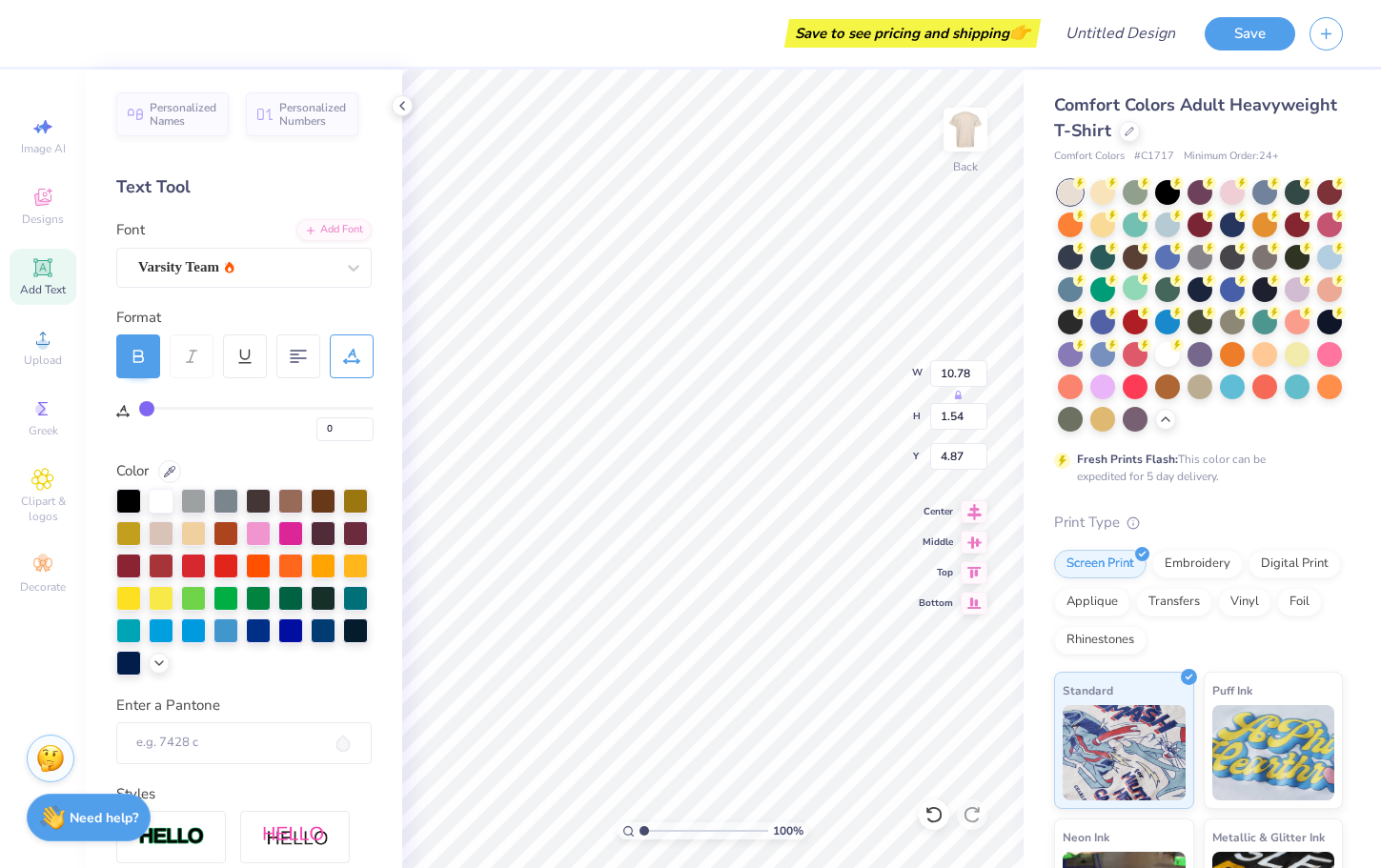 type on "12.18" 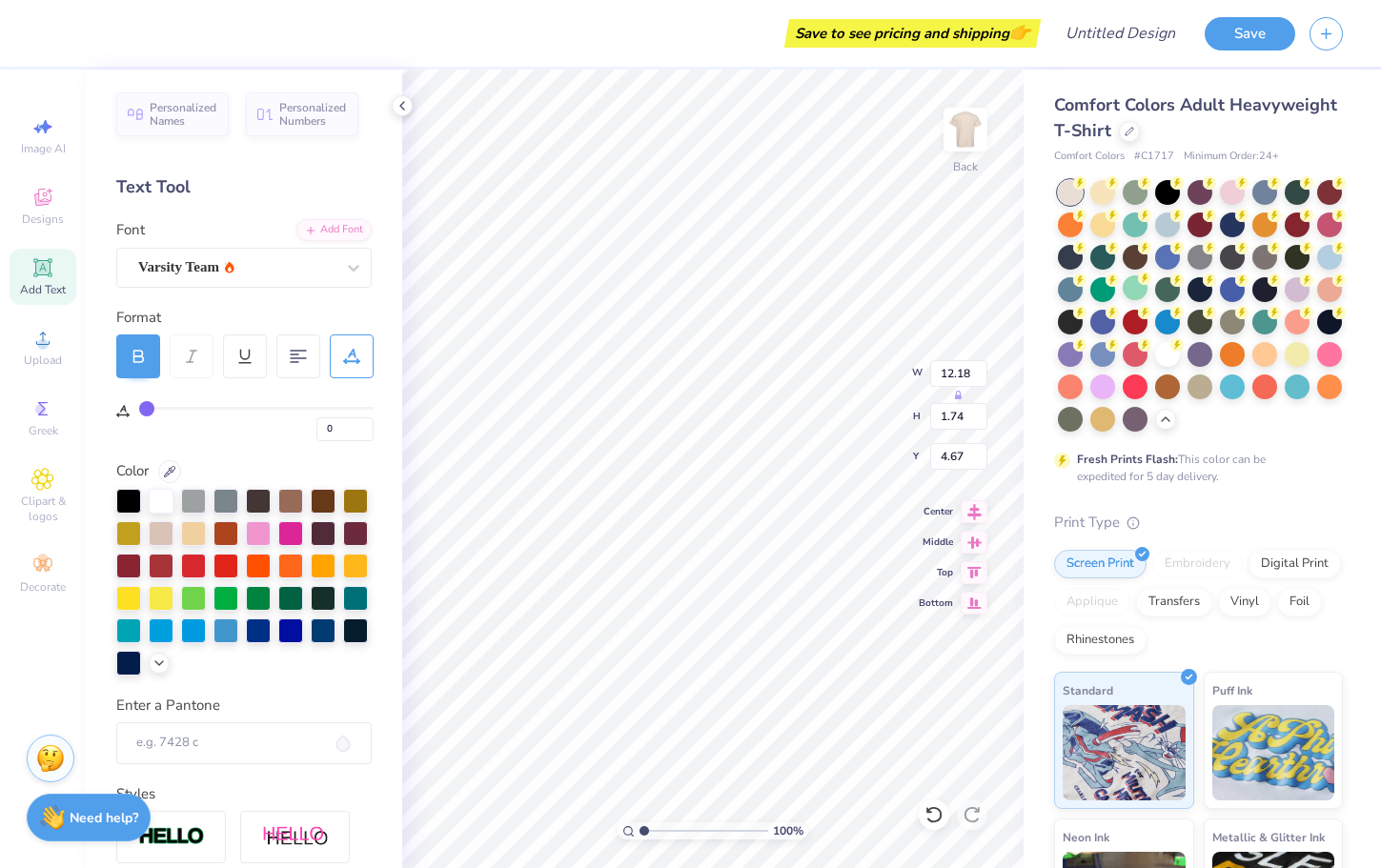 type on "4.61" 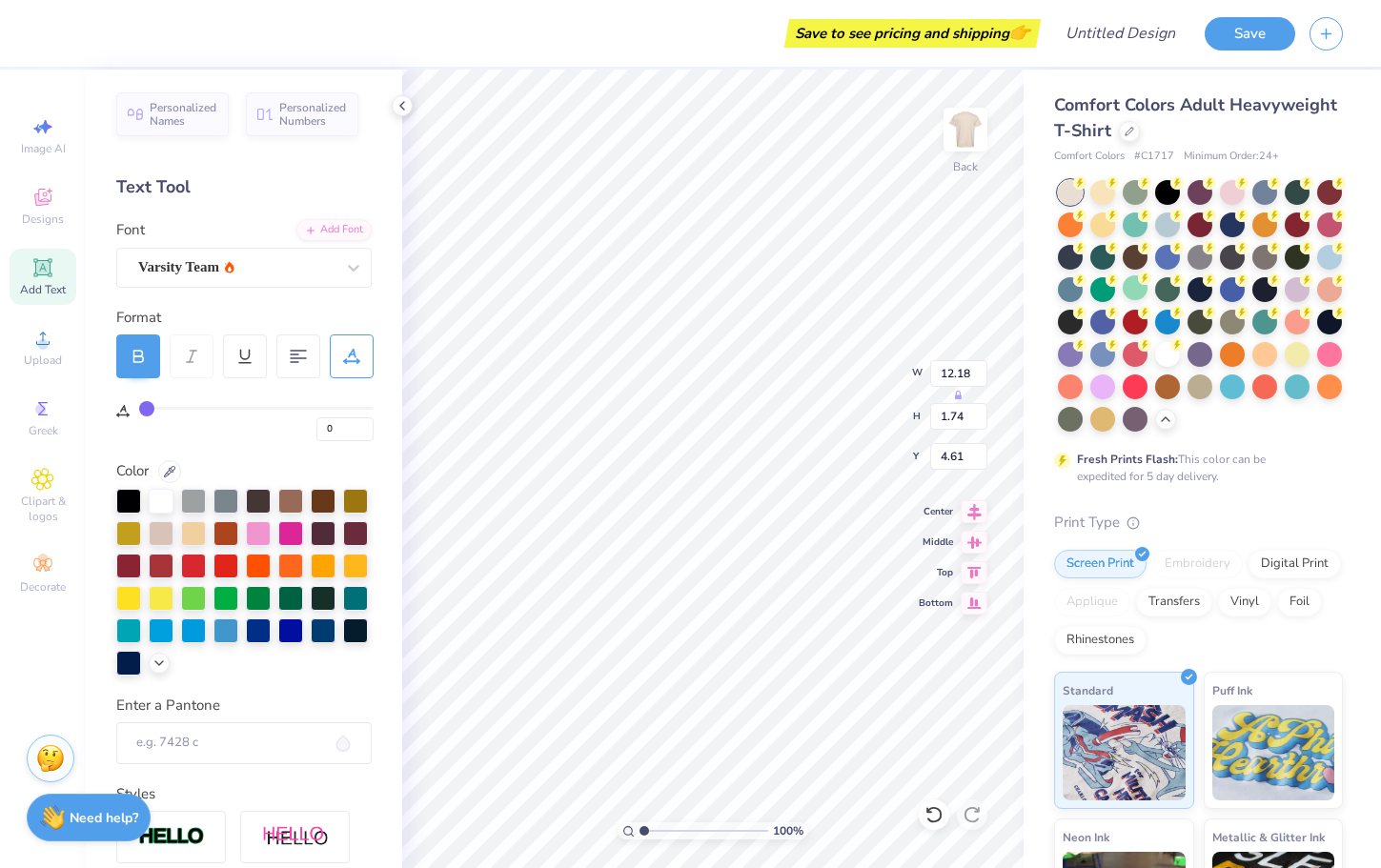 type on "12.89" 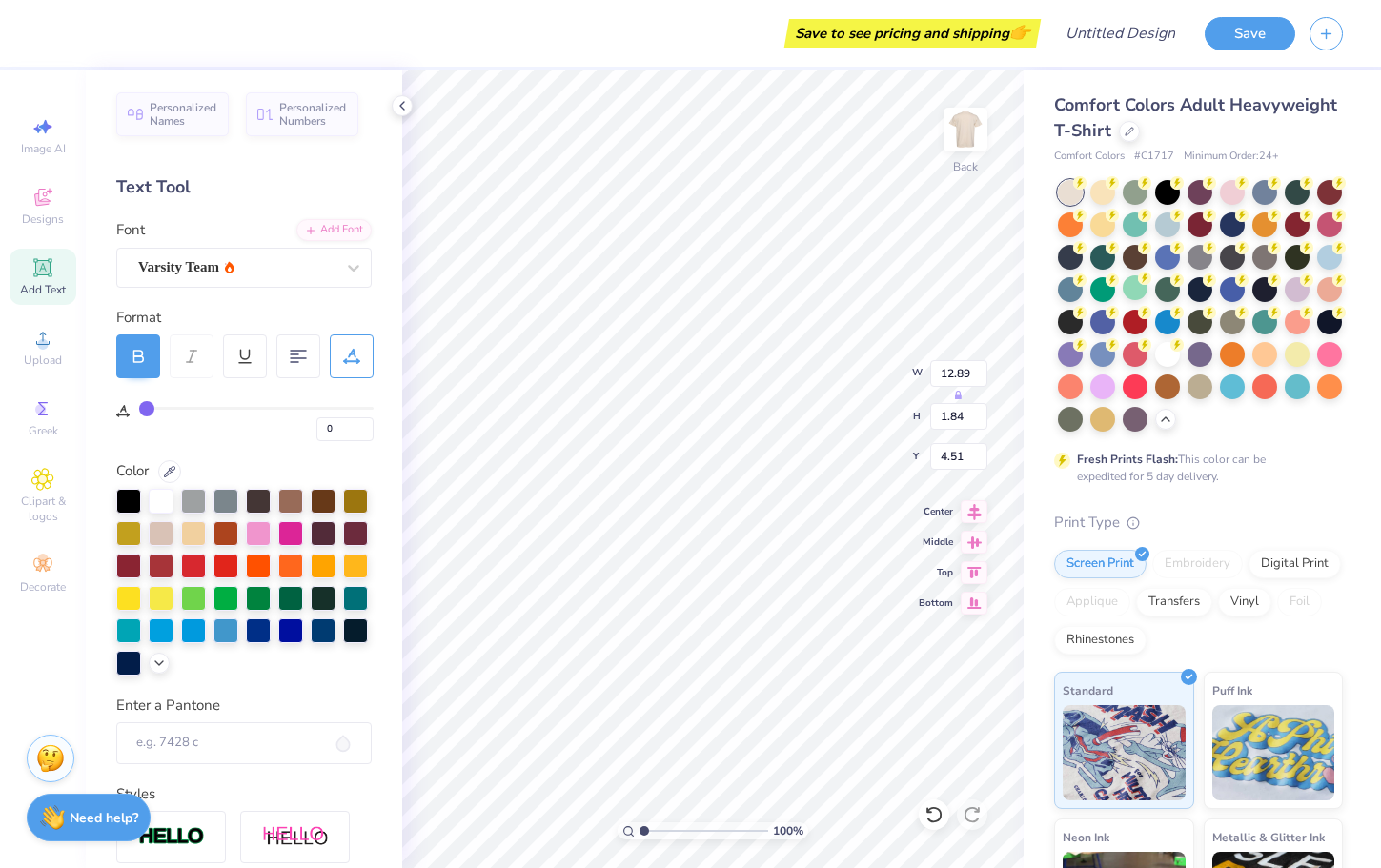 type on "4.65" 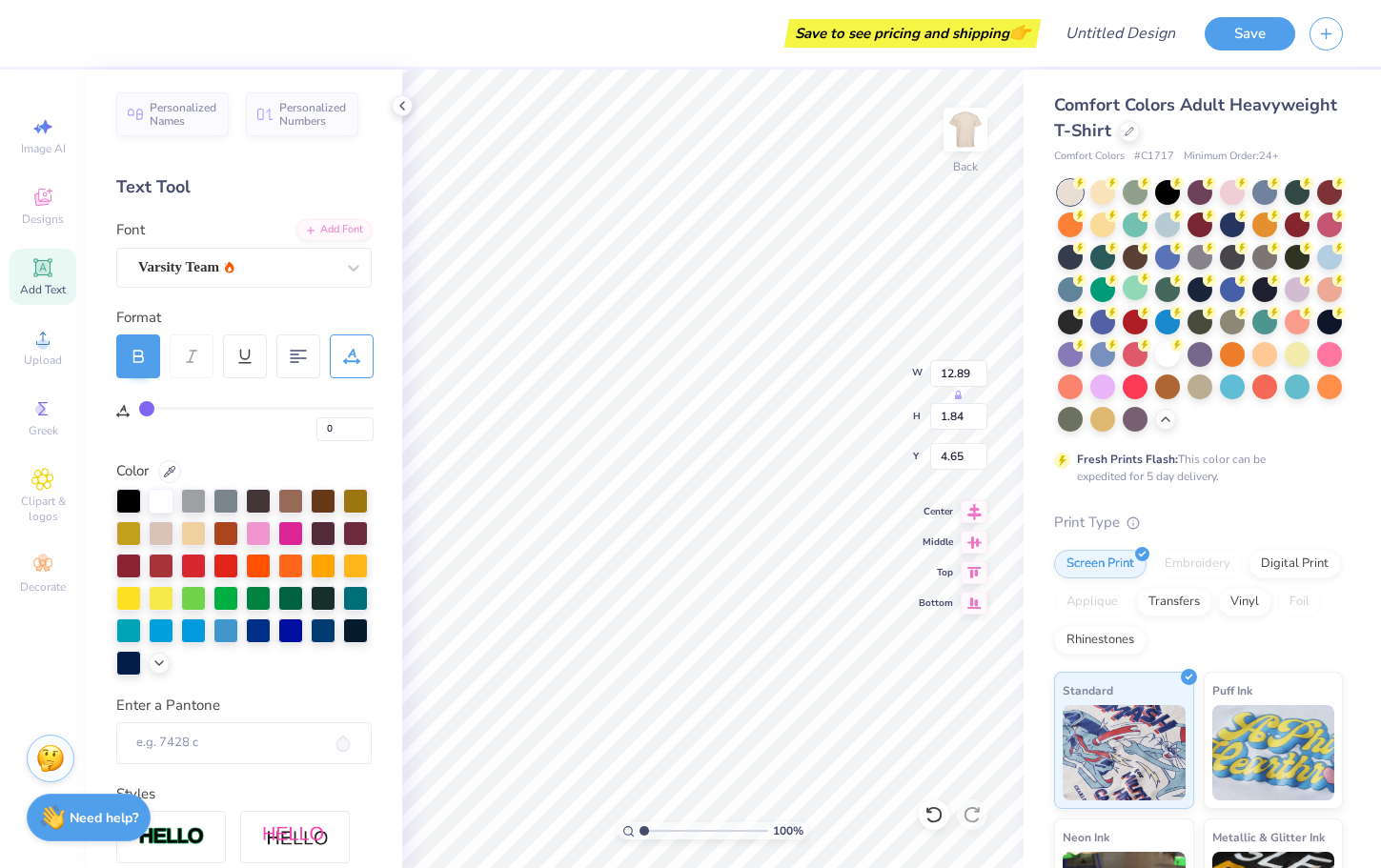 type on "12.35" 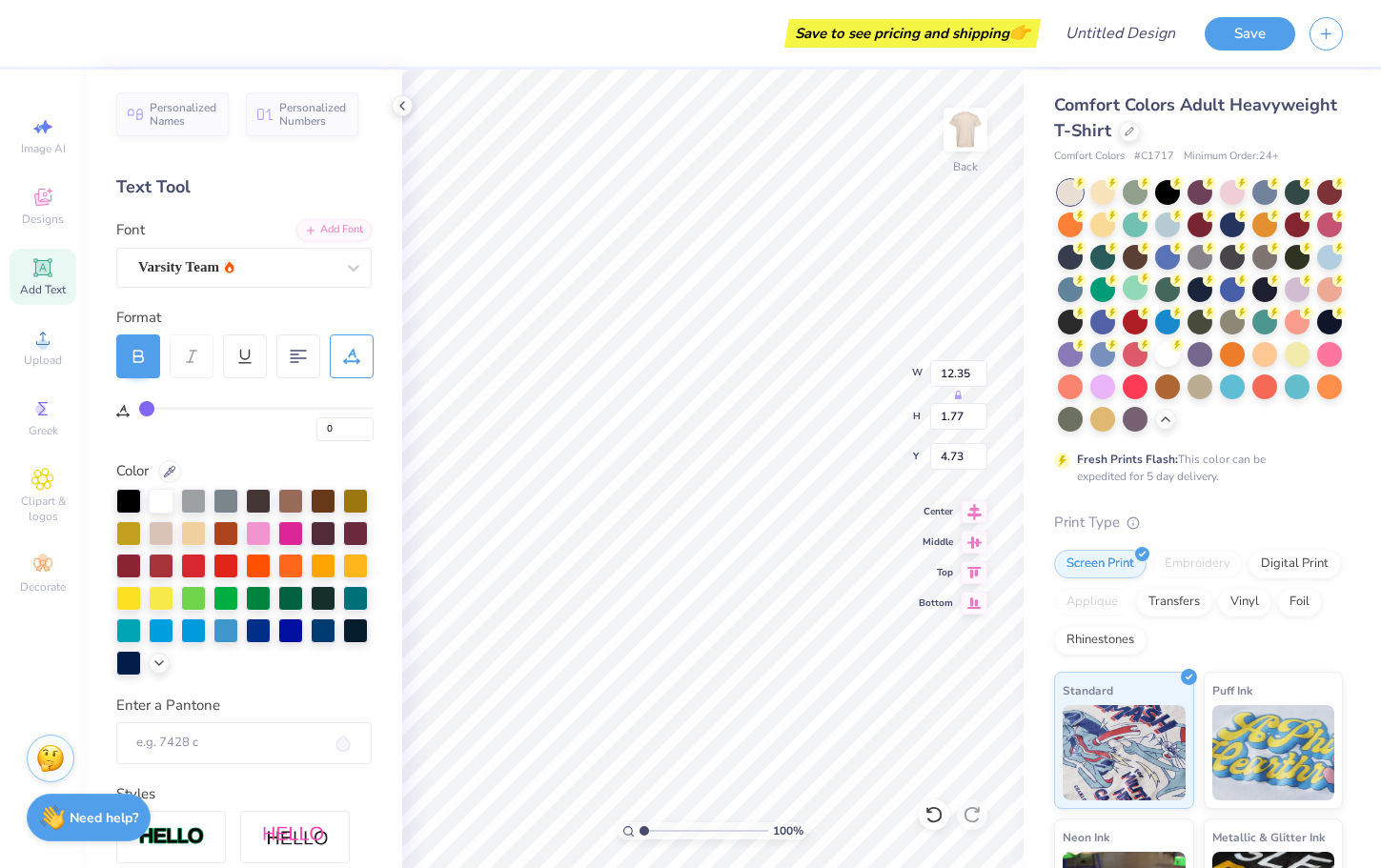 type on "4.91" 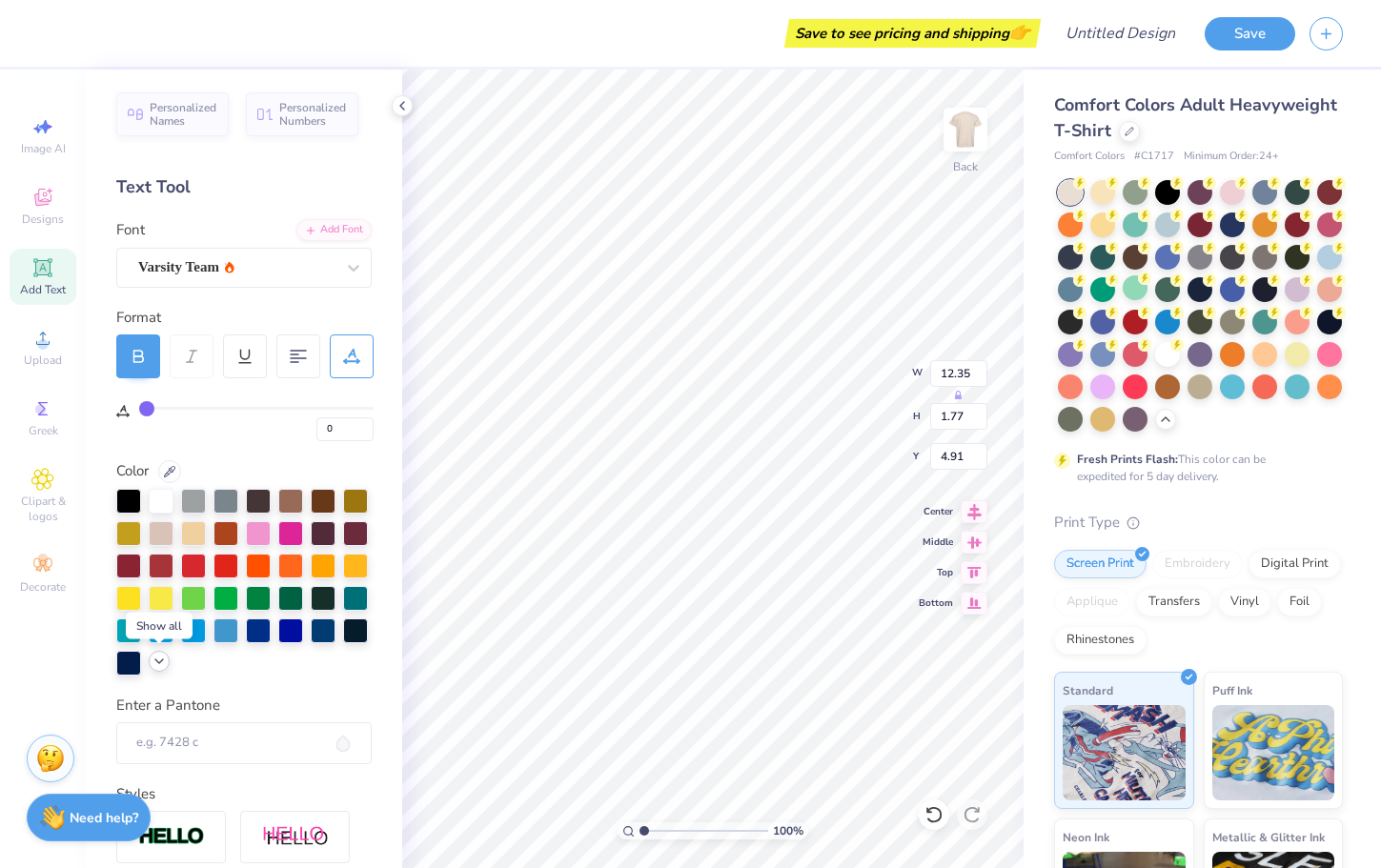 click at bounding box center [159, 661] 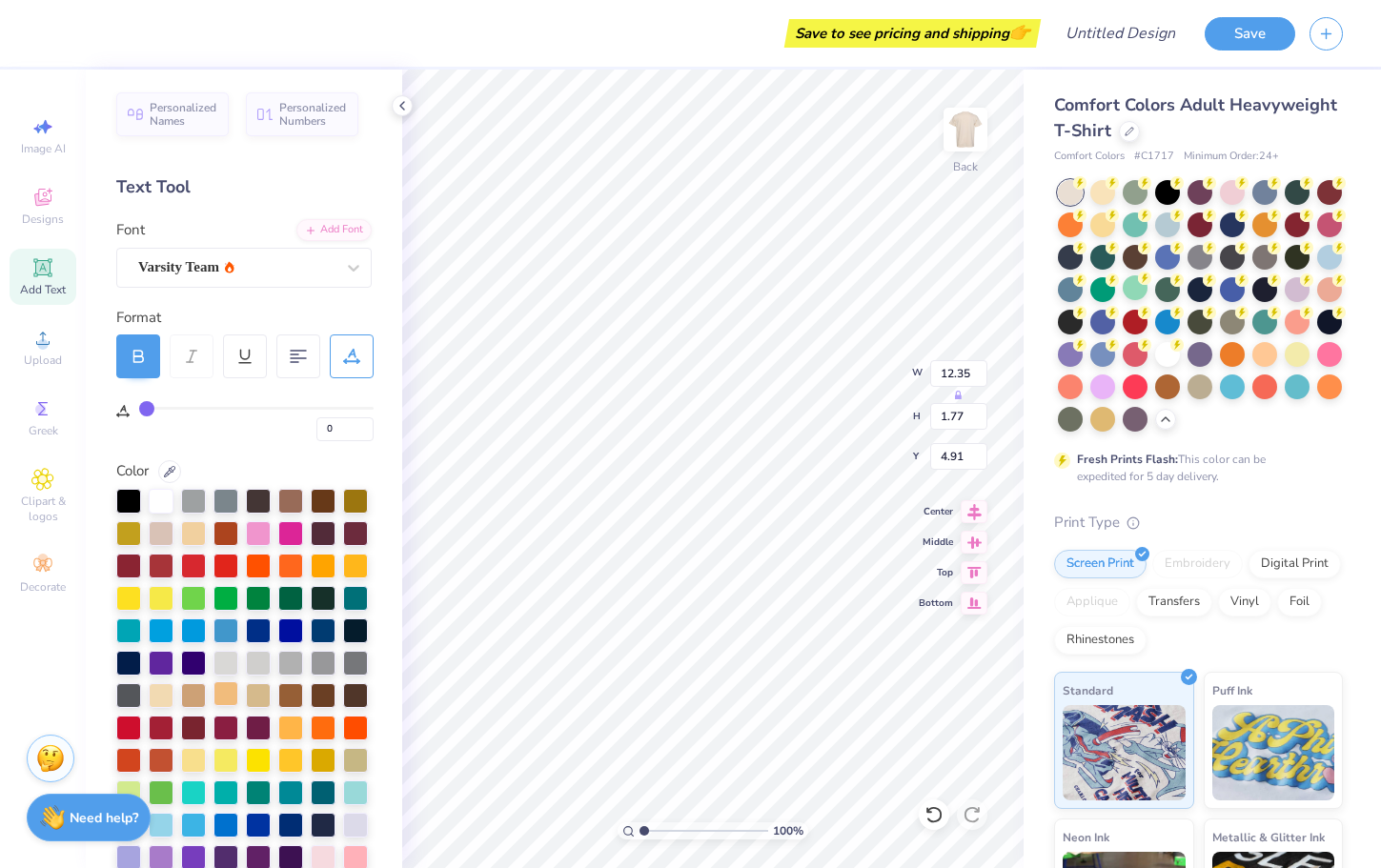scroll, scrollTop: 120, scrollLeft: 0, axis: vertical 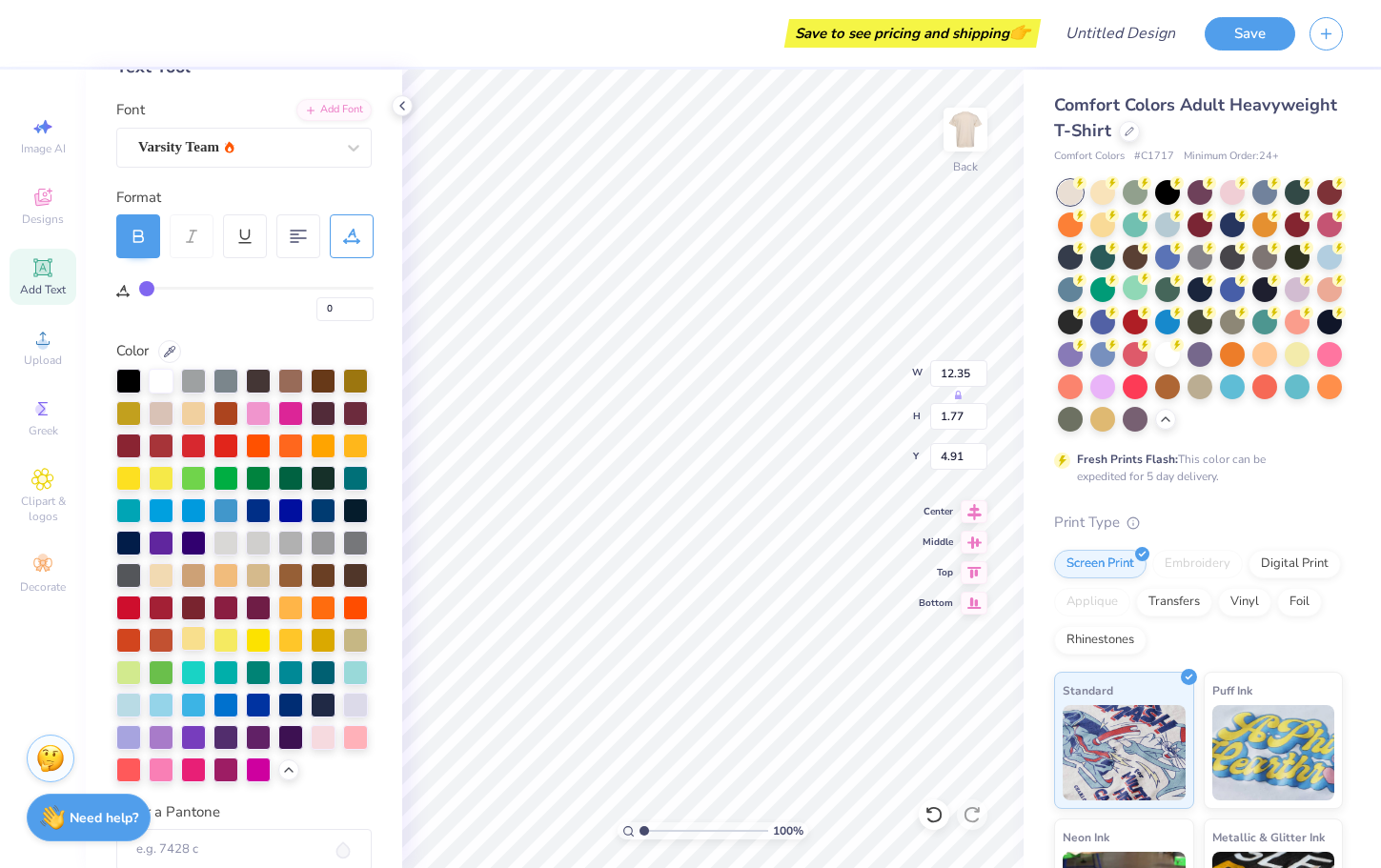 click at bounding box center [193, 638] 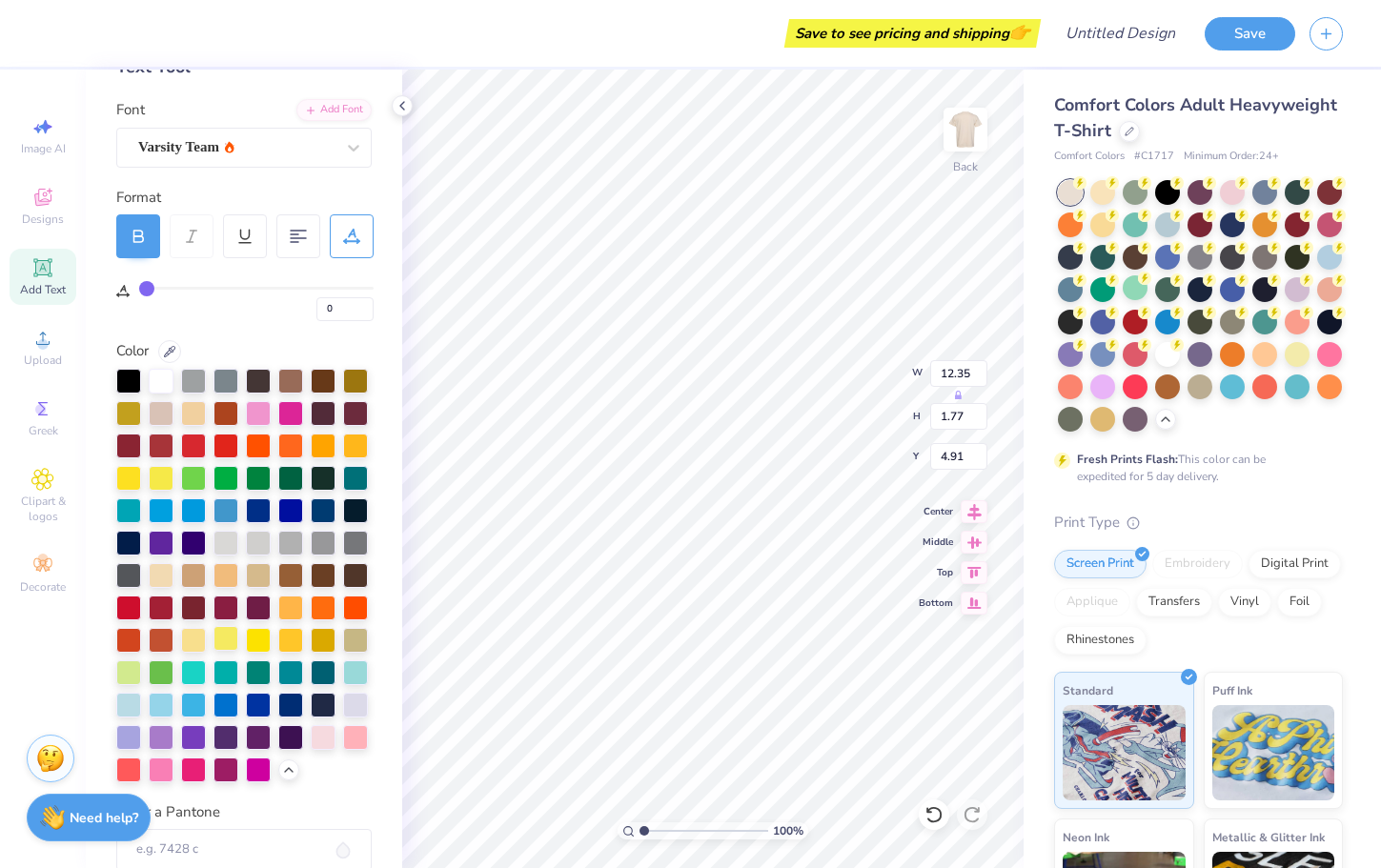 click at bounding box center (226, 638) 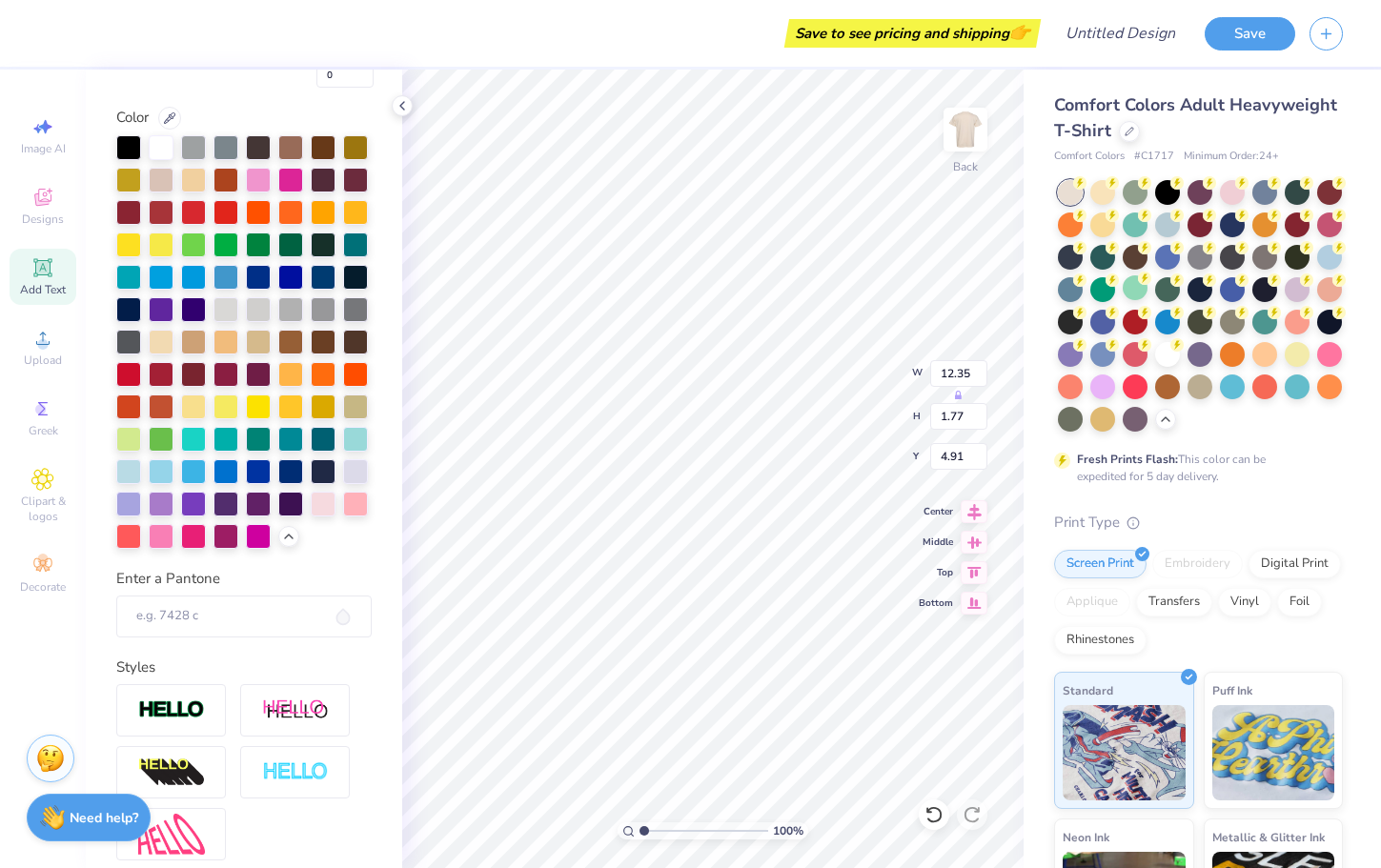 scroll, scrollTop: 517, scrollLeft: 0, axis: vertical 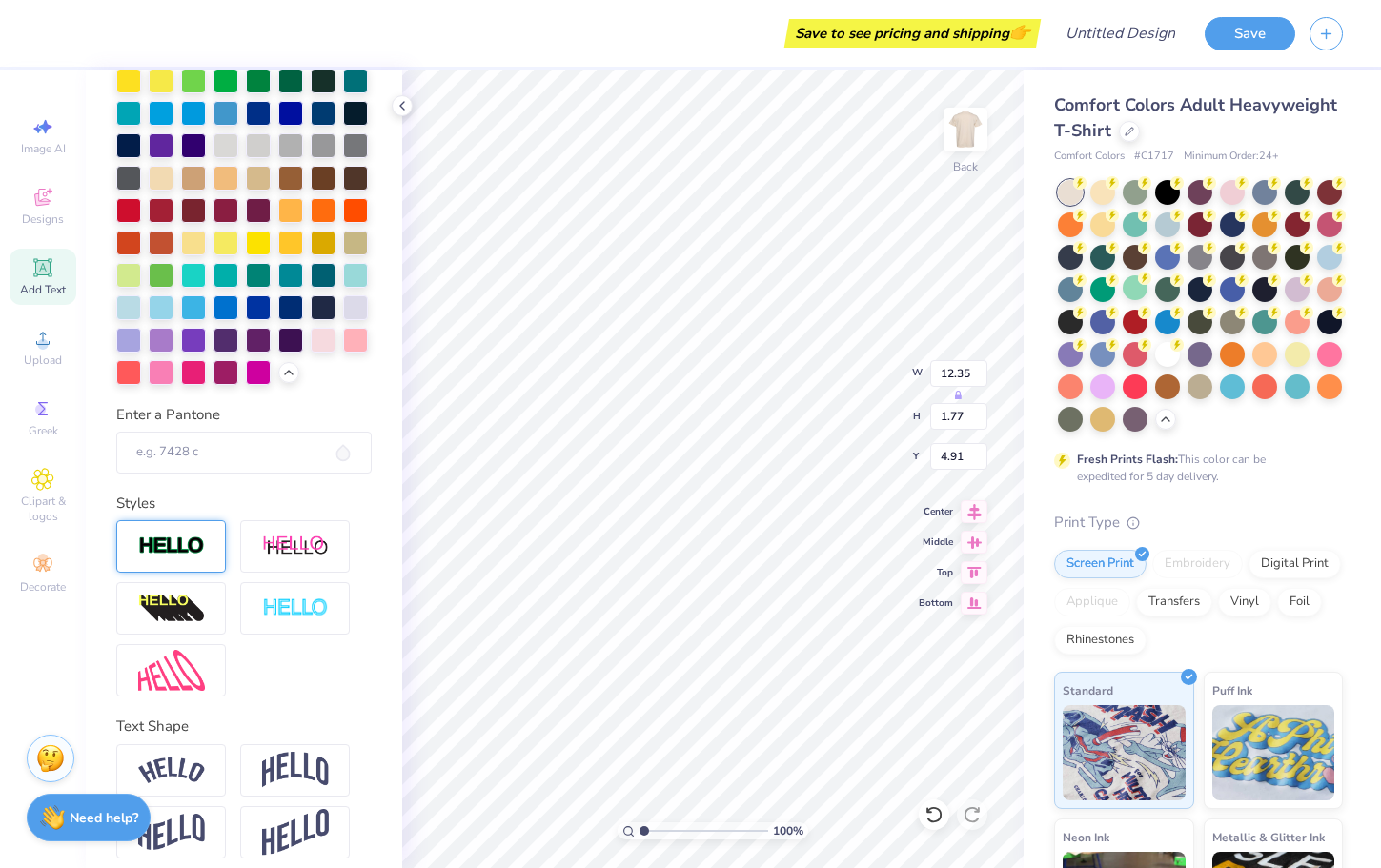 click at bounding box center [171, 546] 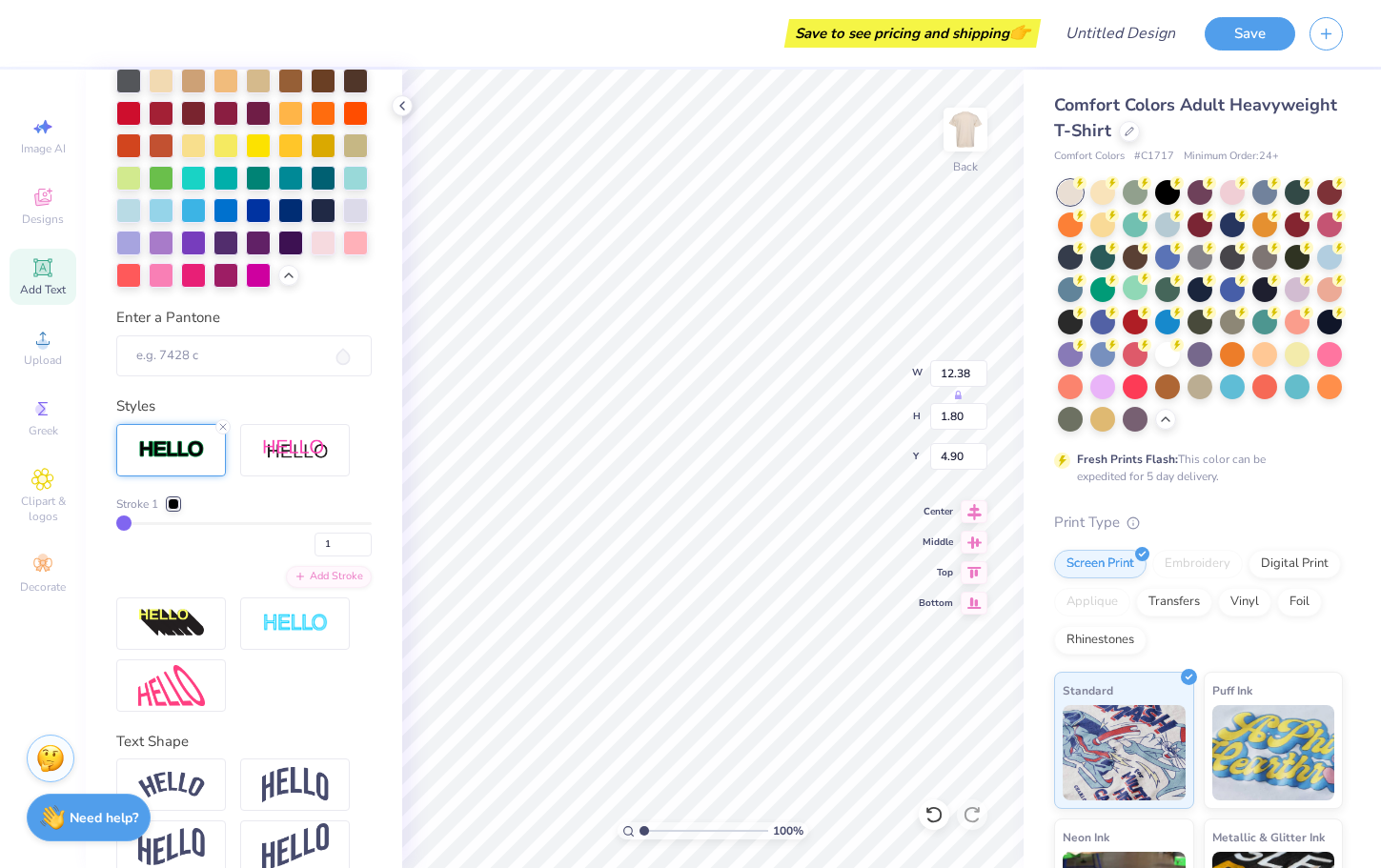 scroll, scrollTop: 694, scrollLeft: 0, axis: vertical 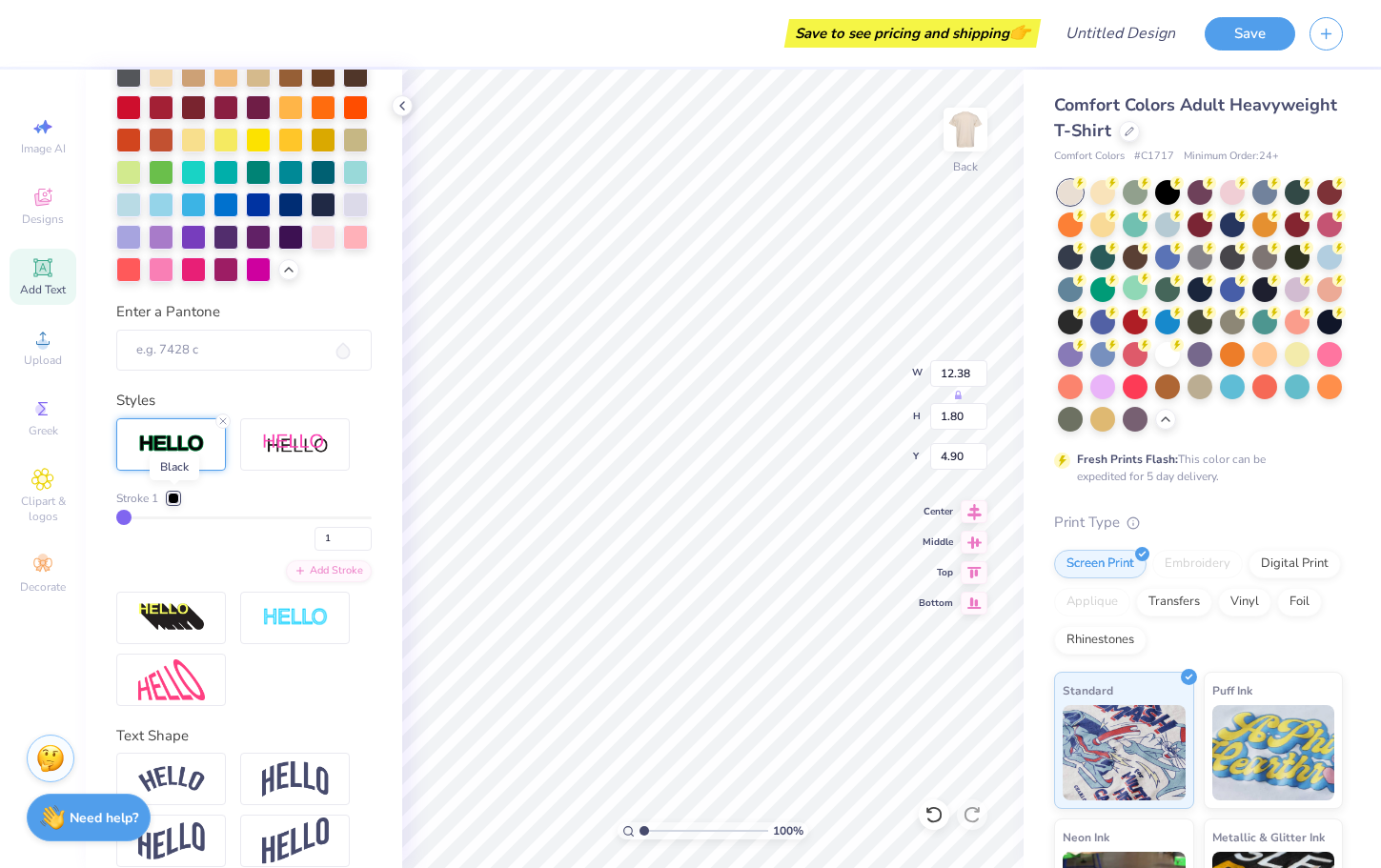 click at bounding box center [173, 498] 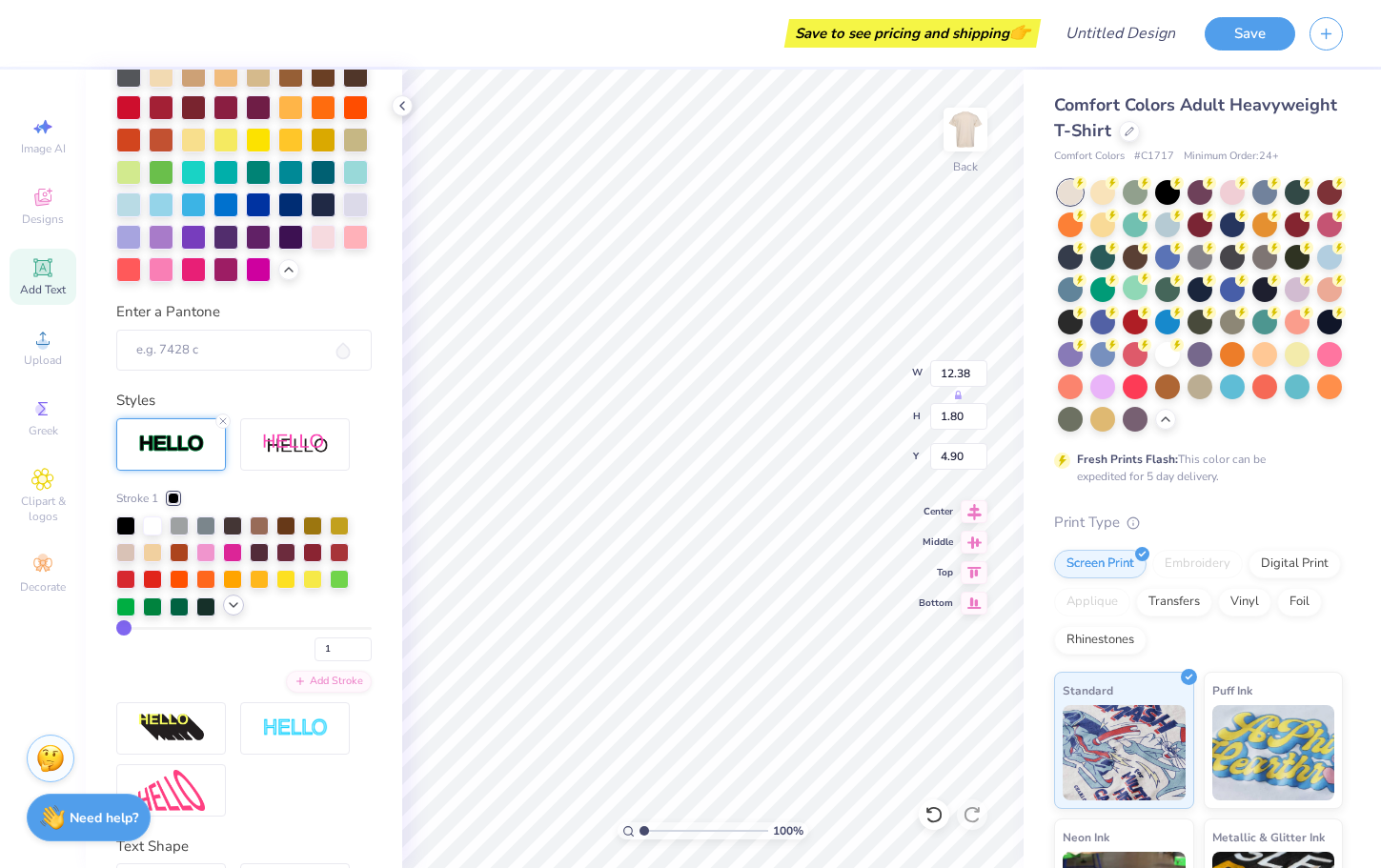click at bounding box center [234, 605] 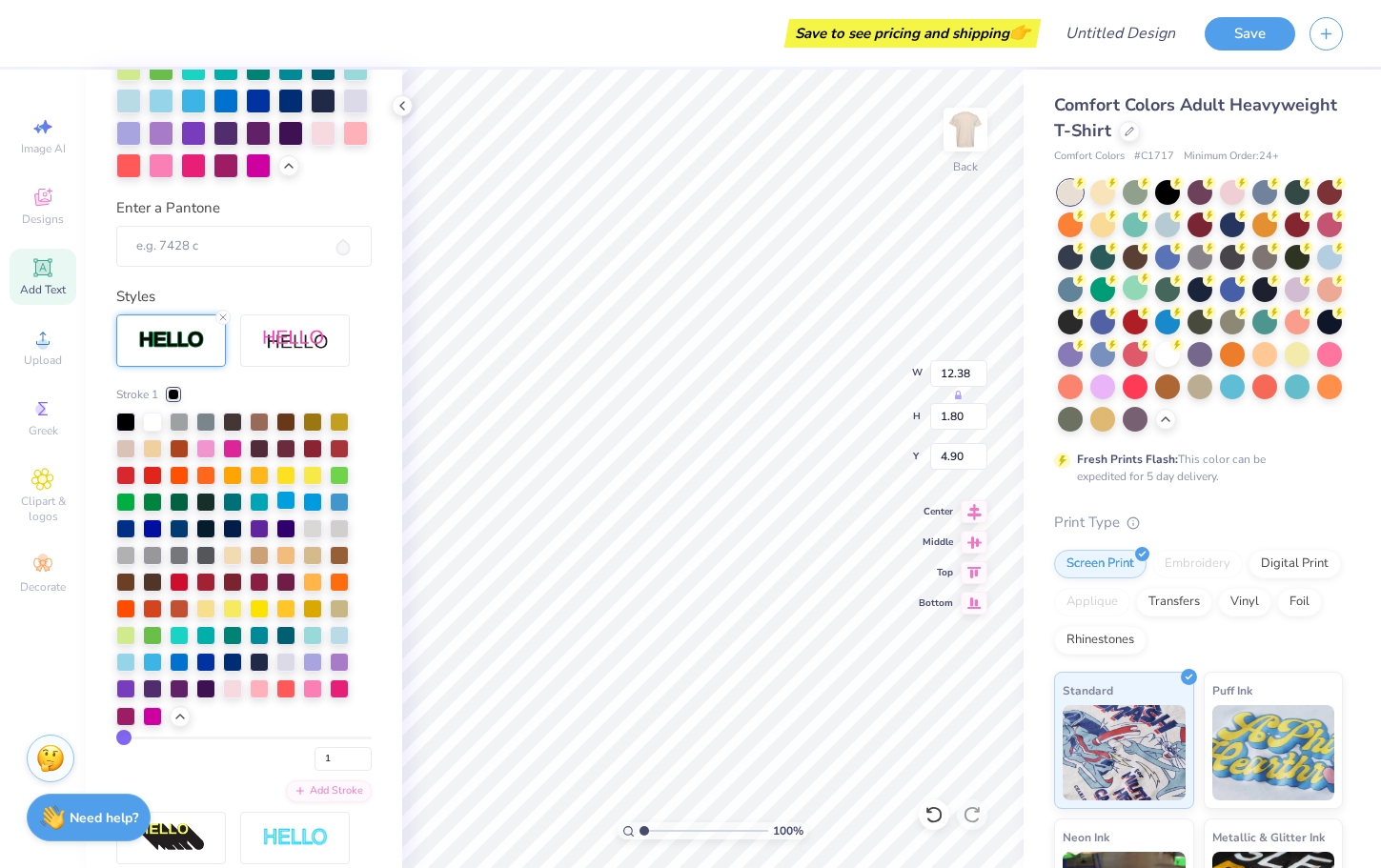 scroll, scrollTop: 817, scrollLeft: 0, axis: vertical 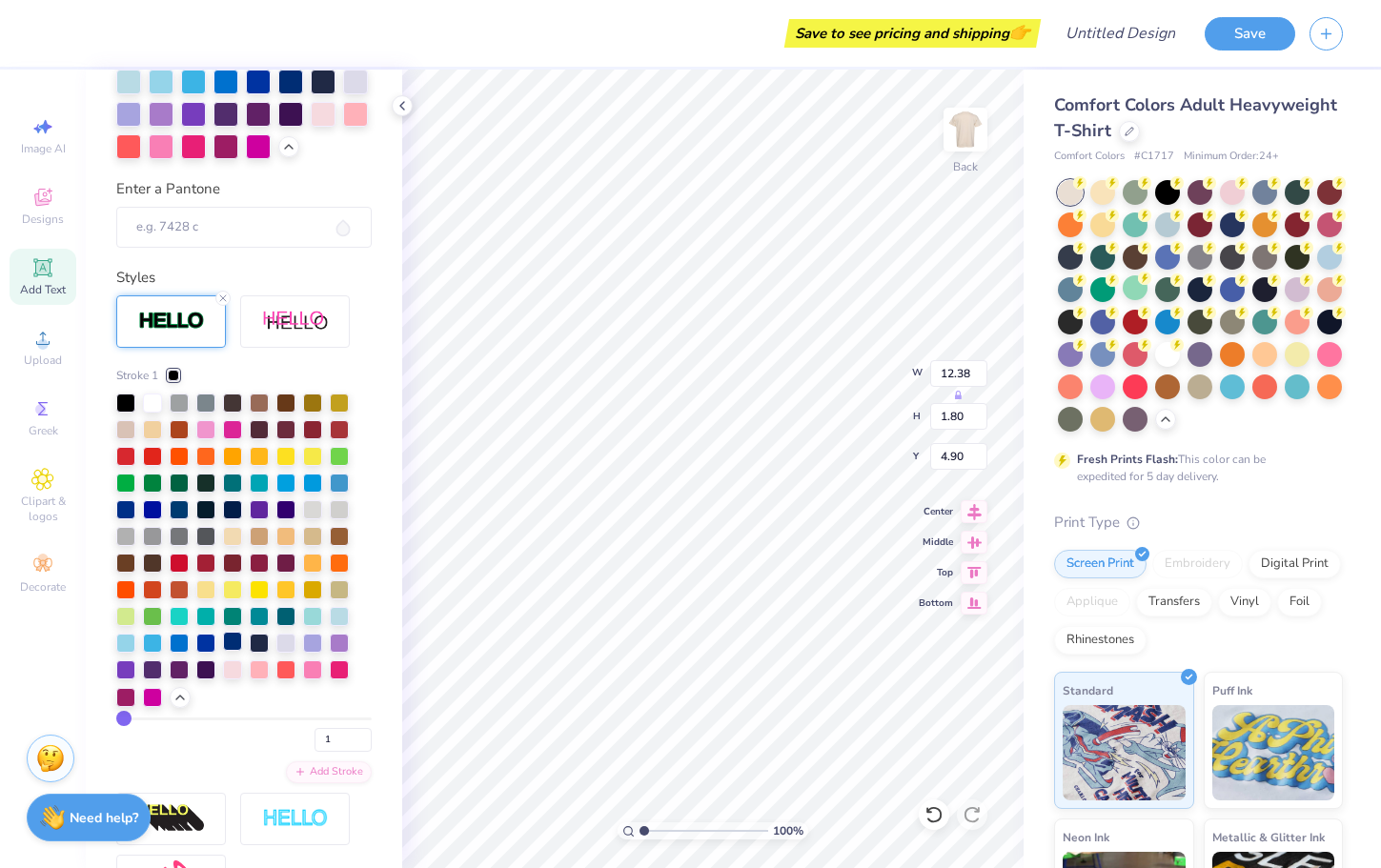 click at bounding box center [233, 641] 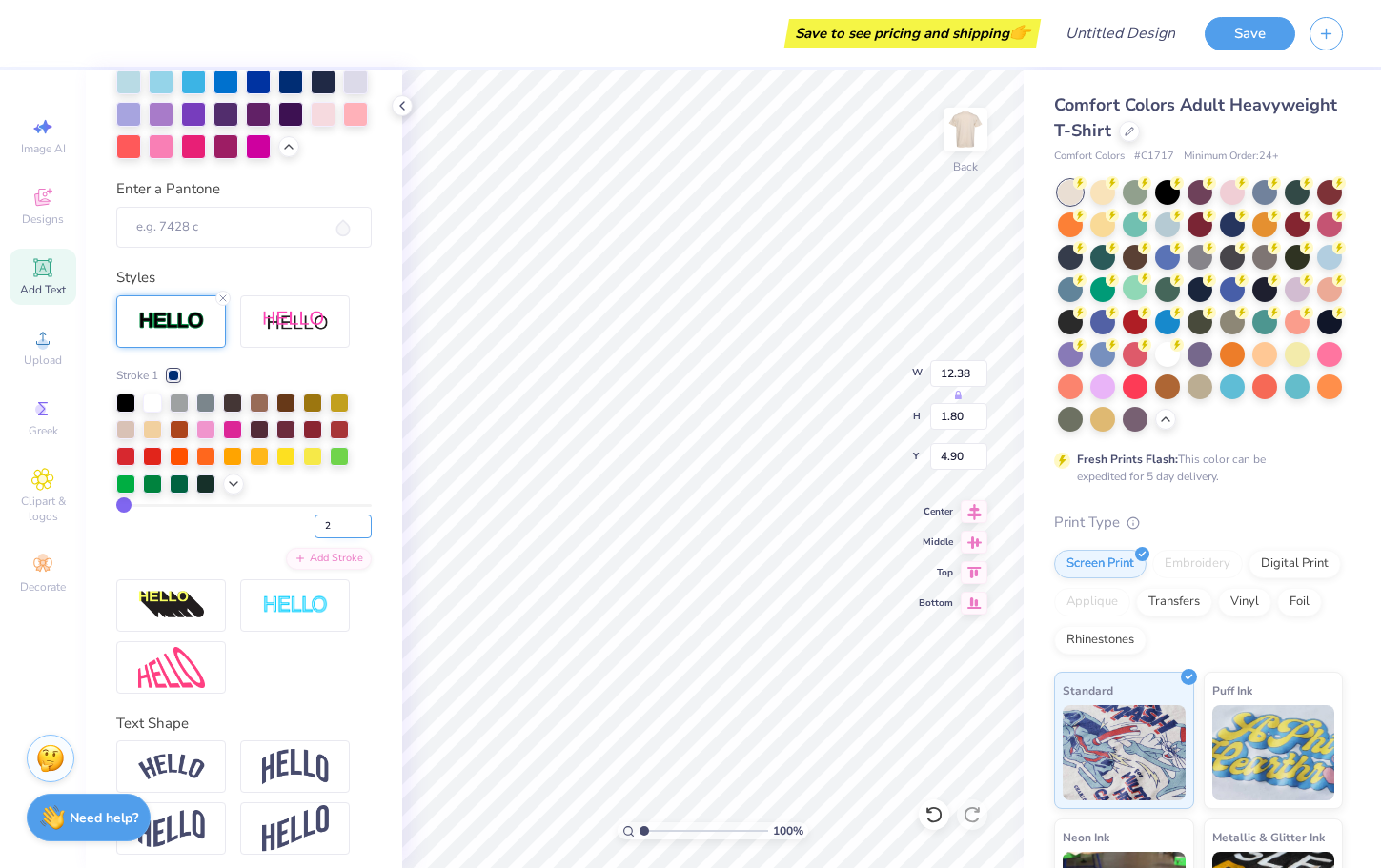 click on "2" at bounding box center (343, 526) 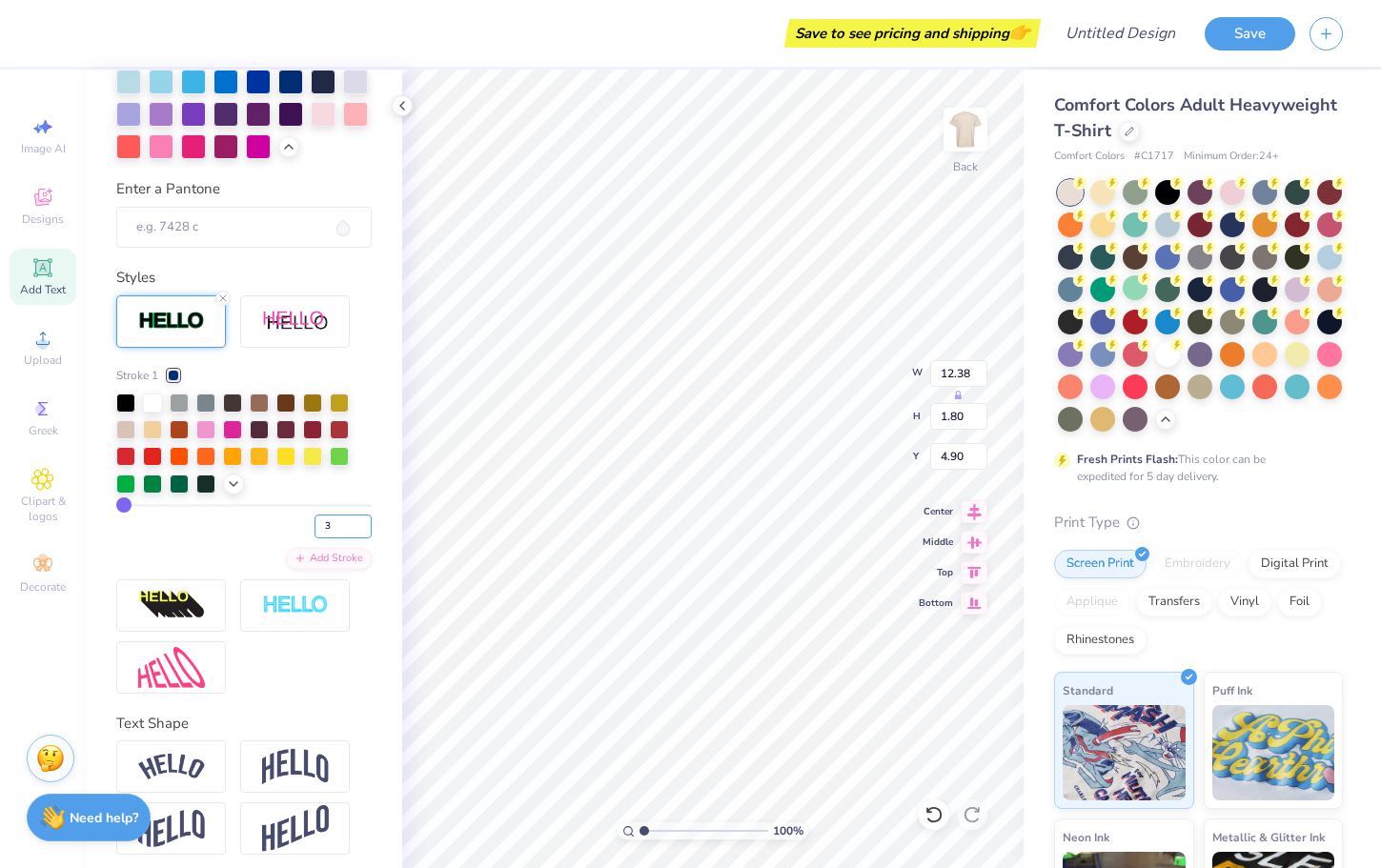 type on "3" 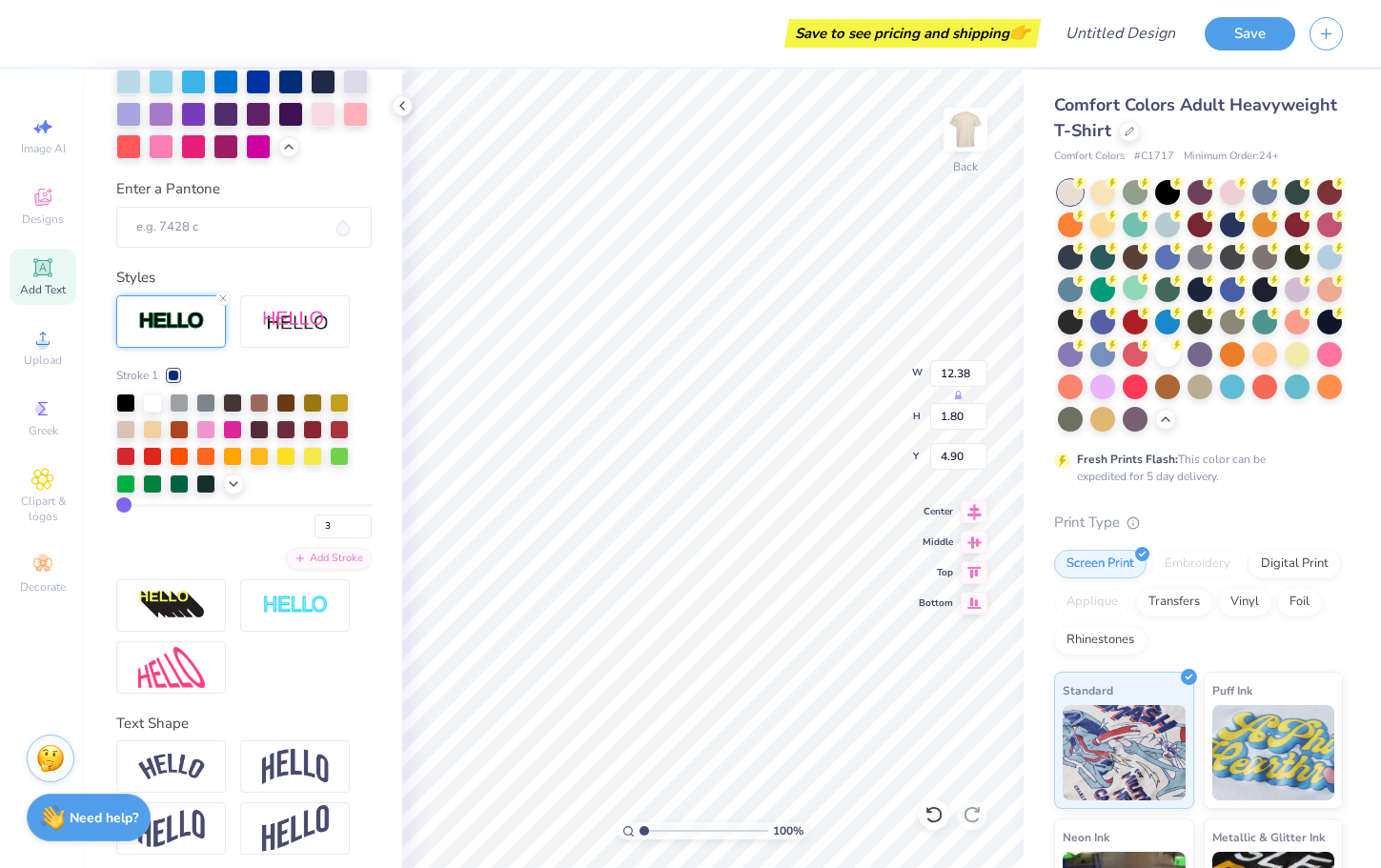 type on "3" 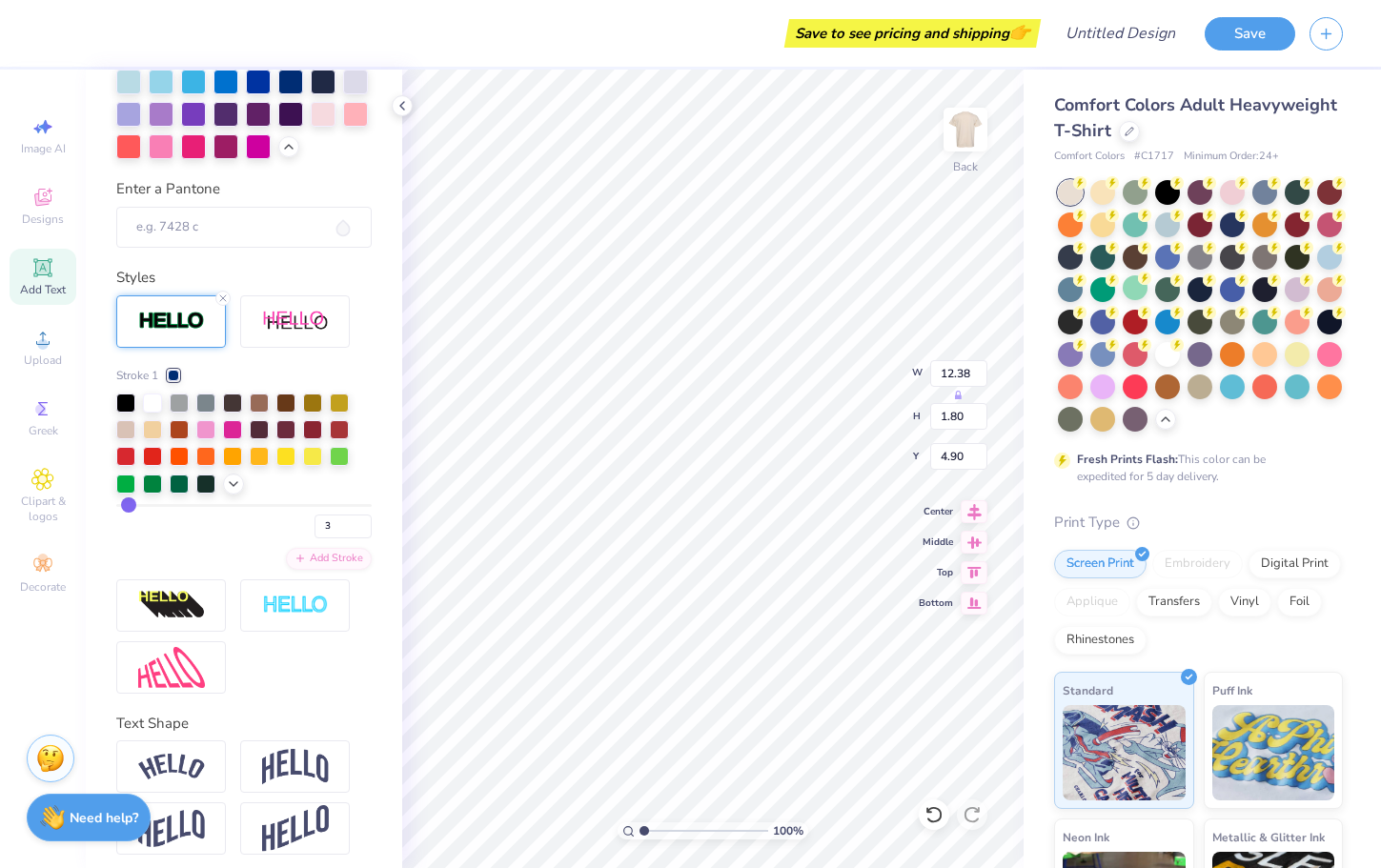 click on "3" at bounding box center (244, 521) 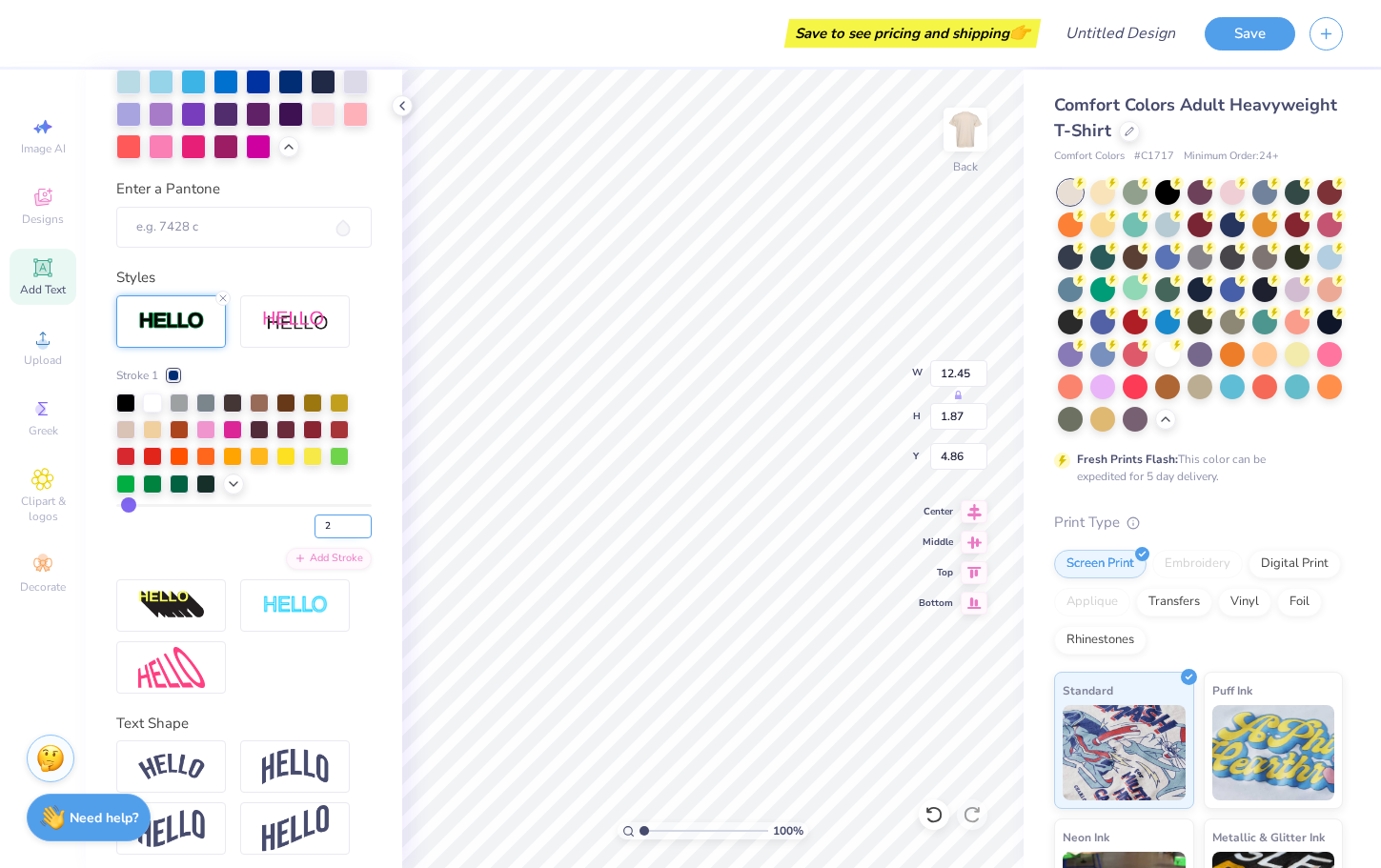 type on "2" 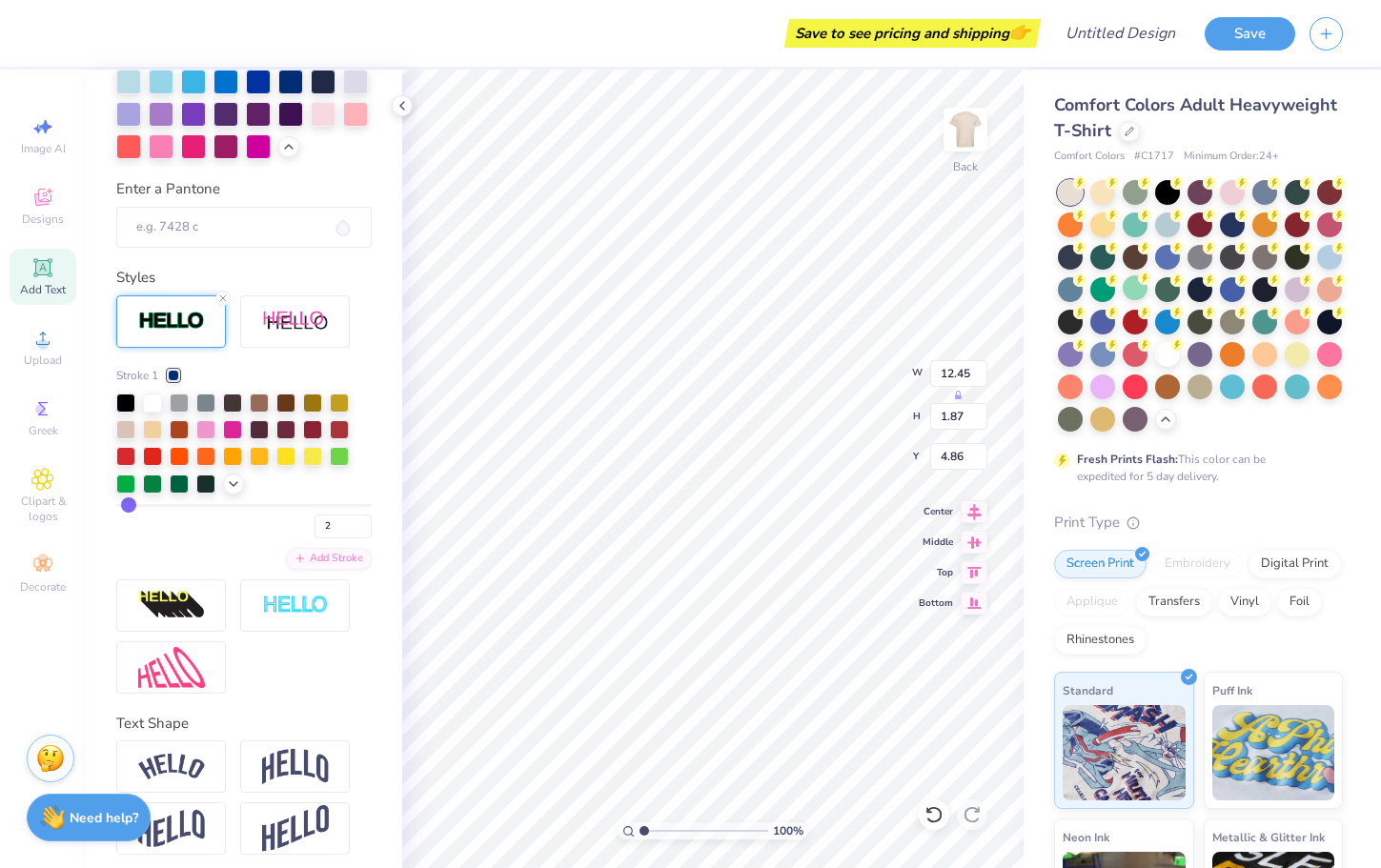 type on "2" 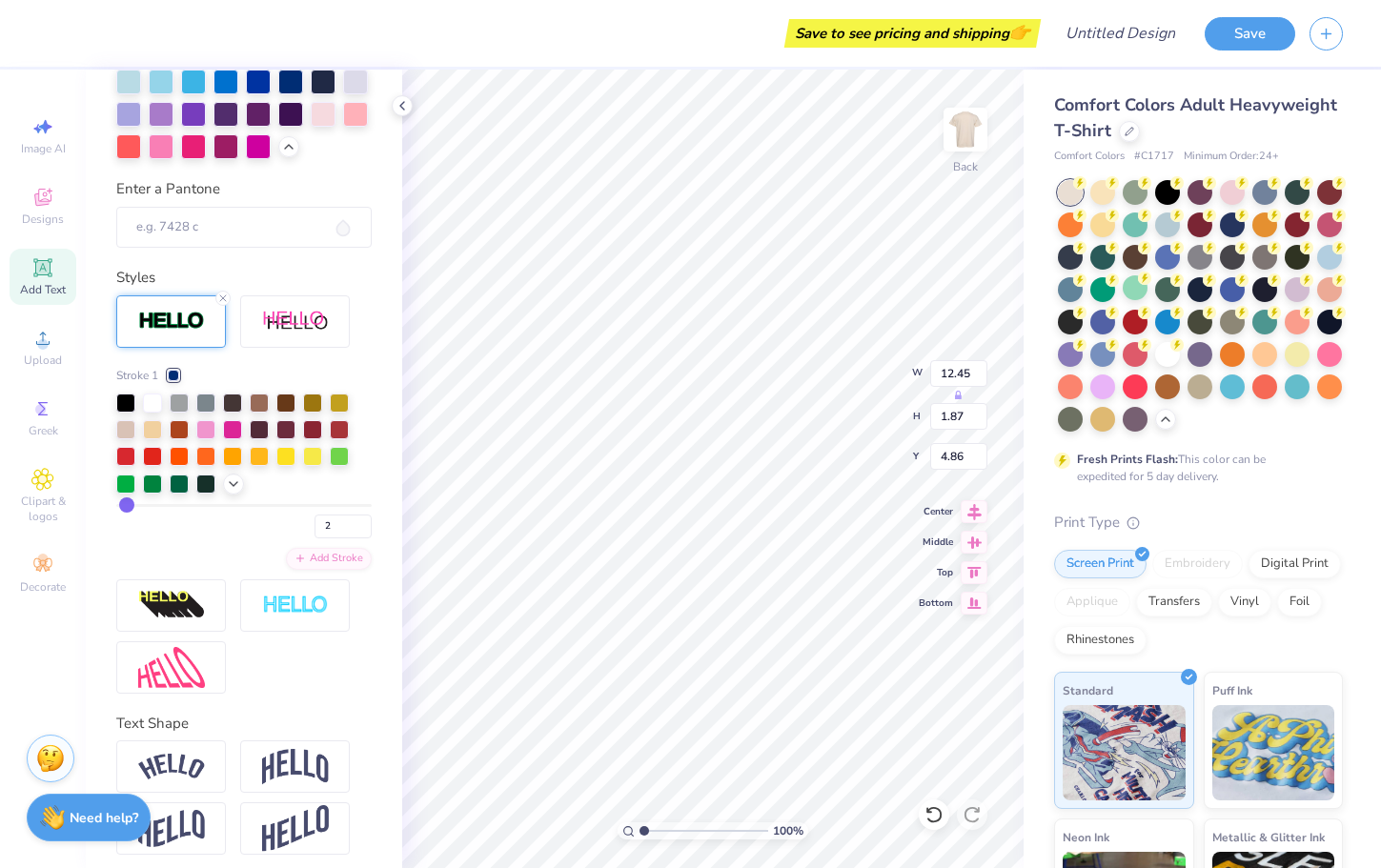 click on "2" at bounding box center (244, 521) 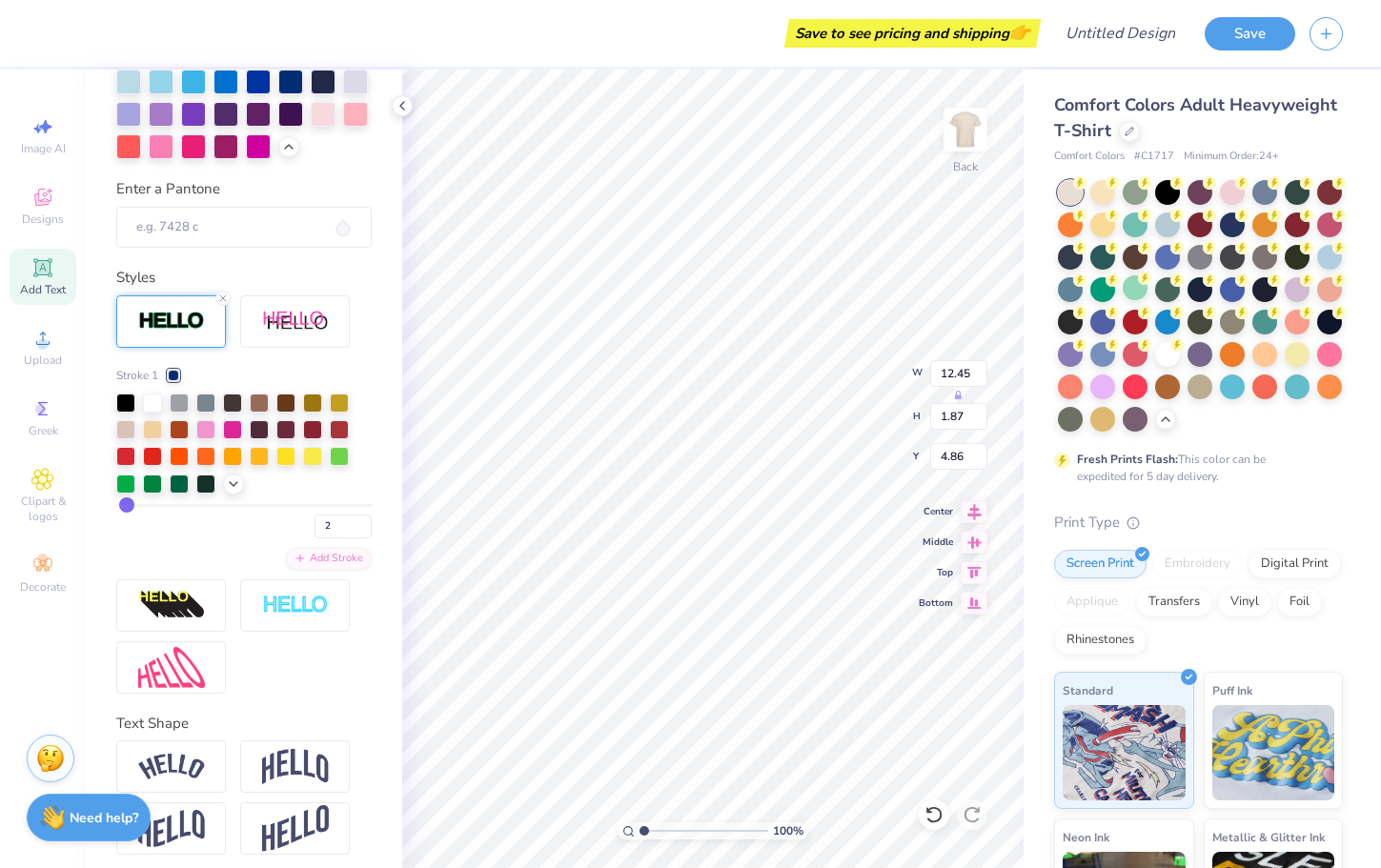 type on "12.41" 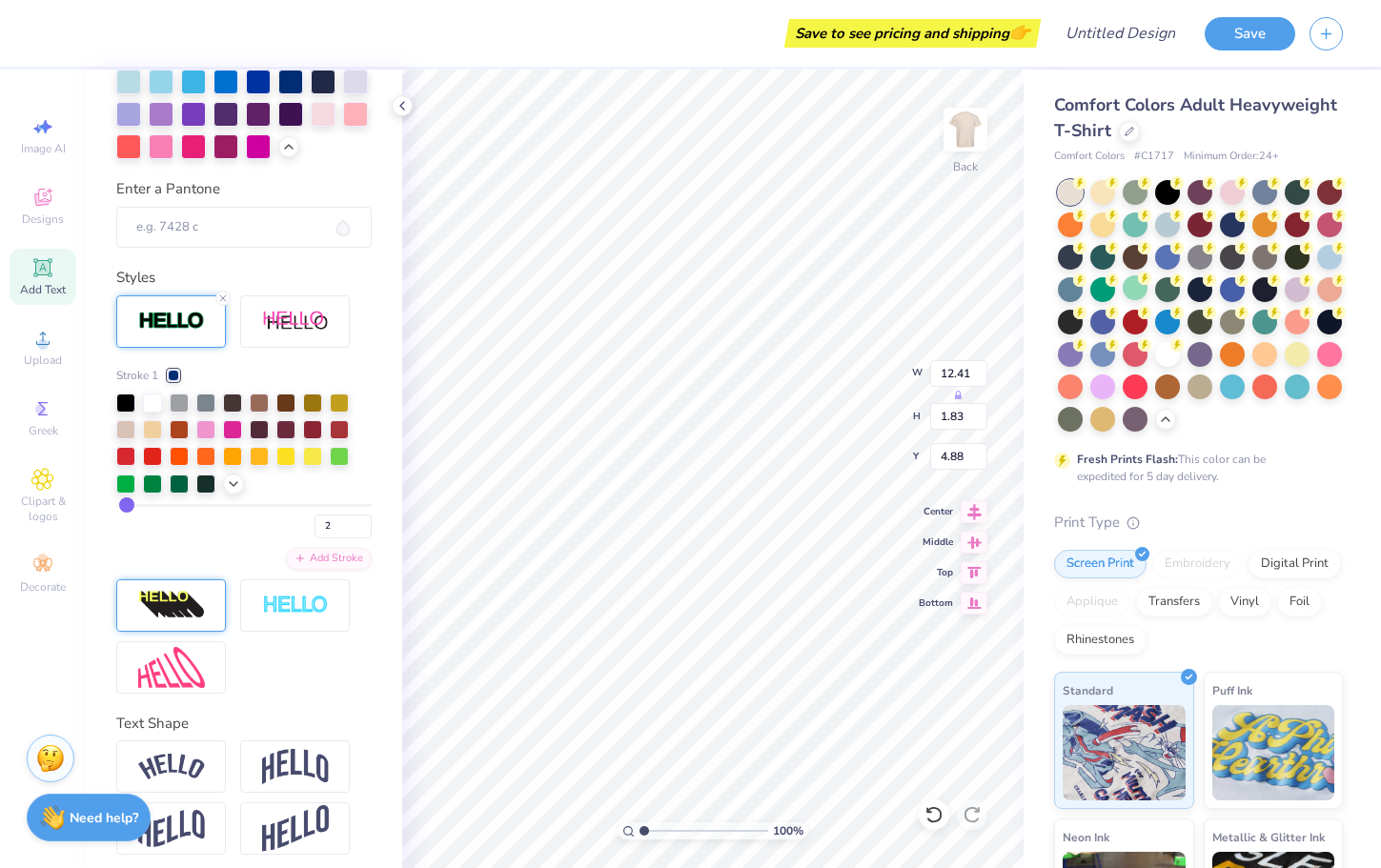 click at bounding box center (172, 605) 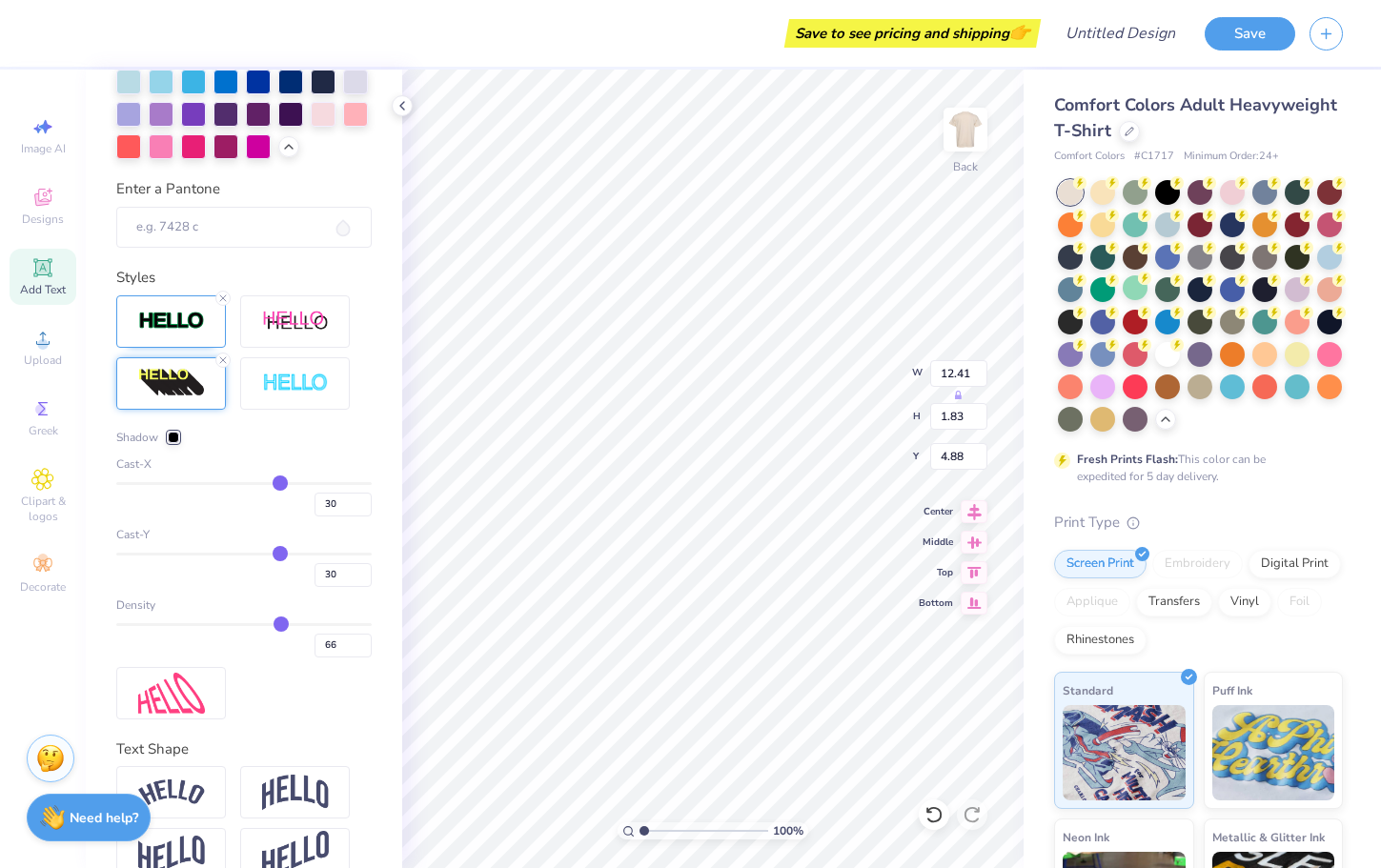 type on "14.17" 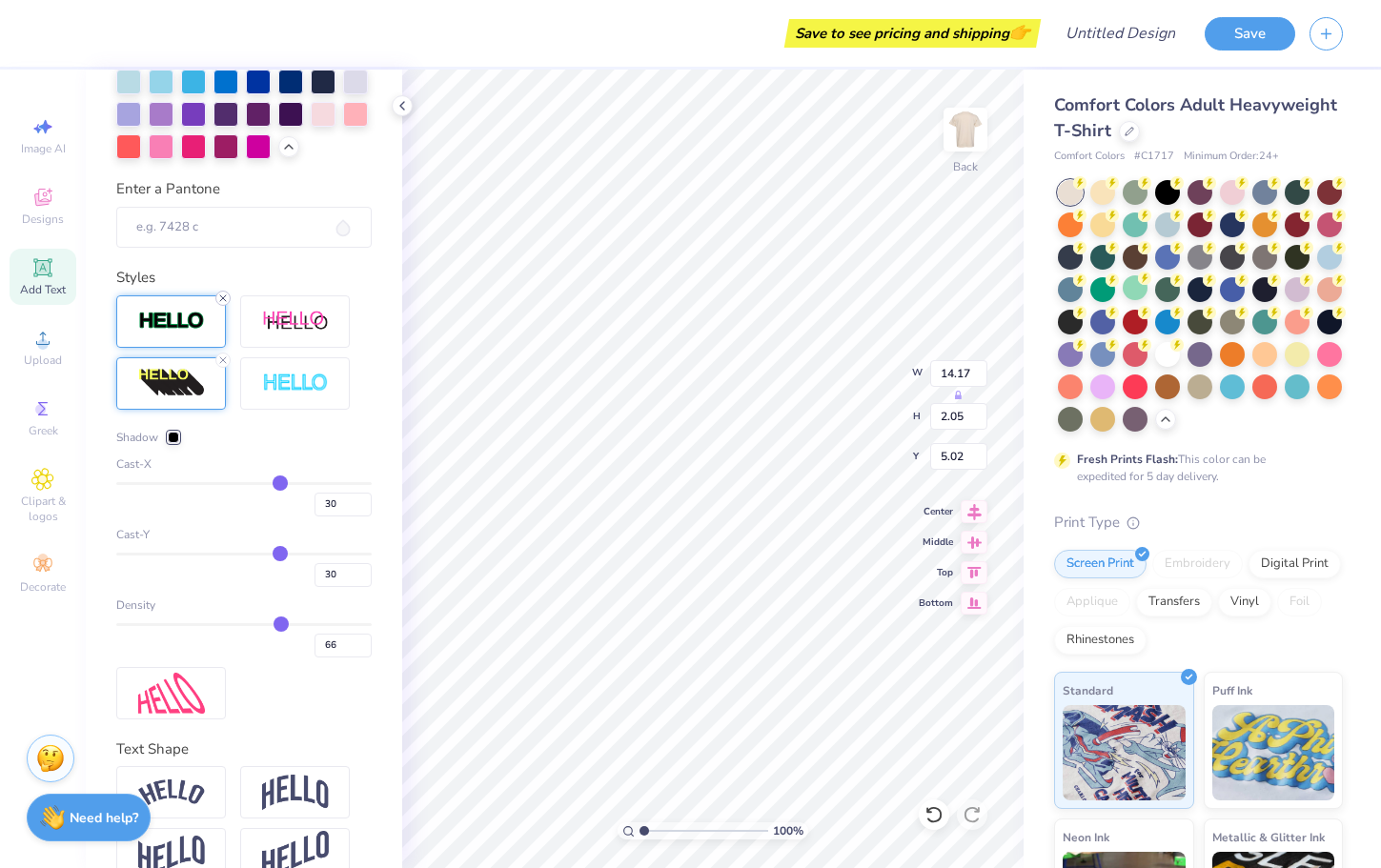 click 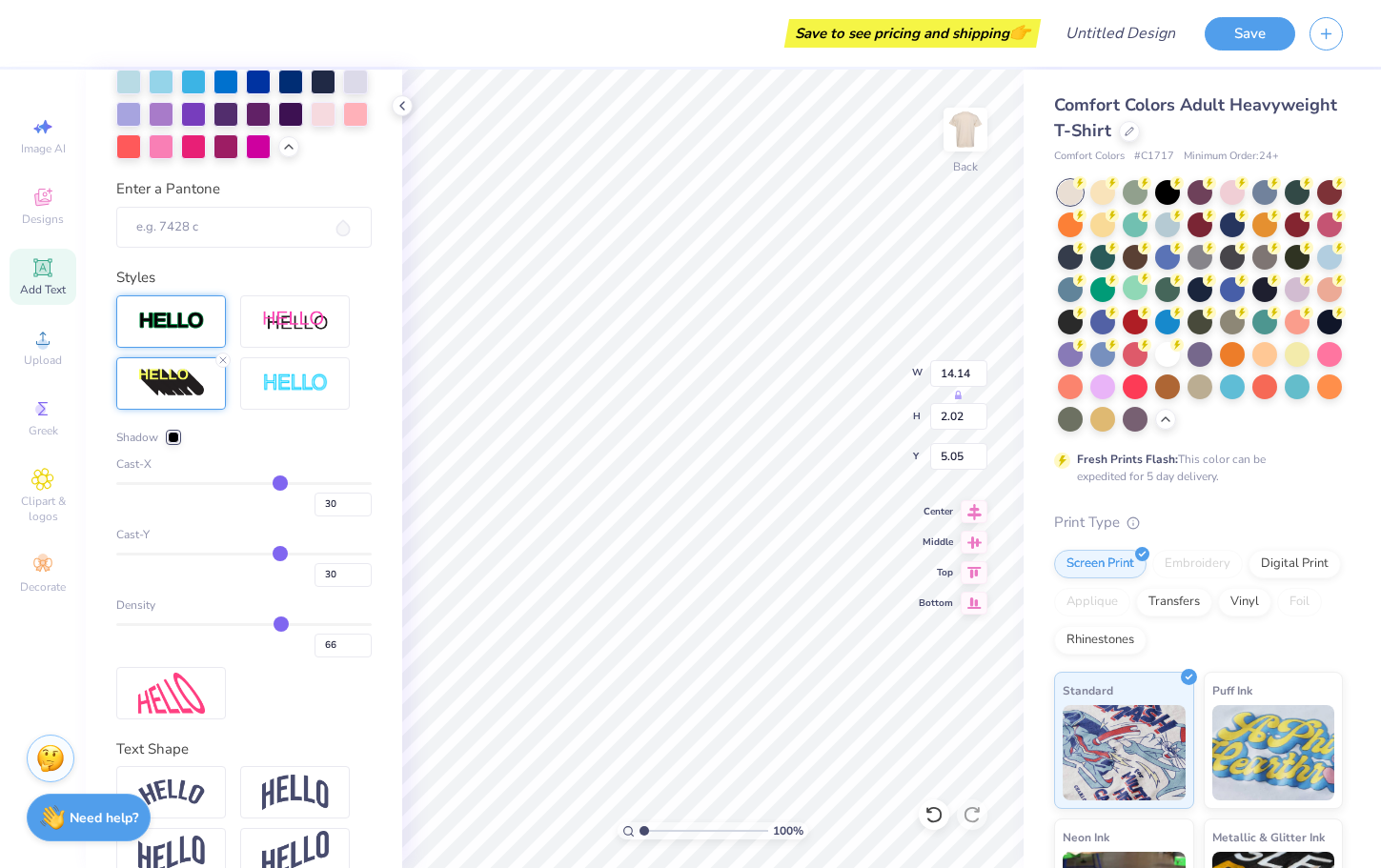 click at bounding box center (173, 437) 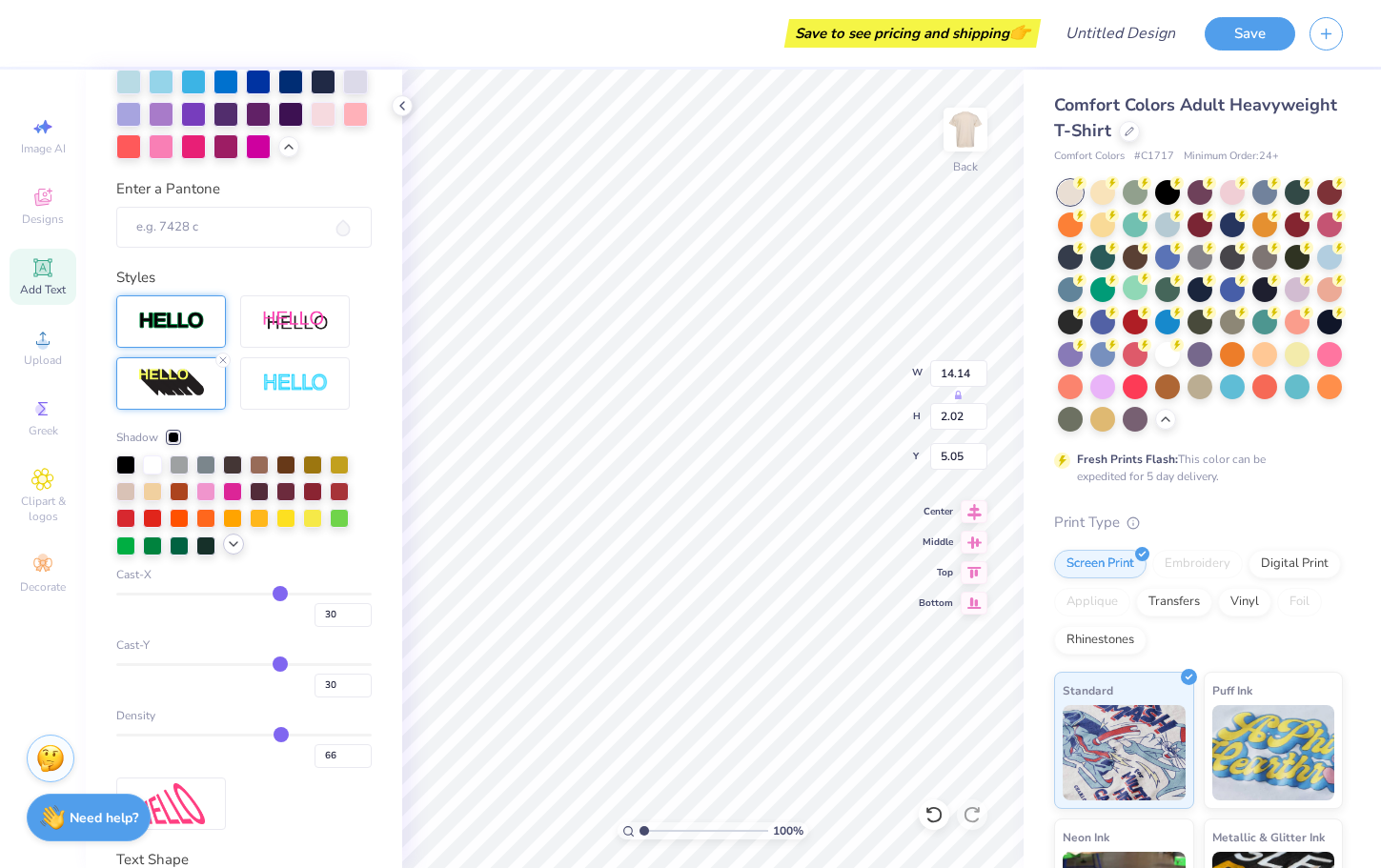 click at bounding box center (234, 544) 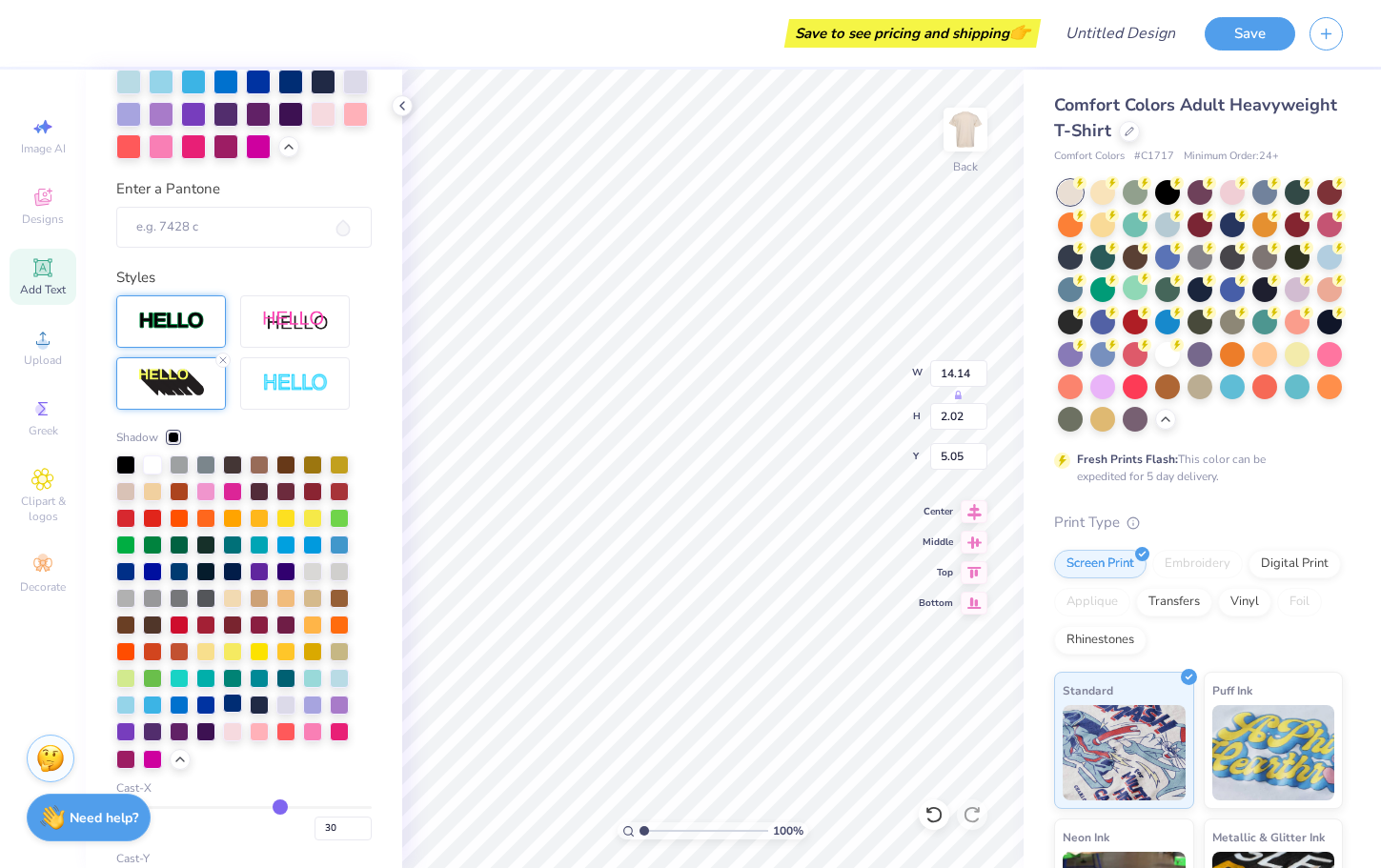 click at bounding box center [233, 703] 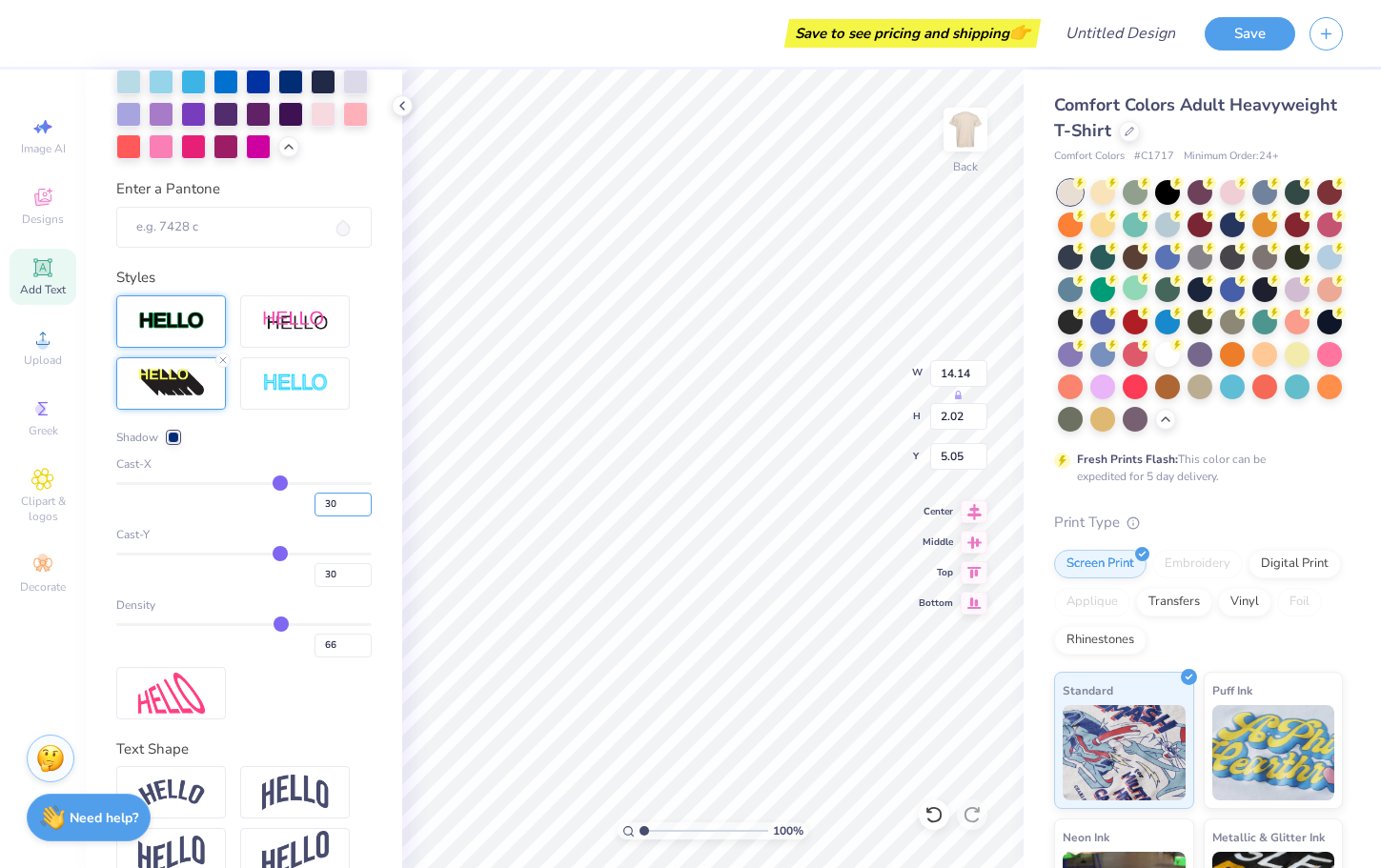 drag, startPoint x: 341, startPoint y: 503, endPoint x: 295, endPoint y: 502, distance: 46.010868 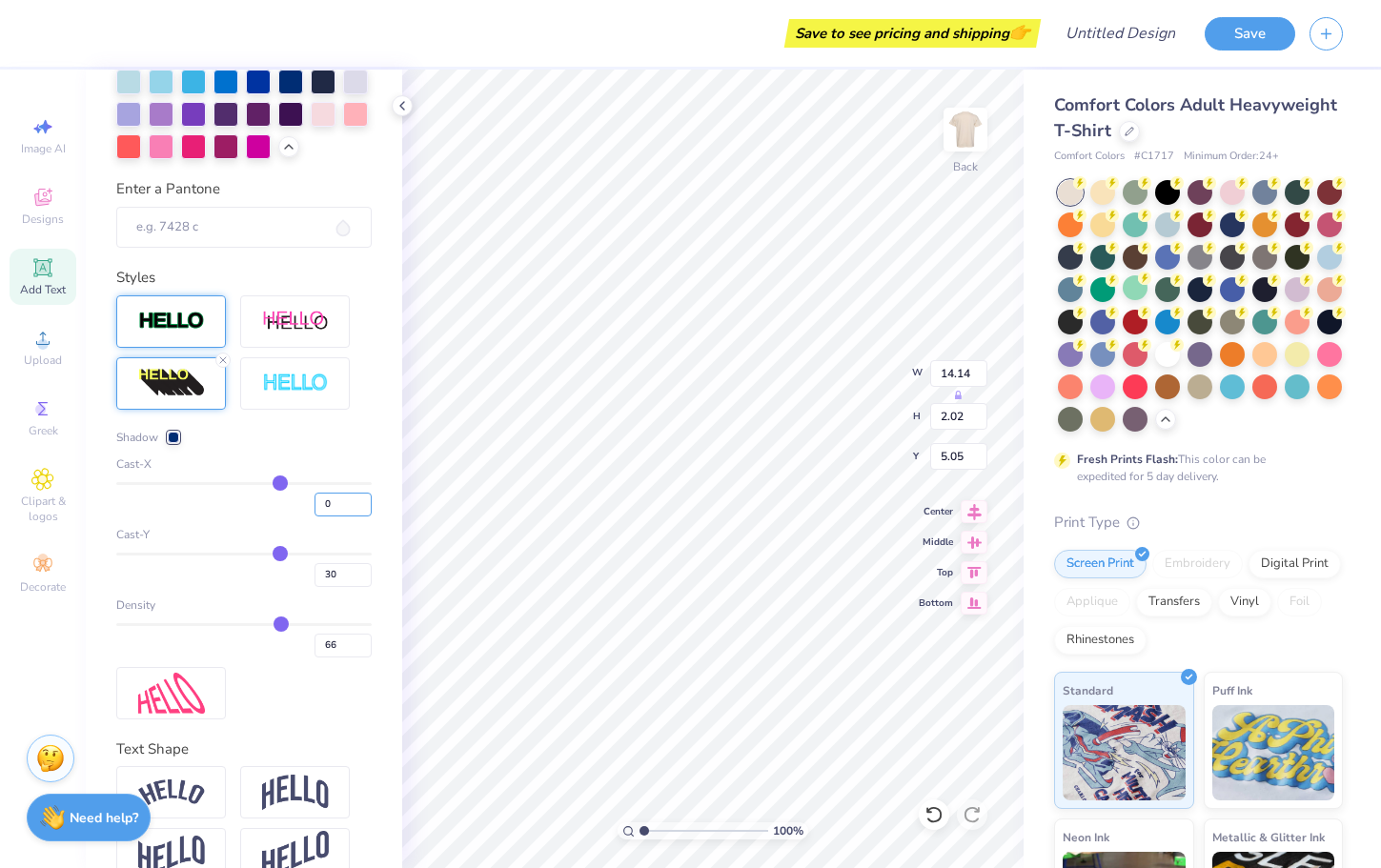 type on "0" 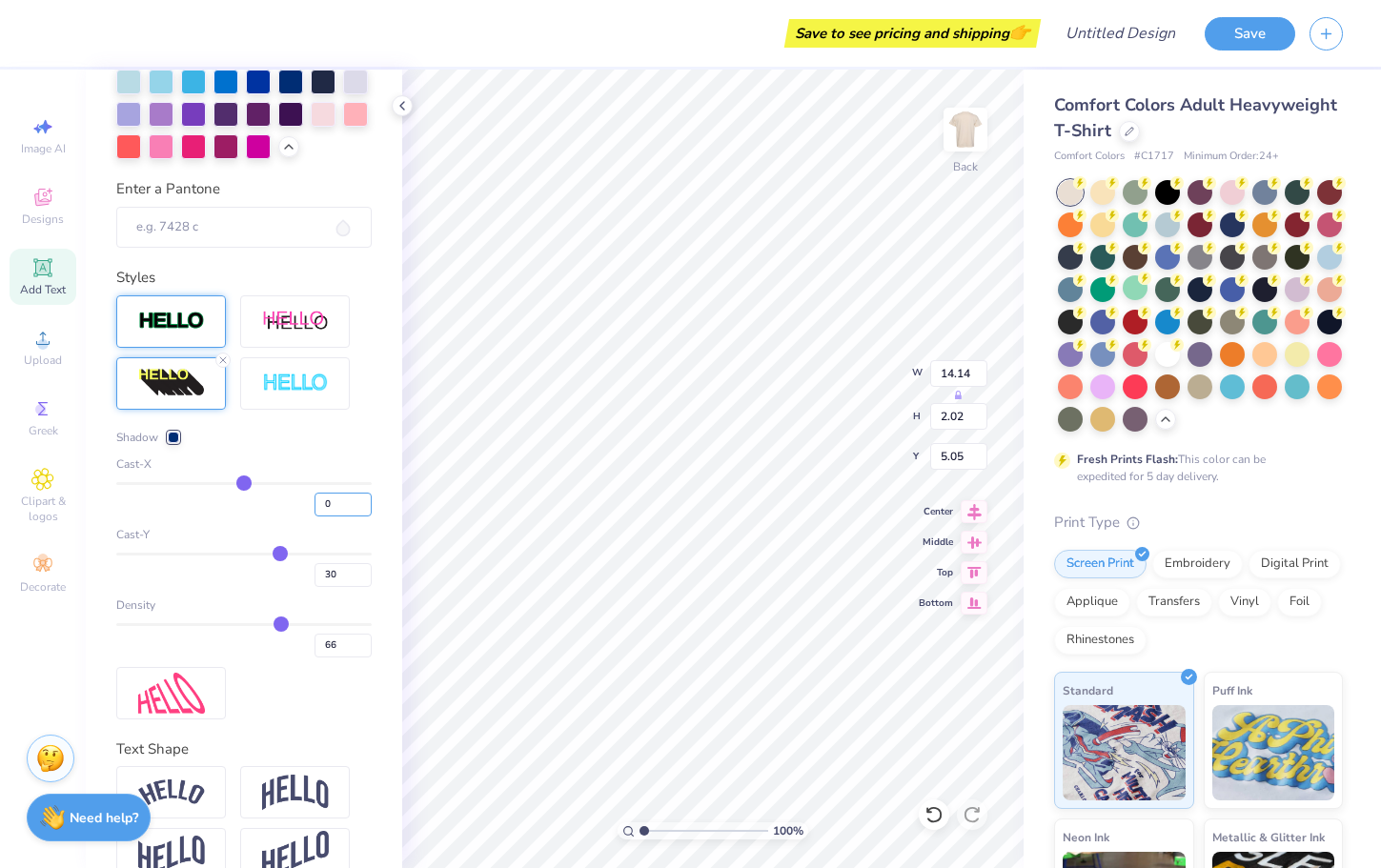 type on "10.88" 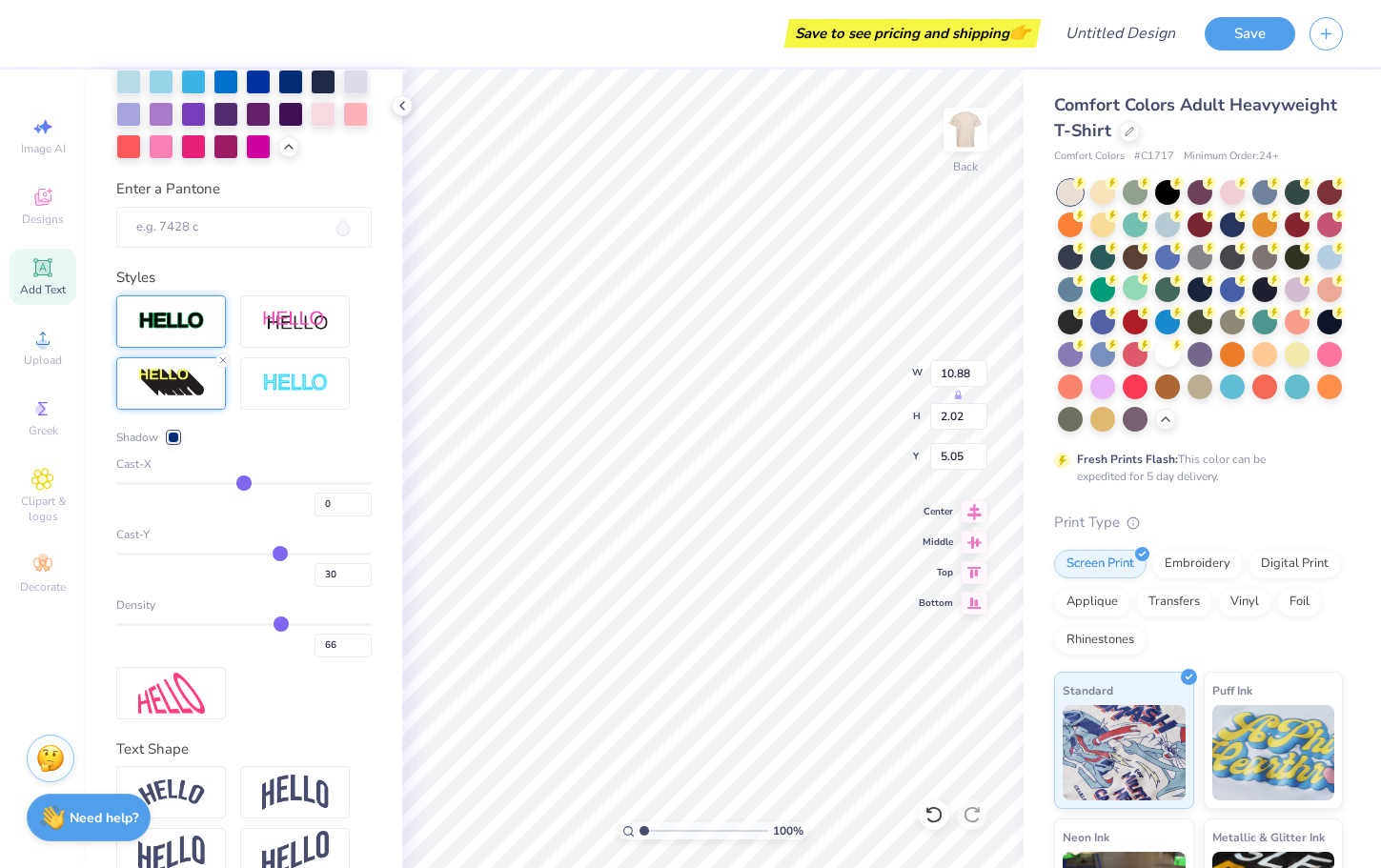 type on "65" 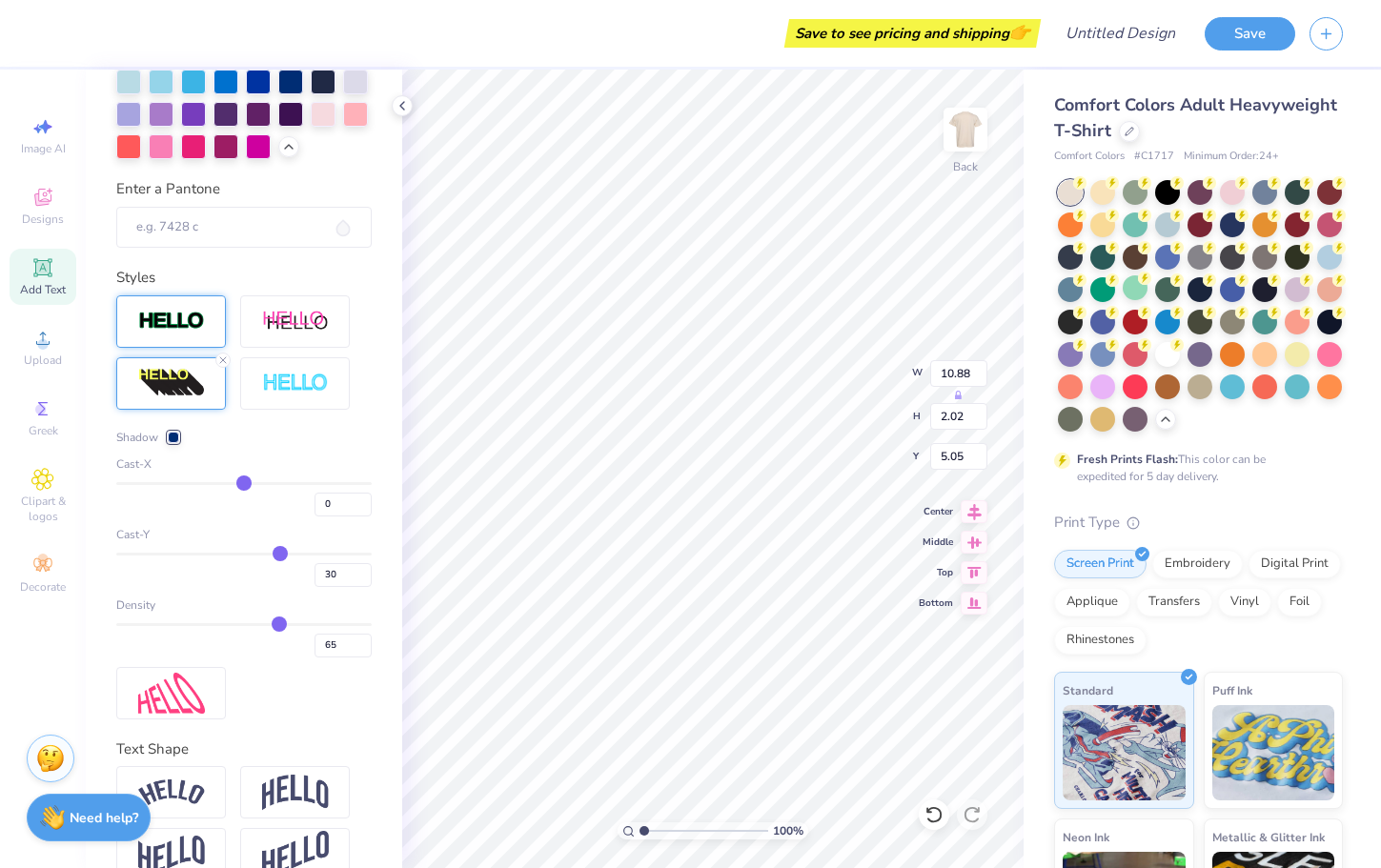 type on "64" 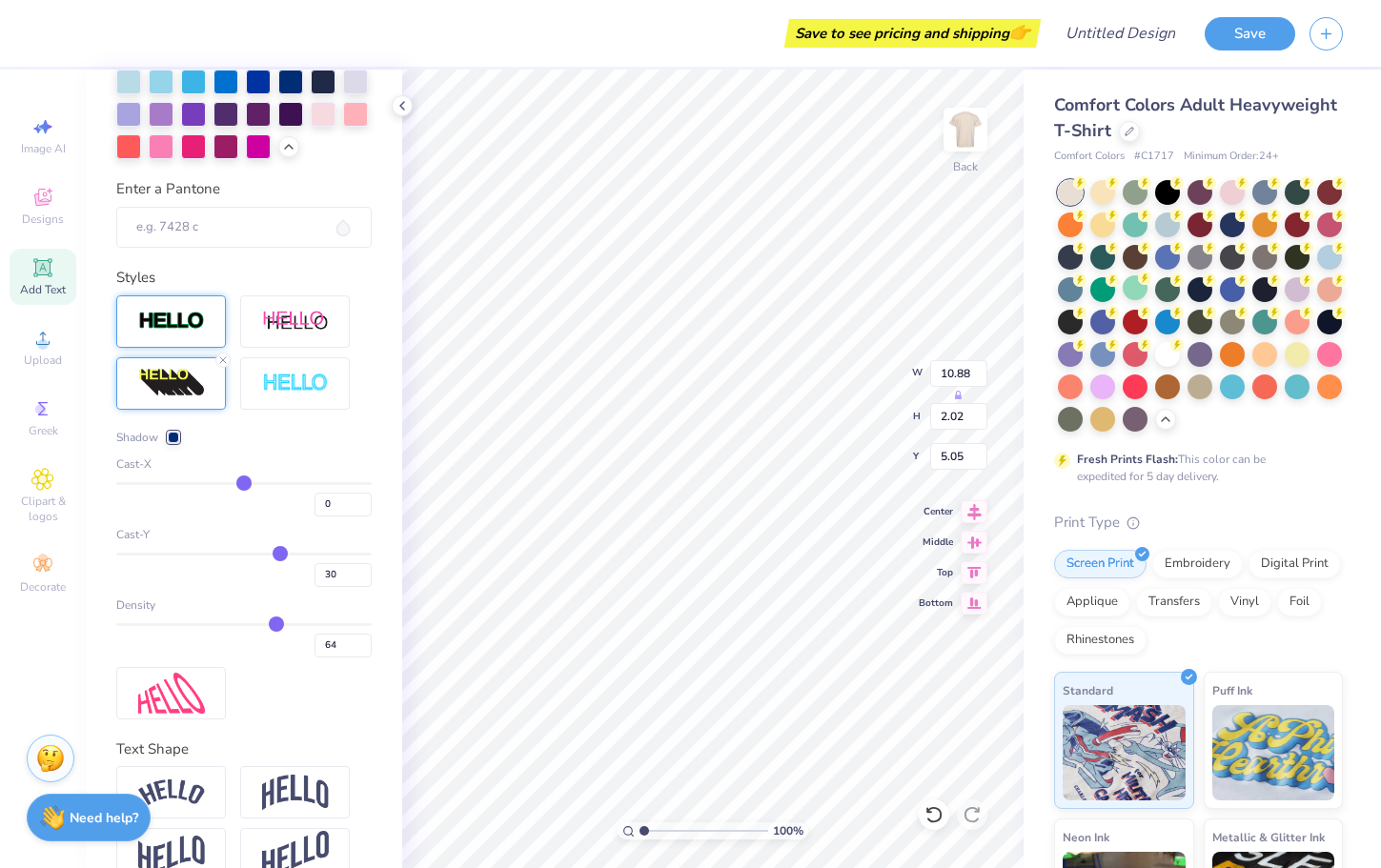 click at bounding box center (244, 624) 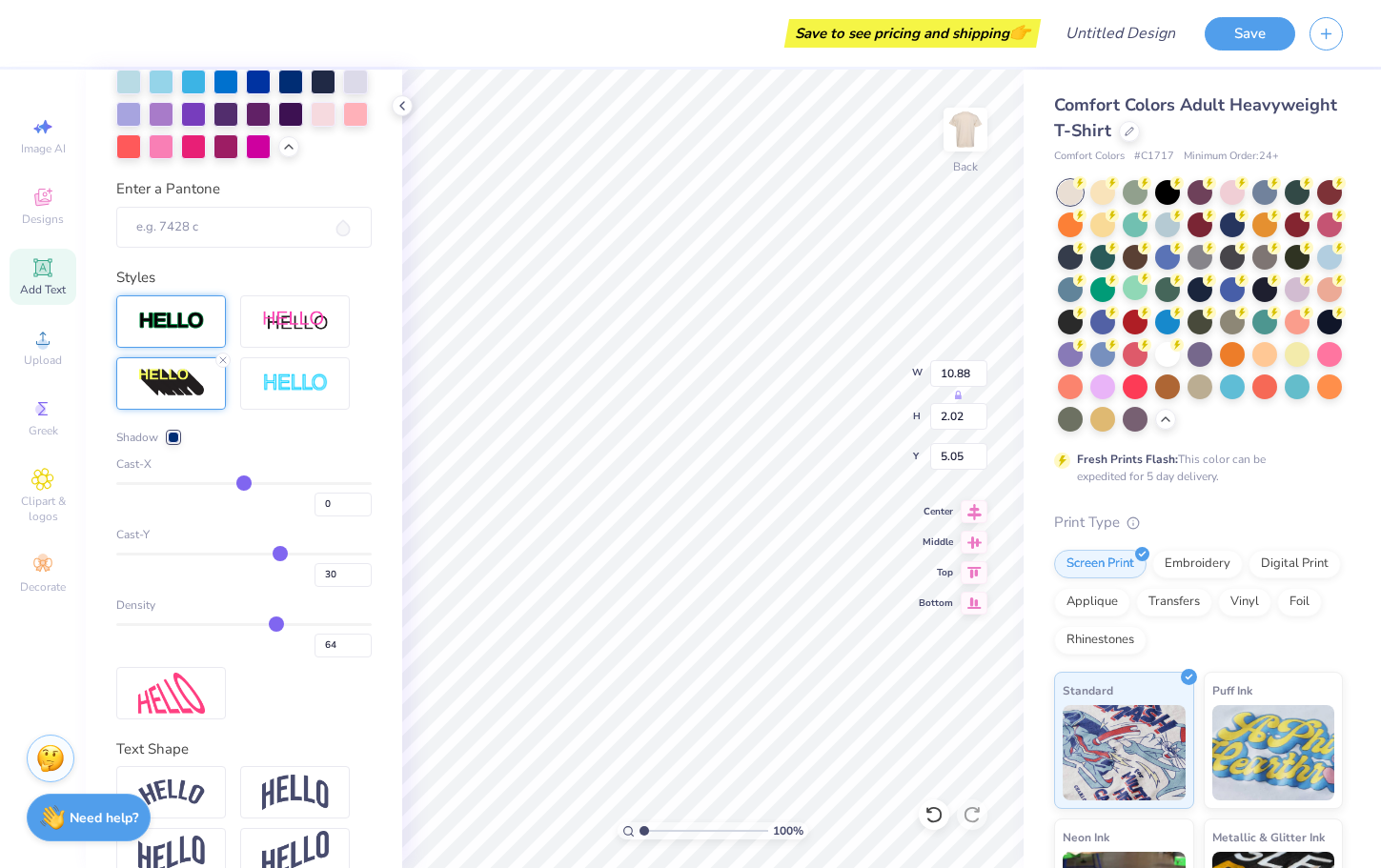 type on "52" 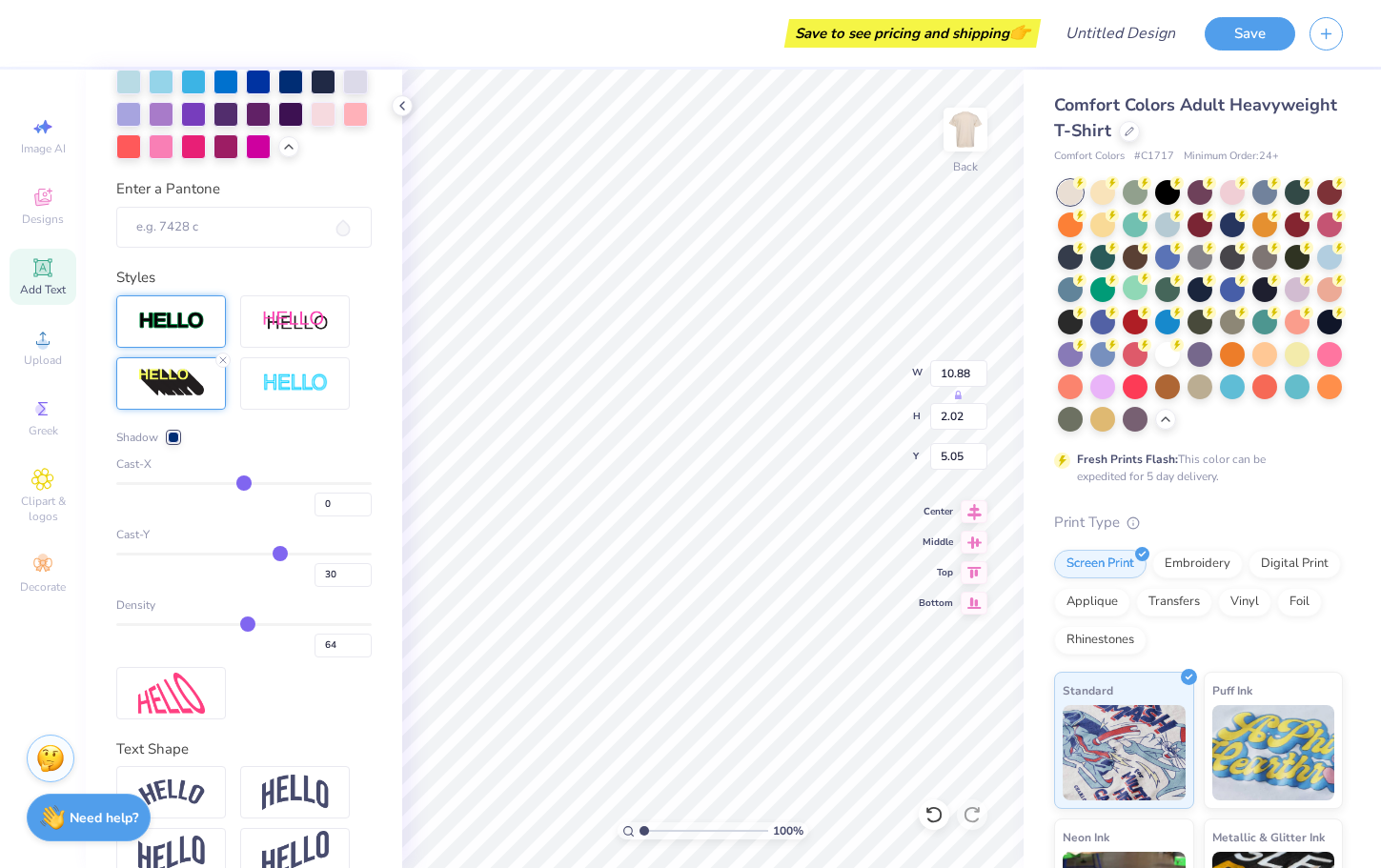 type on "52" 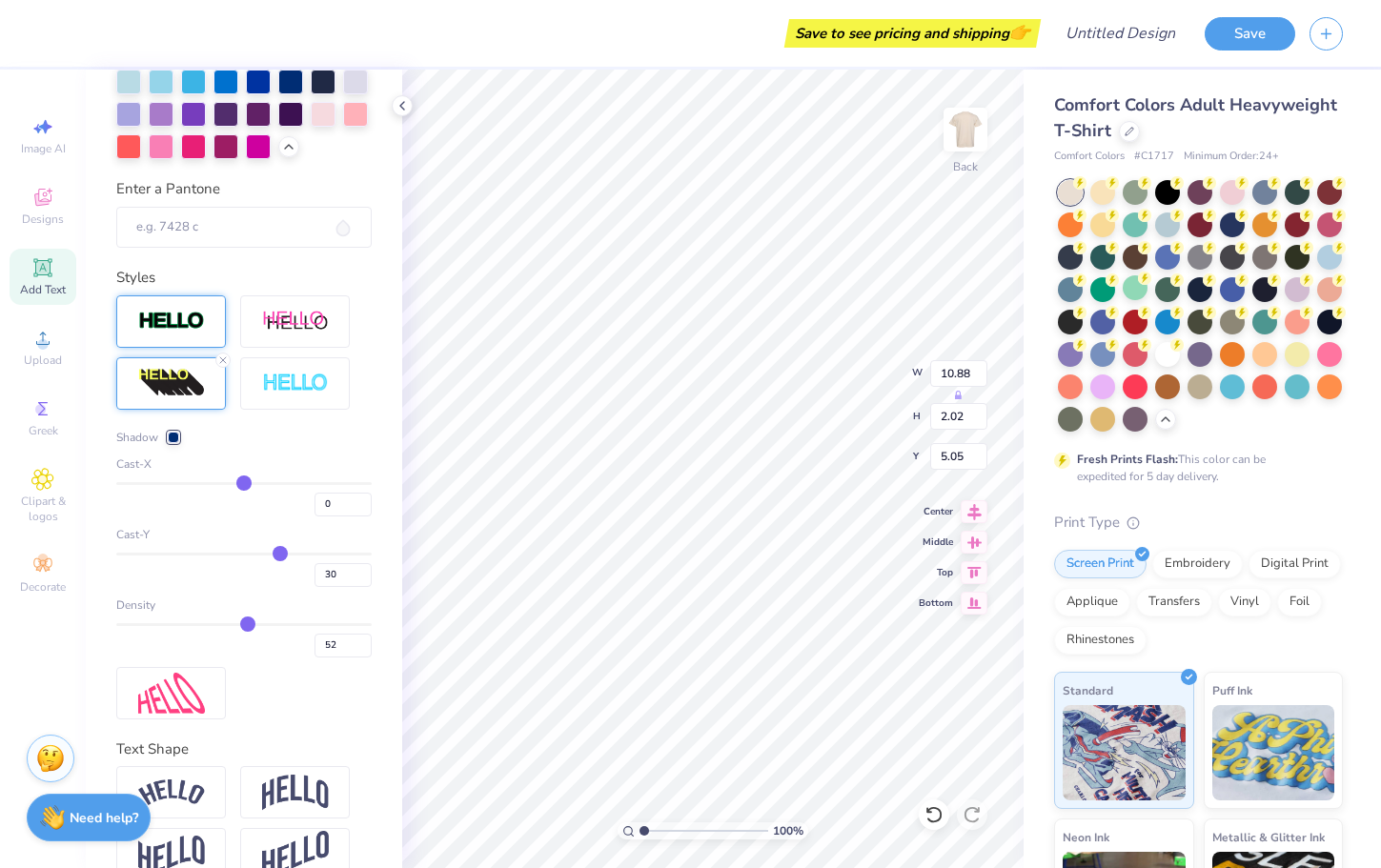 type on "52" 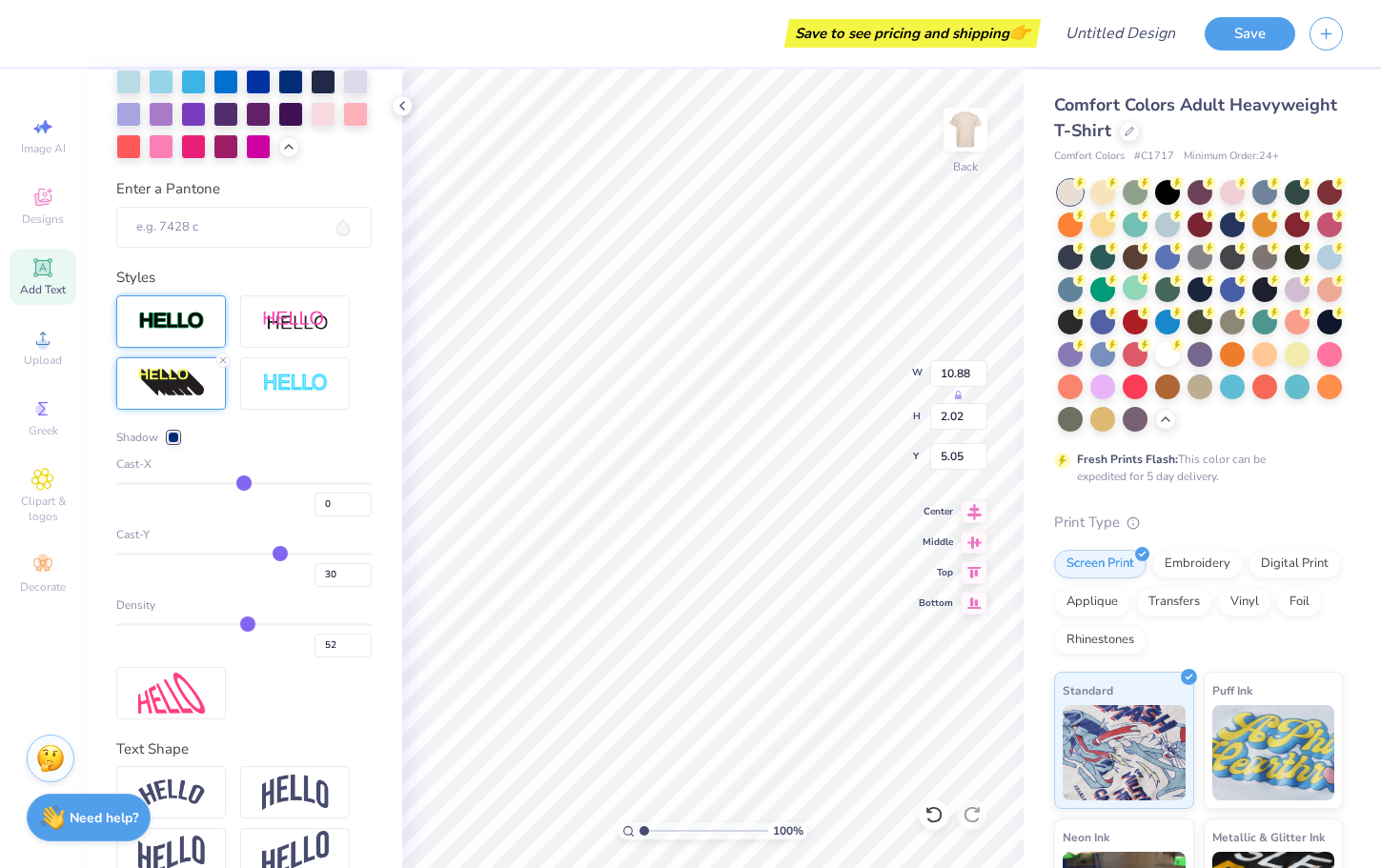 type on "5.12" 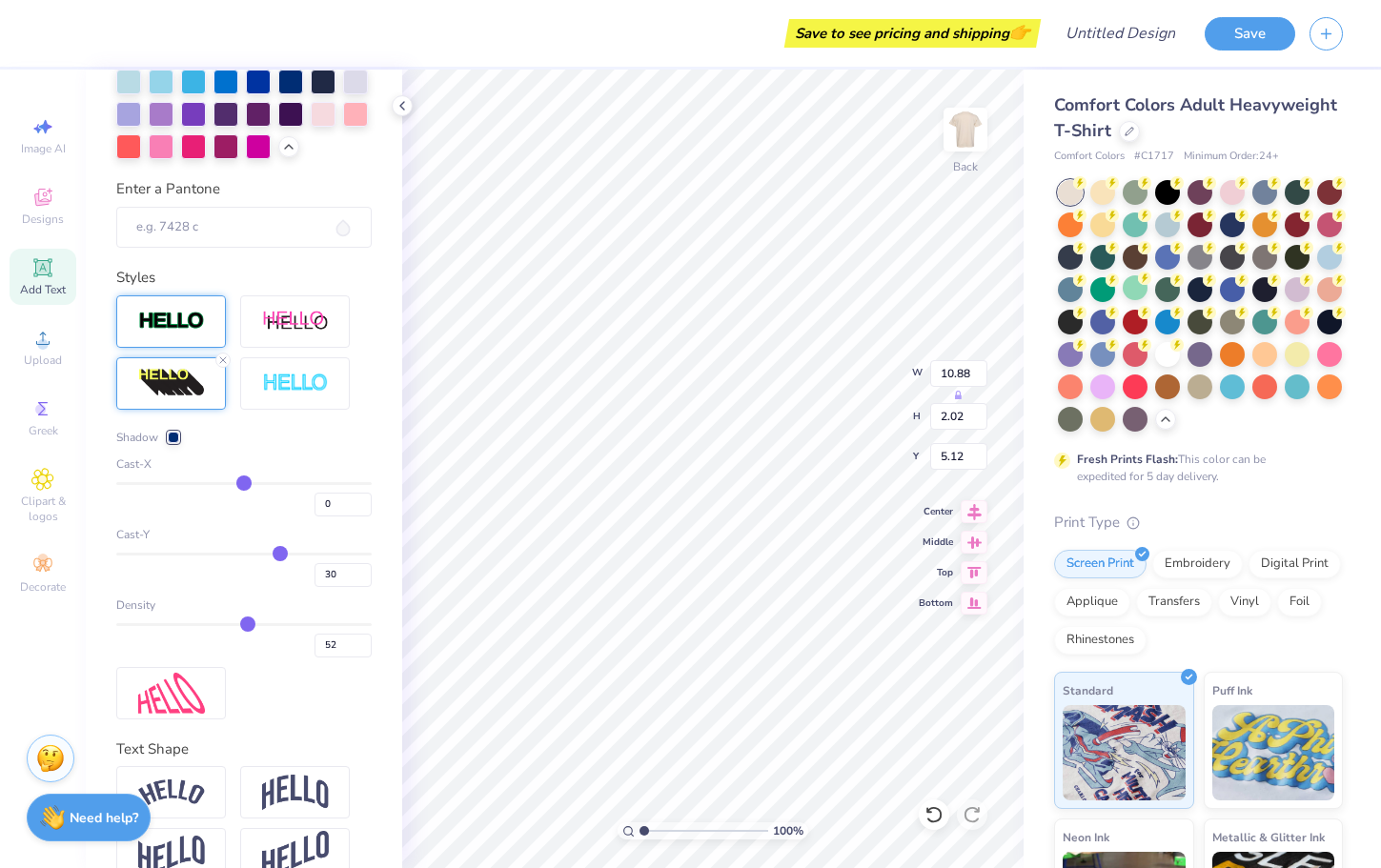 click on "52" at bounding box center [244, 640] 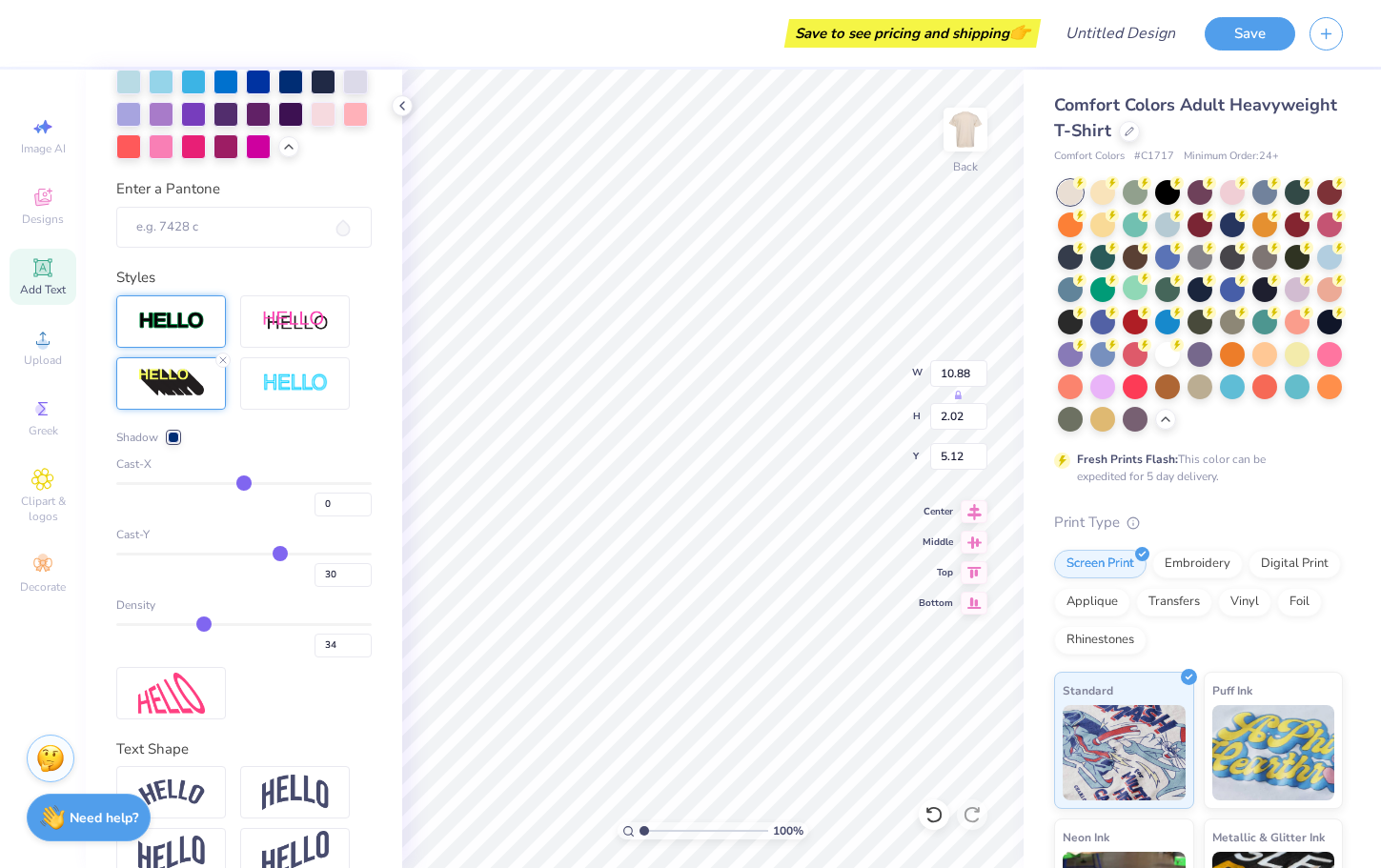 click at bounding box center [244, 624] 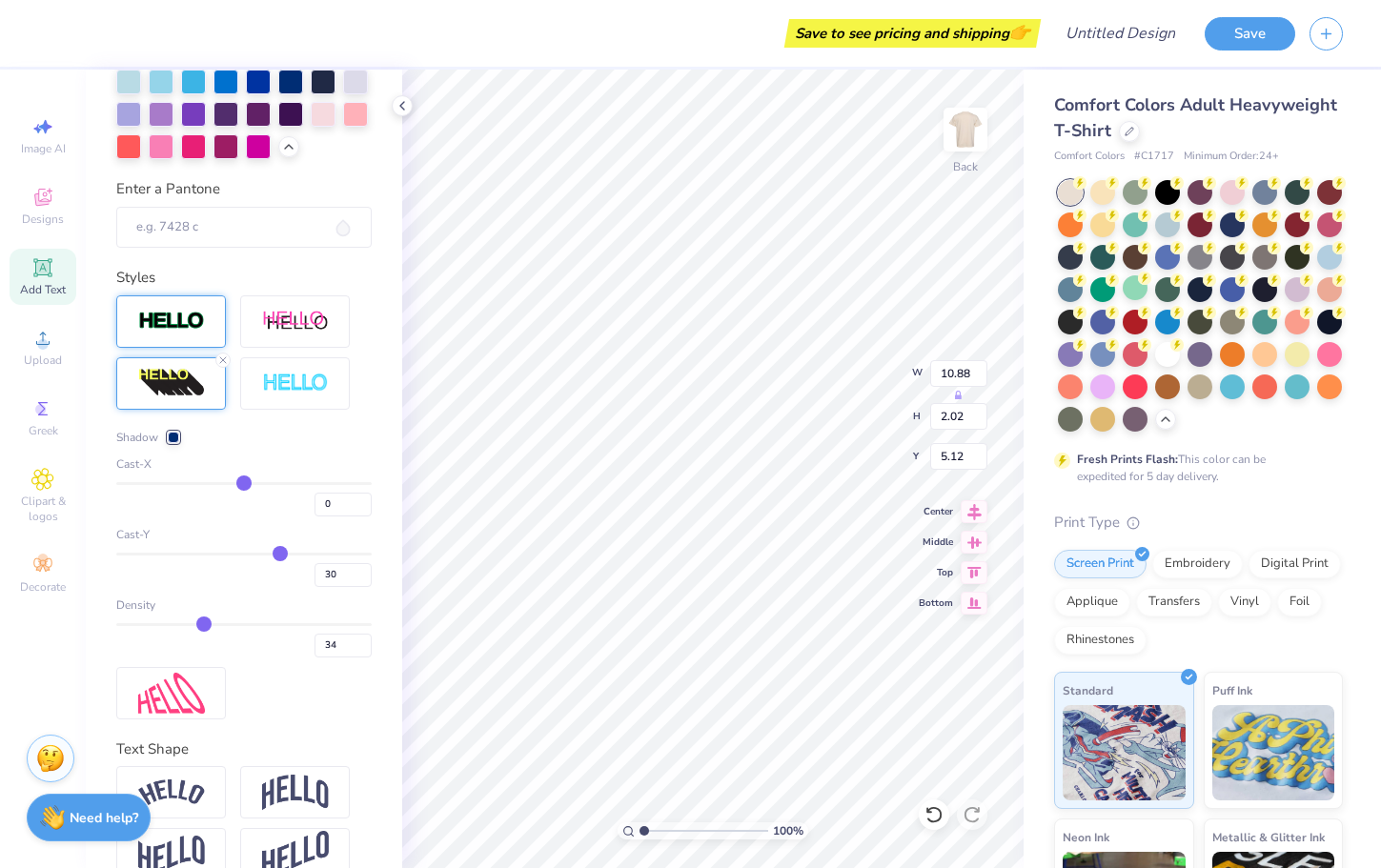type on "9" 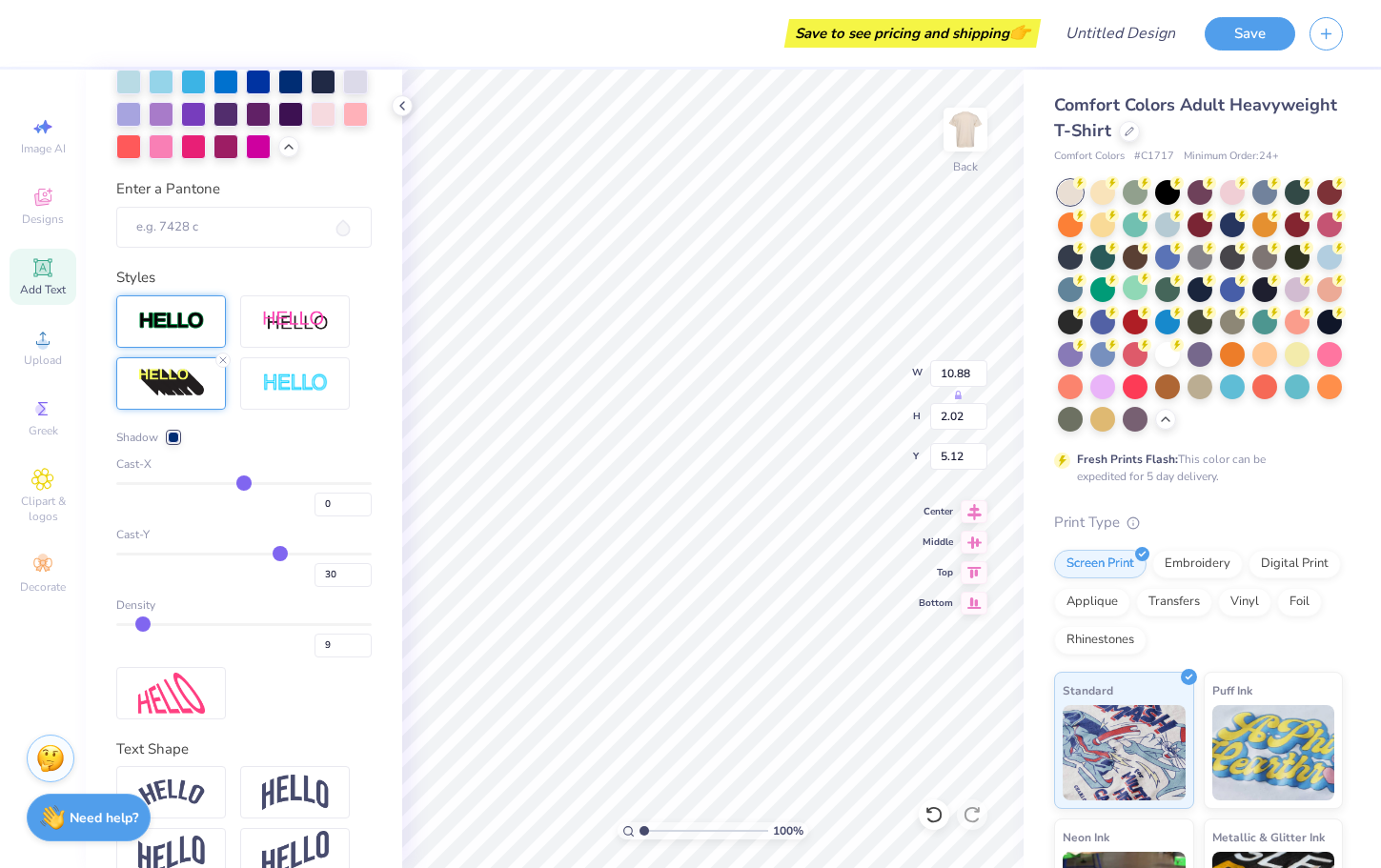 click at bounding box center [244, 624] 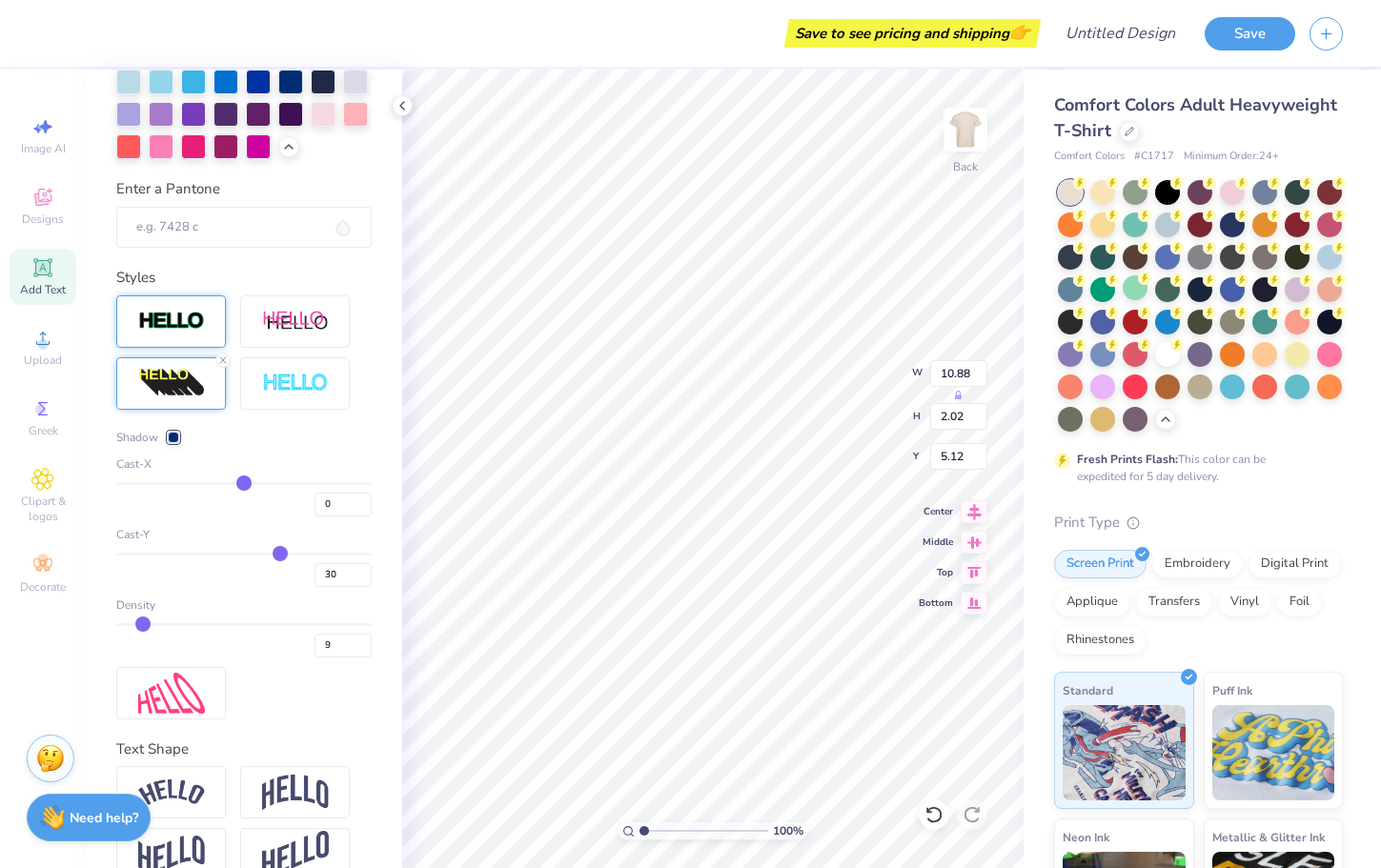 click on "9" at bounding box center (244, 640) 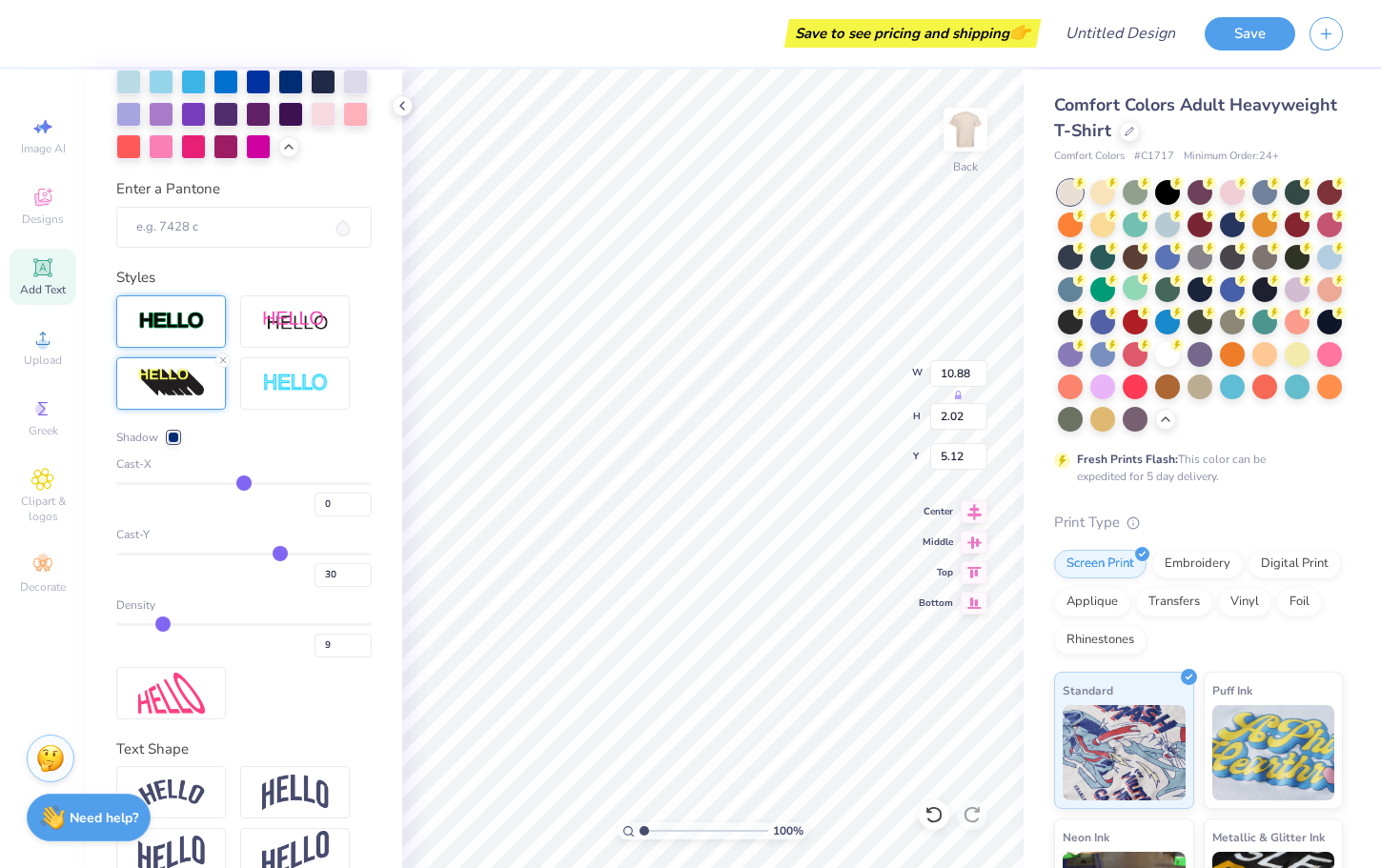 type on "17" 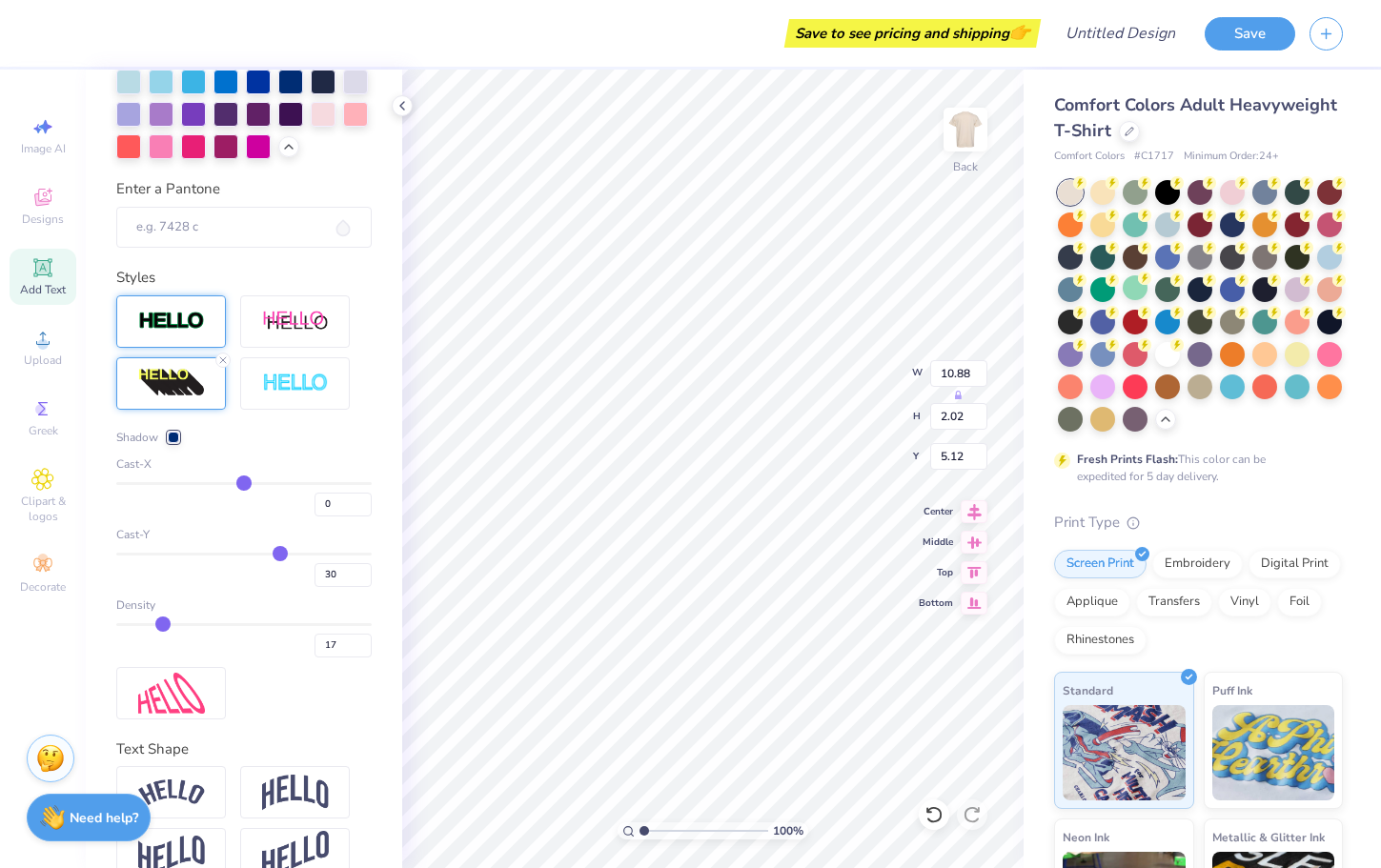 click at bounding box center [244, 624] 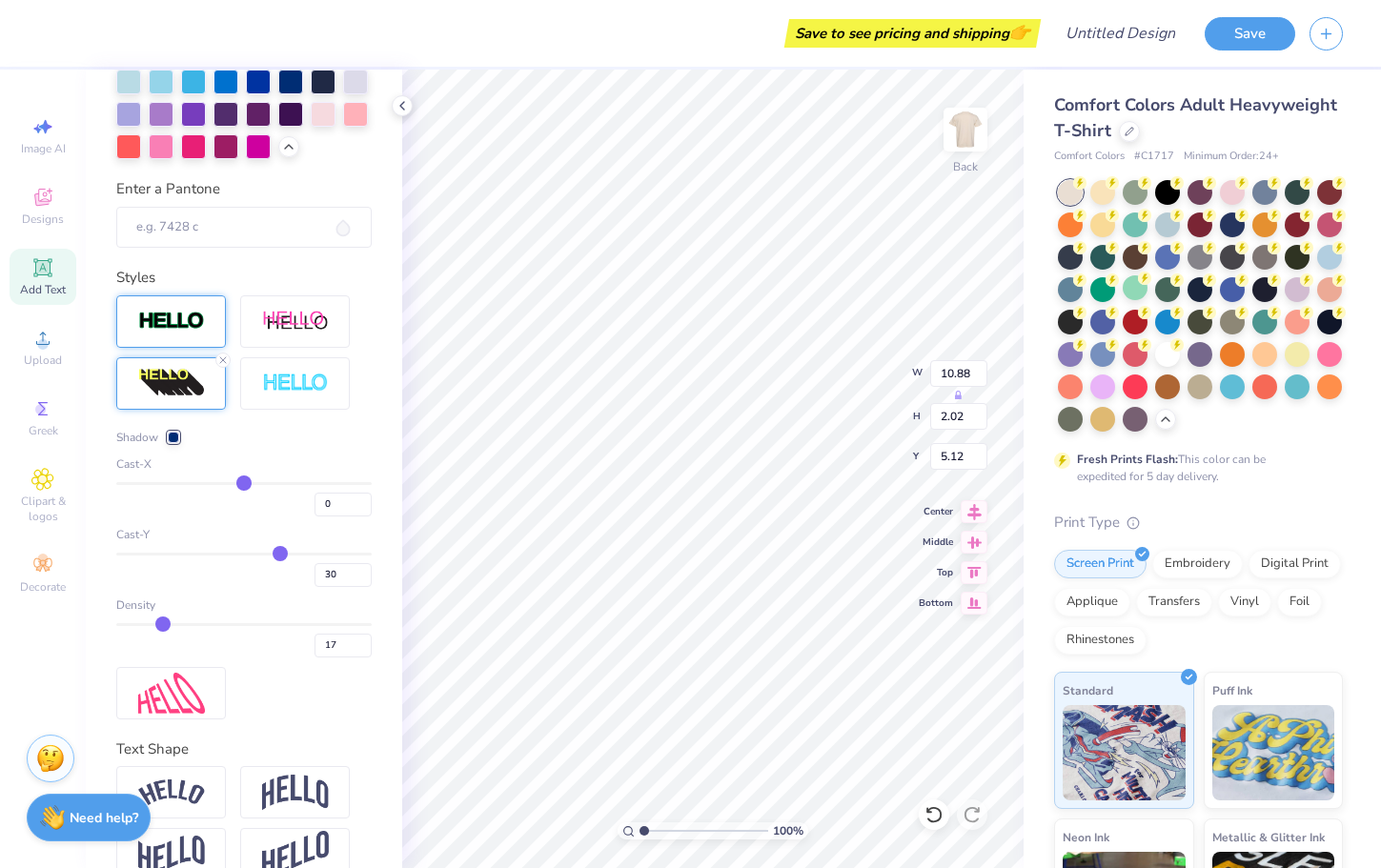 type on "16" 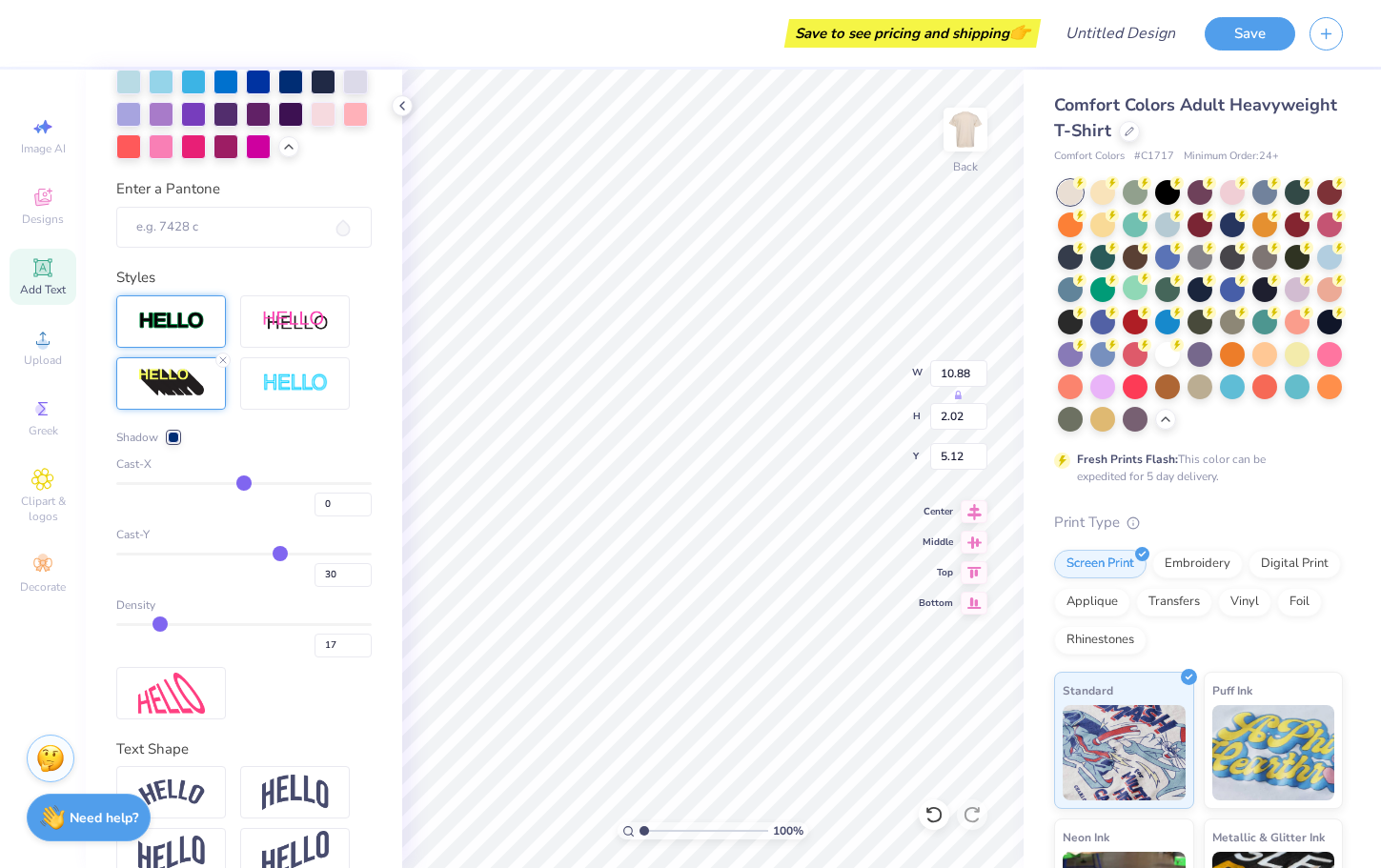 type on "16" 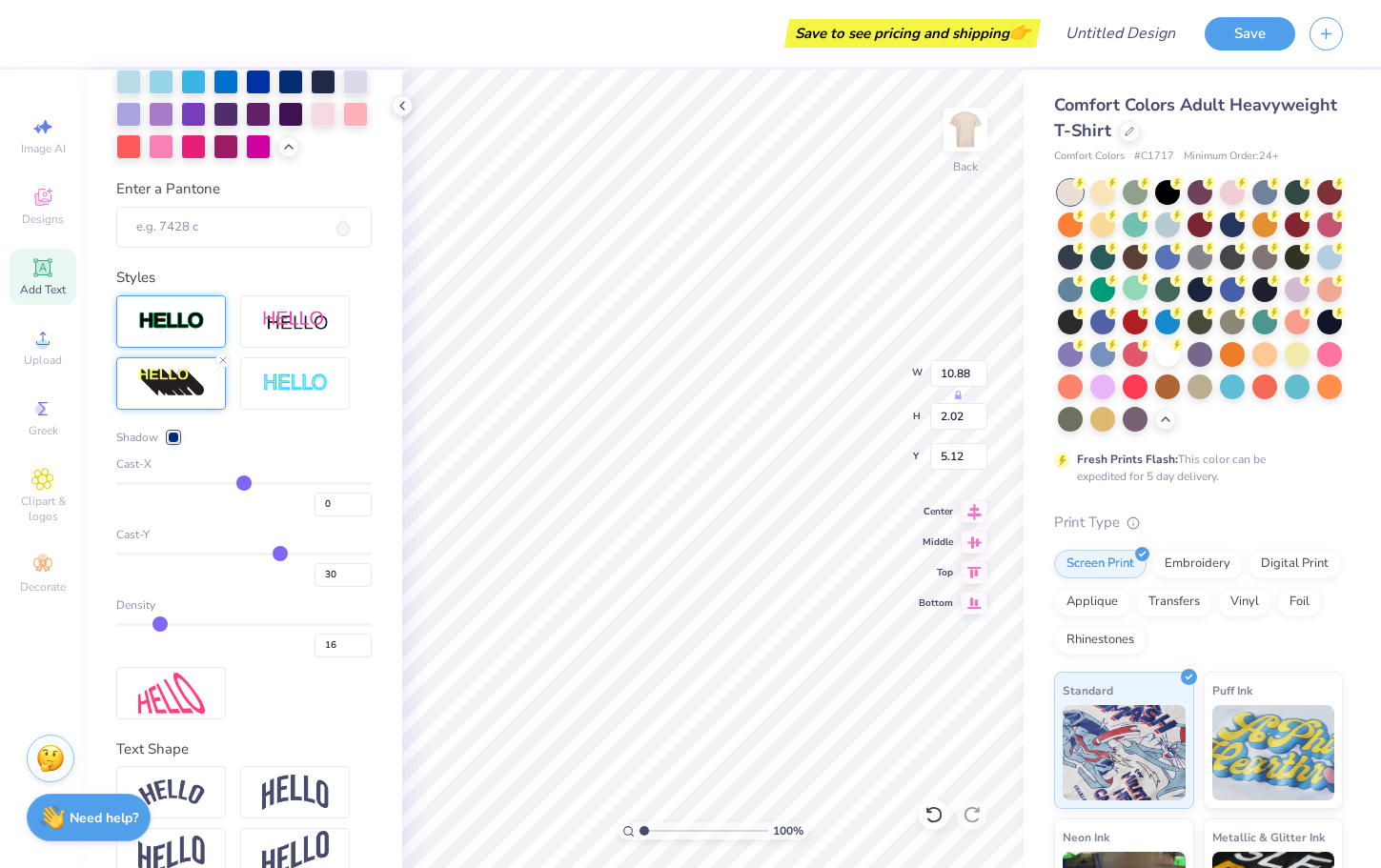 type on "15" 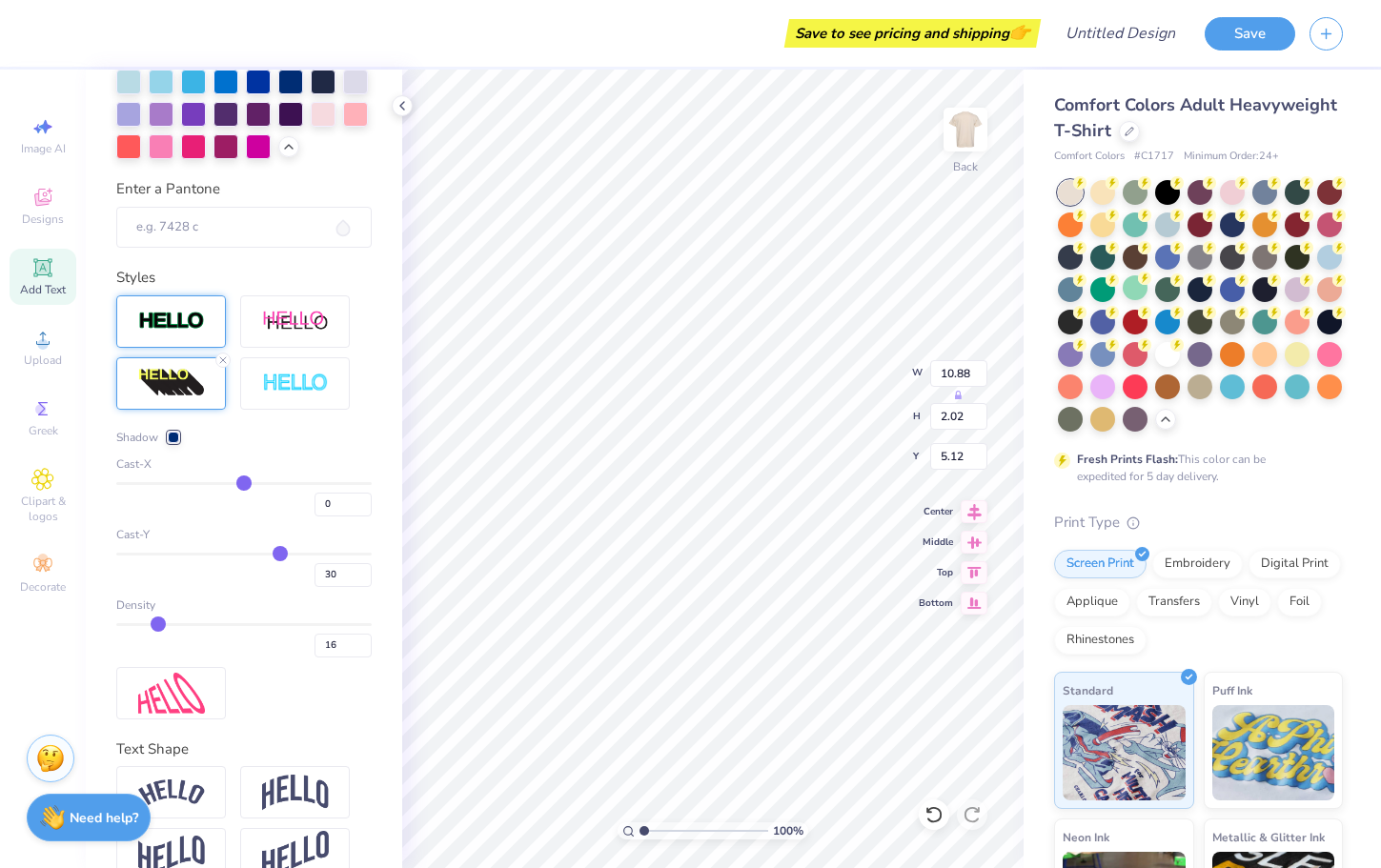 type on "15" 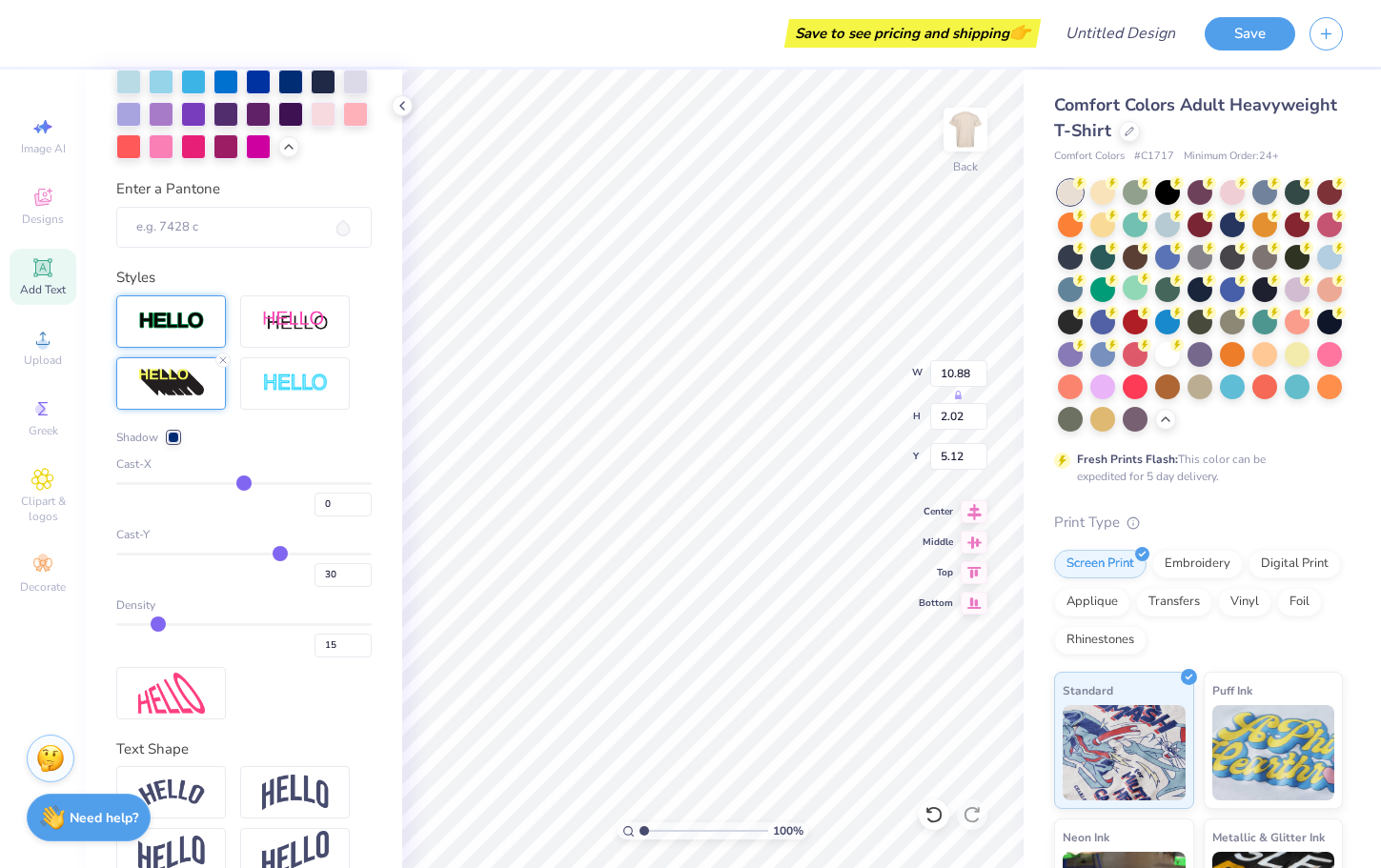 type on "14" 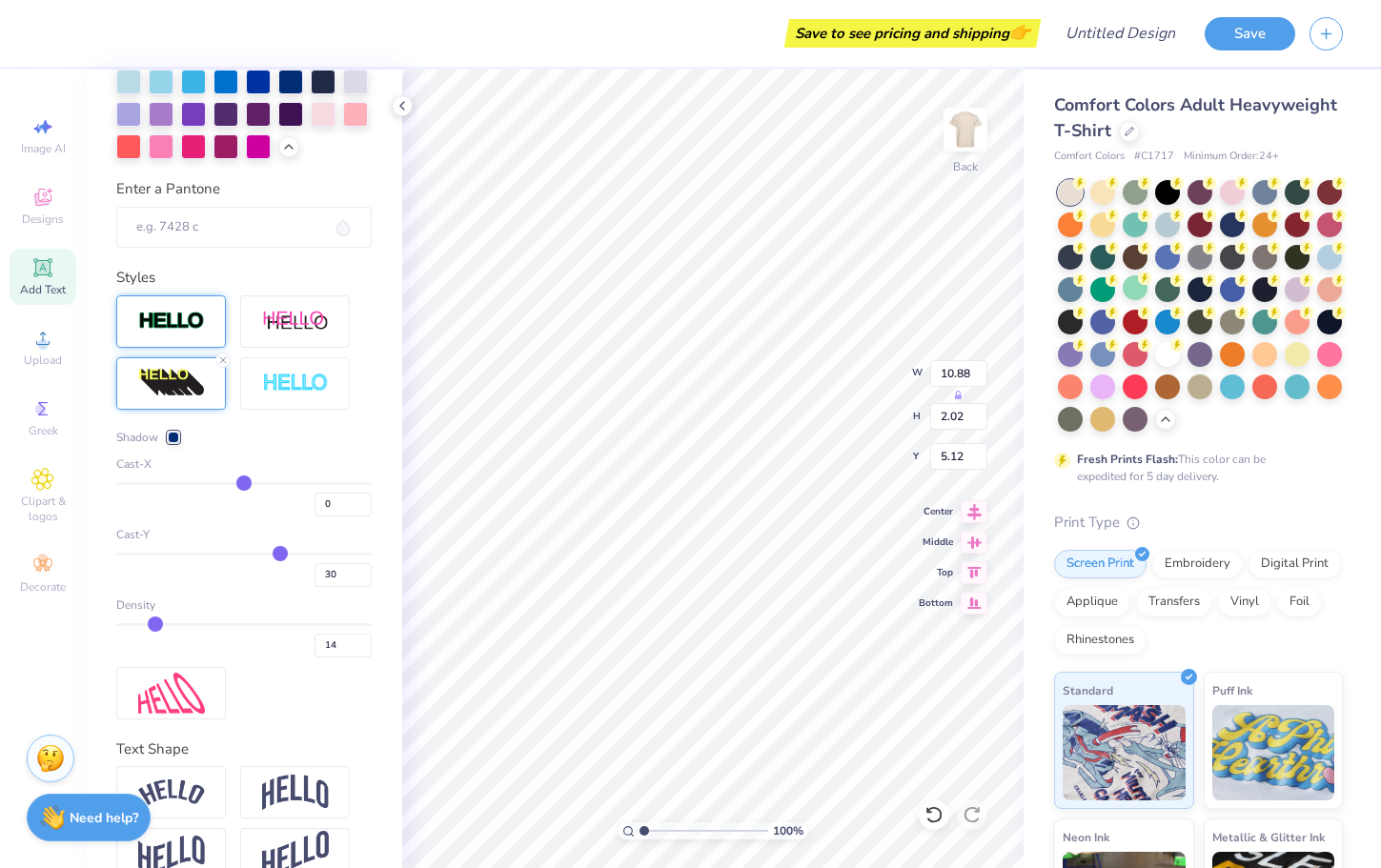 type on "13" 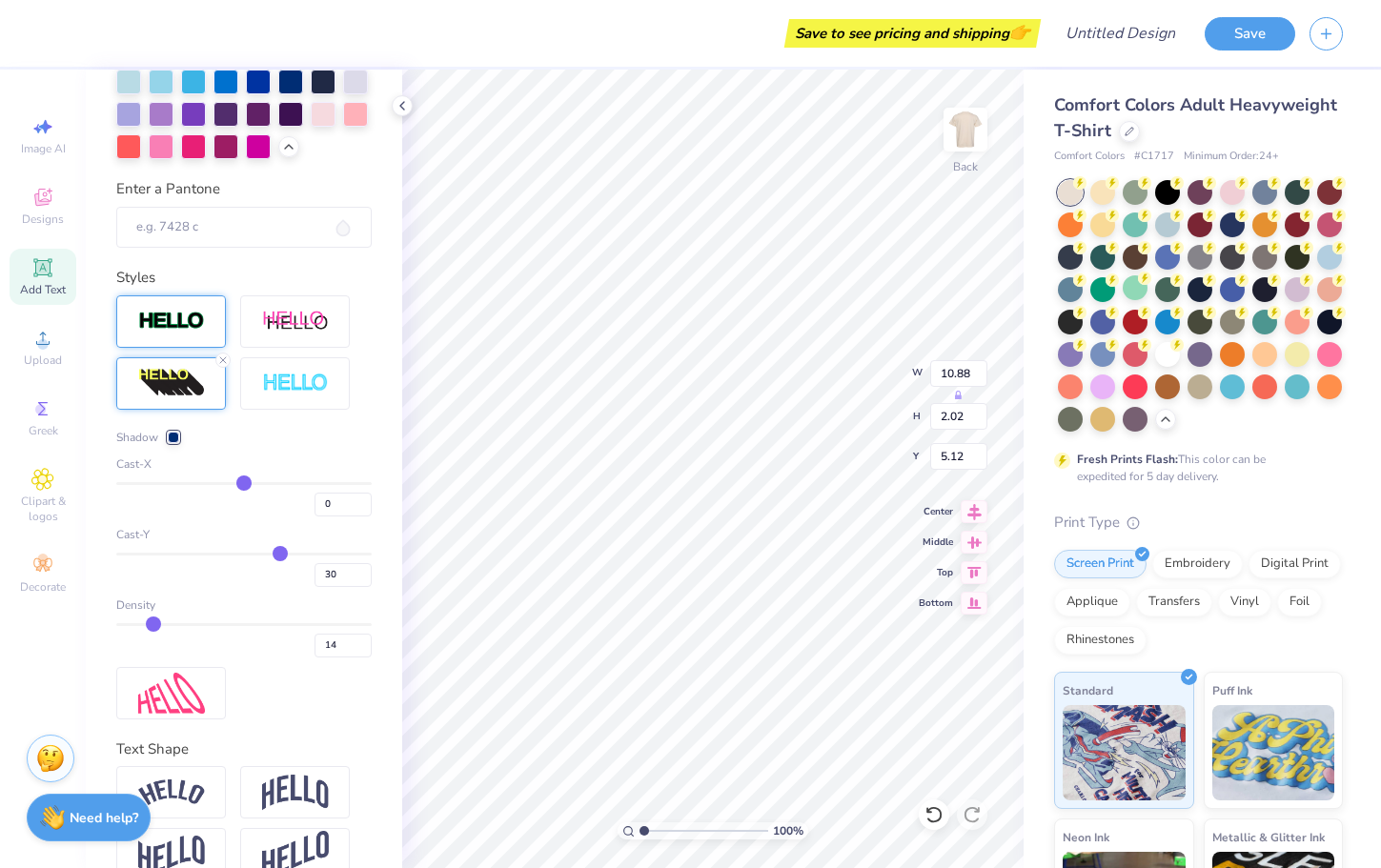 type on "13" 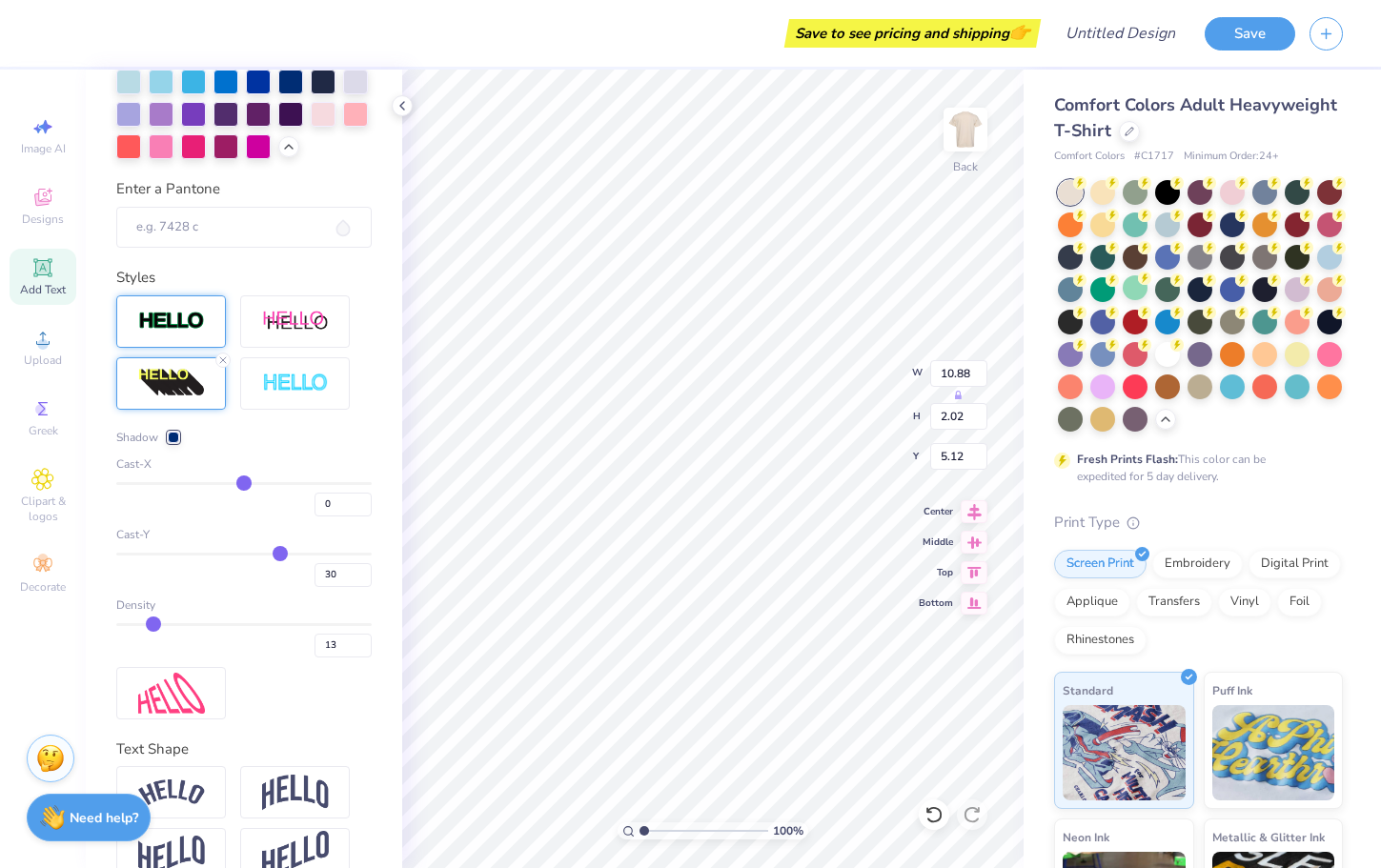 type on "12" 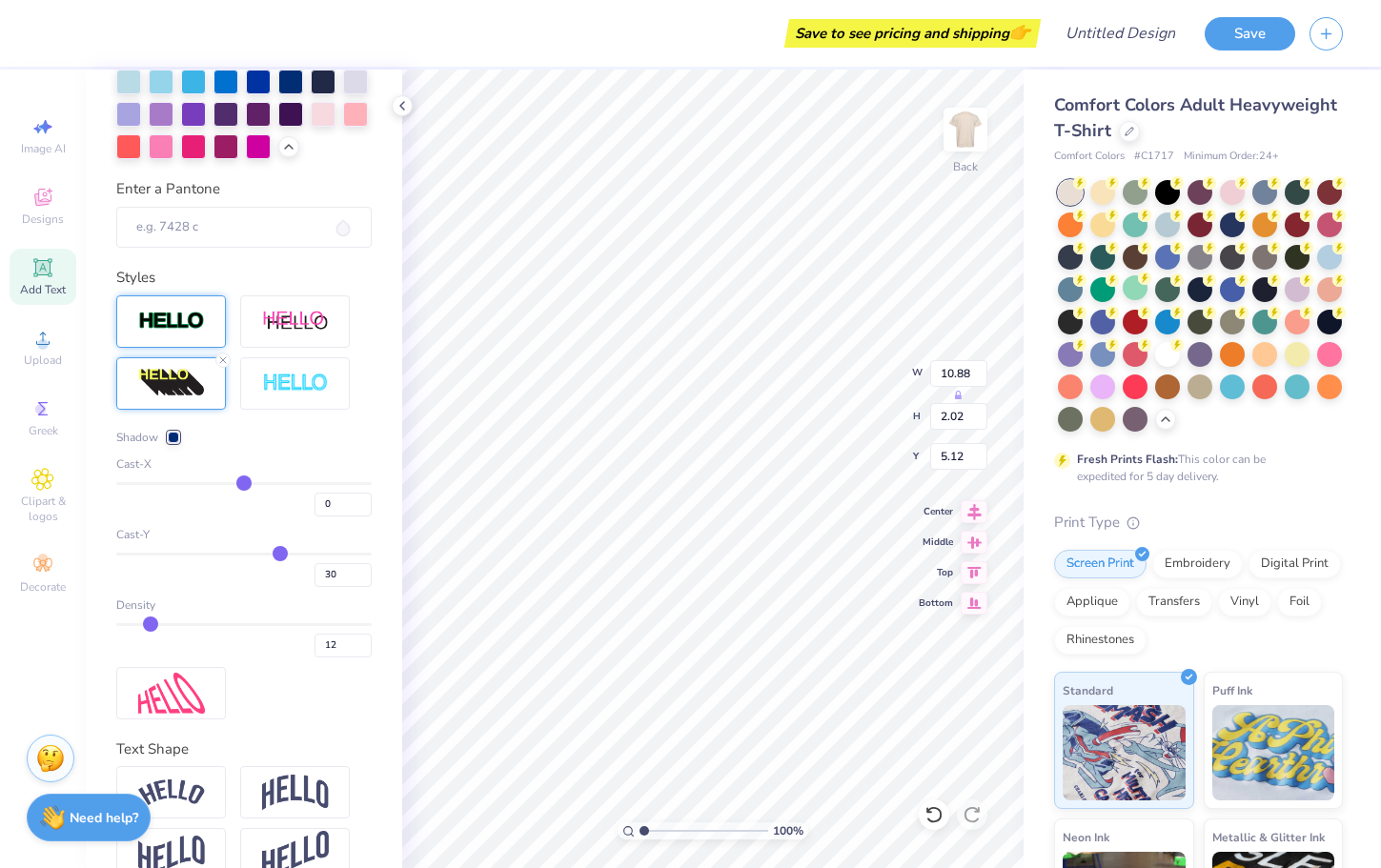 type on "11" 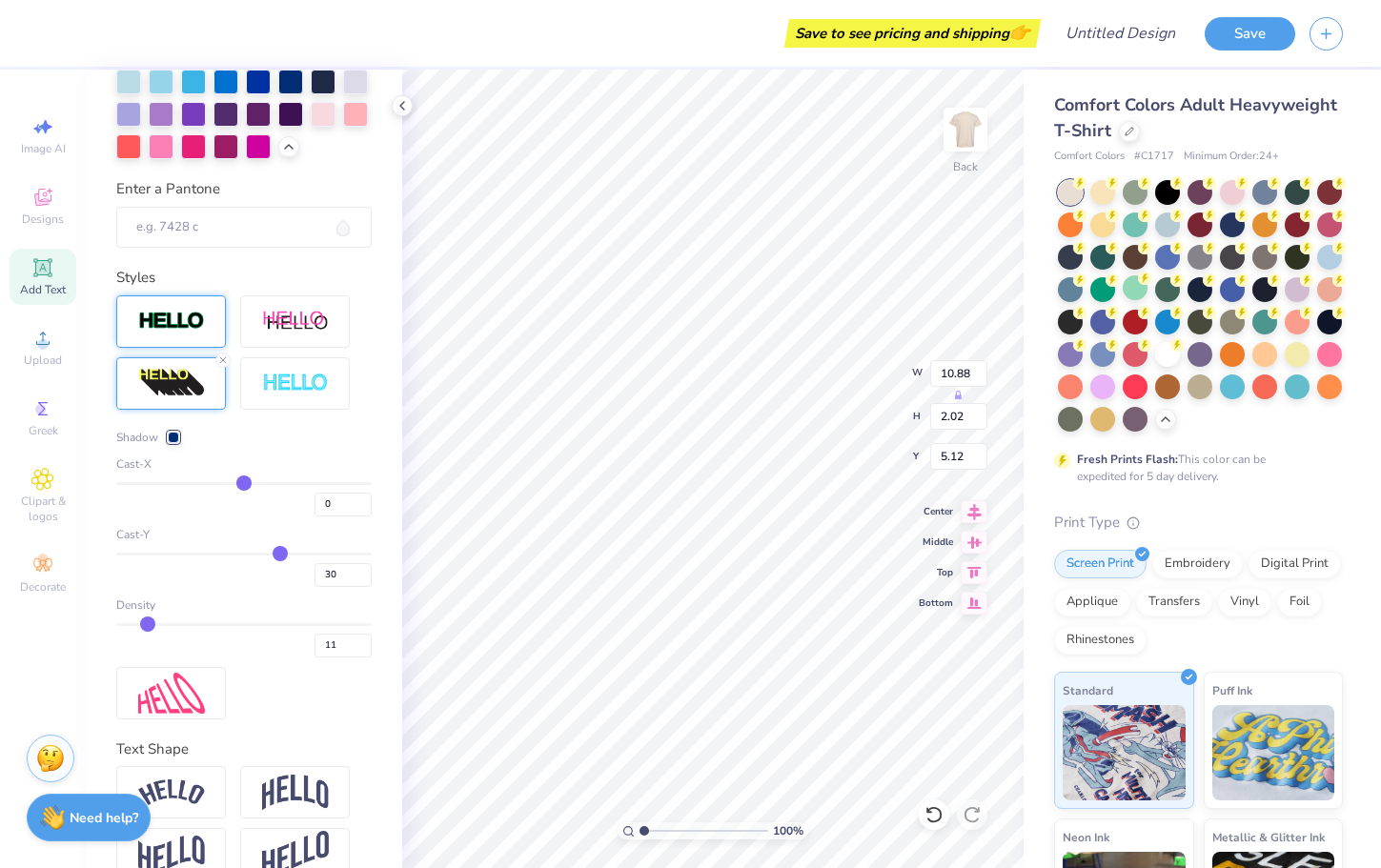 type on "10" 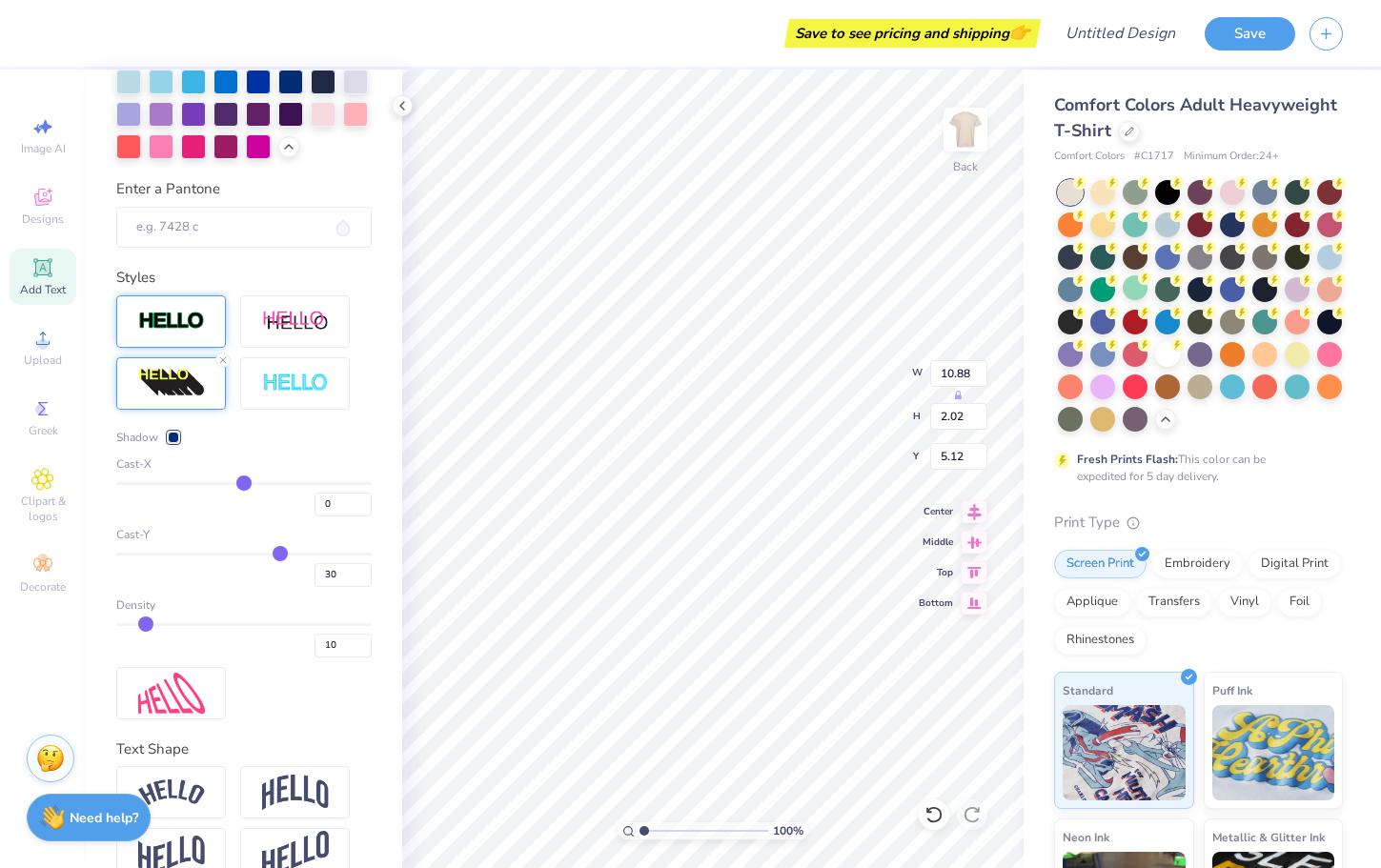 type on "9" 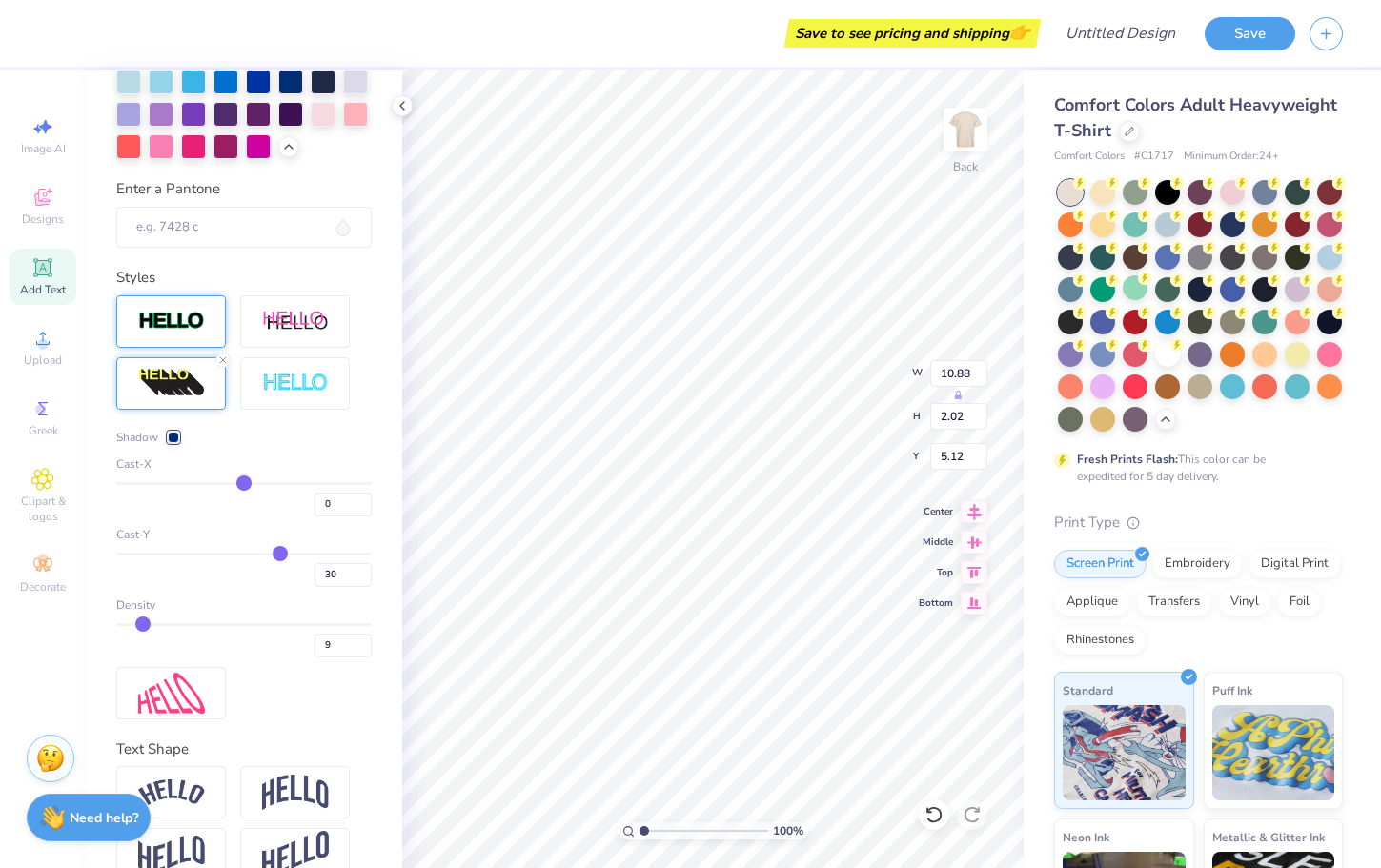 type on "8" 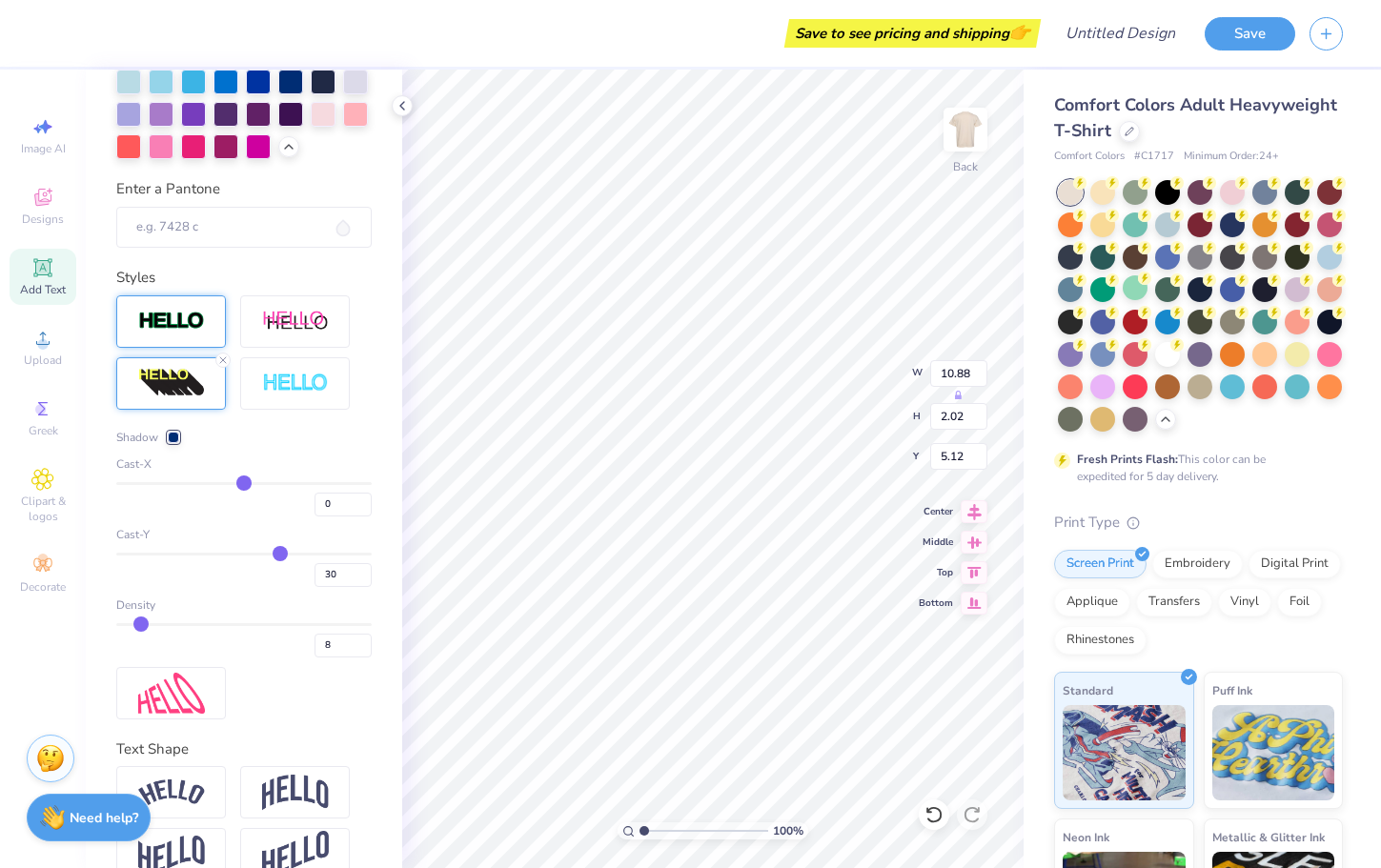 type on "7" 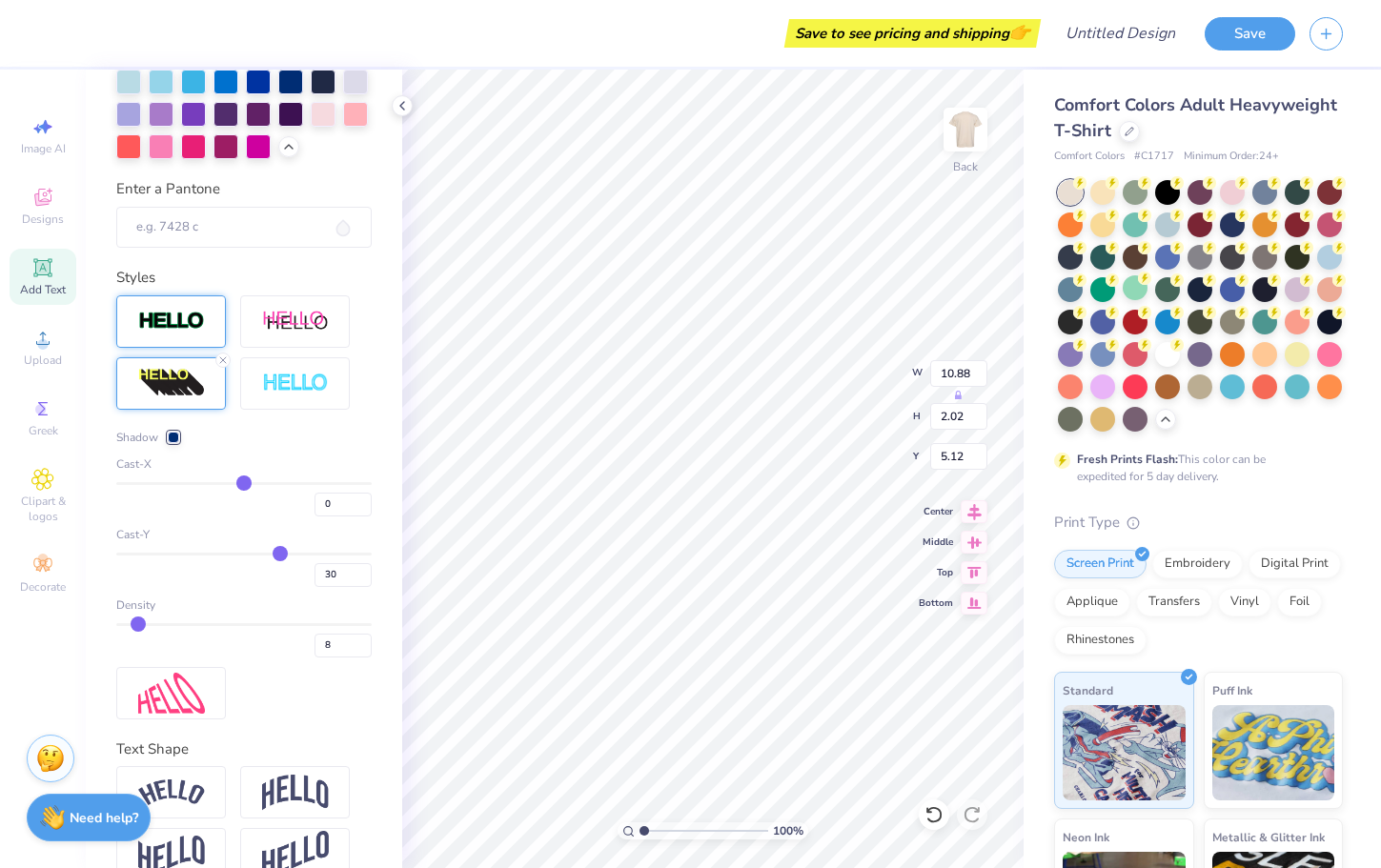 type on "7" 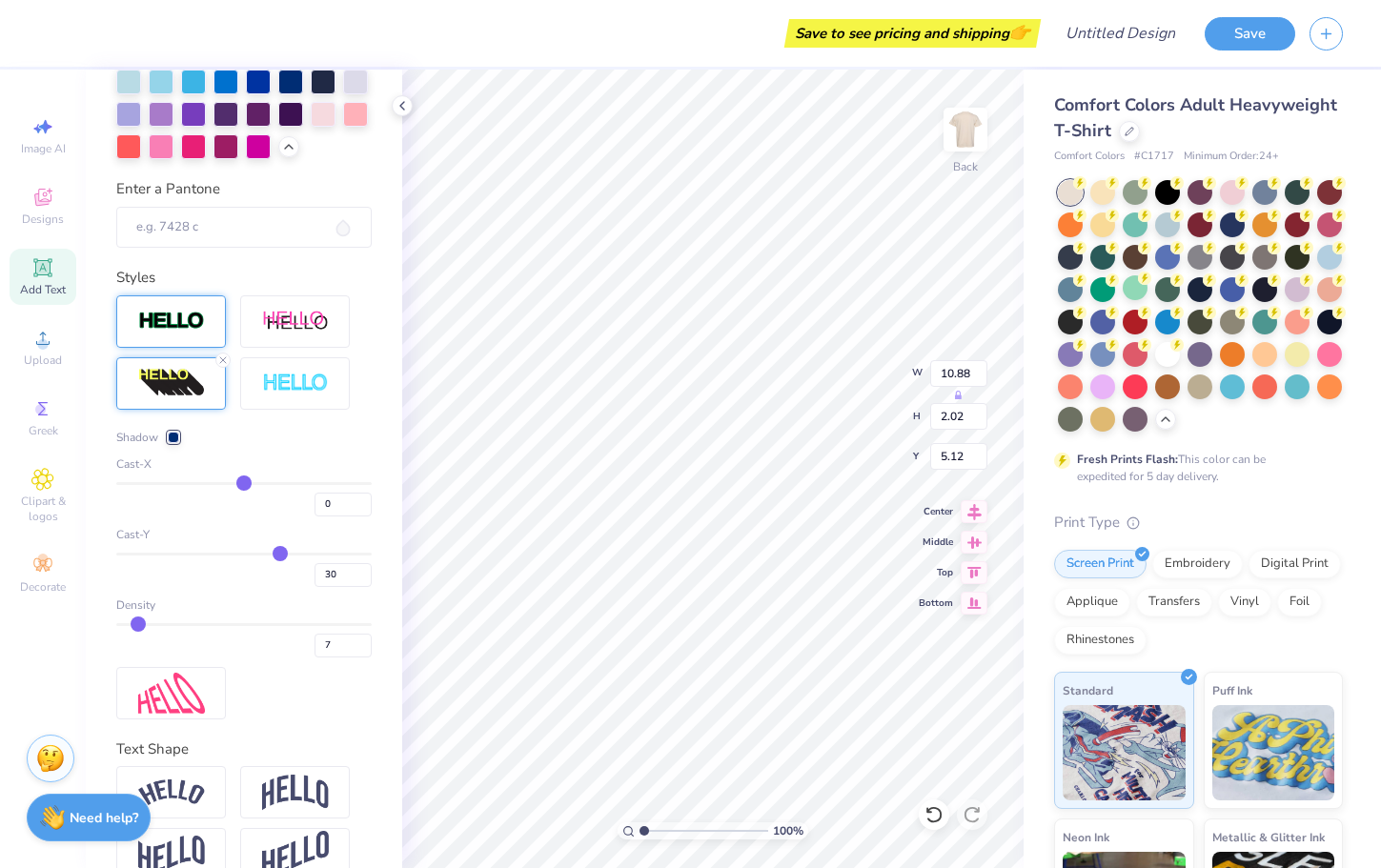 type on "6" 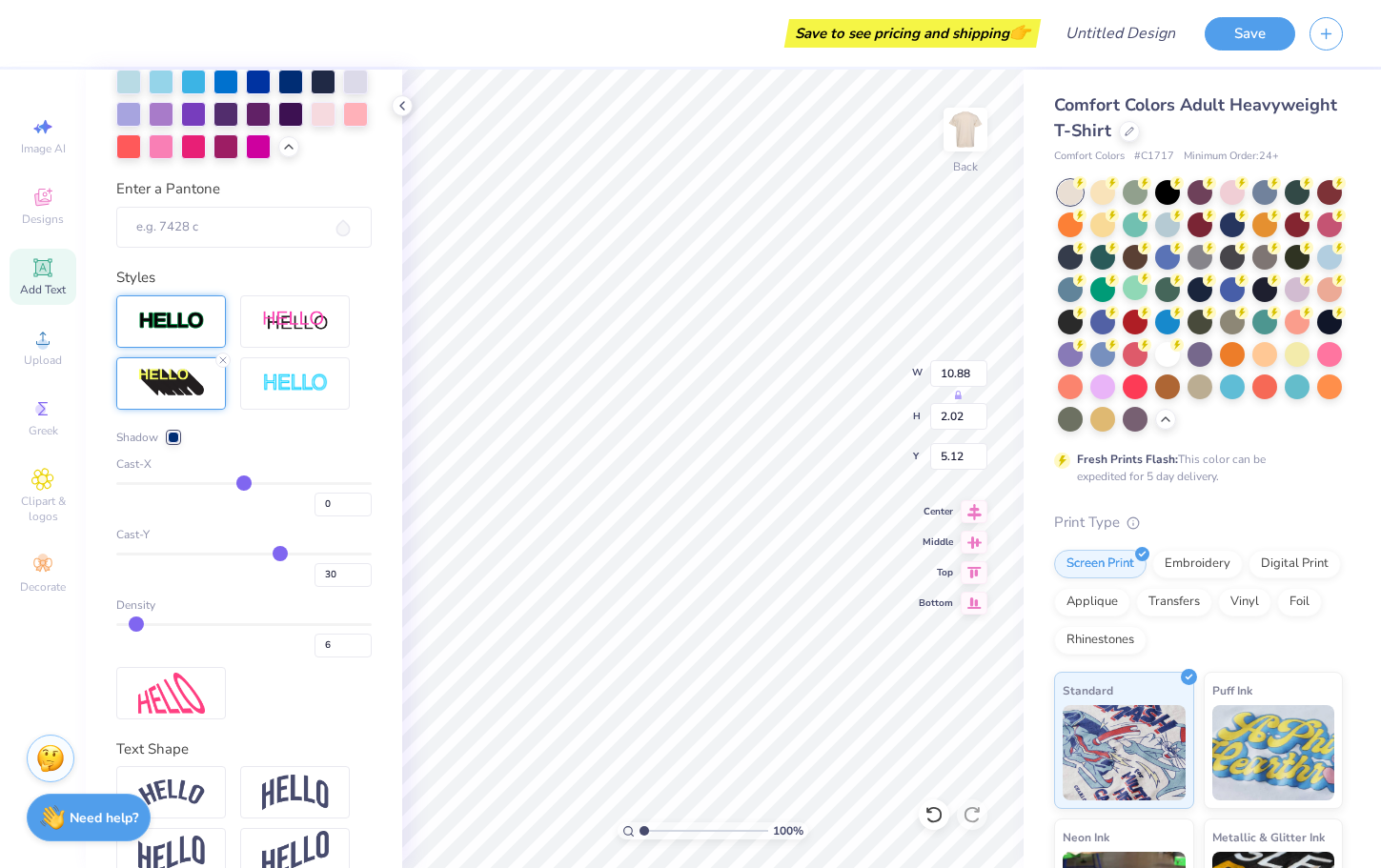 type on "5" 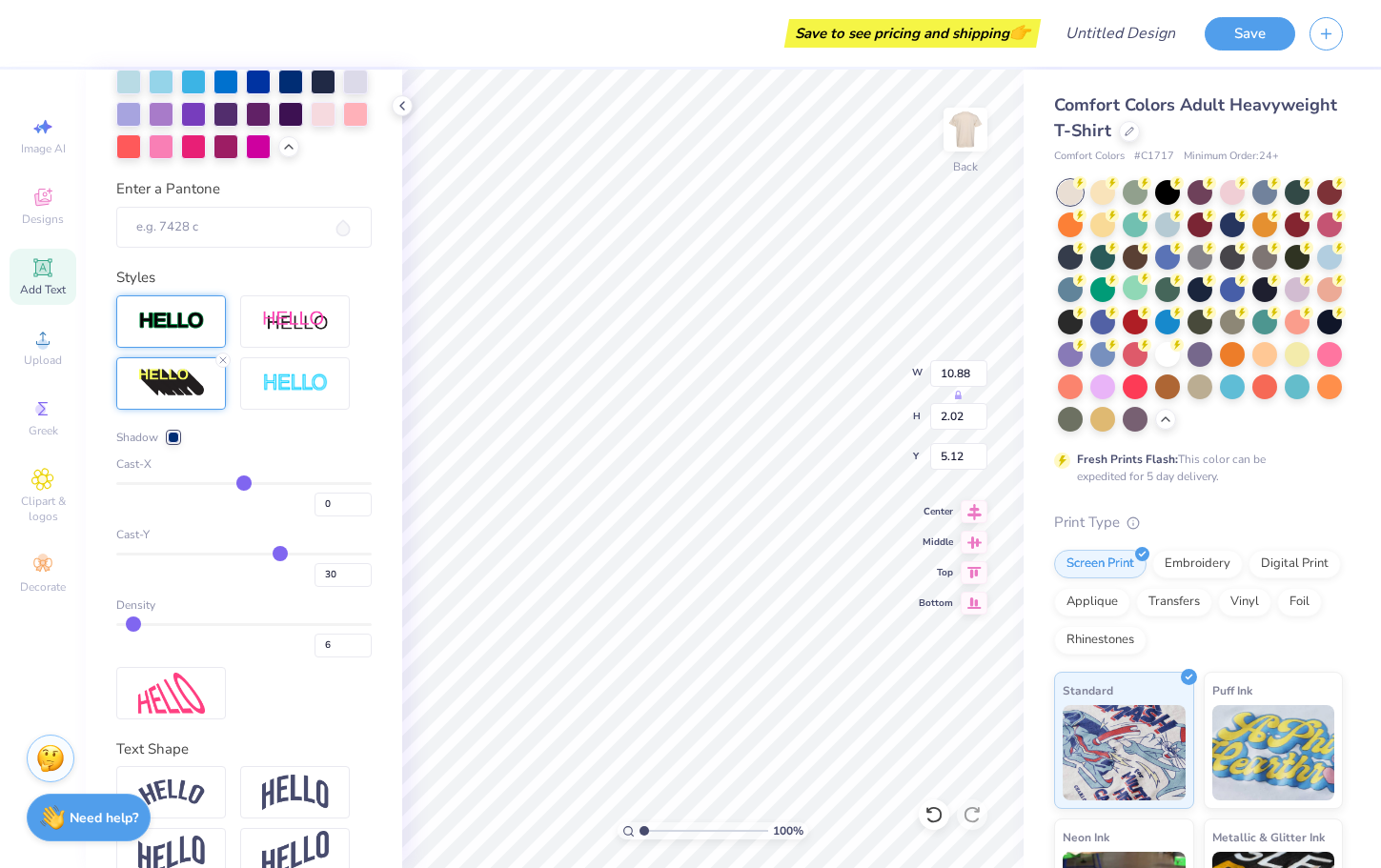 type on "5" 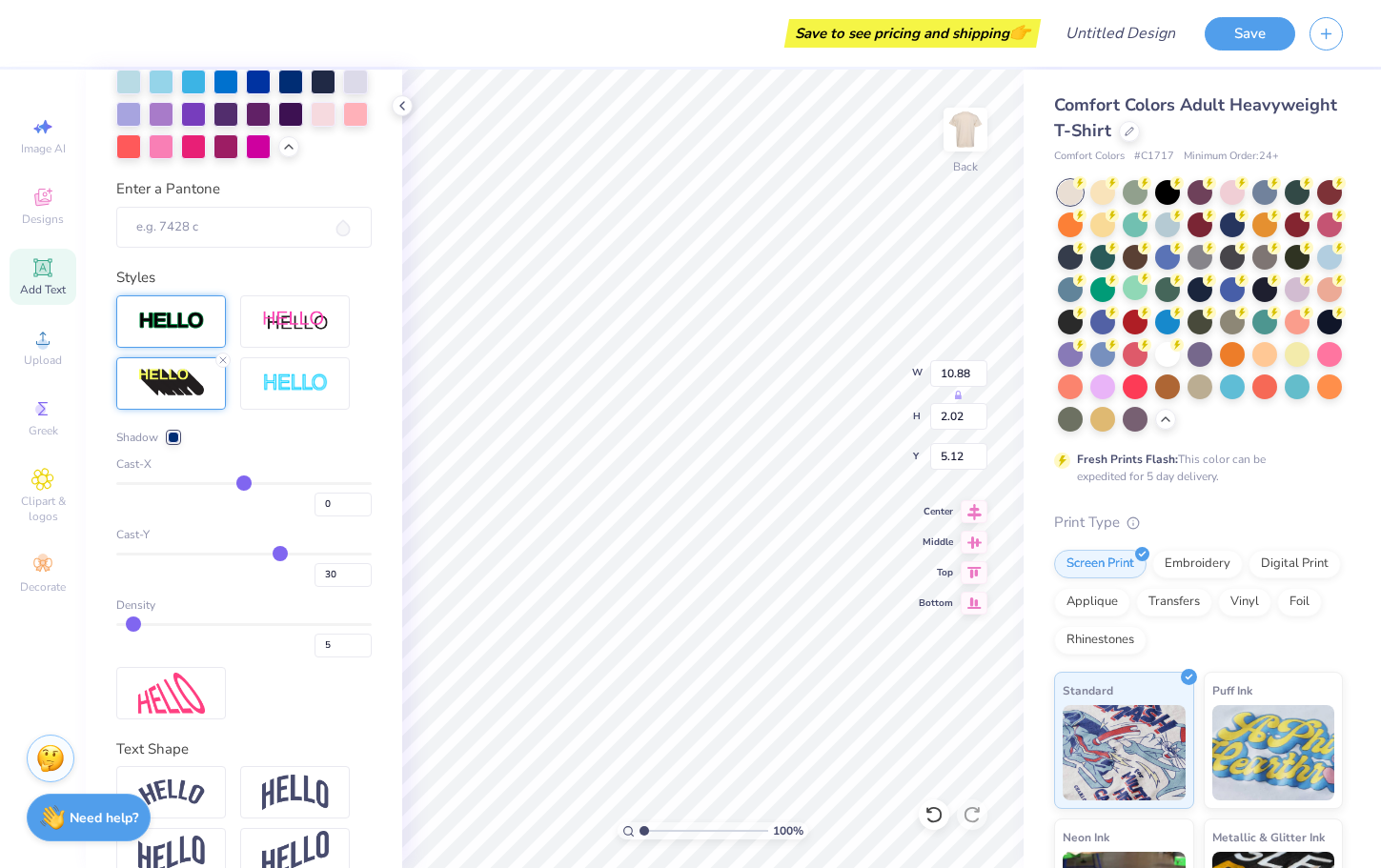 drag, startPoint x: 163, startPoint y: 620, endPoint x: 132, endPoint y: 622, distance: 31.06445 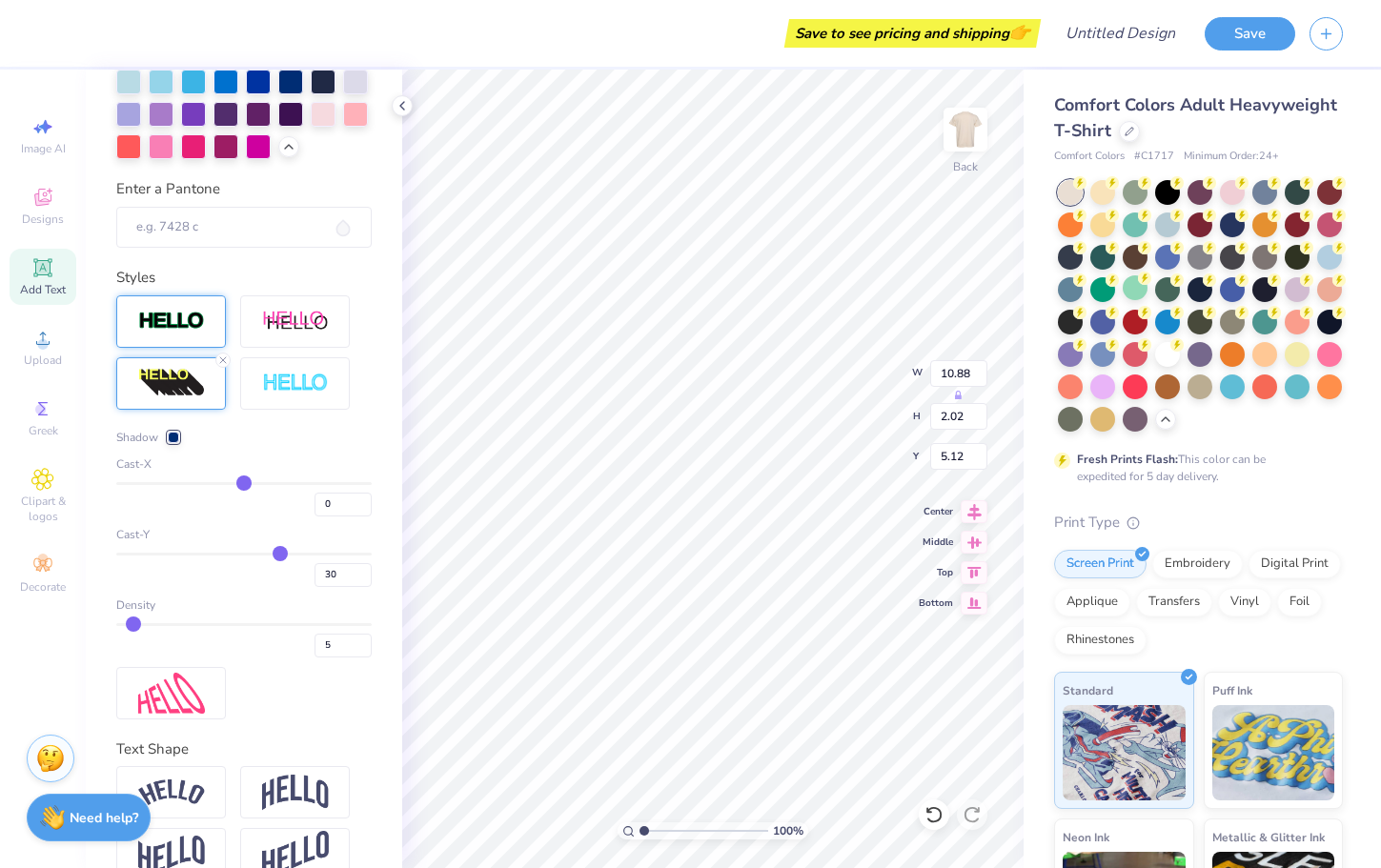 type on "6" 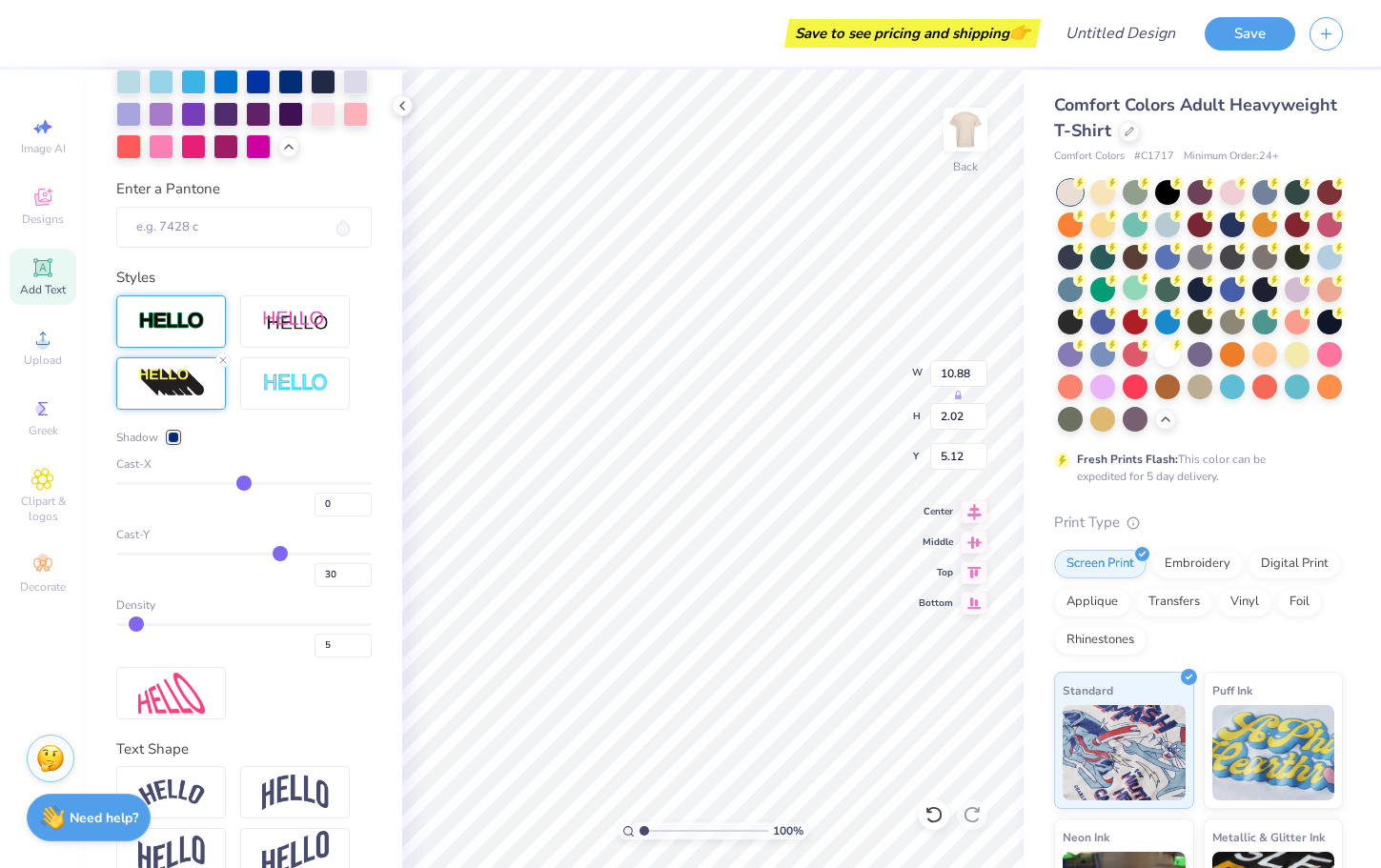 type on "6" 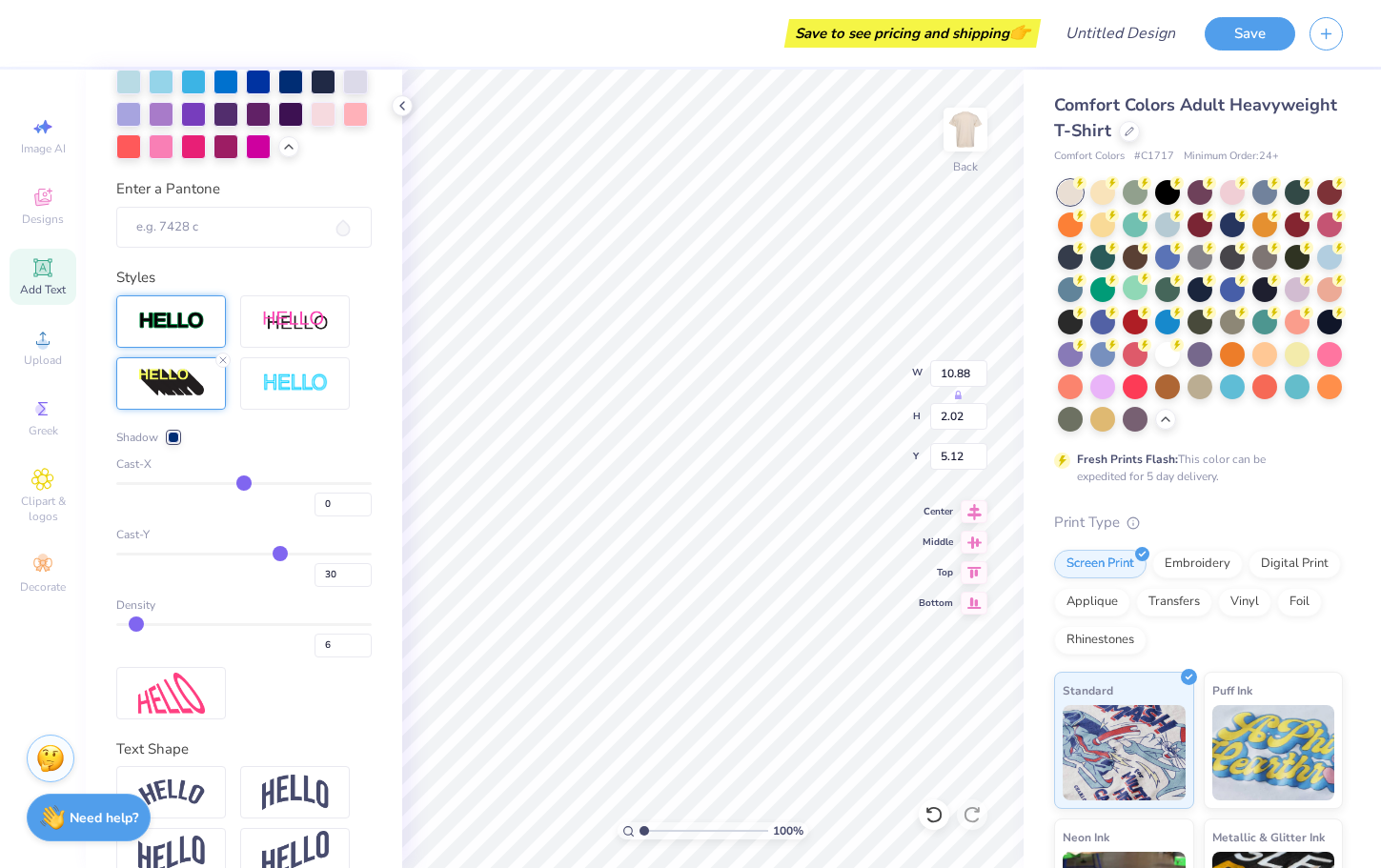 type on "5" 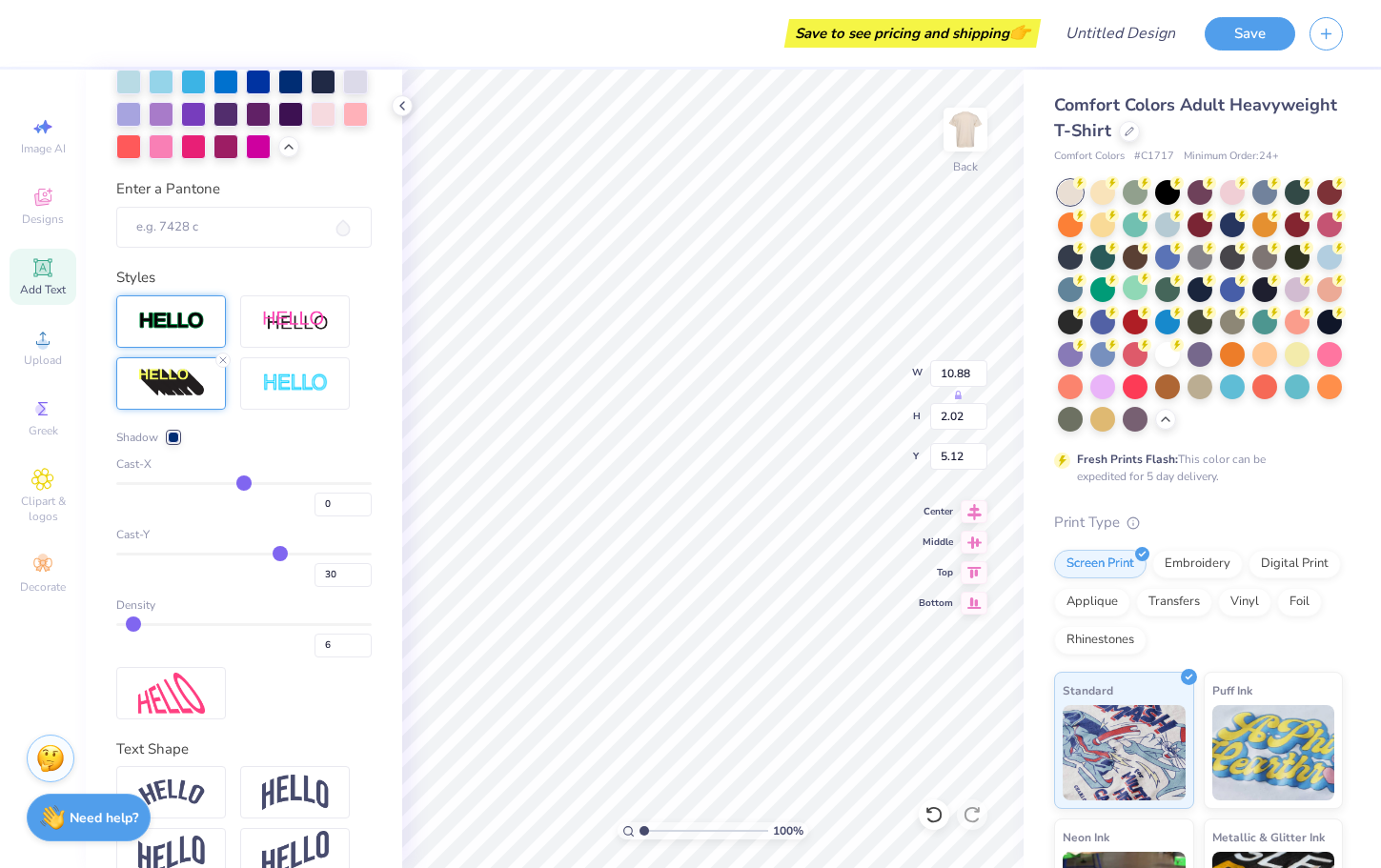 type on "5" 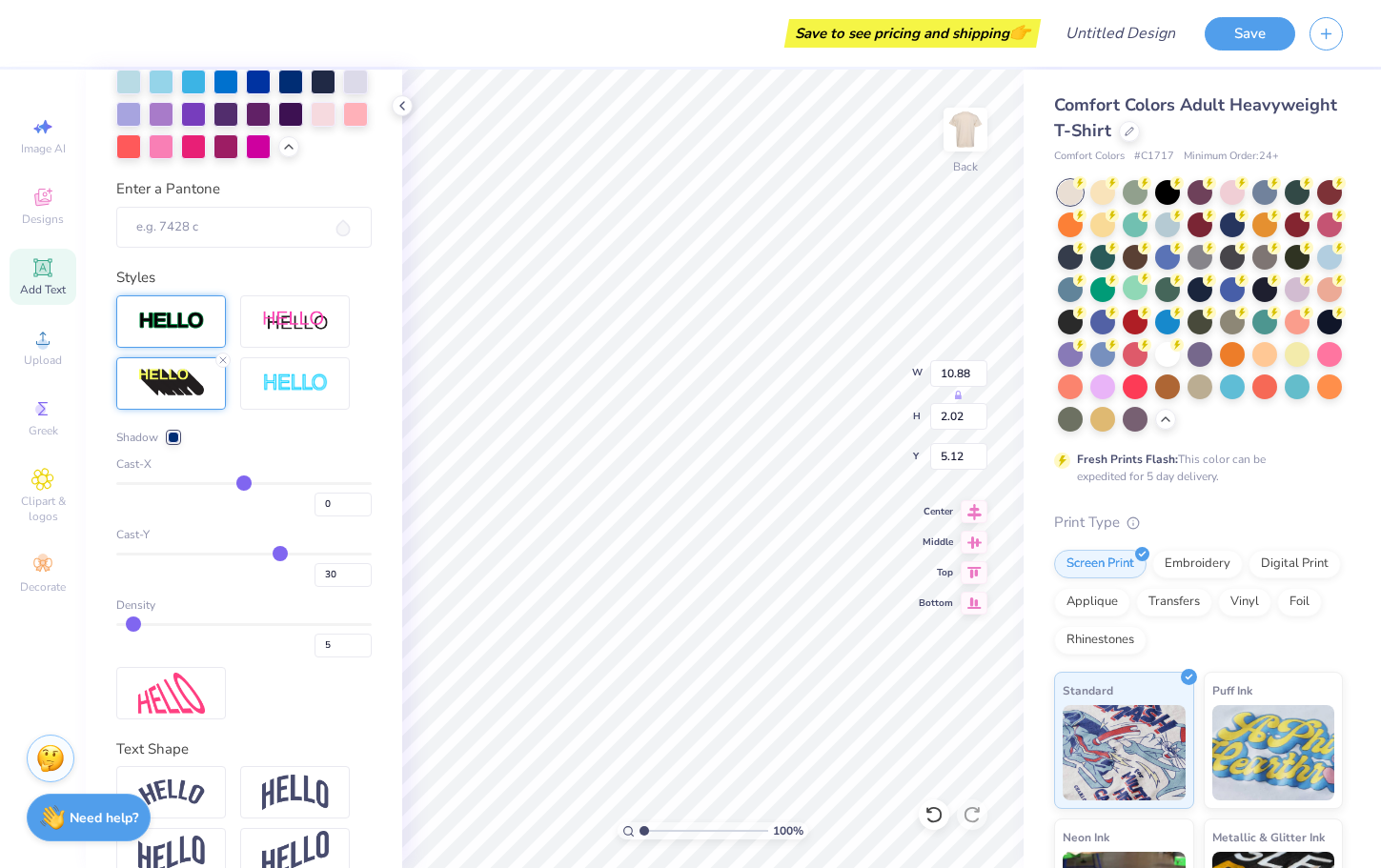 type on "4" 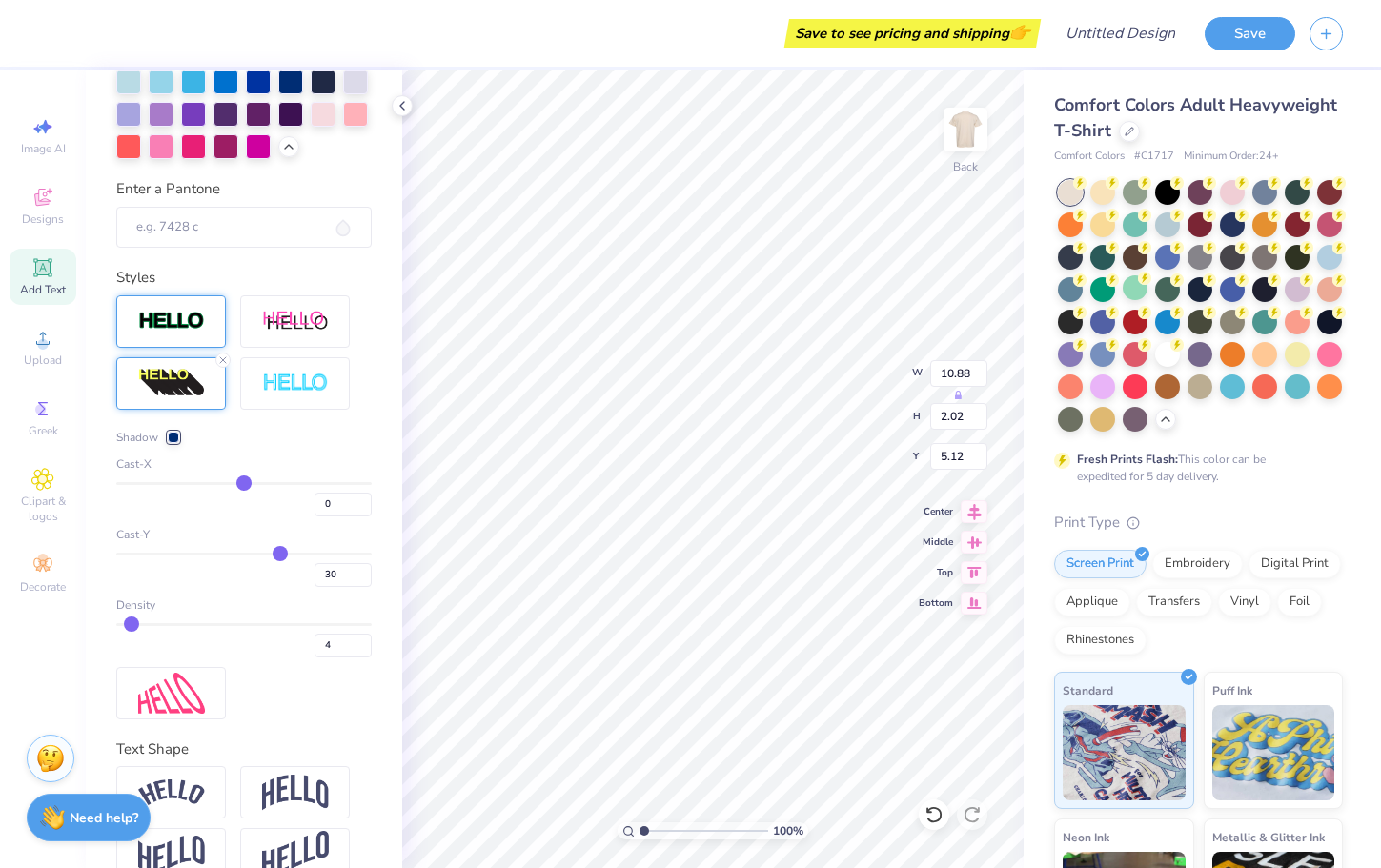 type on "2" 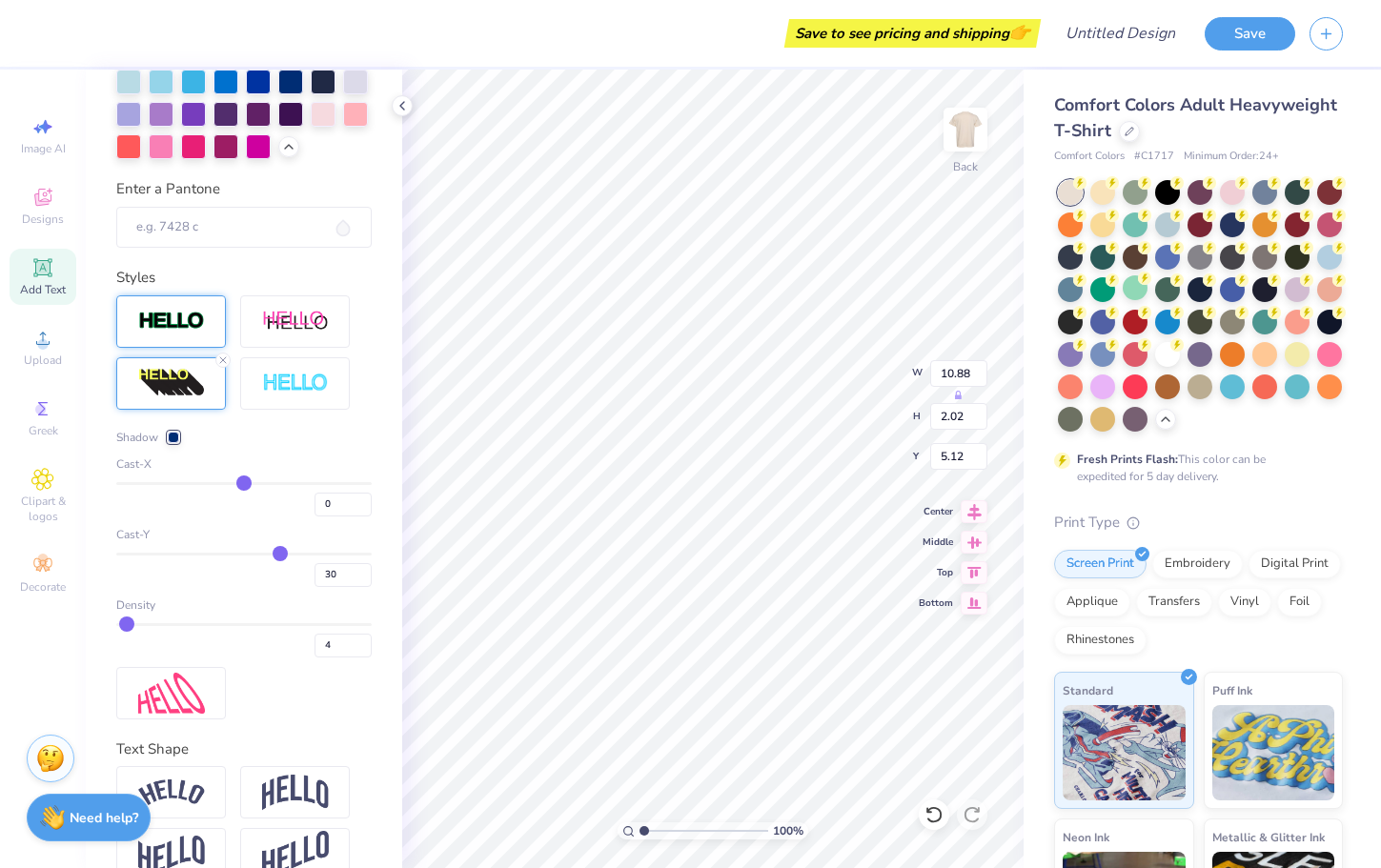 type on "2" 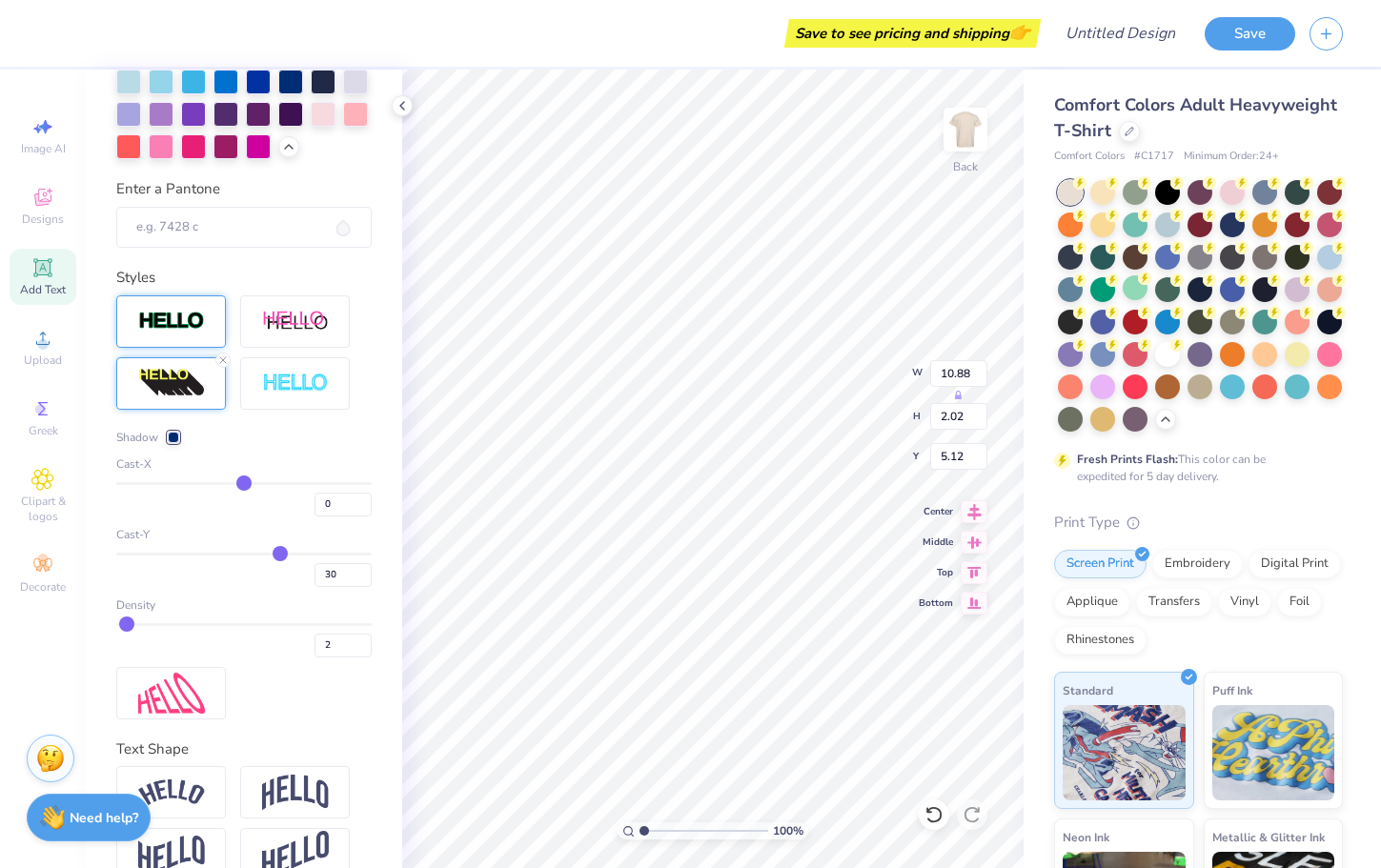type on "1" 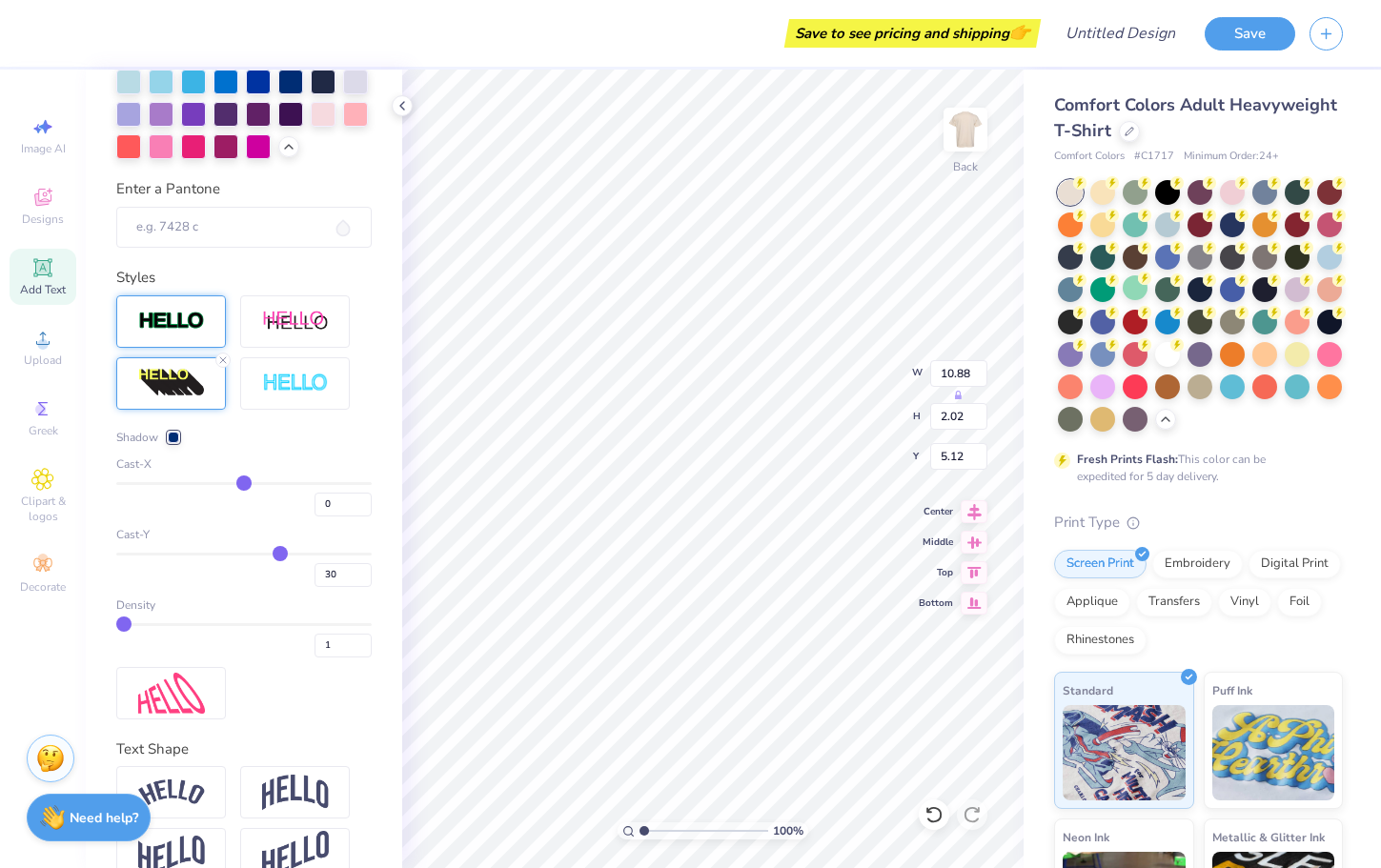 drag, startPoint x: 135, startPoint y: 625, endPoint x: 104, endPoint y: 625, distance: 31 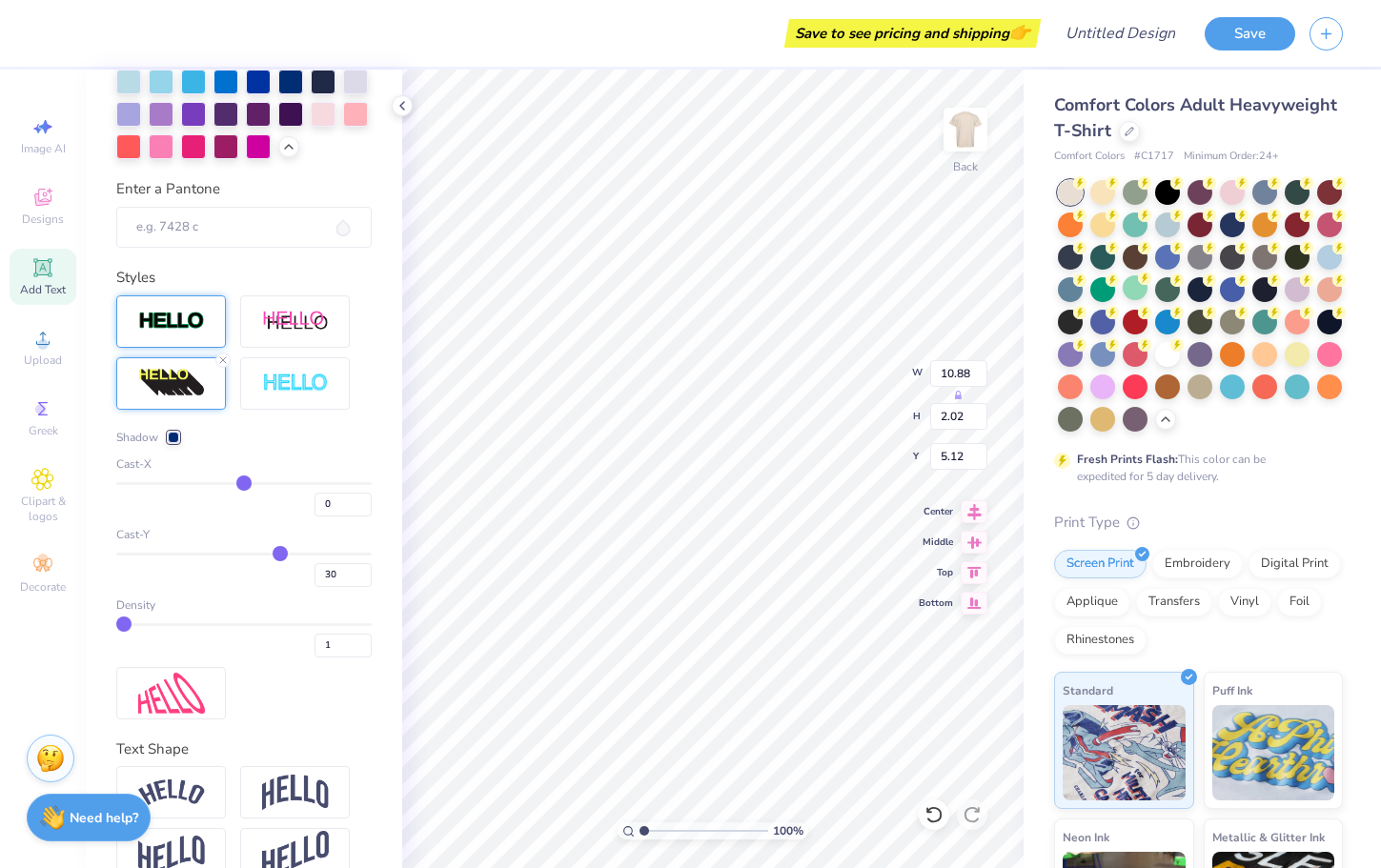 type on "2" 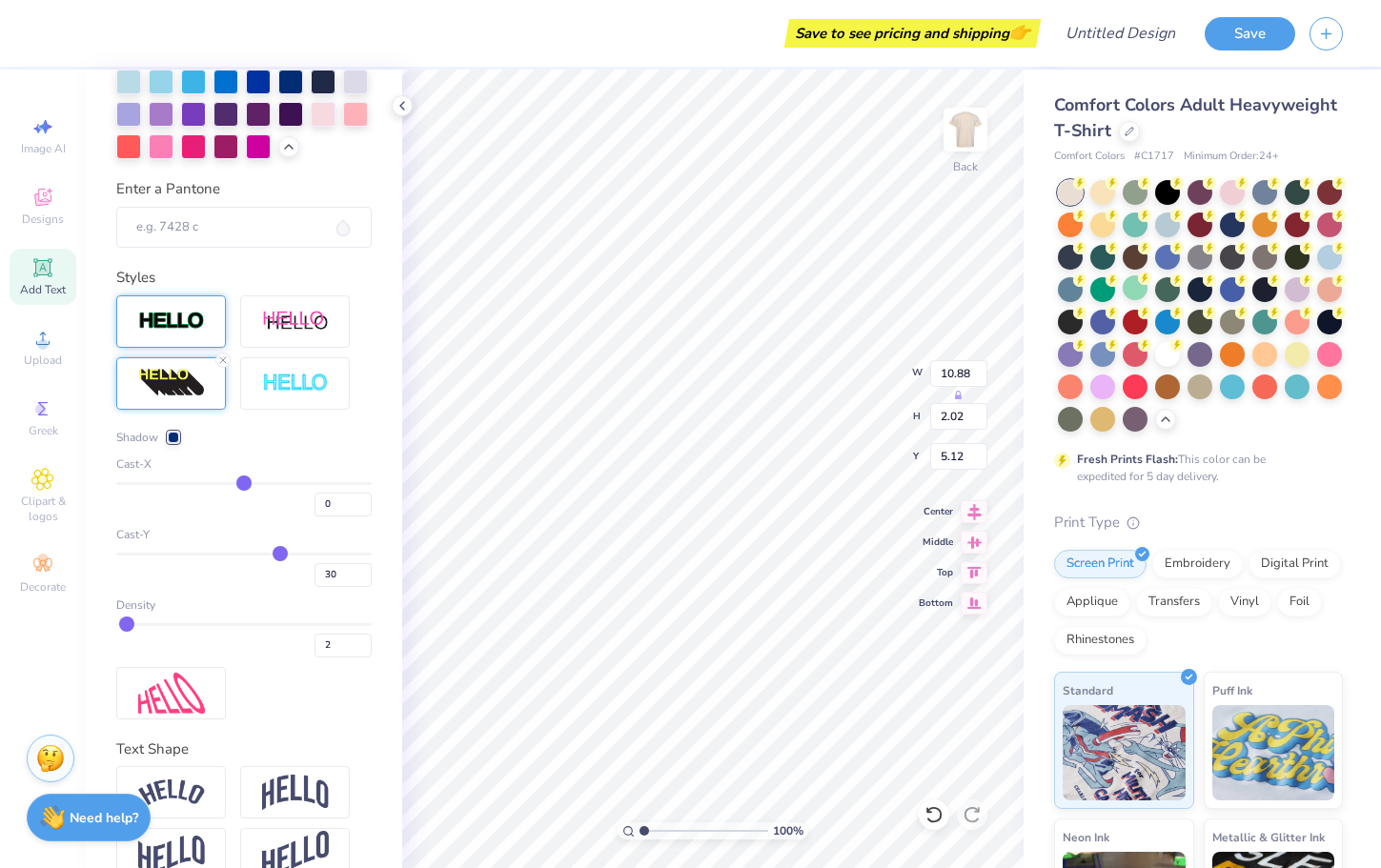 type on "3" 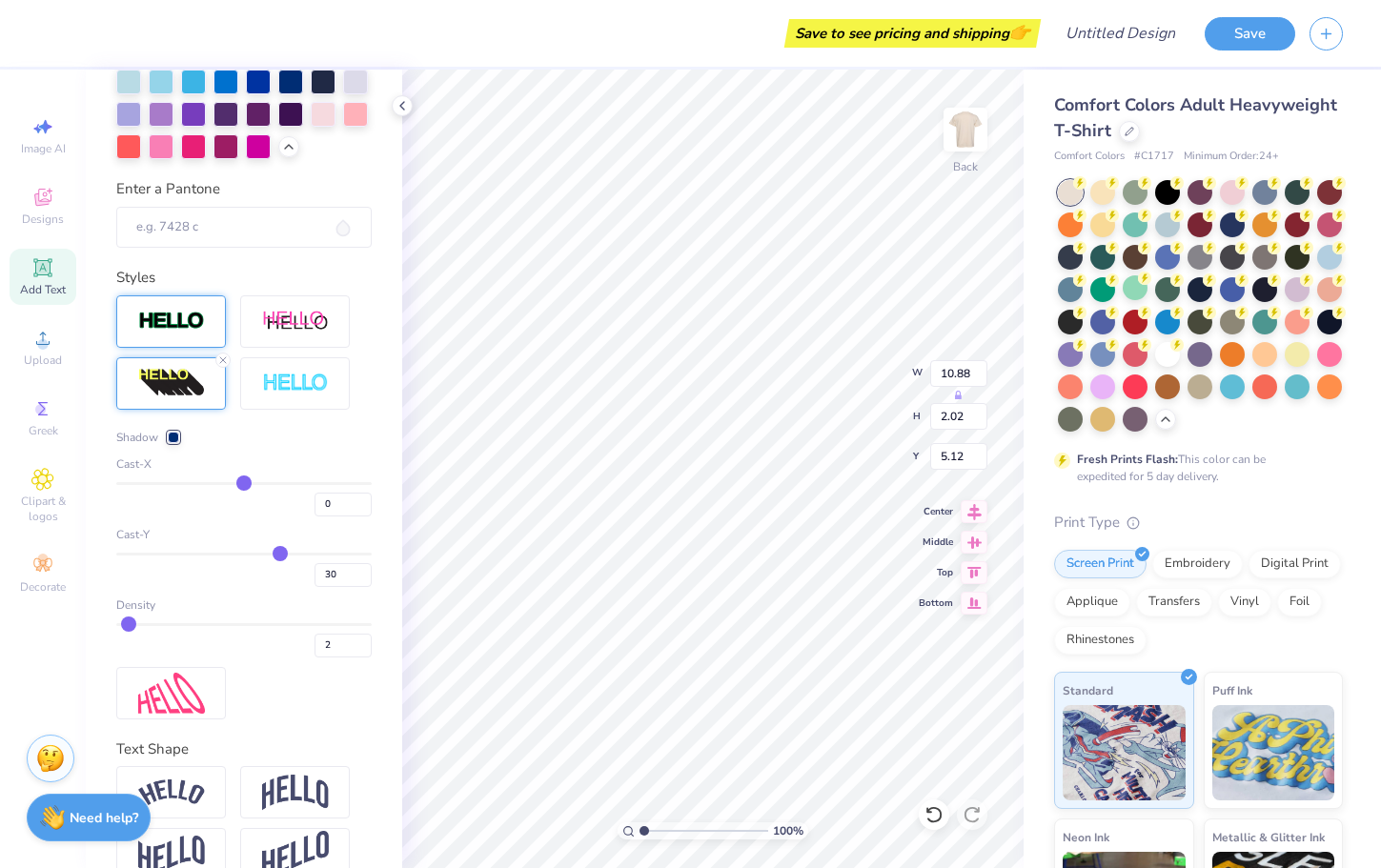 type on "3" 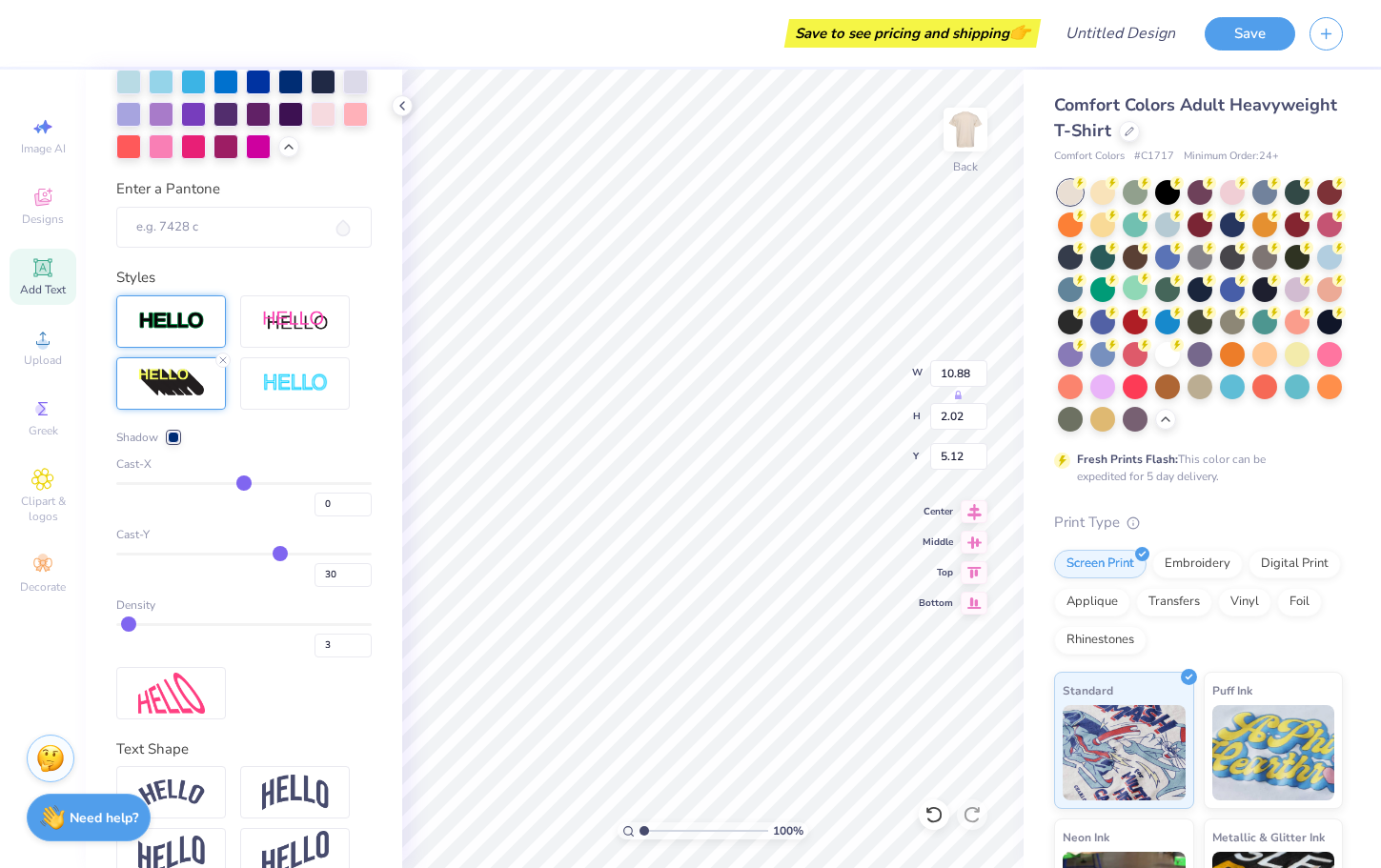 type on "4" 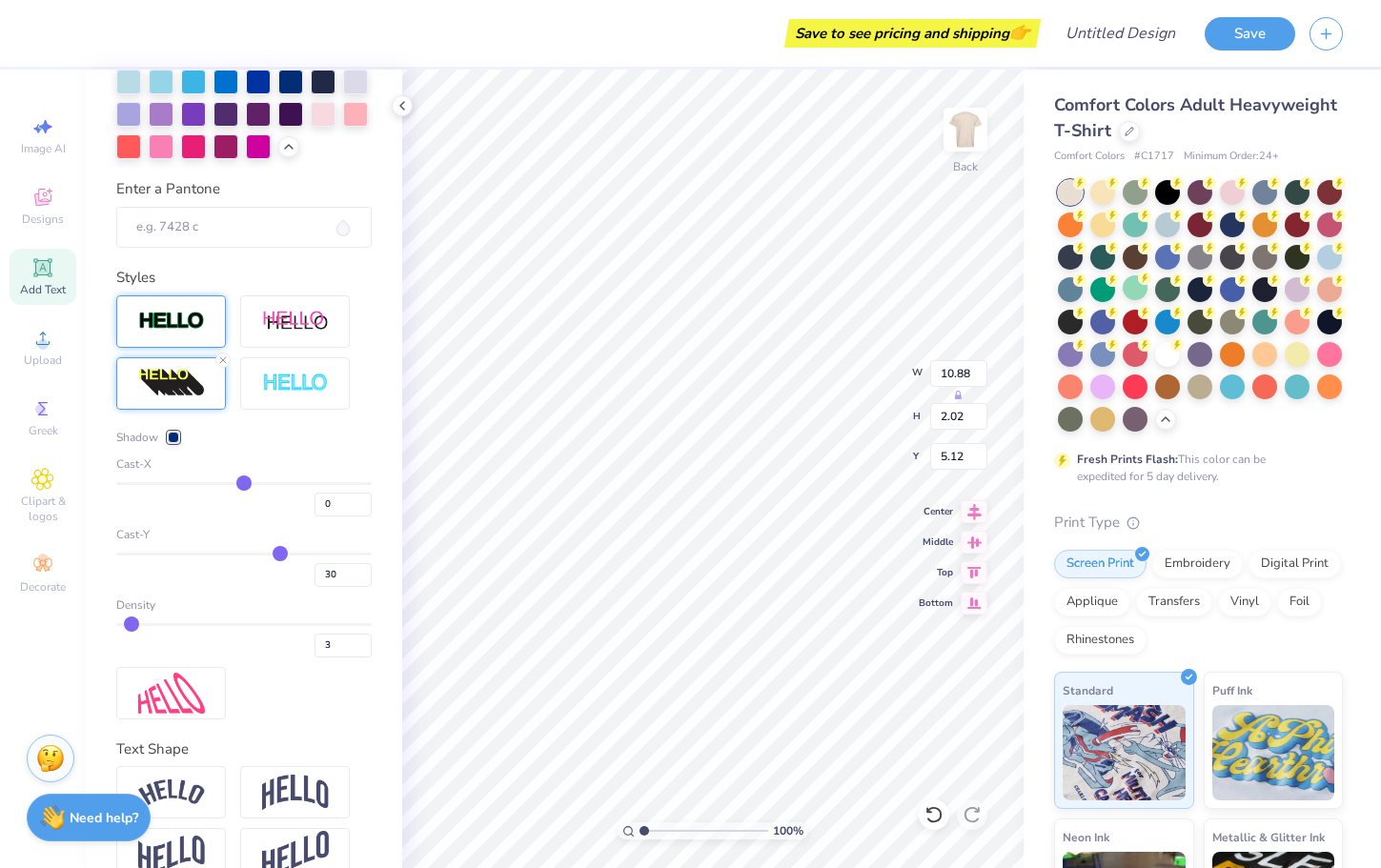 type on "4" 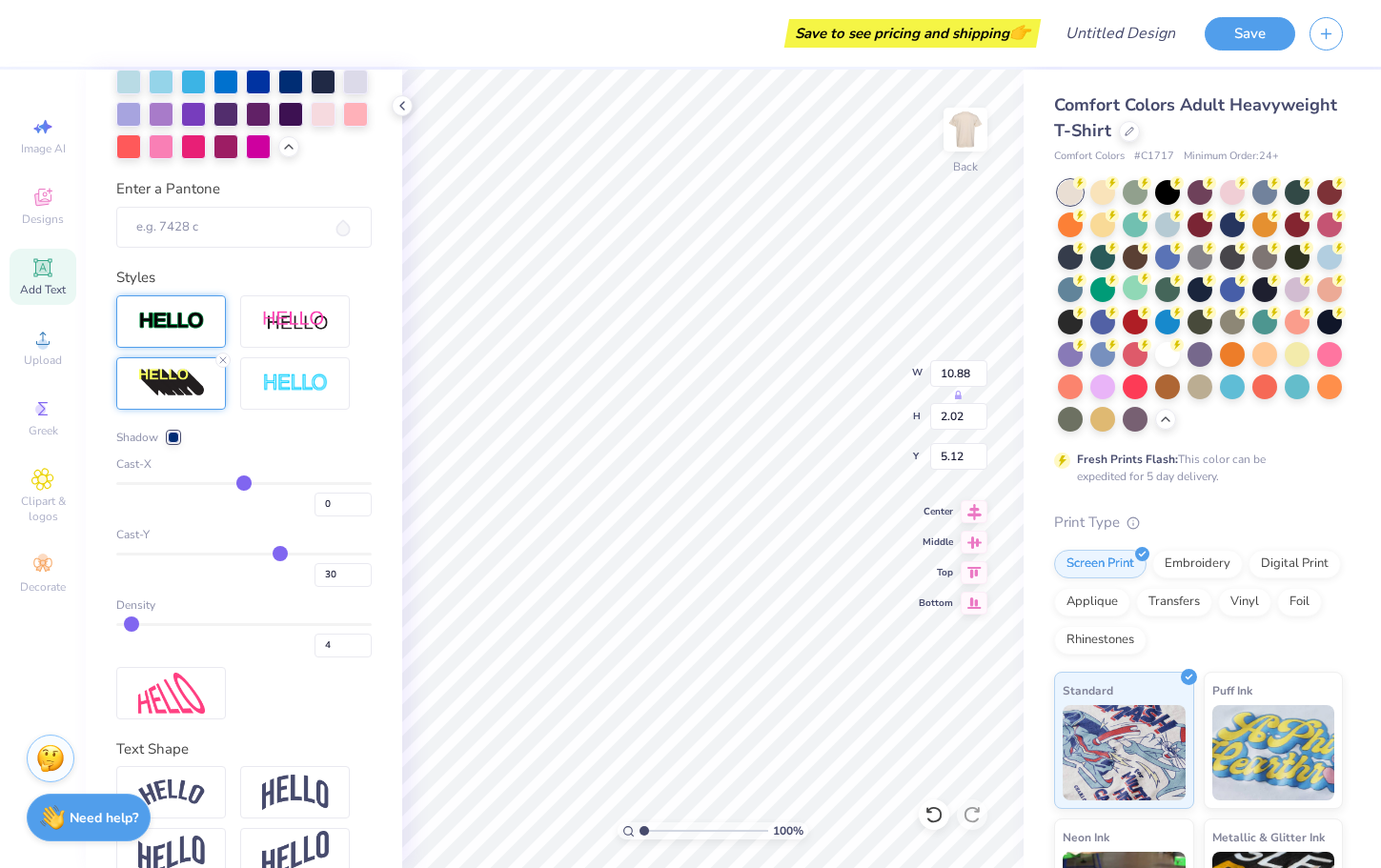 type on "6" 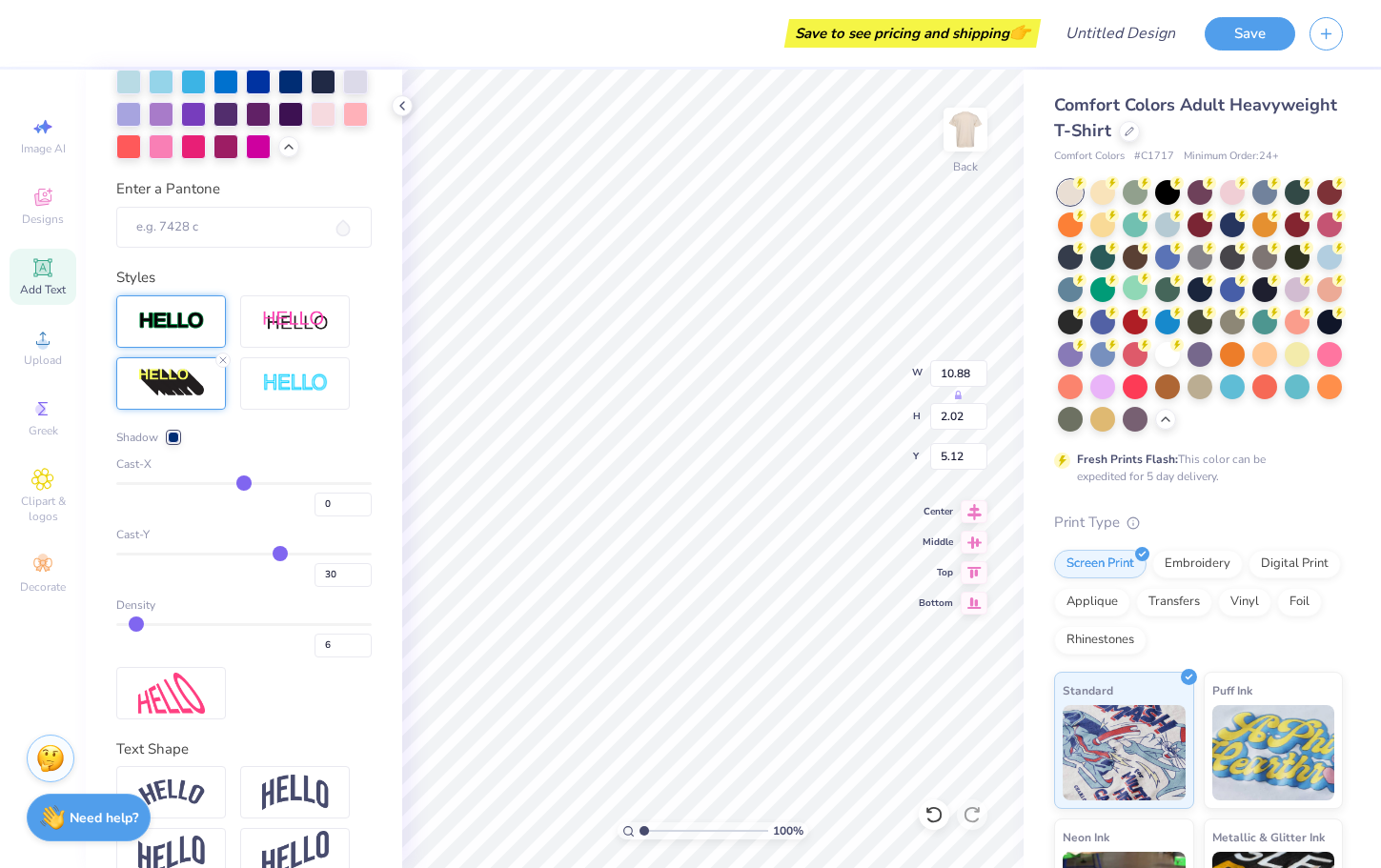 type on "7" 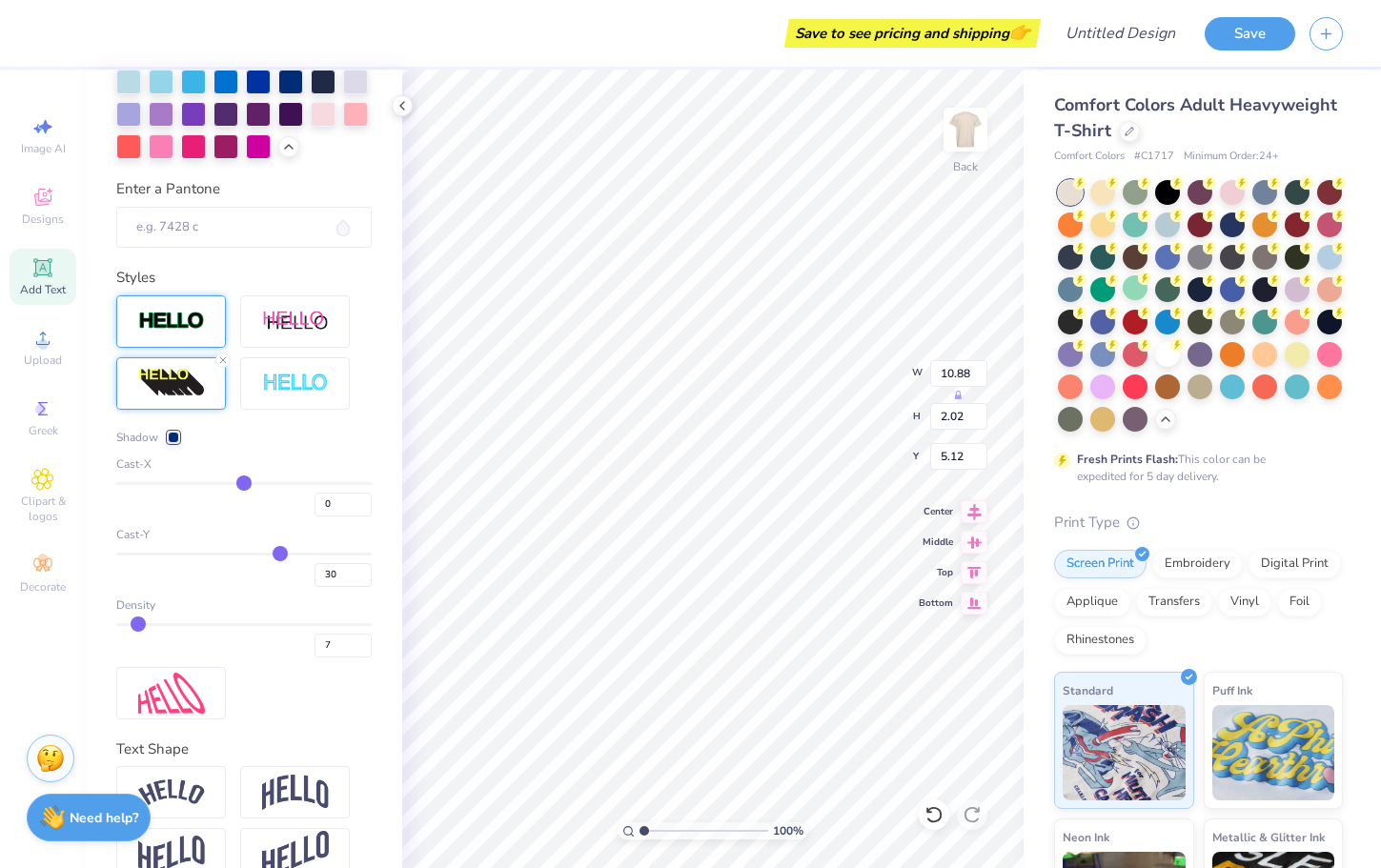 type on "8" 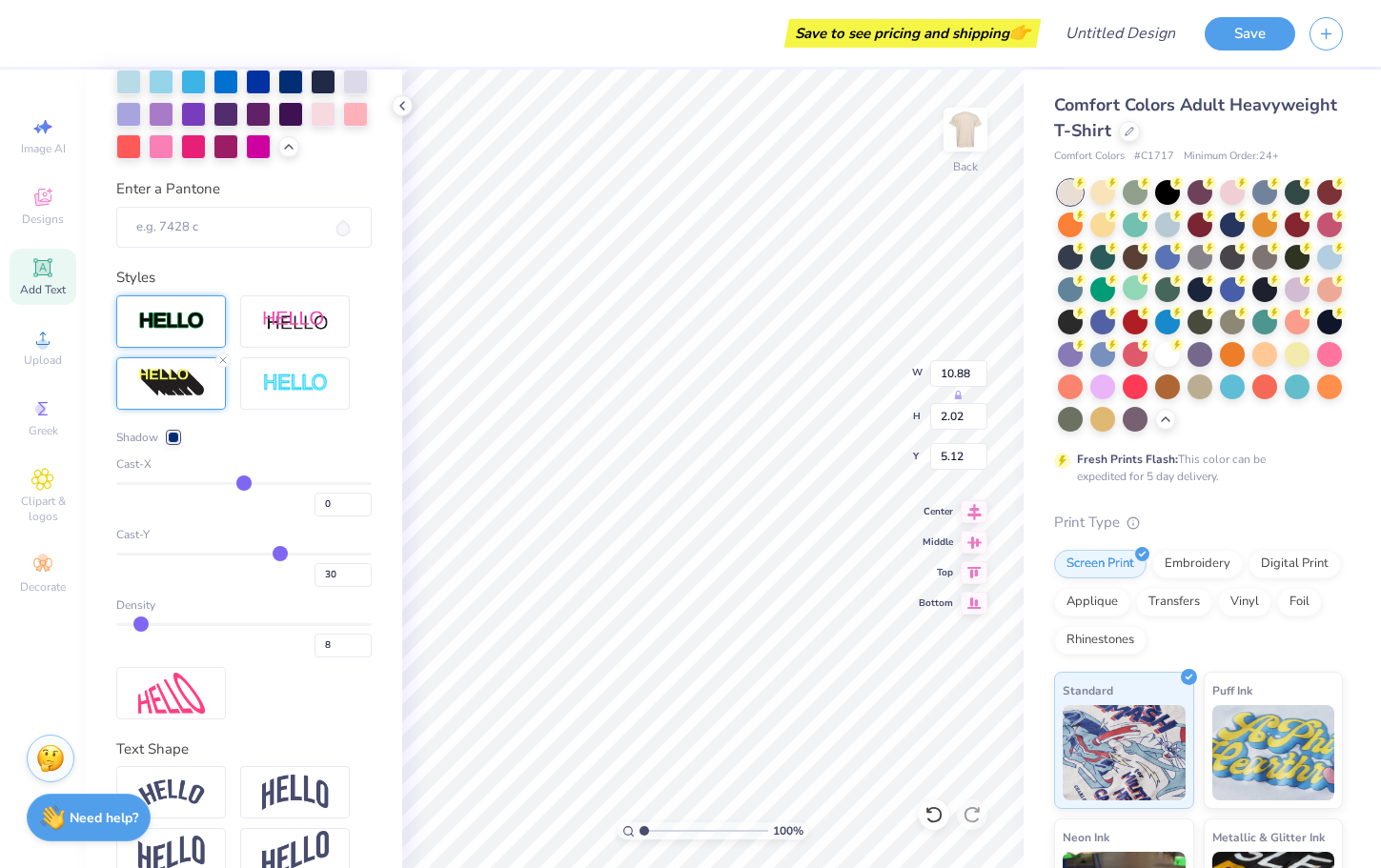 type on "9" 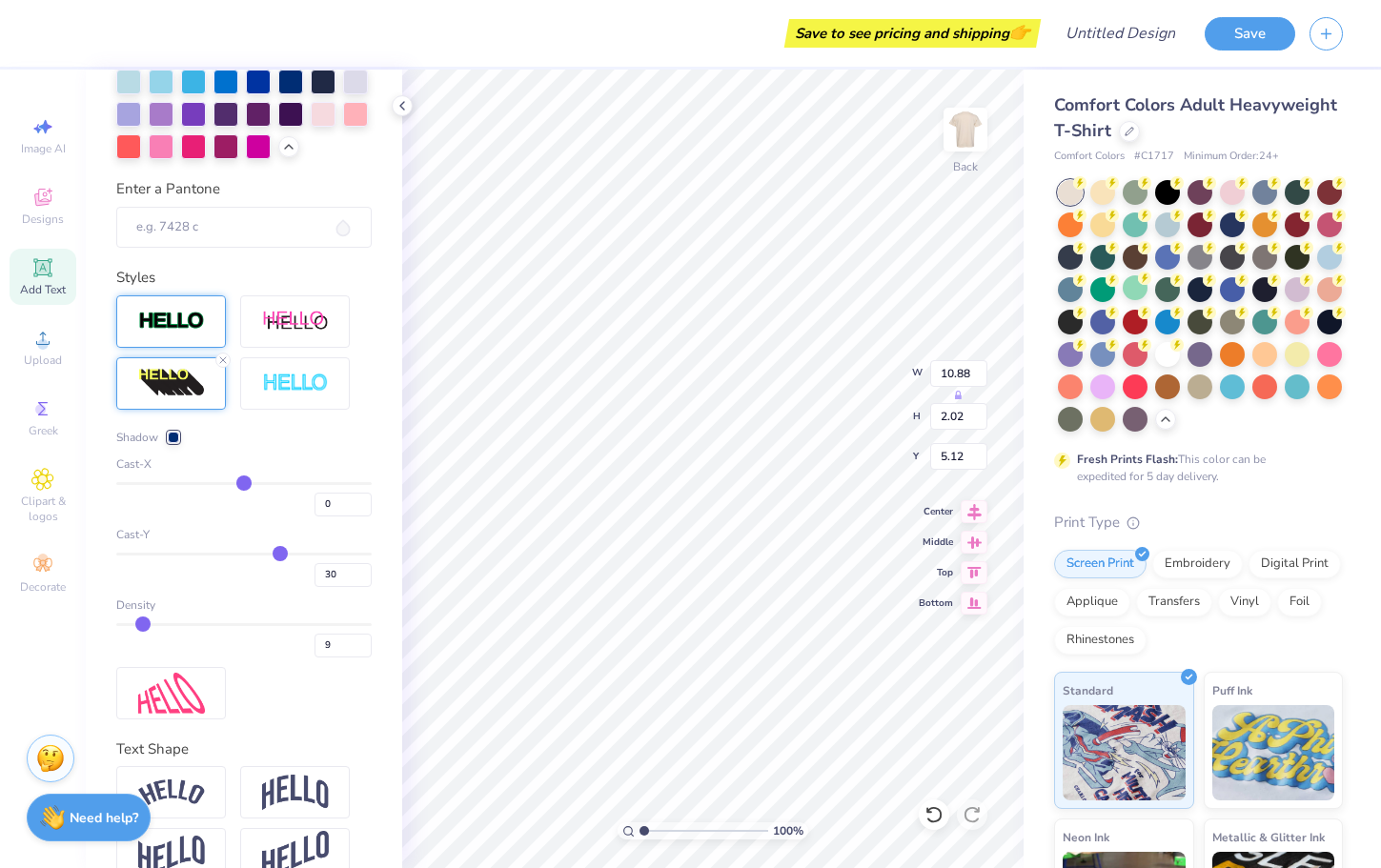 type on "10" 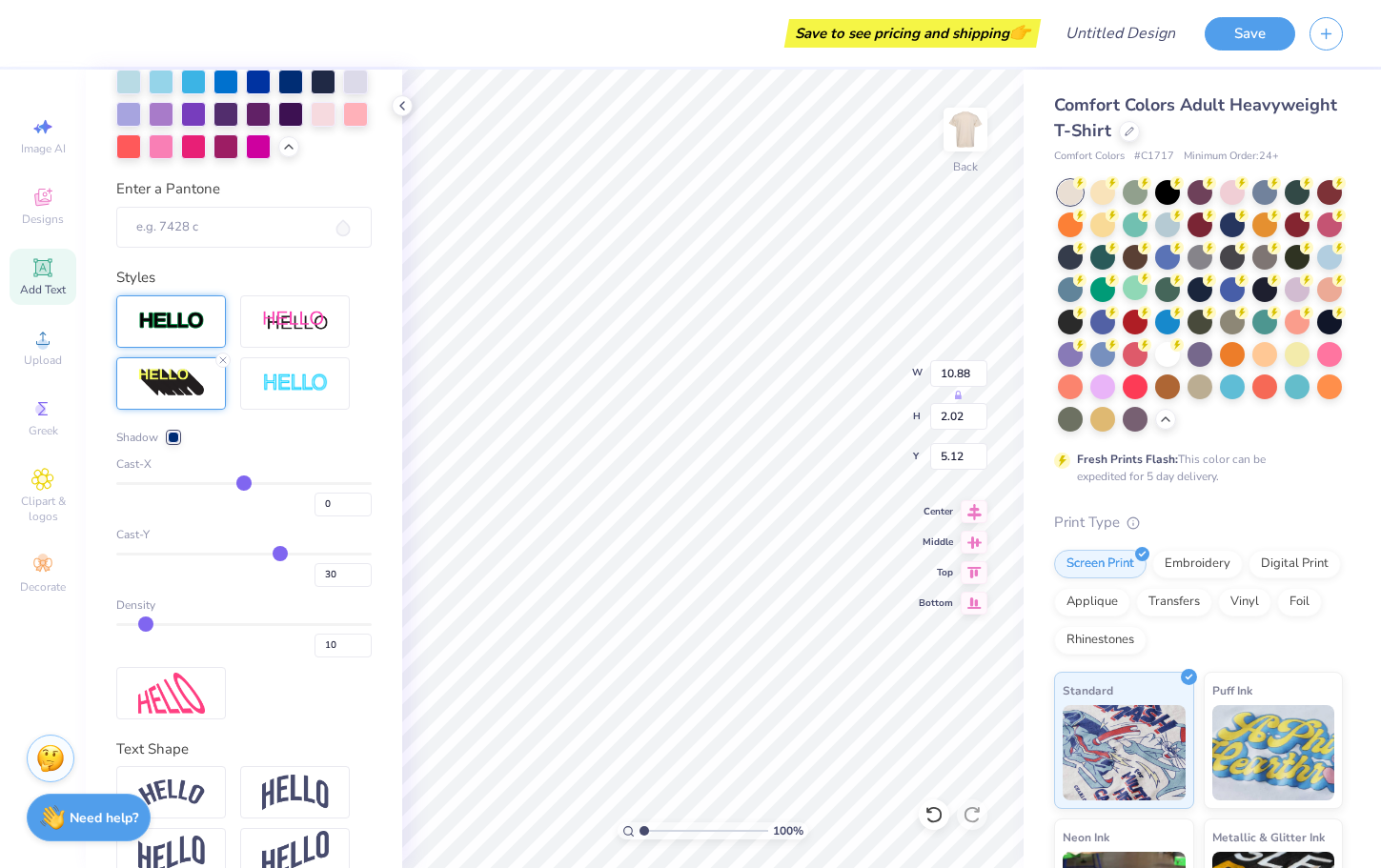 type on "12" 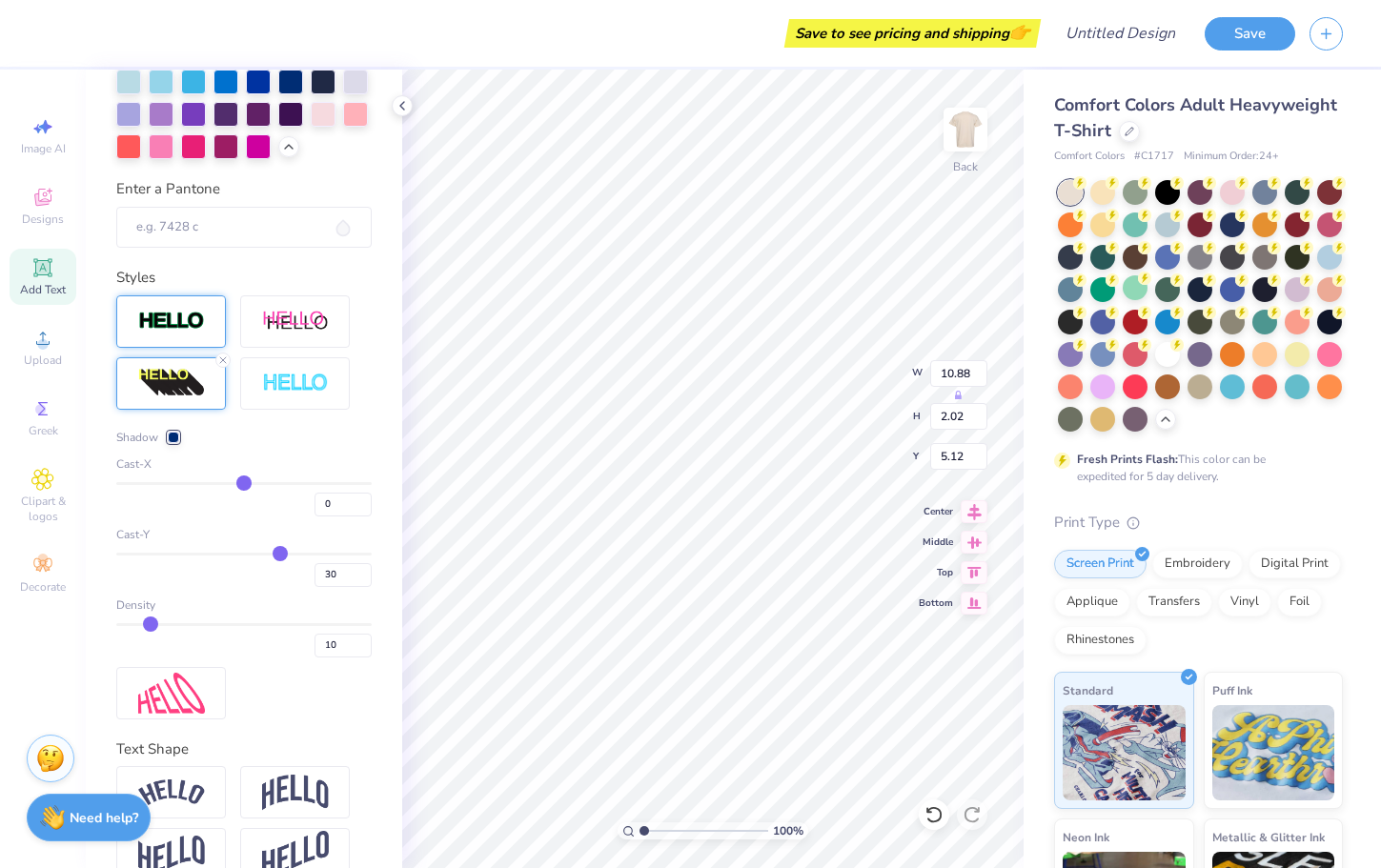 type on "12" 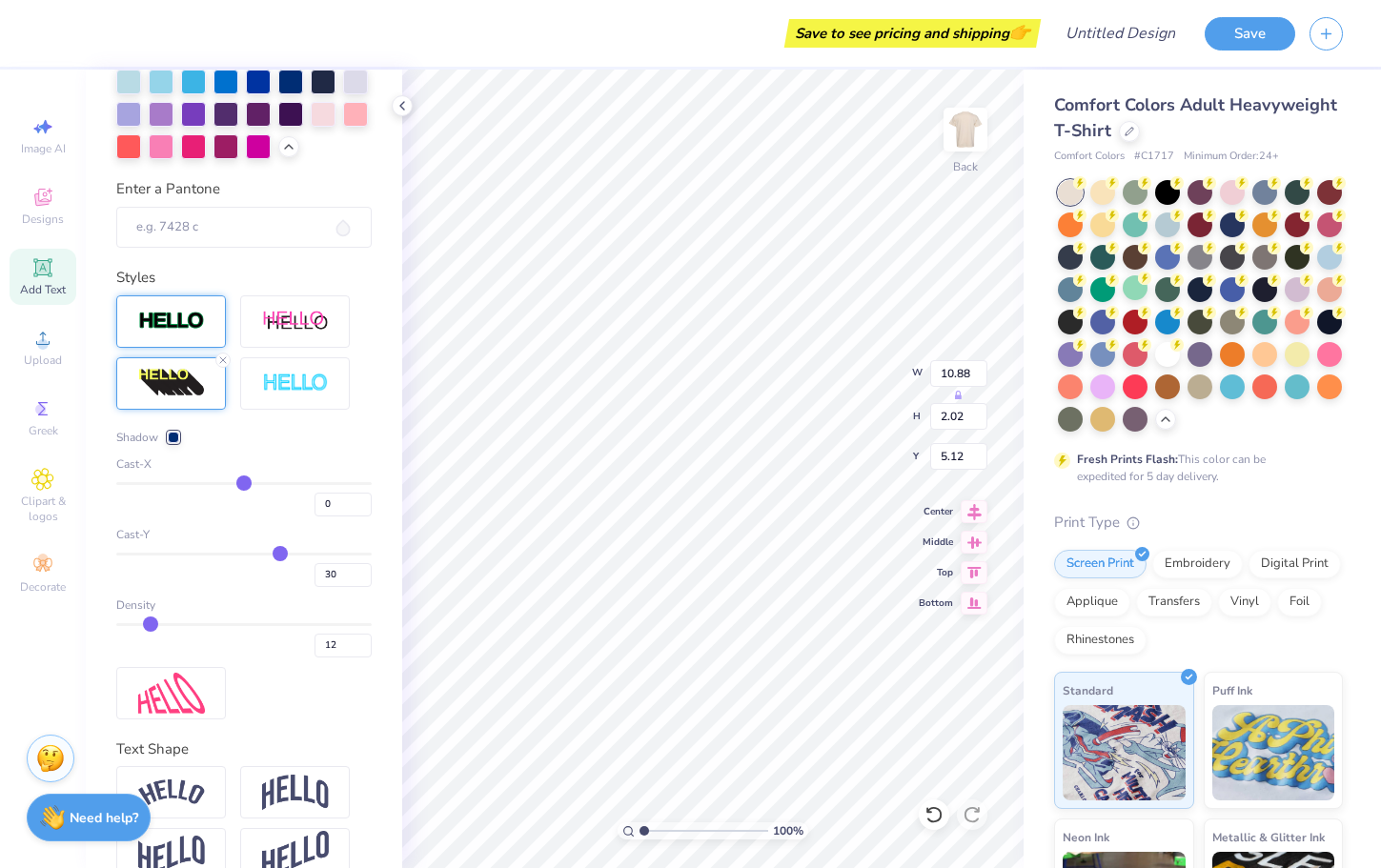 type on "13" 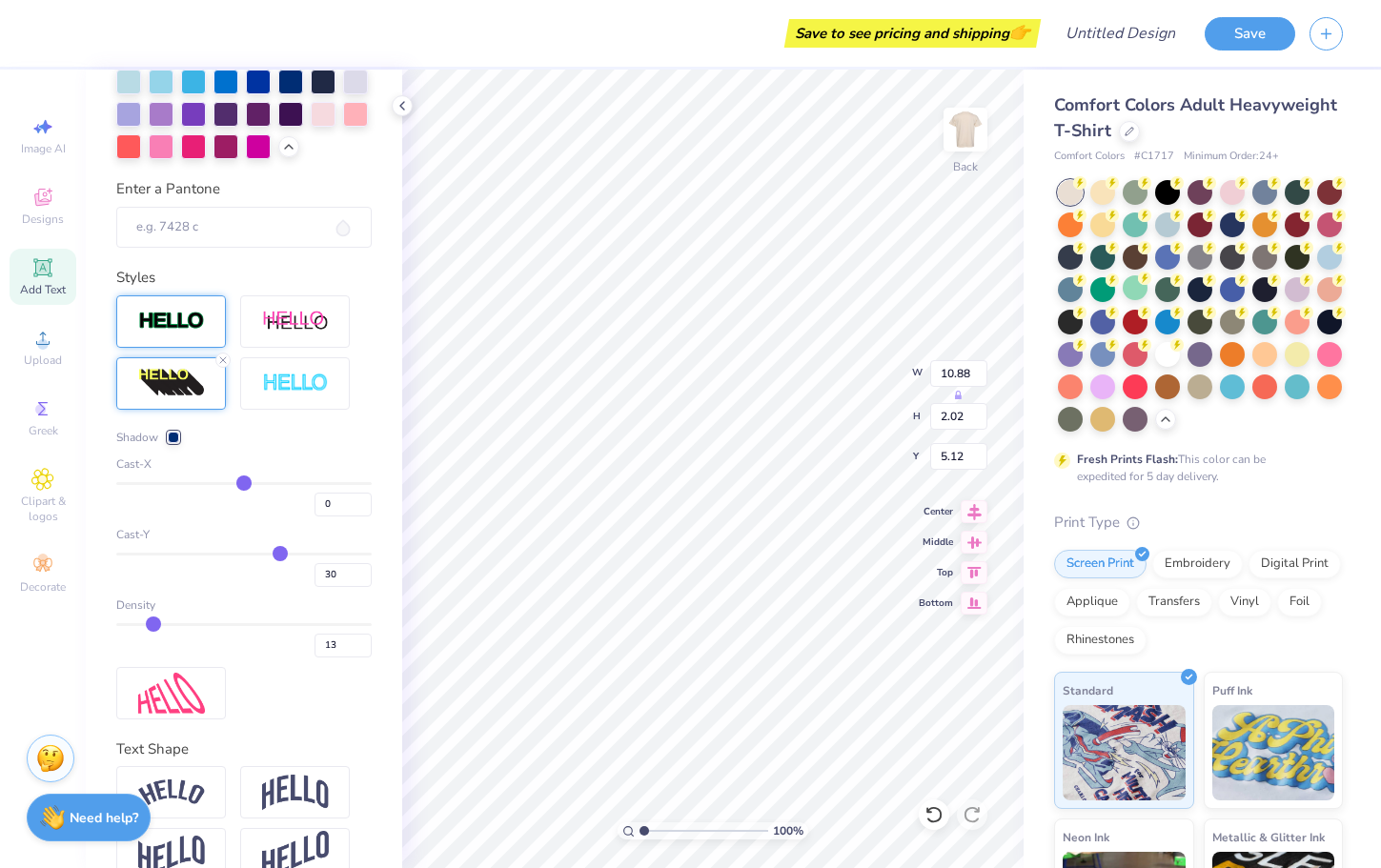 type on "14" 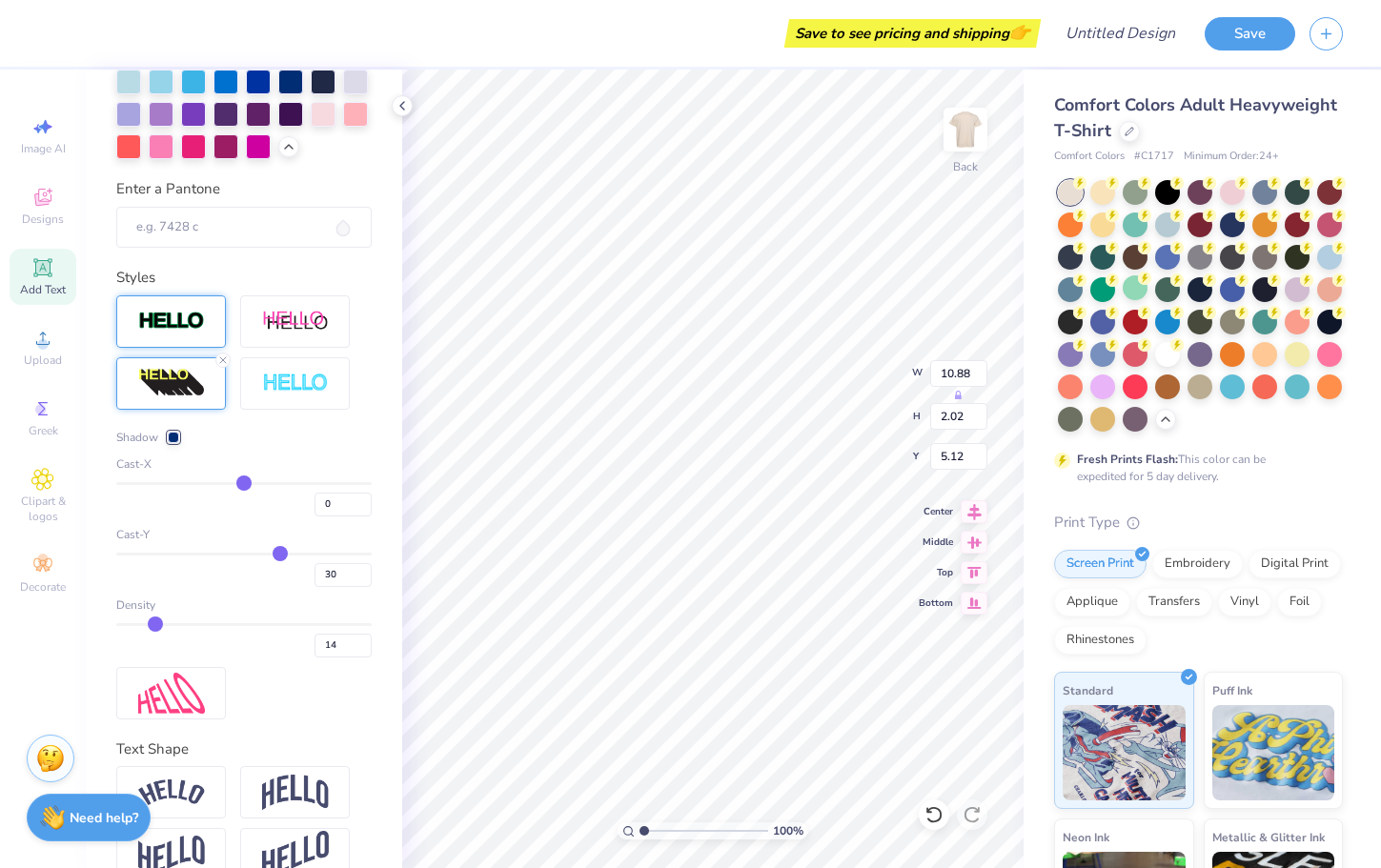 type on "15" 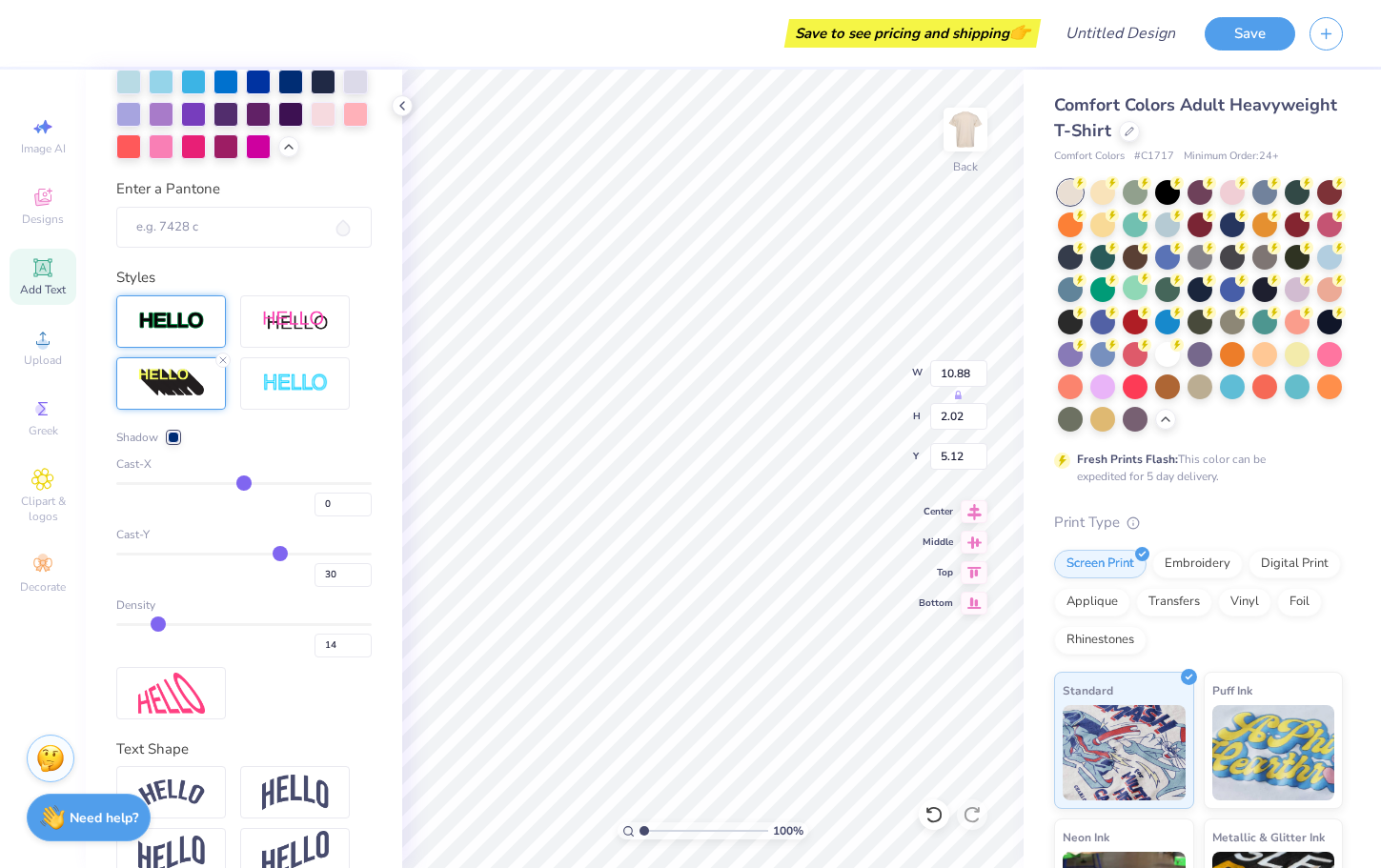 type on "15" 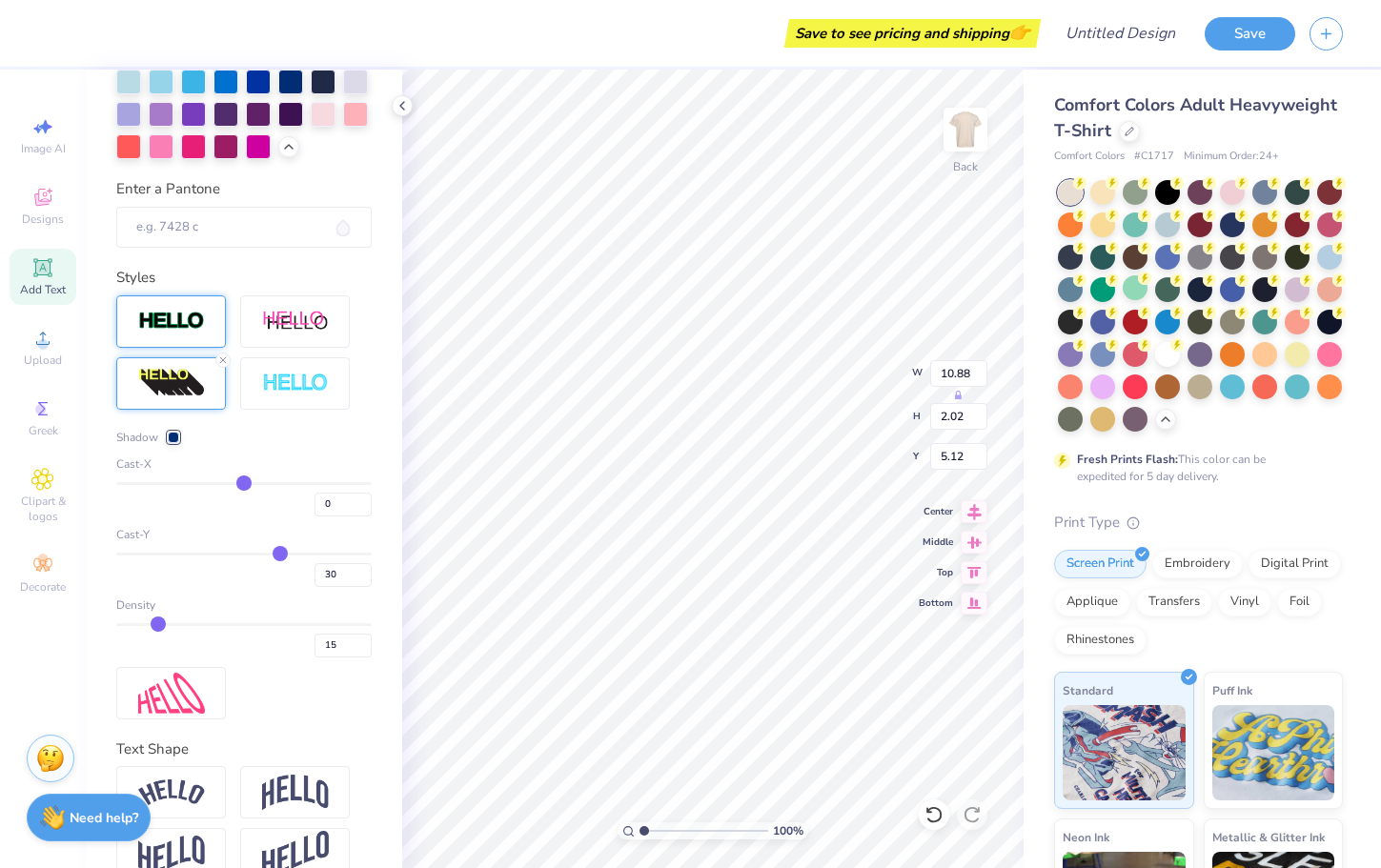 type on "16" 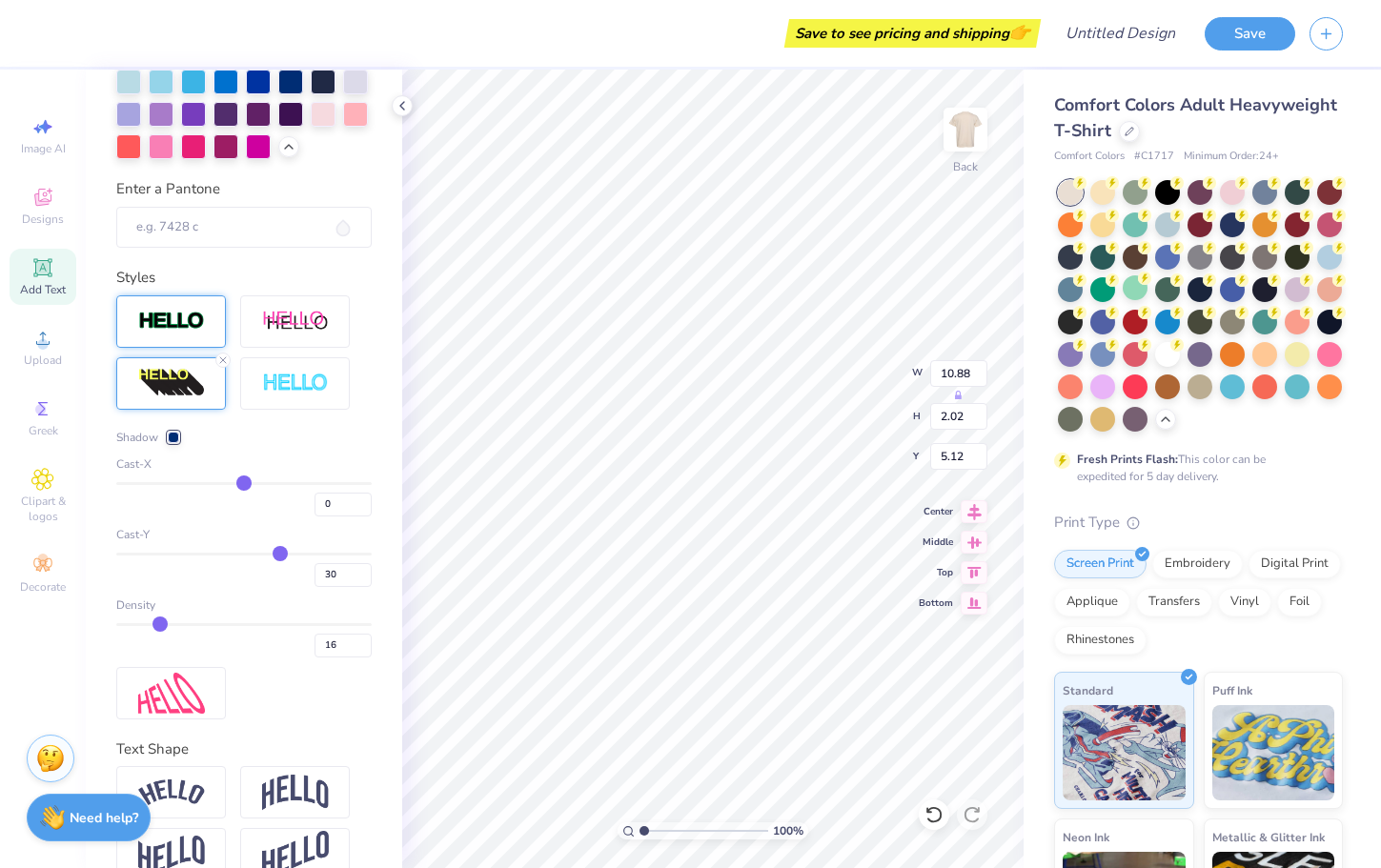 type on "17" 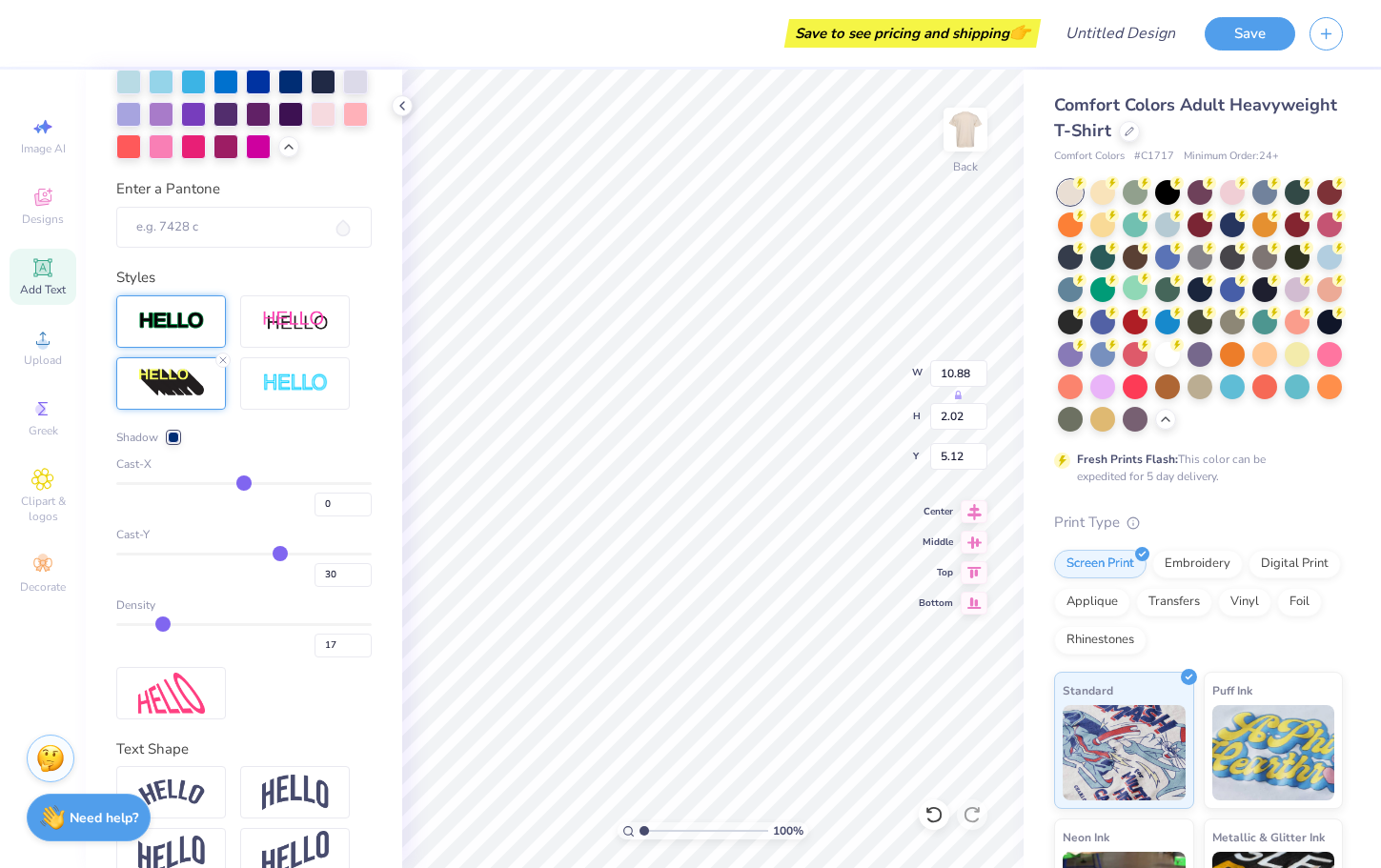 type on "17" 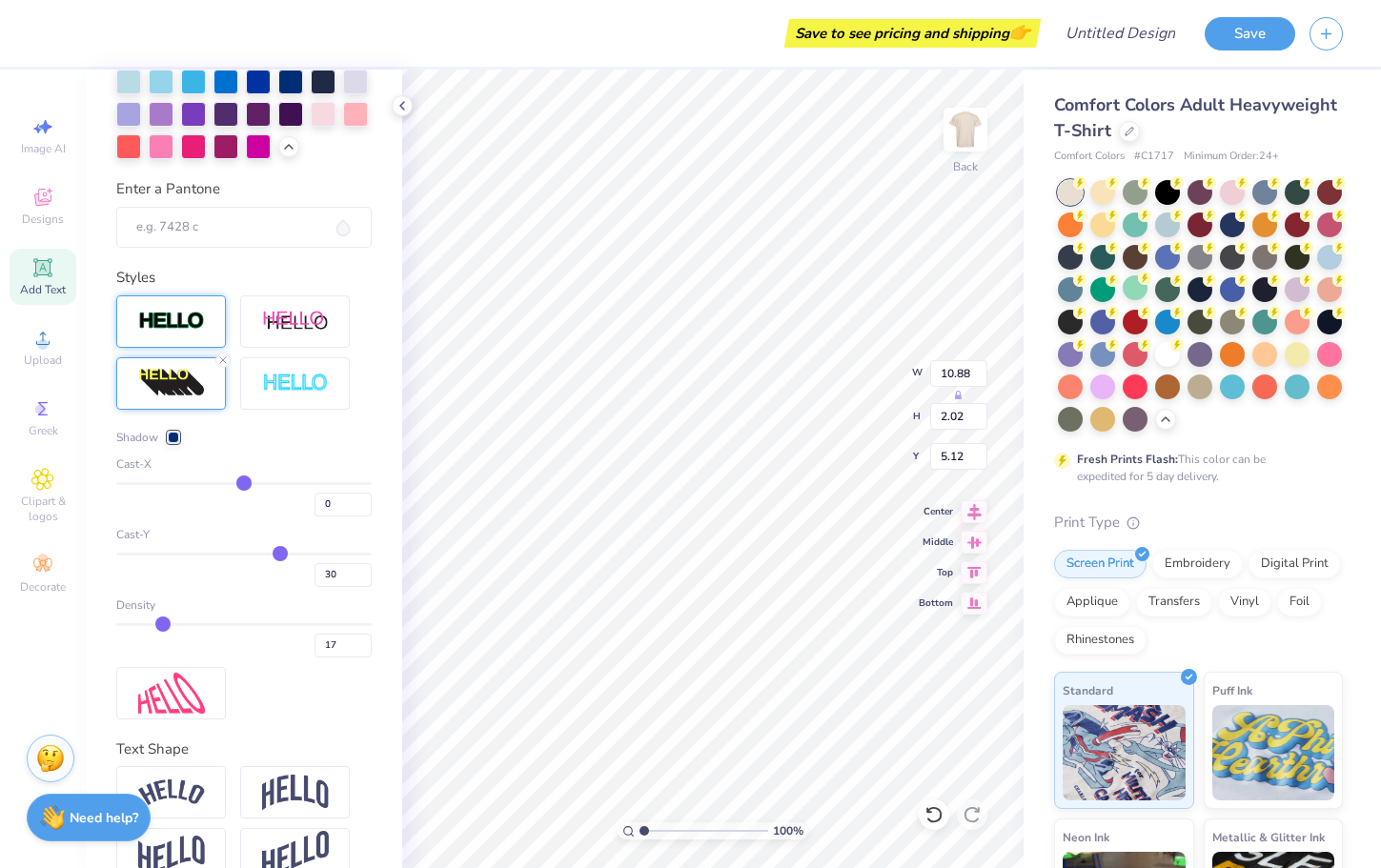 click on "Density 17" at bounding box center [244, 627] 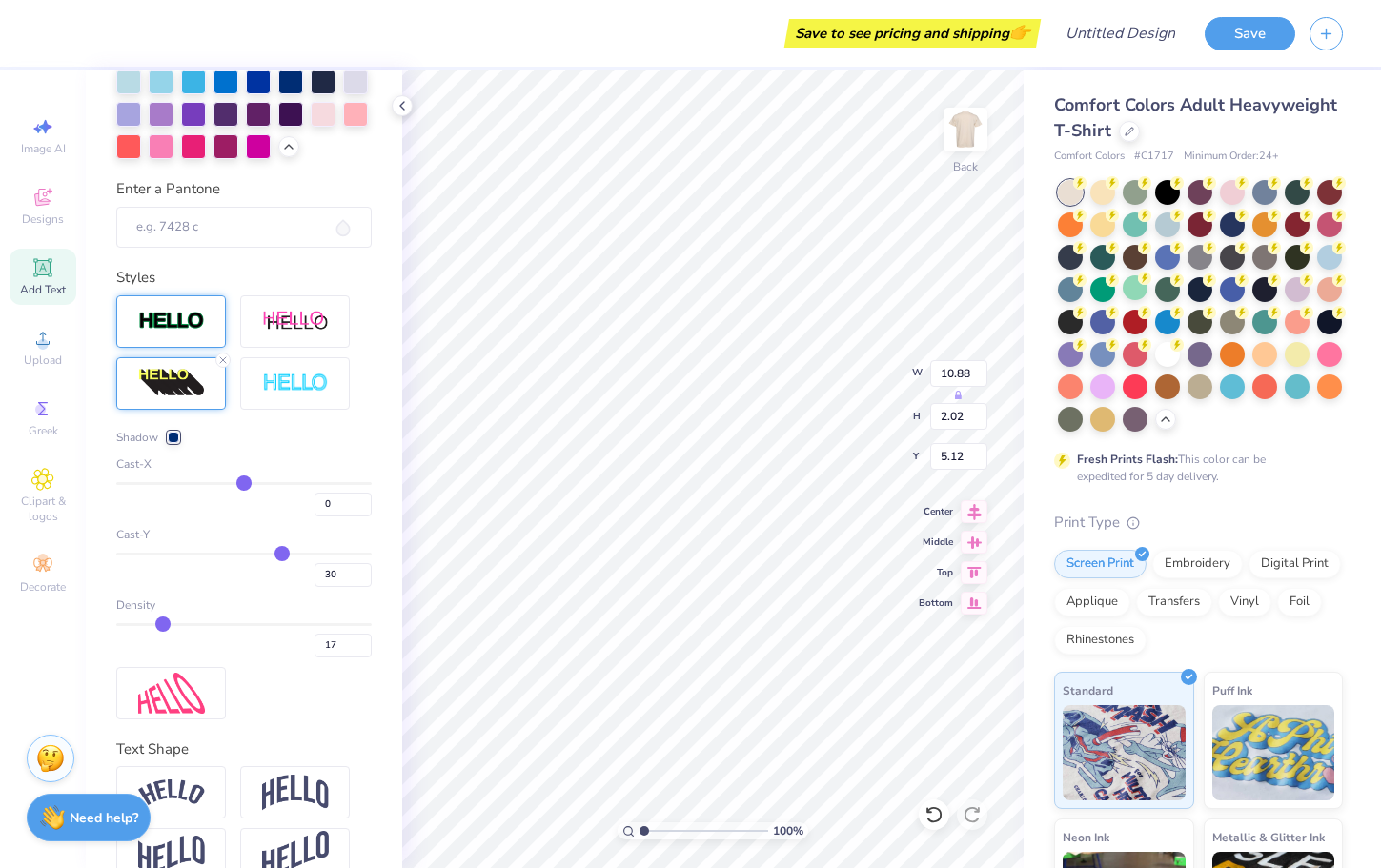 type on "32" 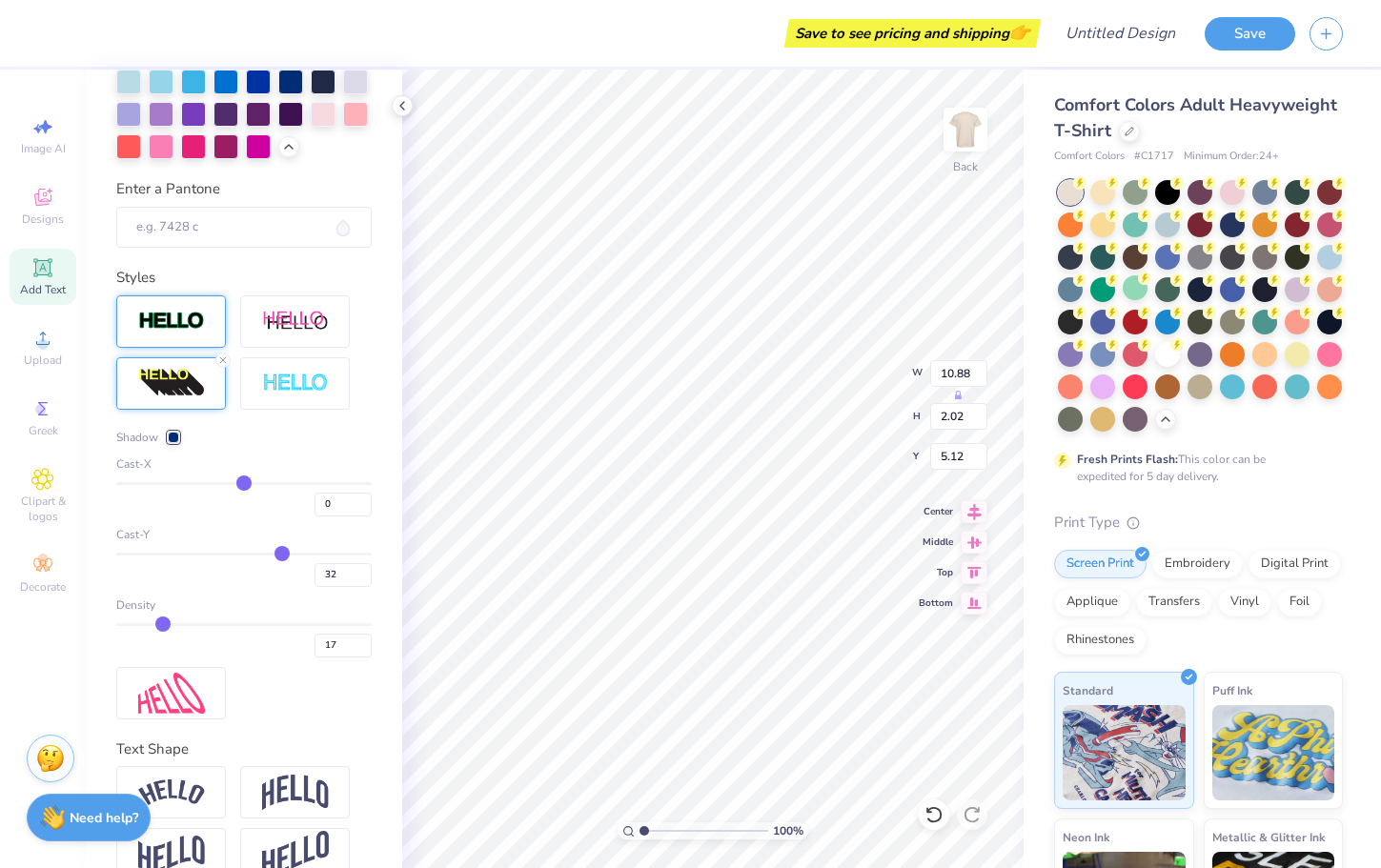 type on "31" 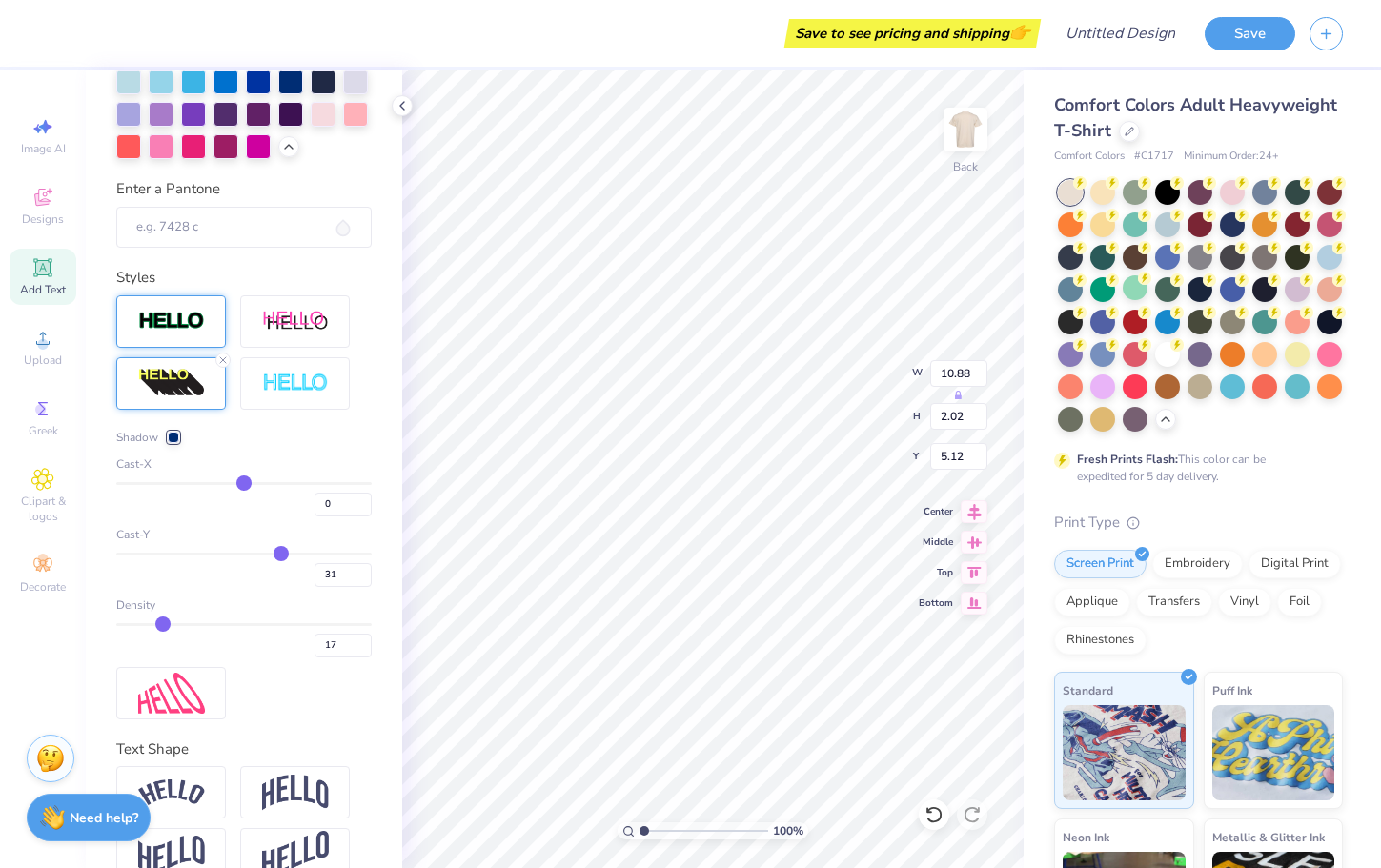 type on "29" 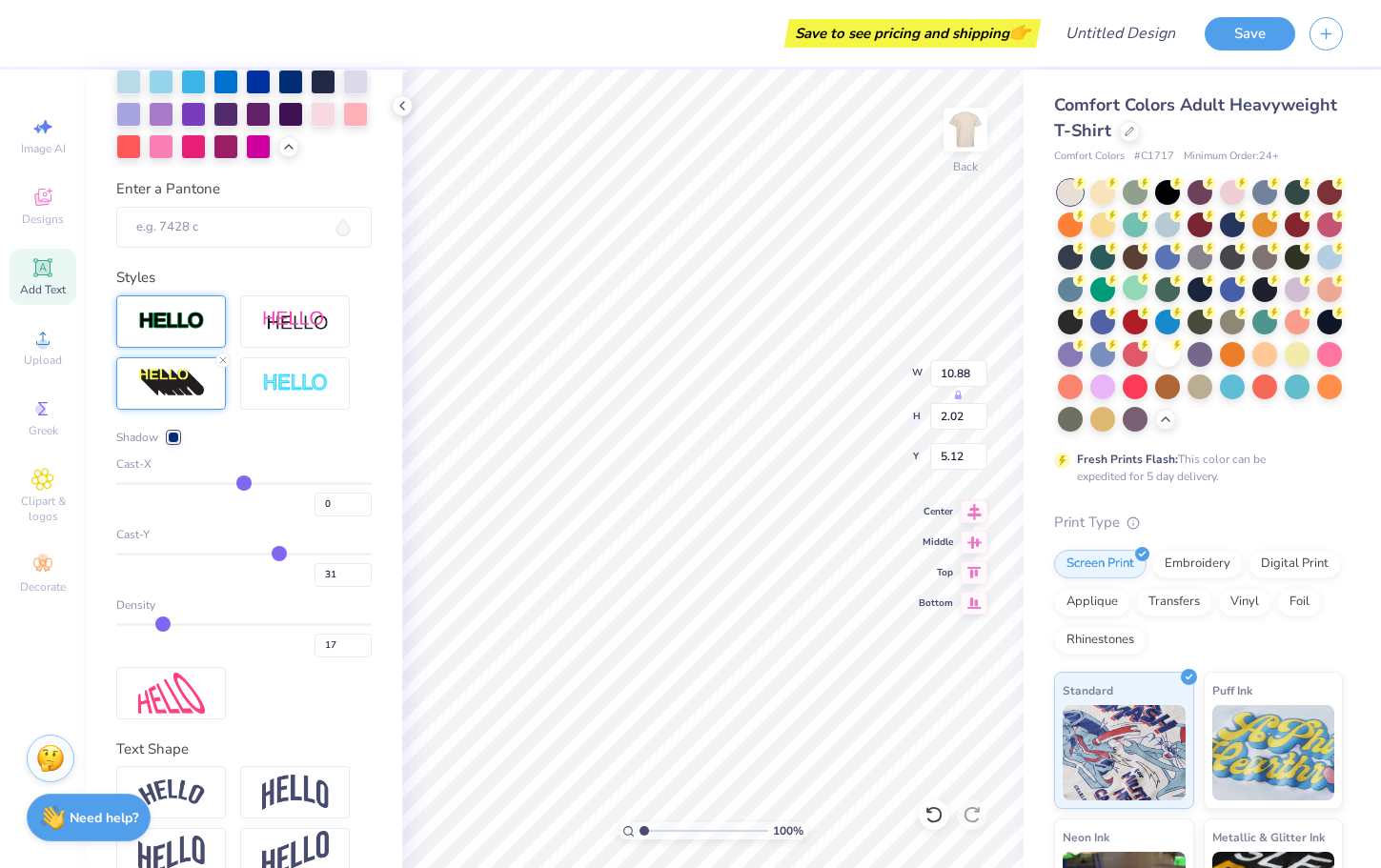 type on "29" 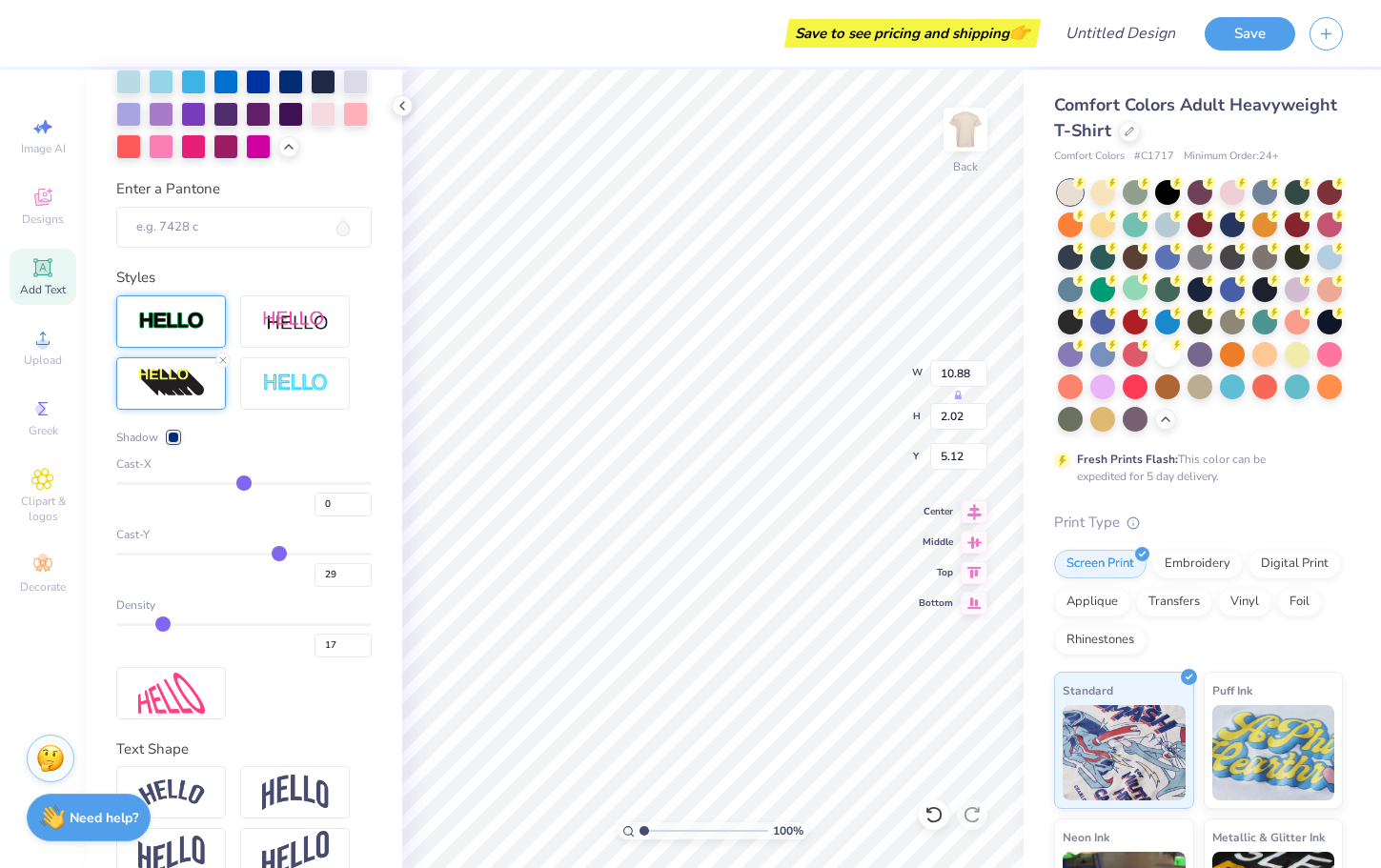 type on "28" 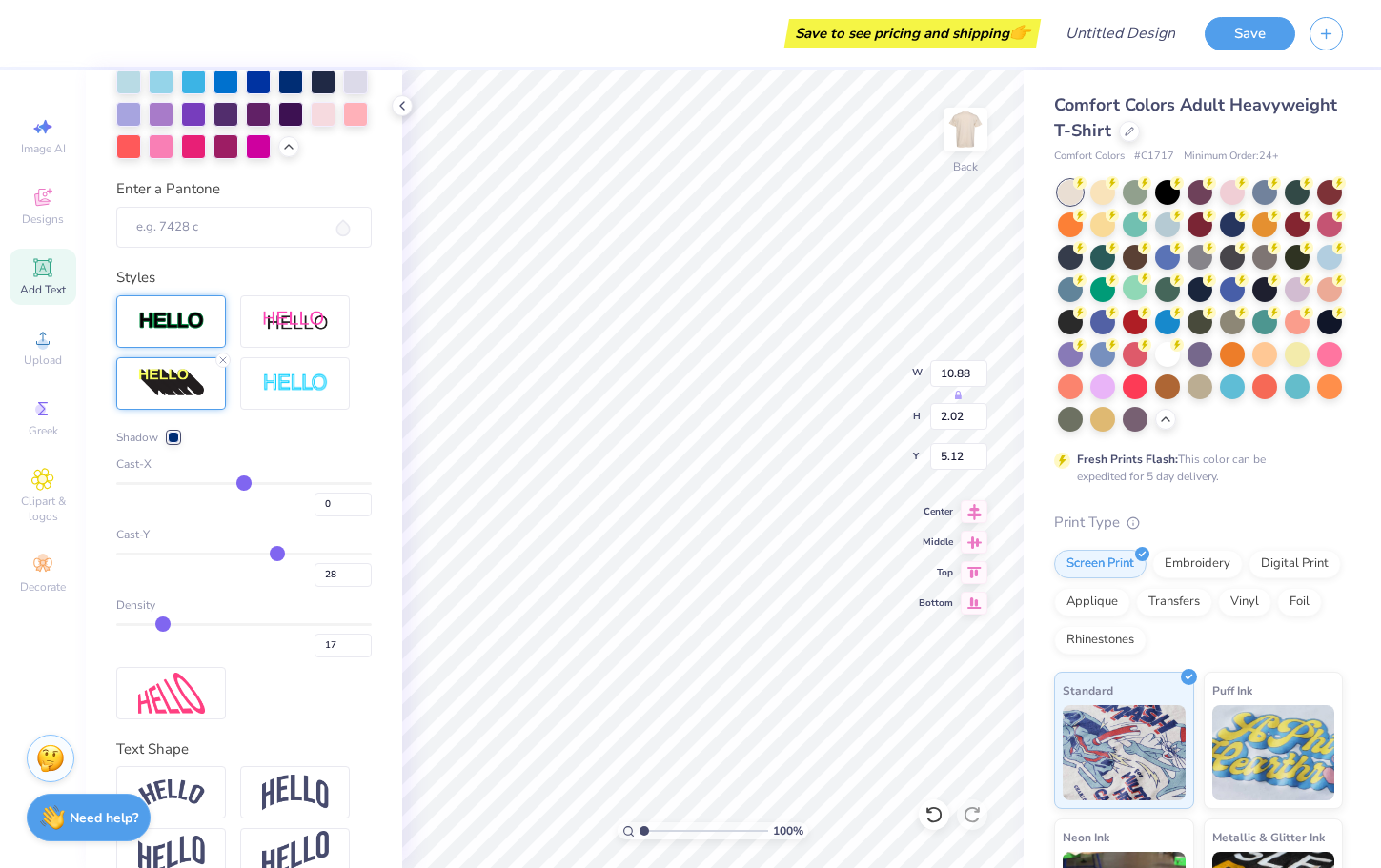 type on "26" 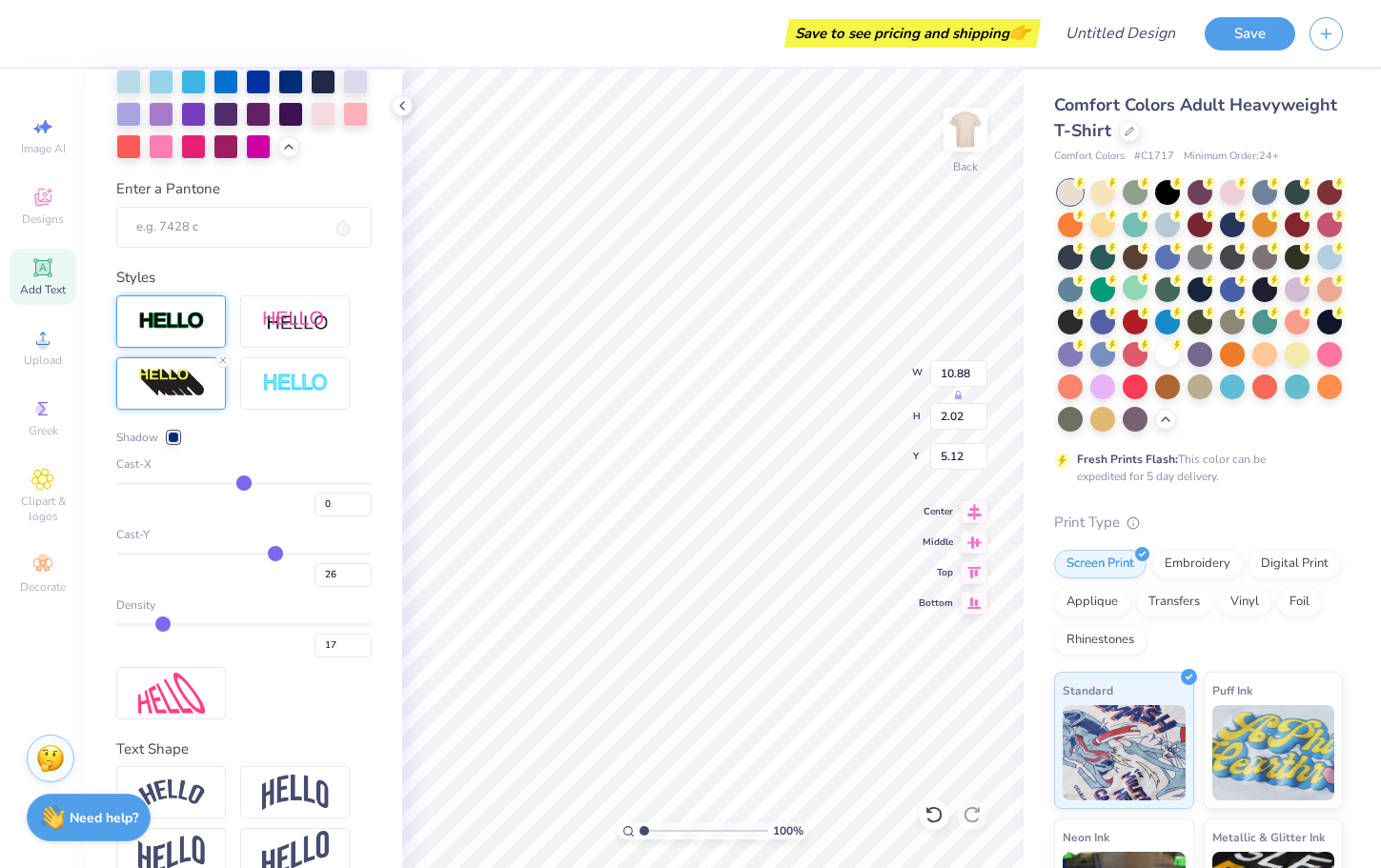 type on "25" 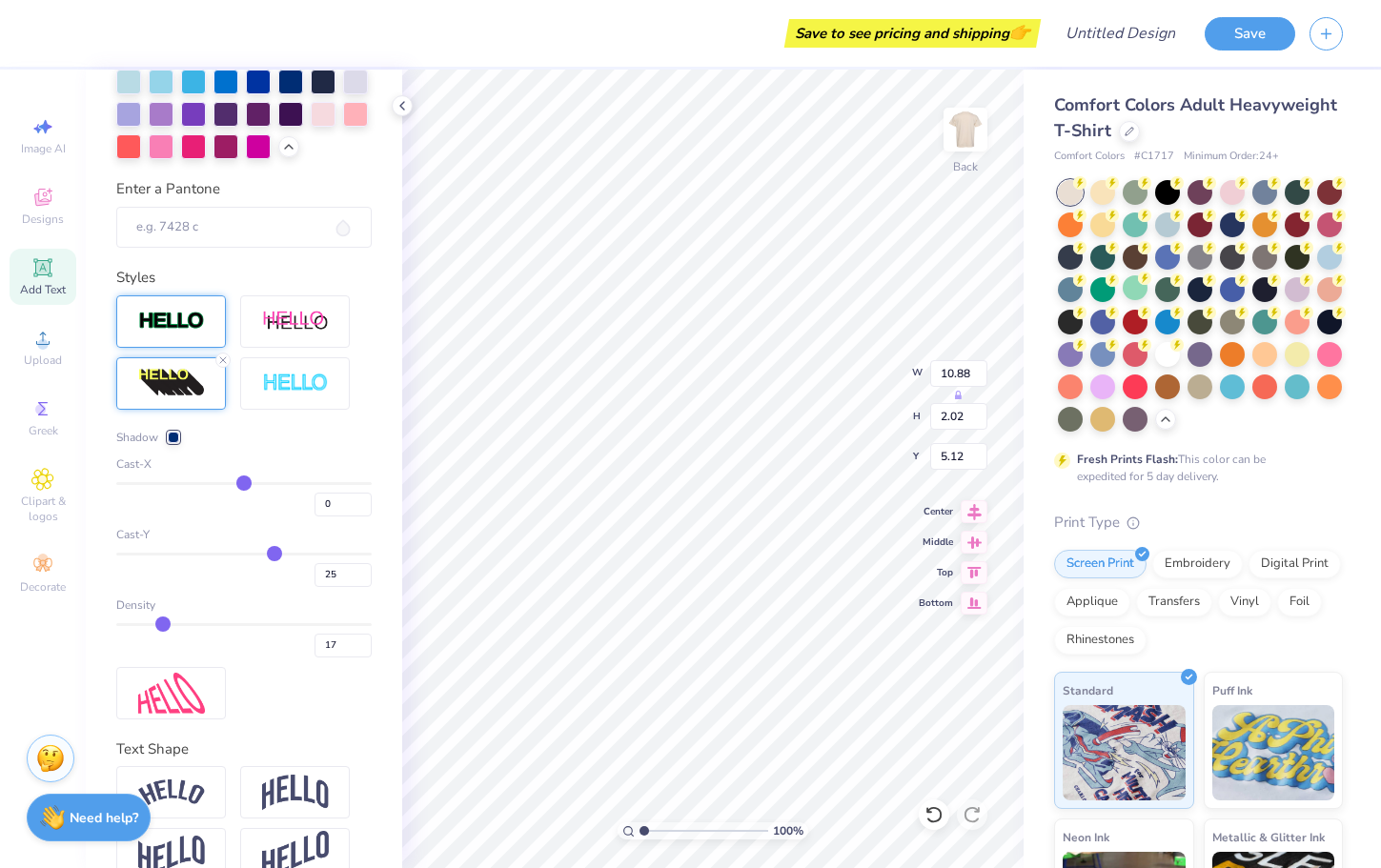 type on "23" 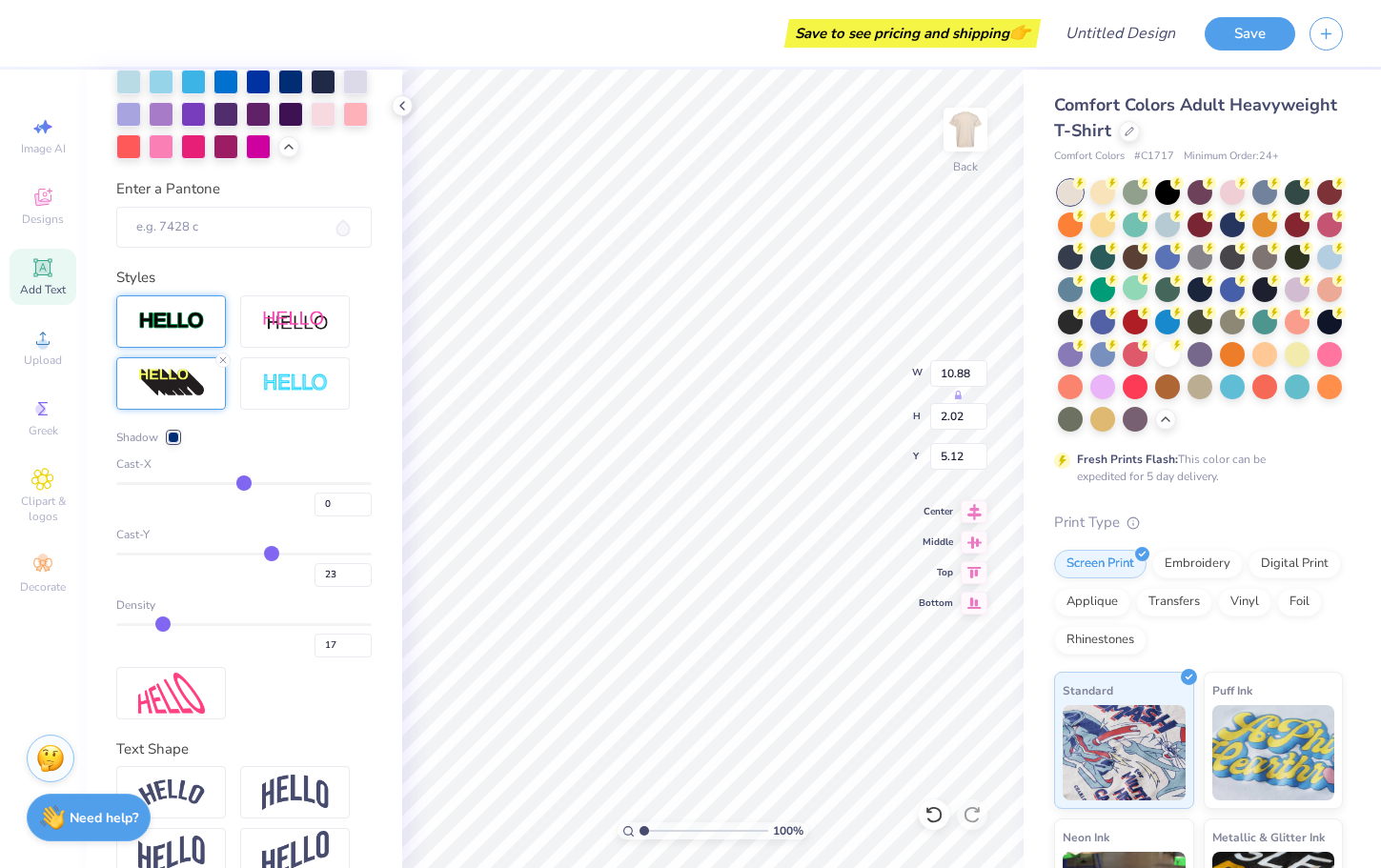 type on "22" 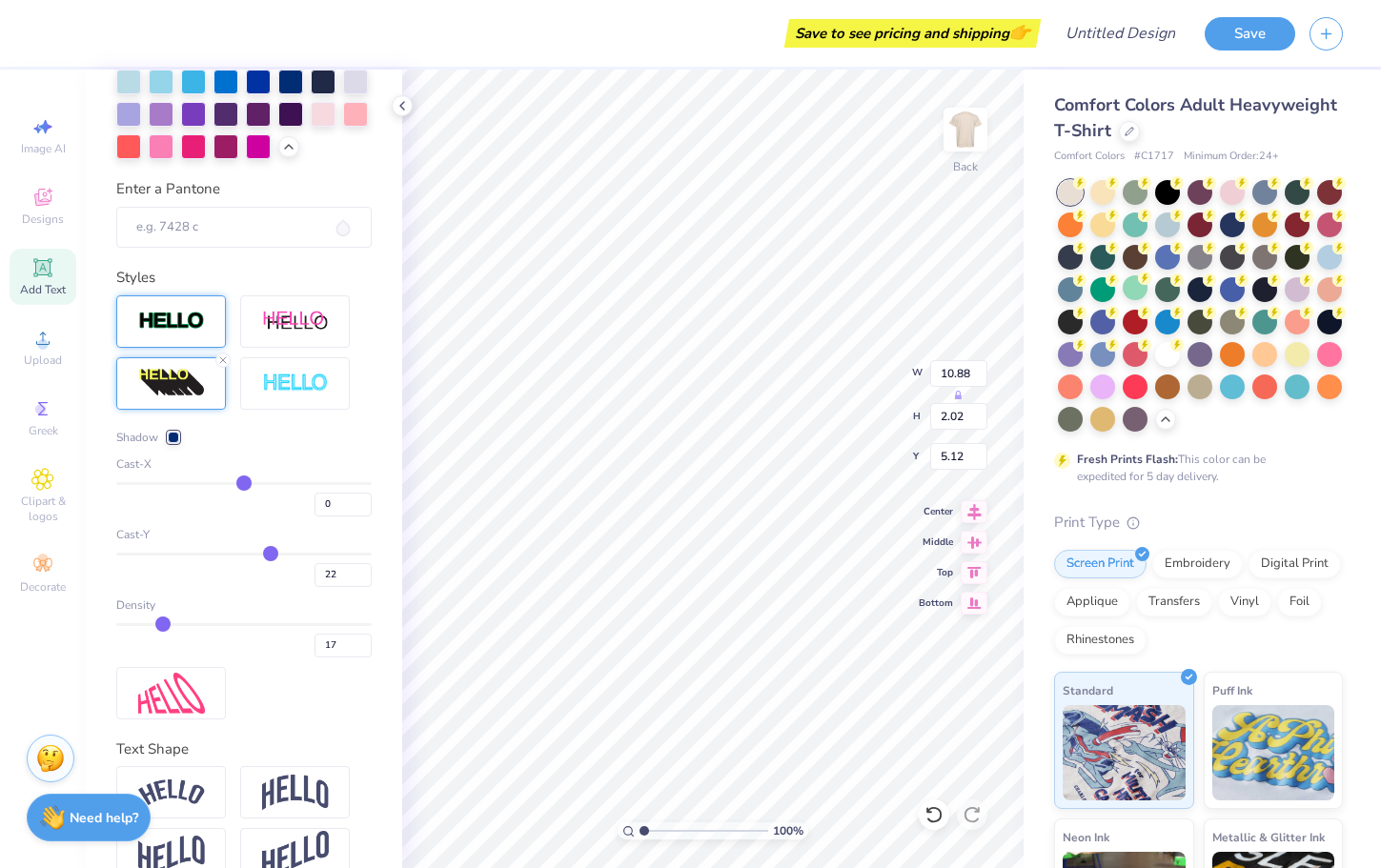 type 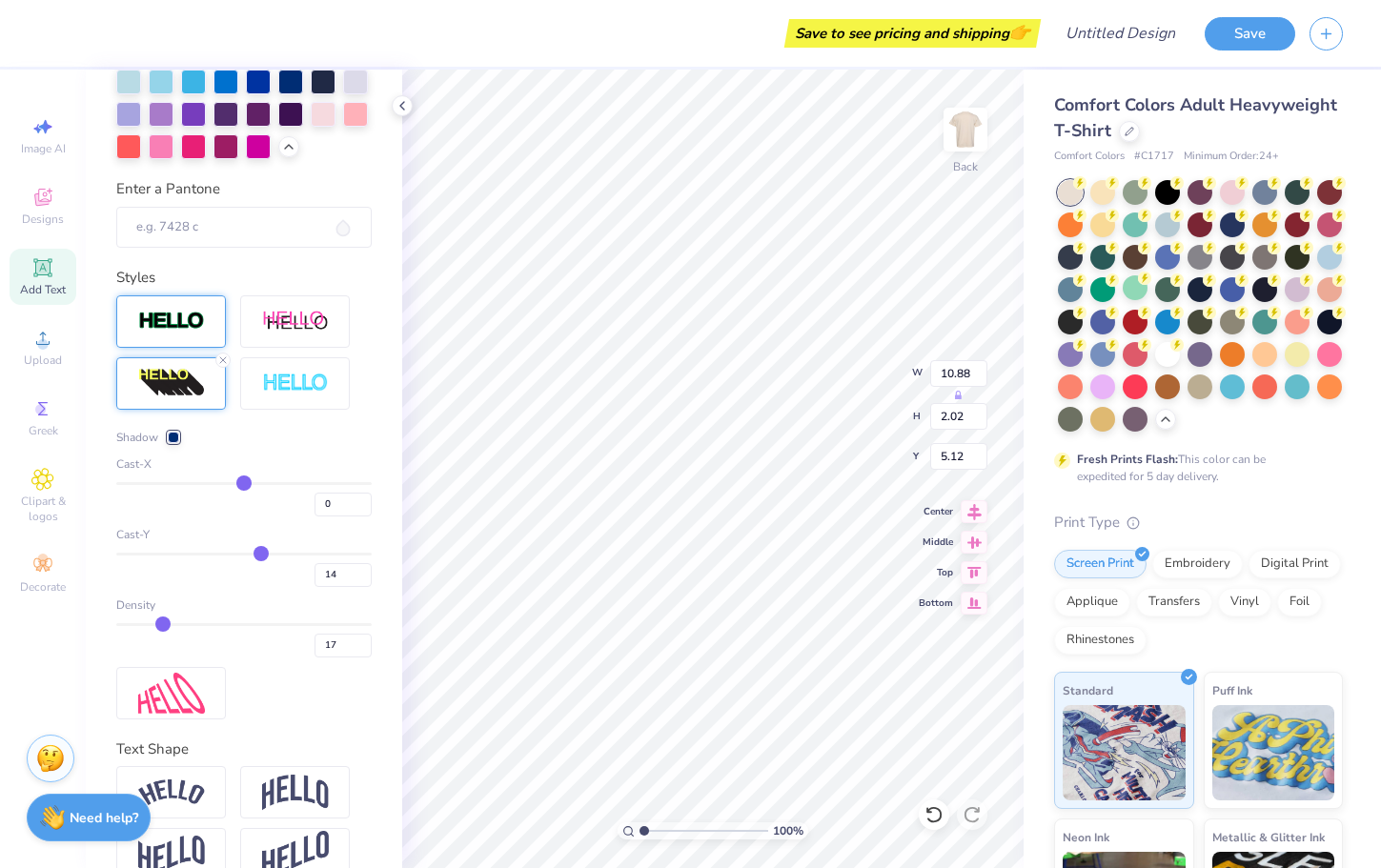 drag, startPoint x: 282, startPoint y: 553, endPoint x: 260, endPoint y: 551, distance: 22.090722 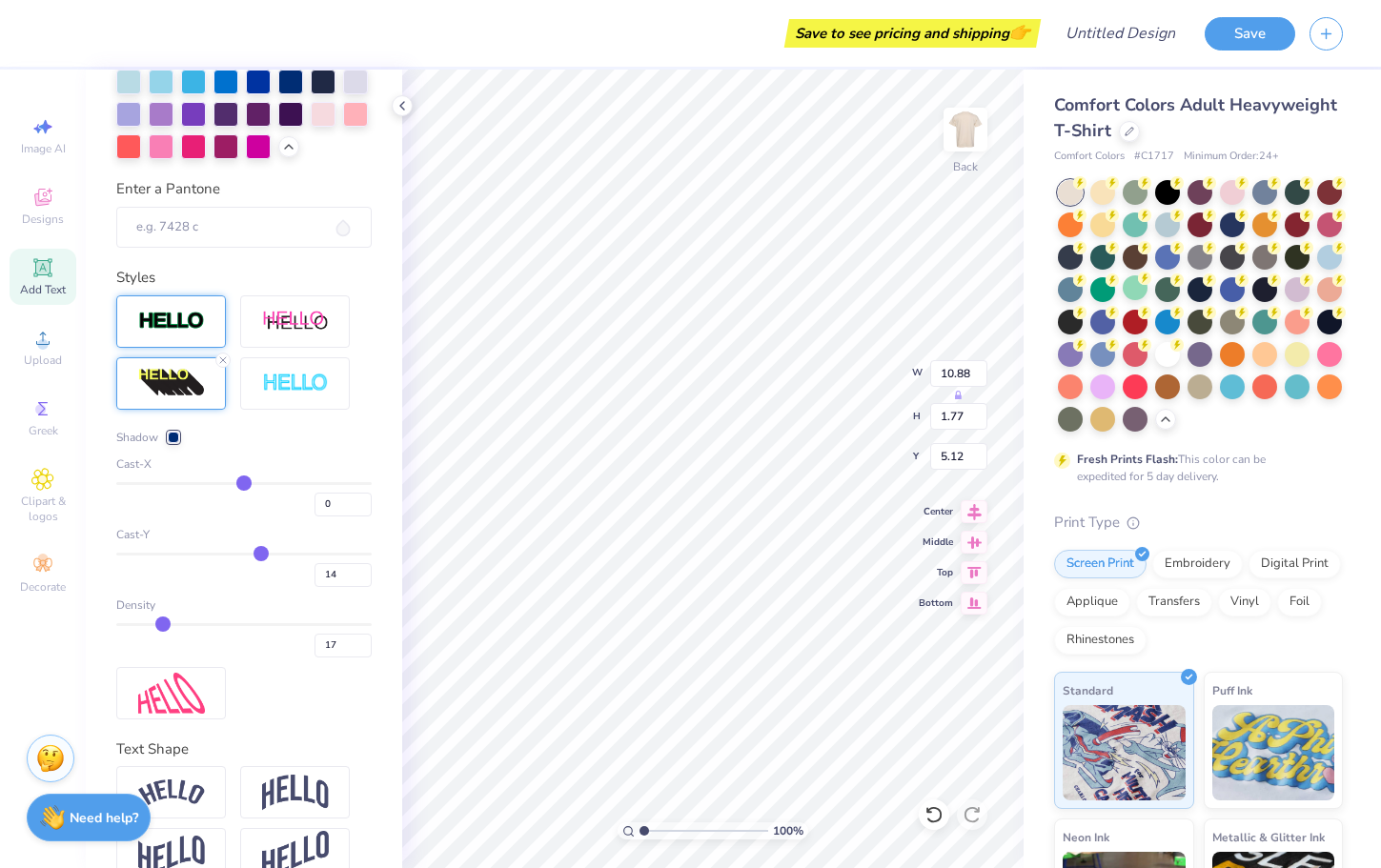 click at bounding box center [244, 554] 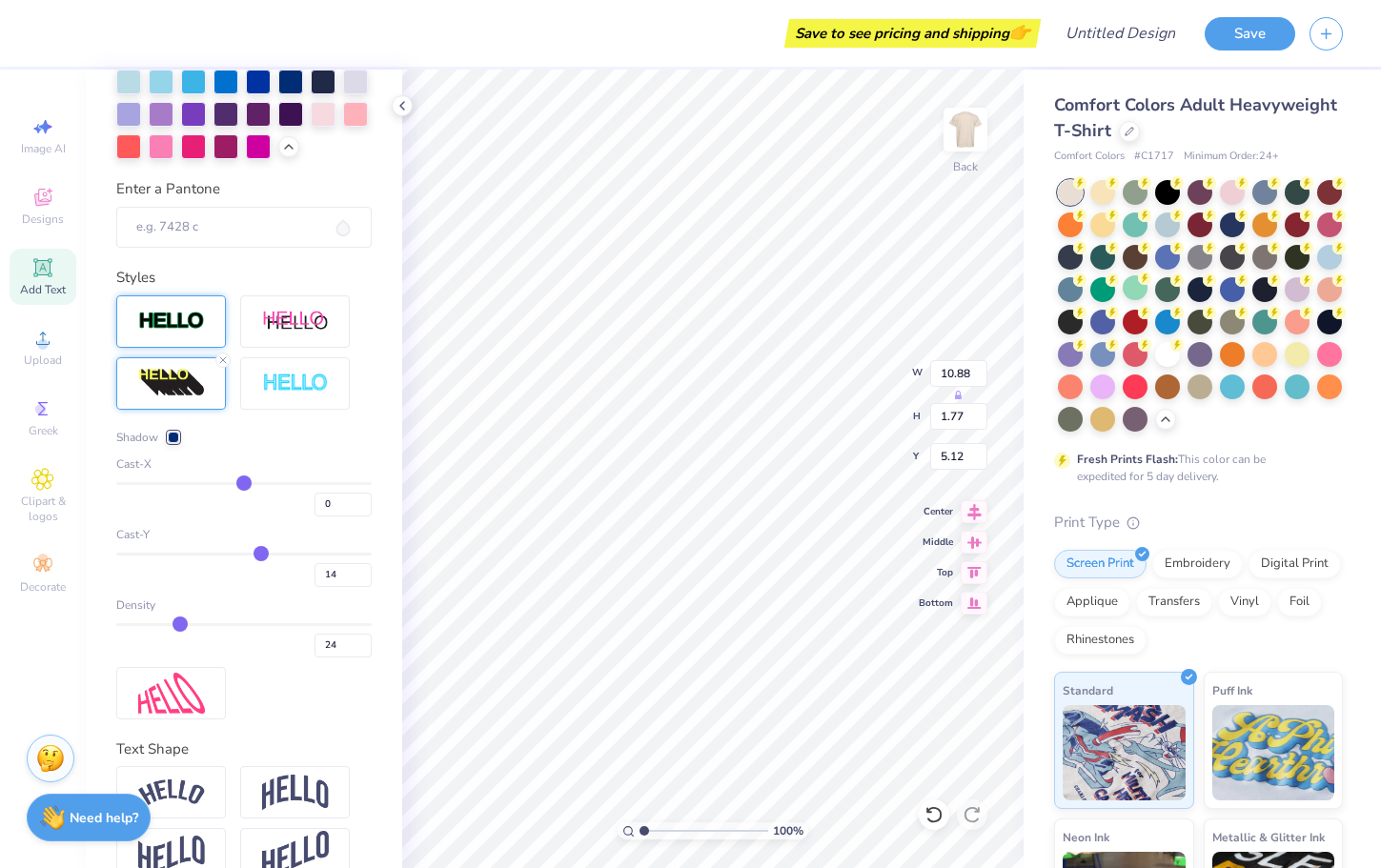 click at bounding box center (244, 624) 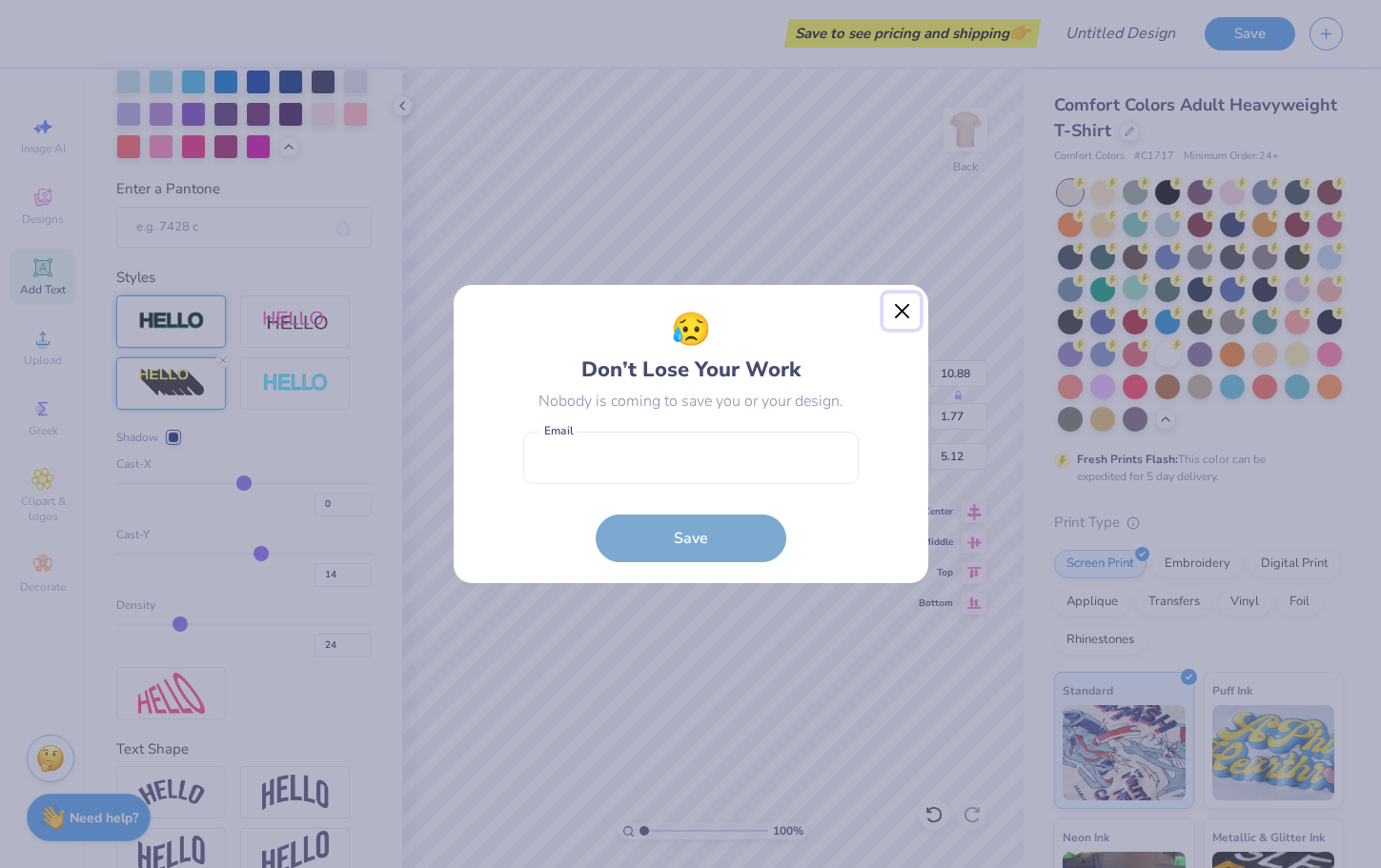 click at bounding box center [902, 312] 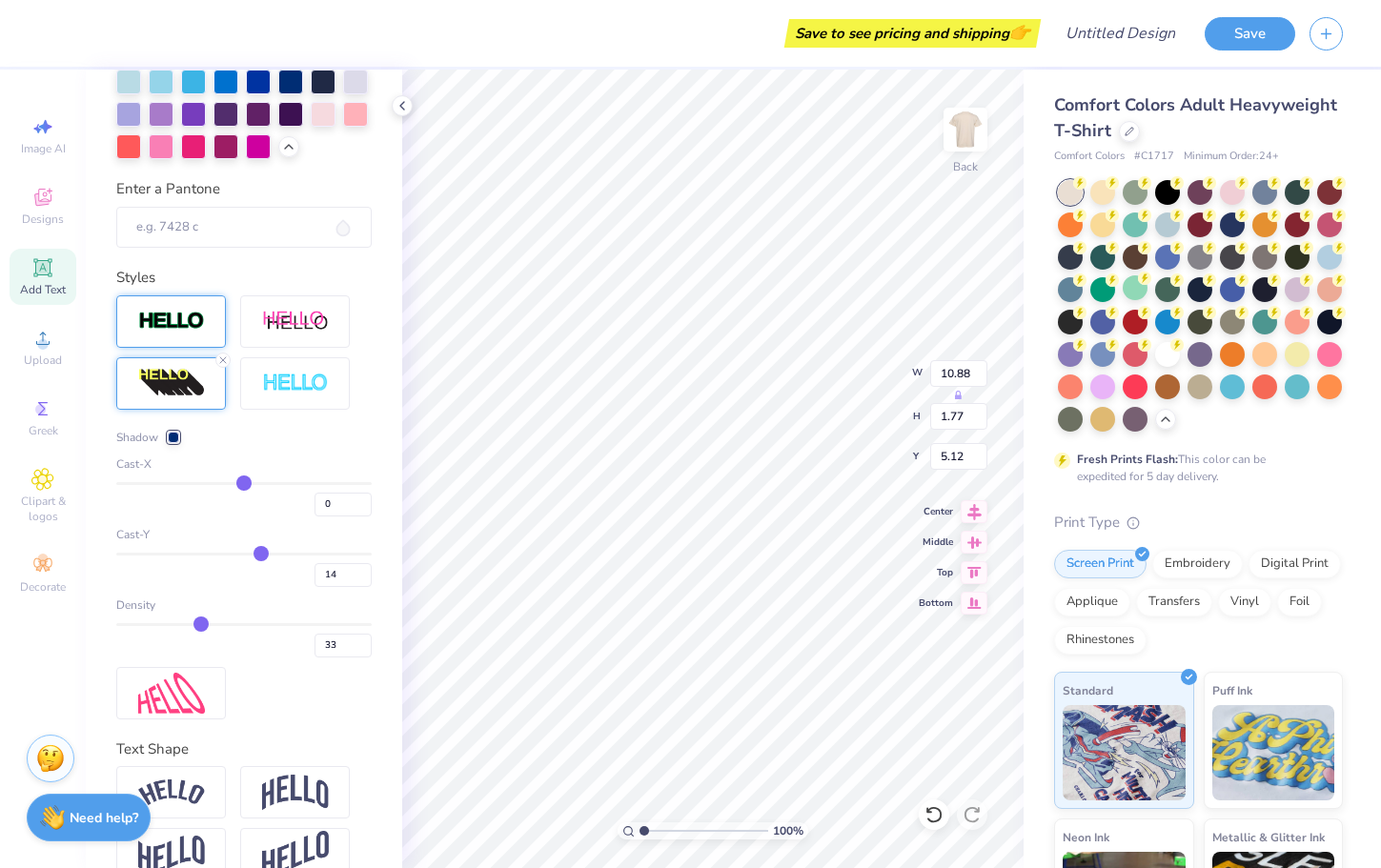 click at bounding box center (244, 624) 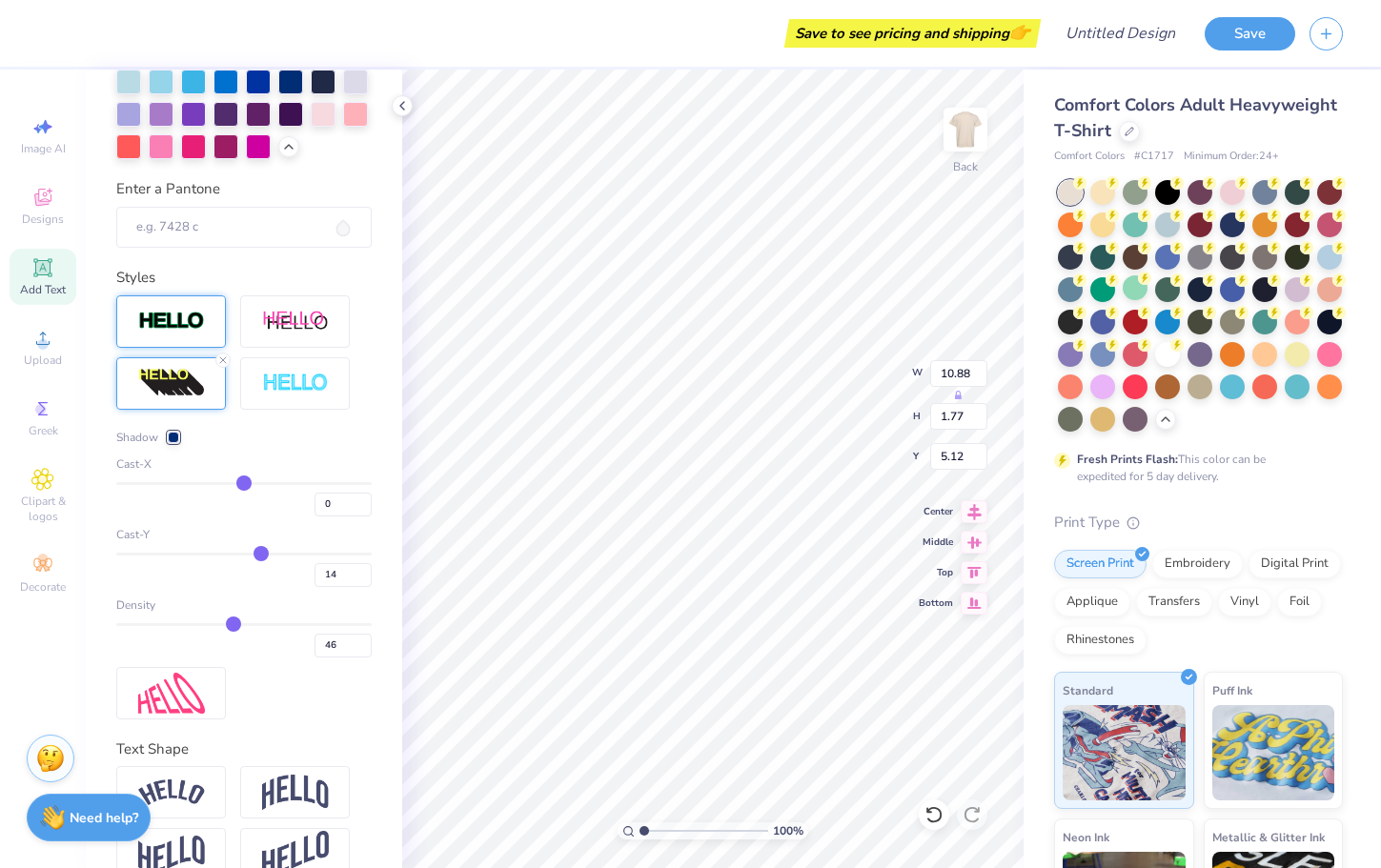 click at bounding box center [244, 624] 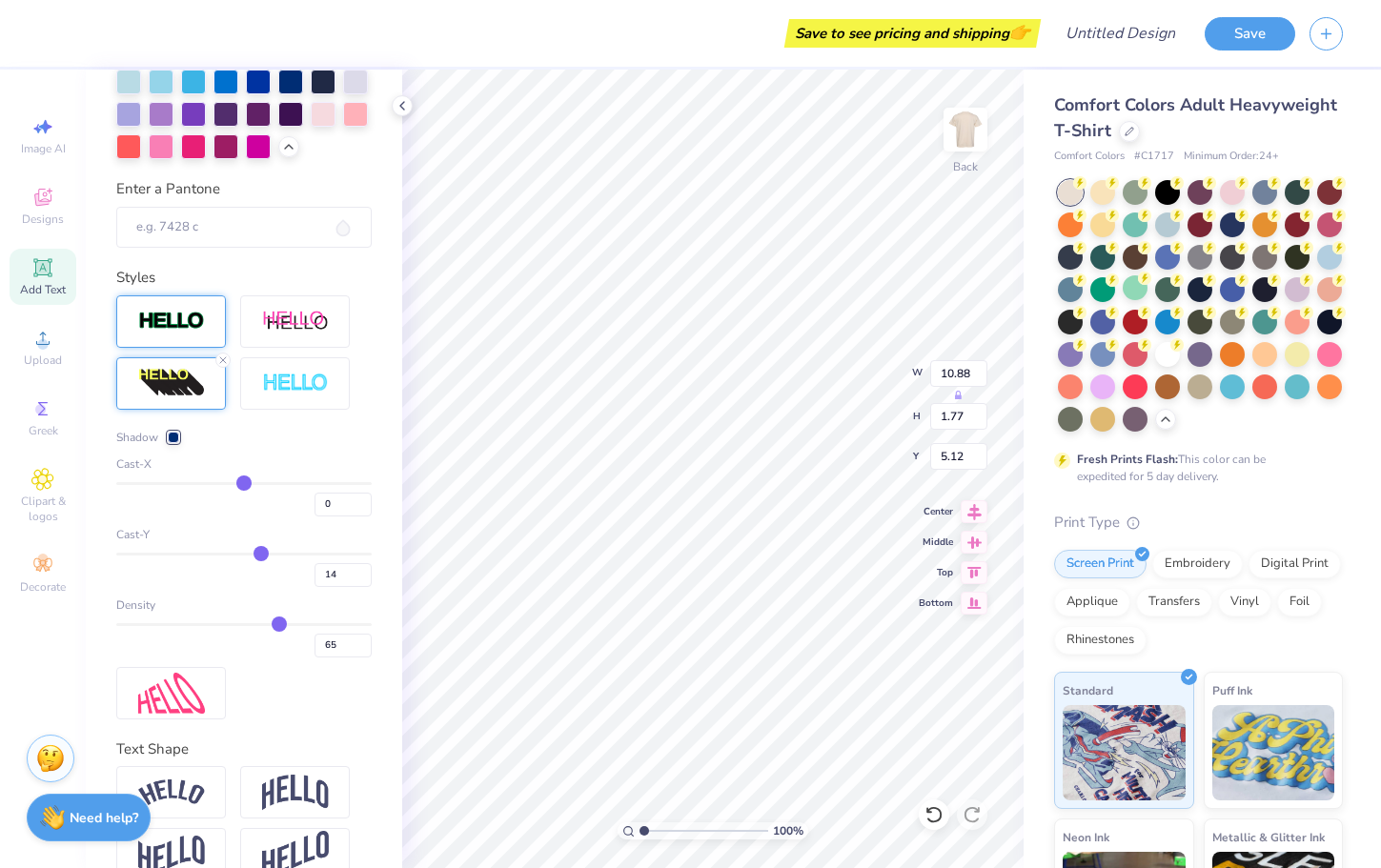 click at bounding box center [244, 624] 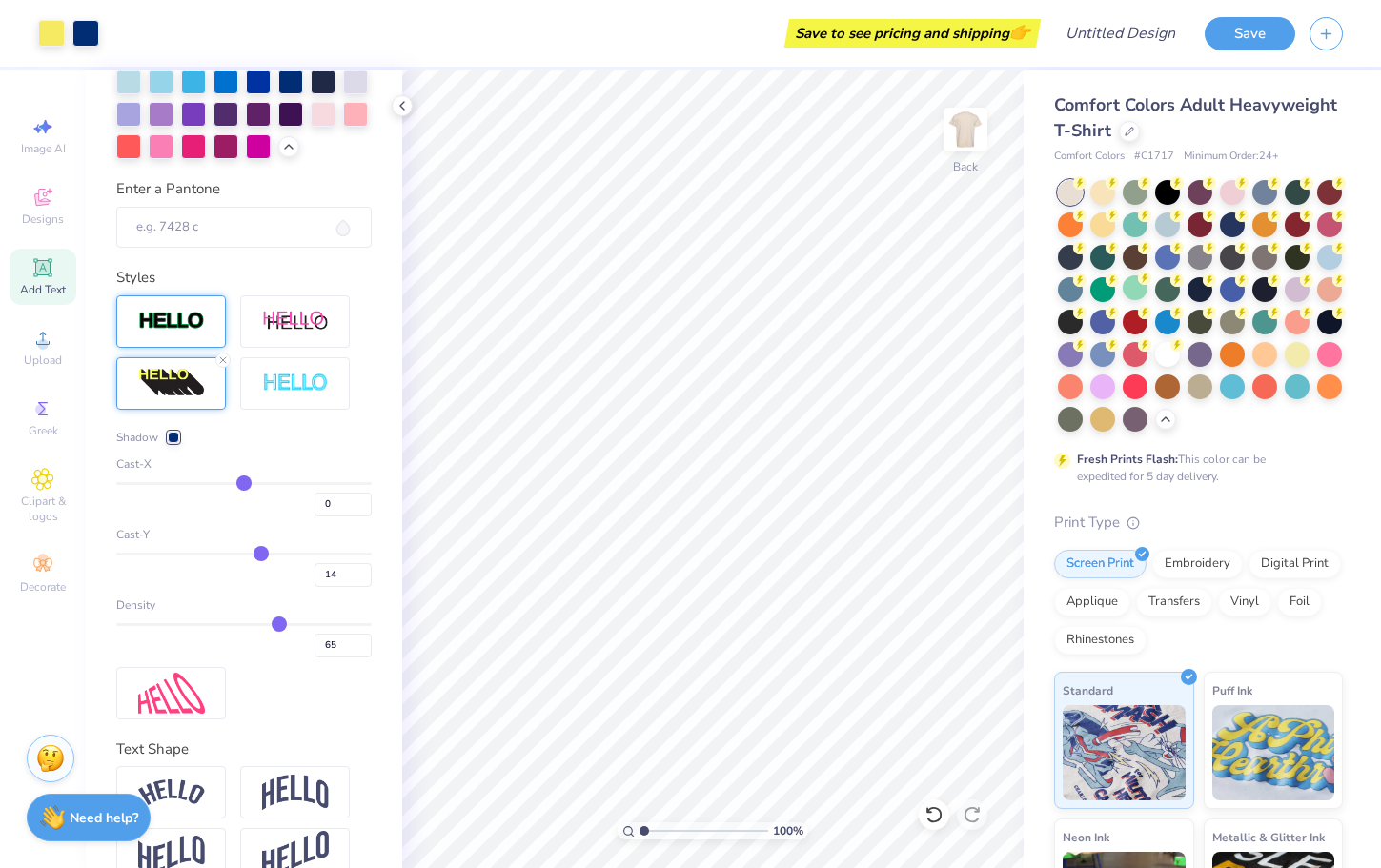 click at bounding box center (171, 321) 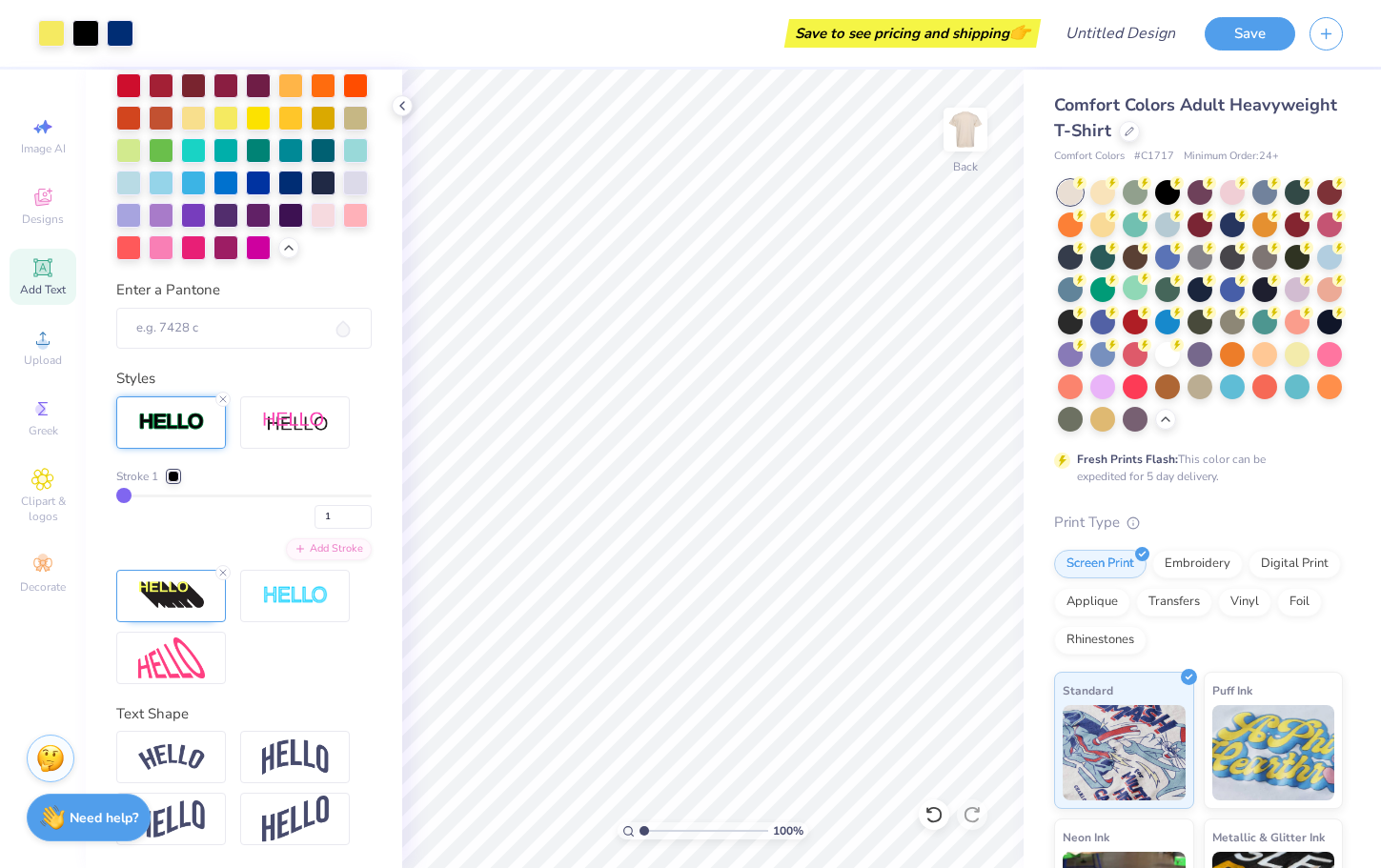 scroll, scrollTop: 716, scrollLeft: 0, axis: vertical 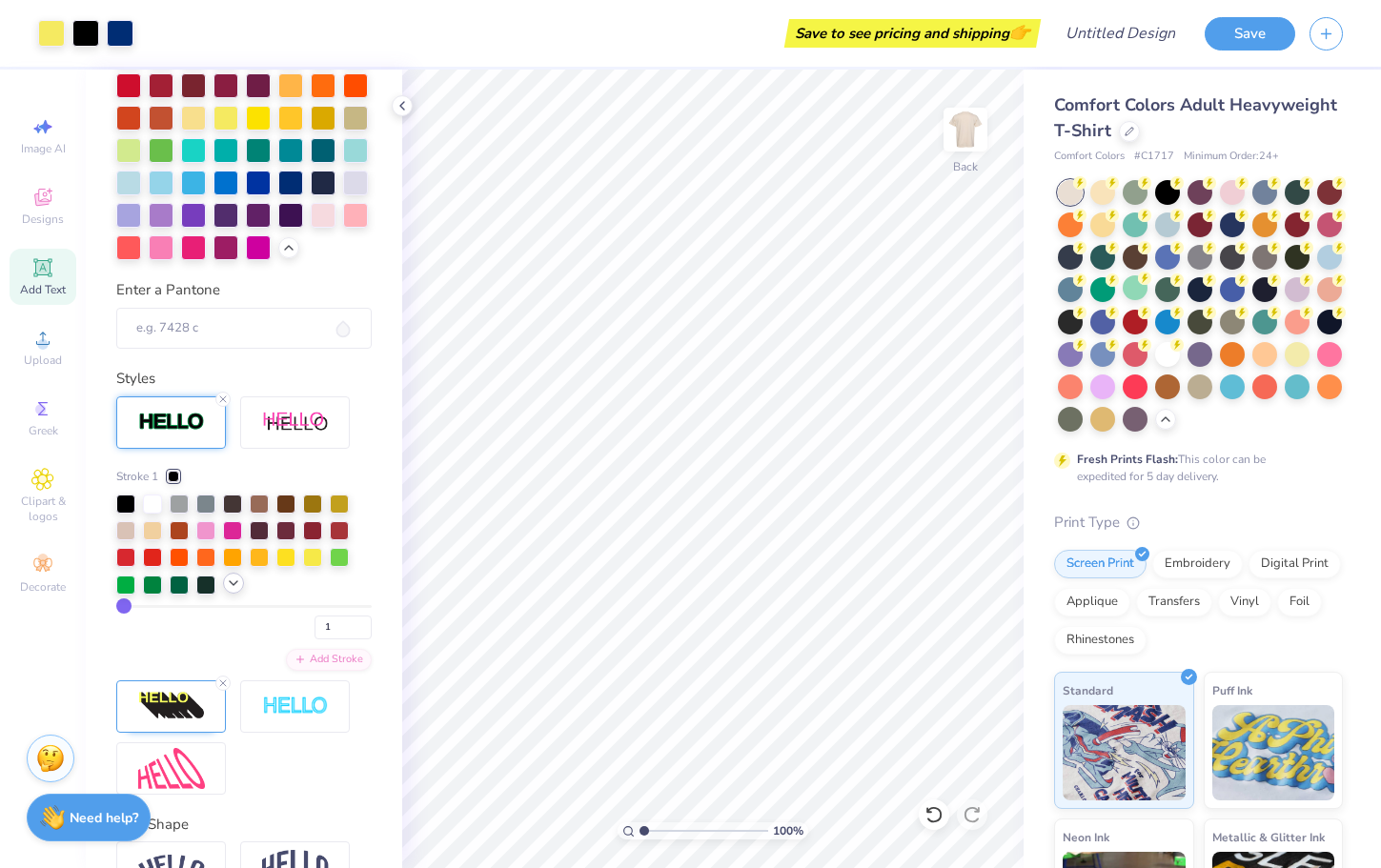 click at bounding box center [234, 583] 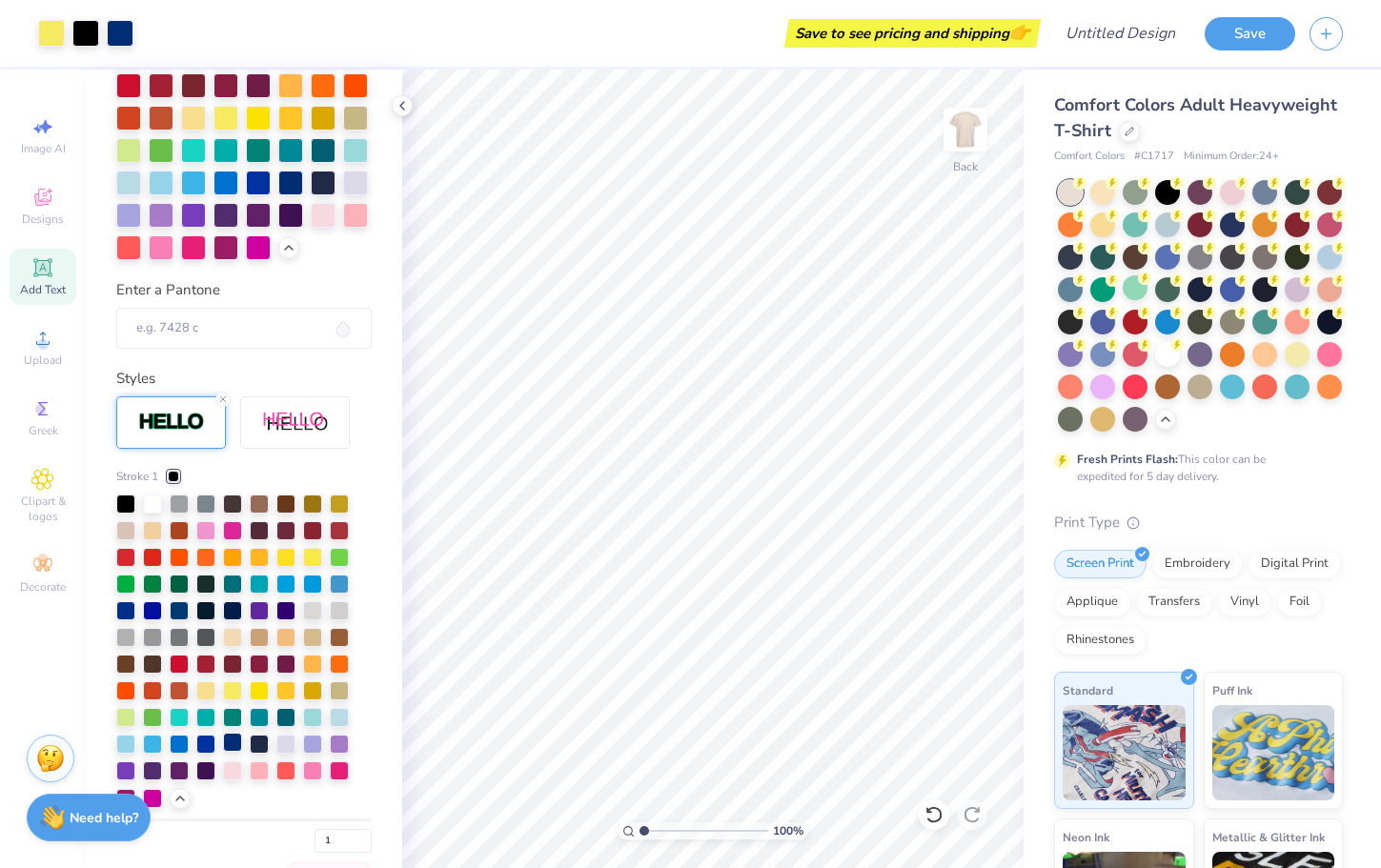 click at bounding box center [233, 742] 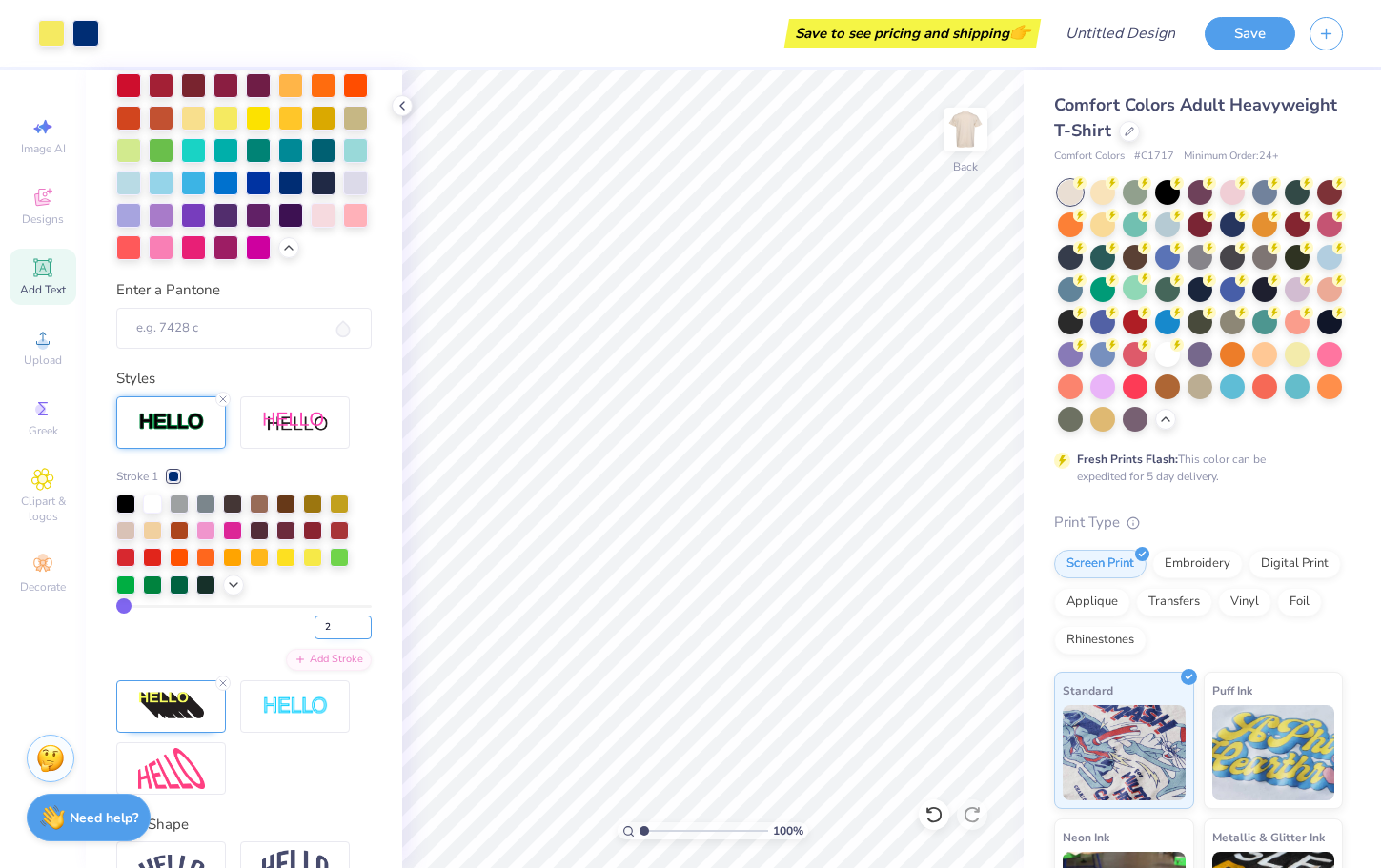click on "2" at bounding box center [343, 627] 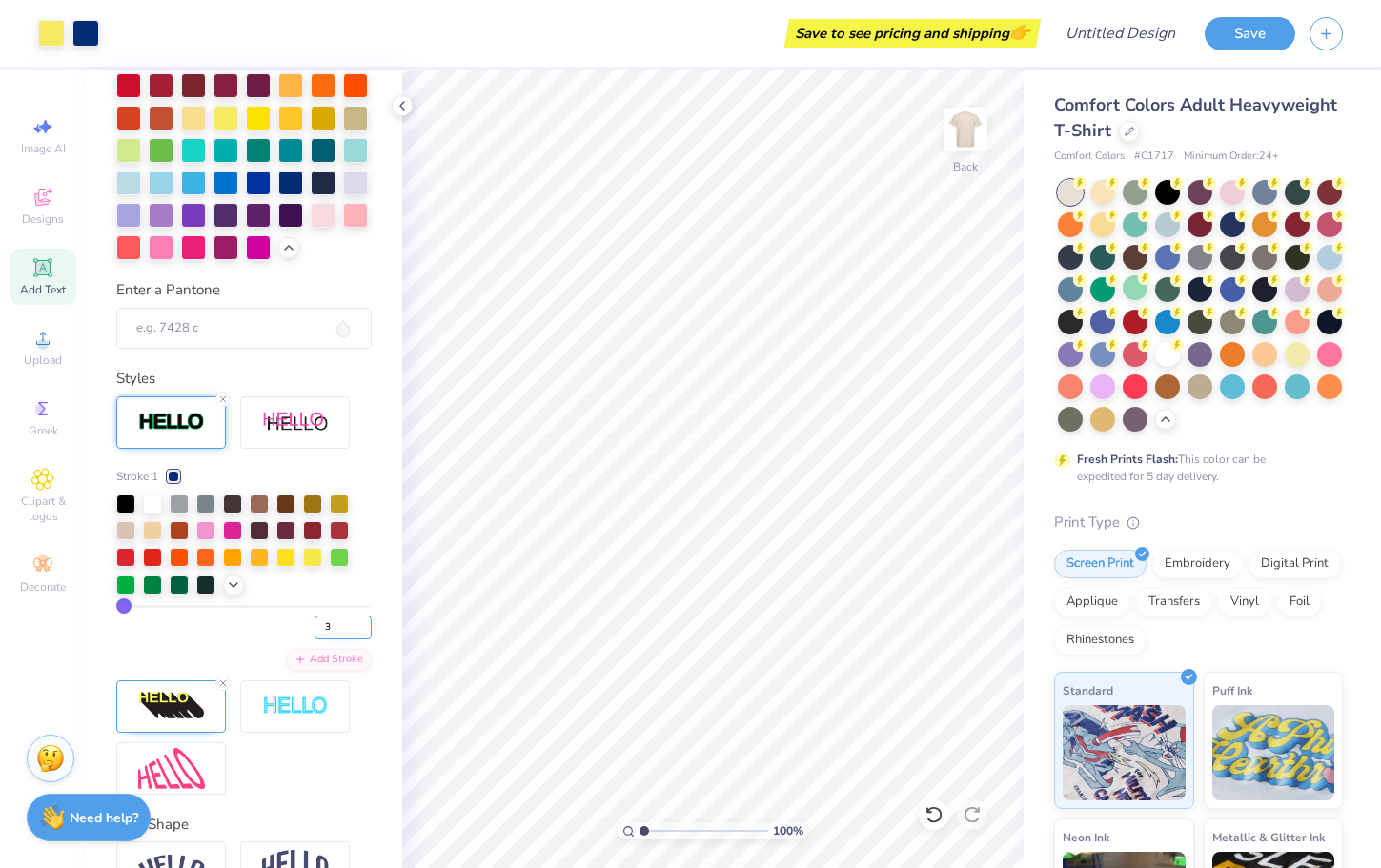 click on "3" at bounding box center [343, 627] 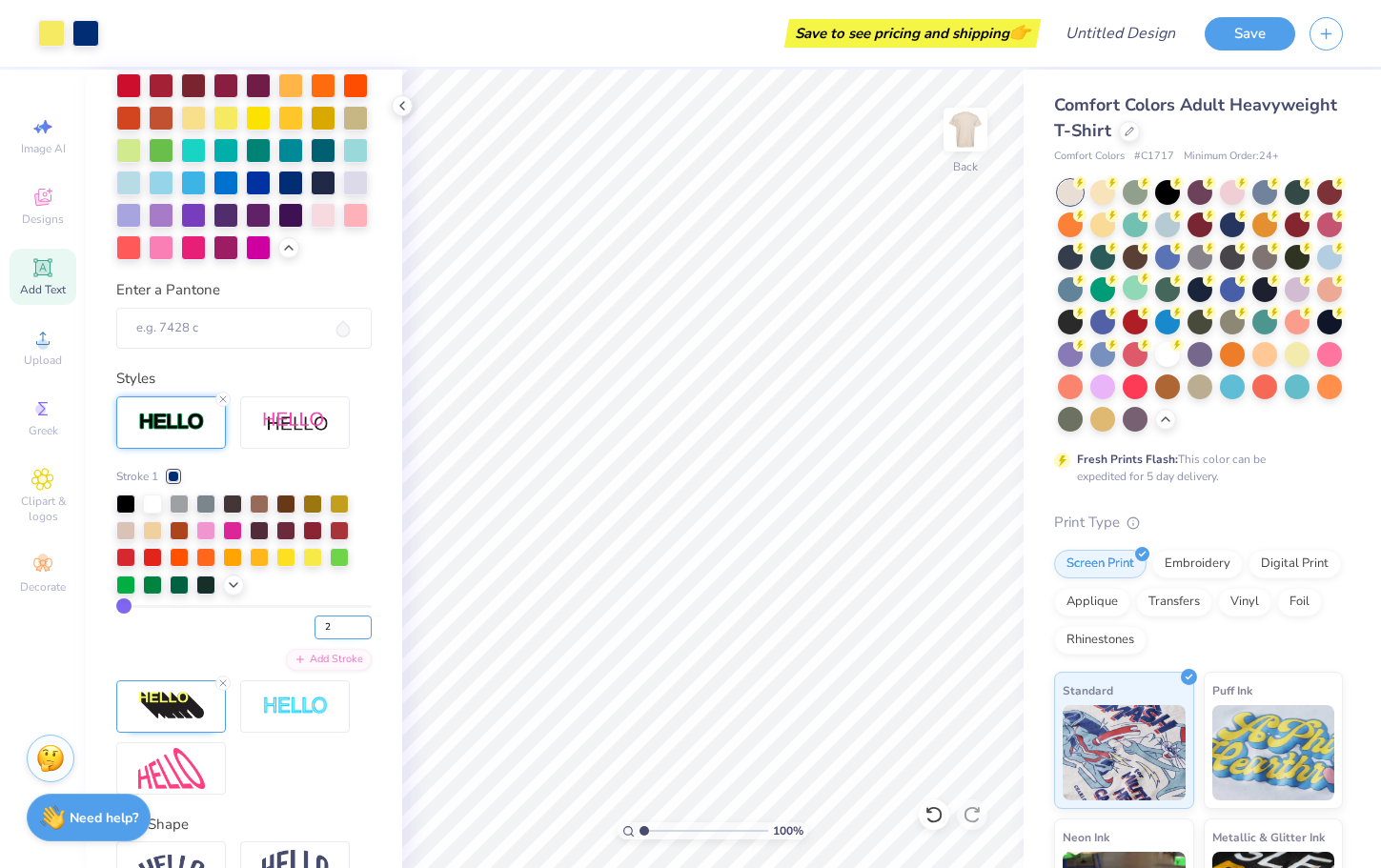 click on "2" at bounding box center (343, 627) 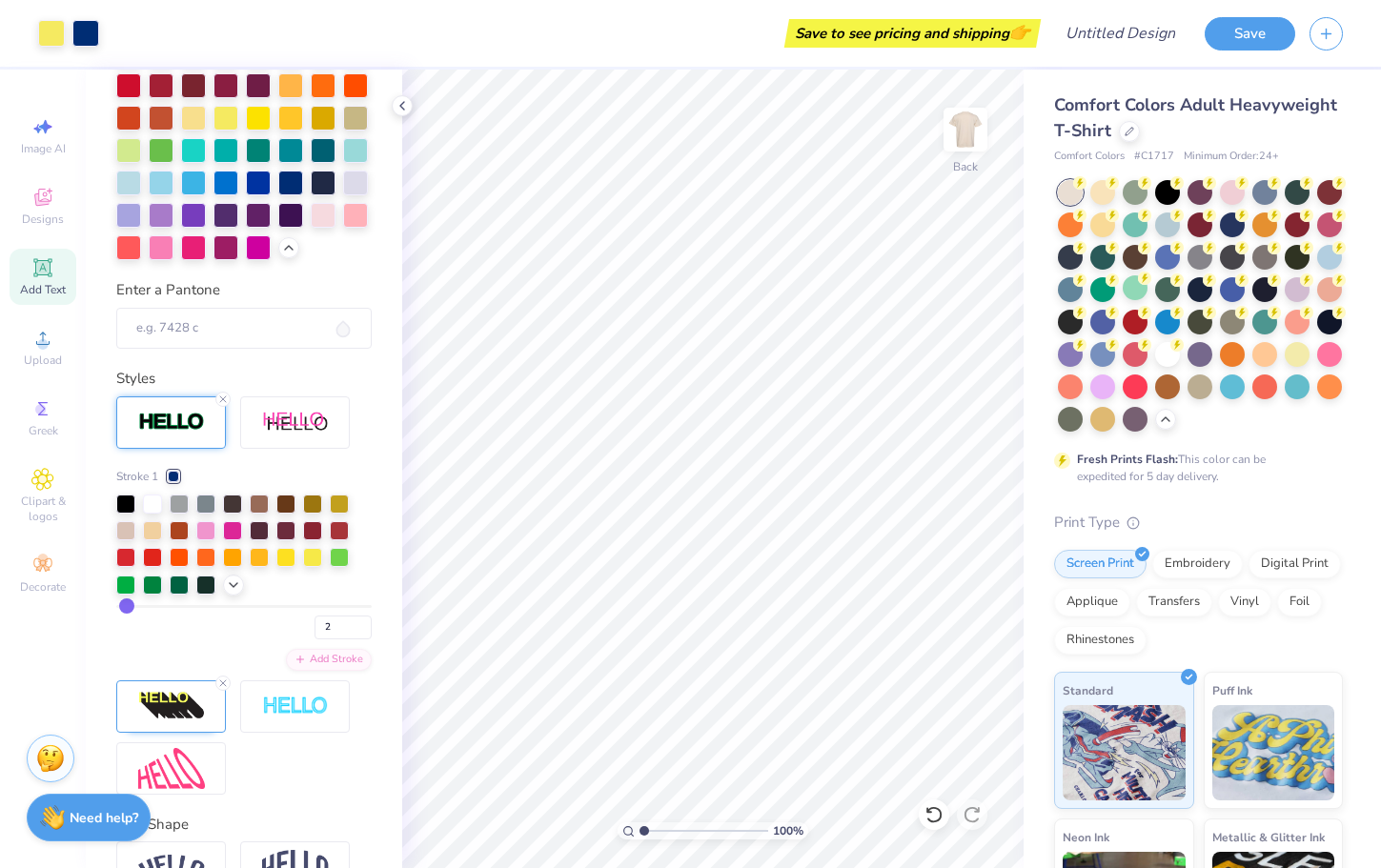 click on "2" at bounding box center [244, 622] 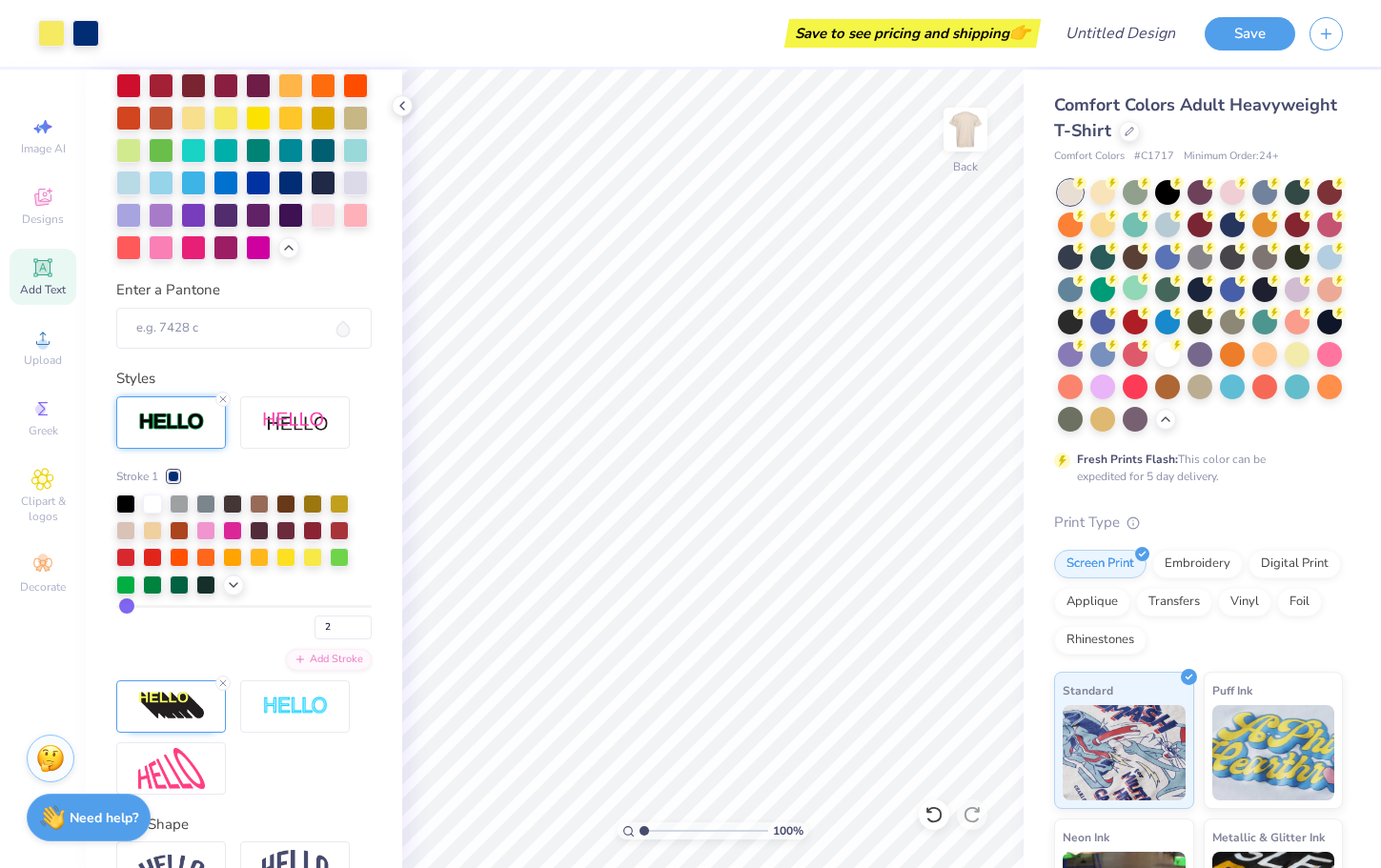 scroll, scrollTop: 826, scrollLeft: 0, axis: vertical 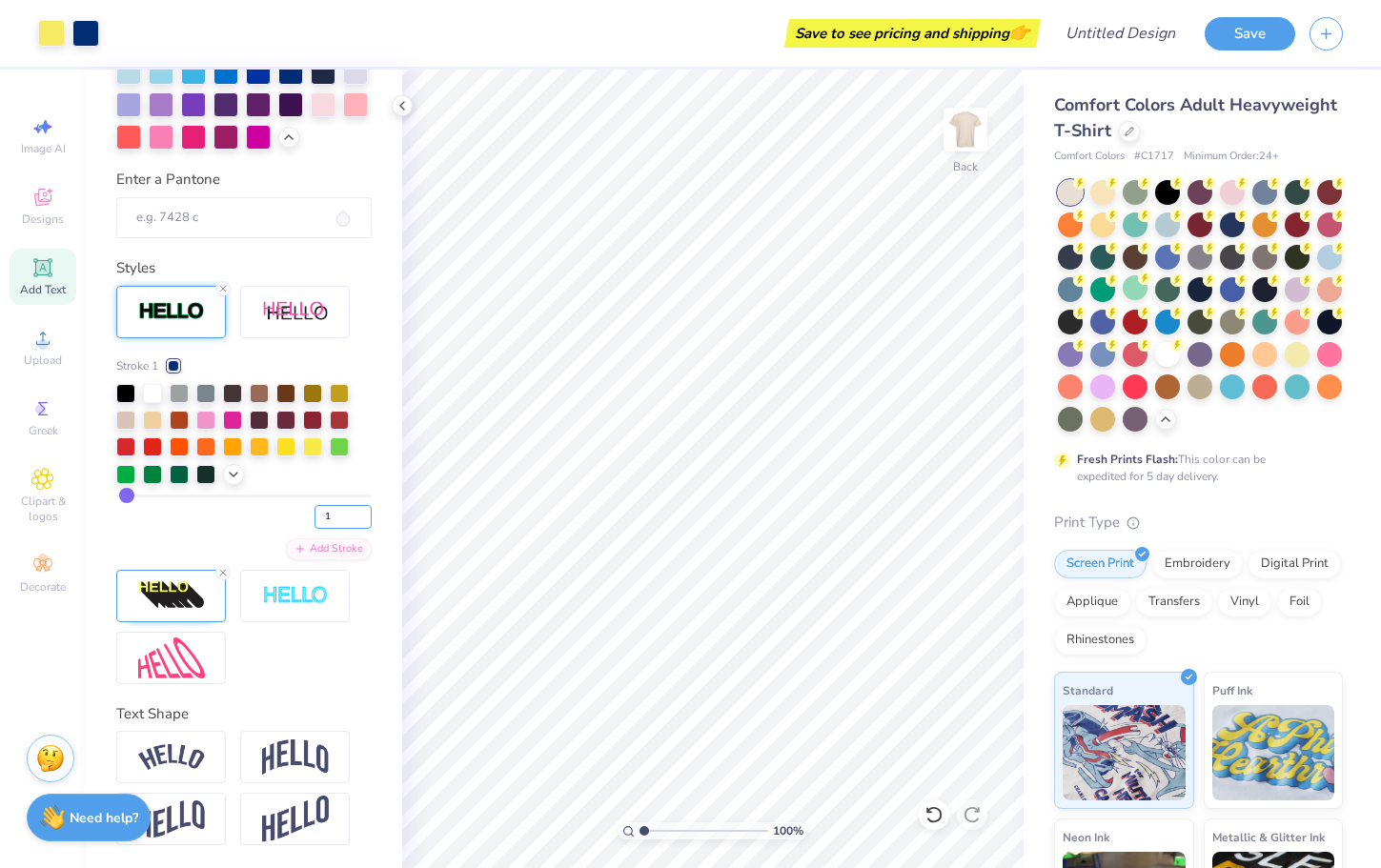 click on "1" at bounding box center [343, 516] 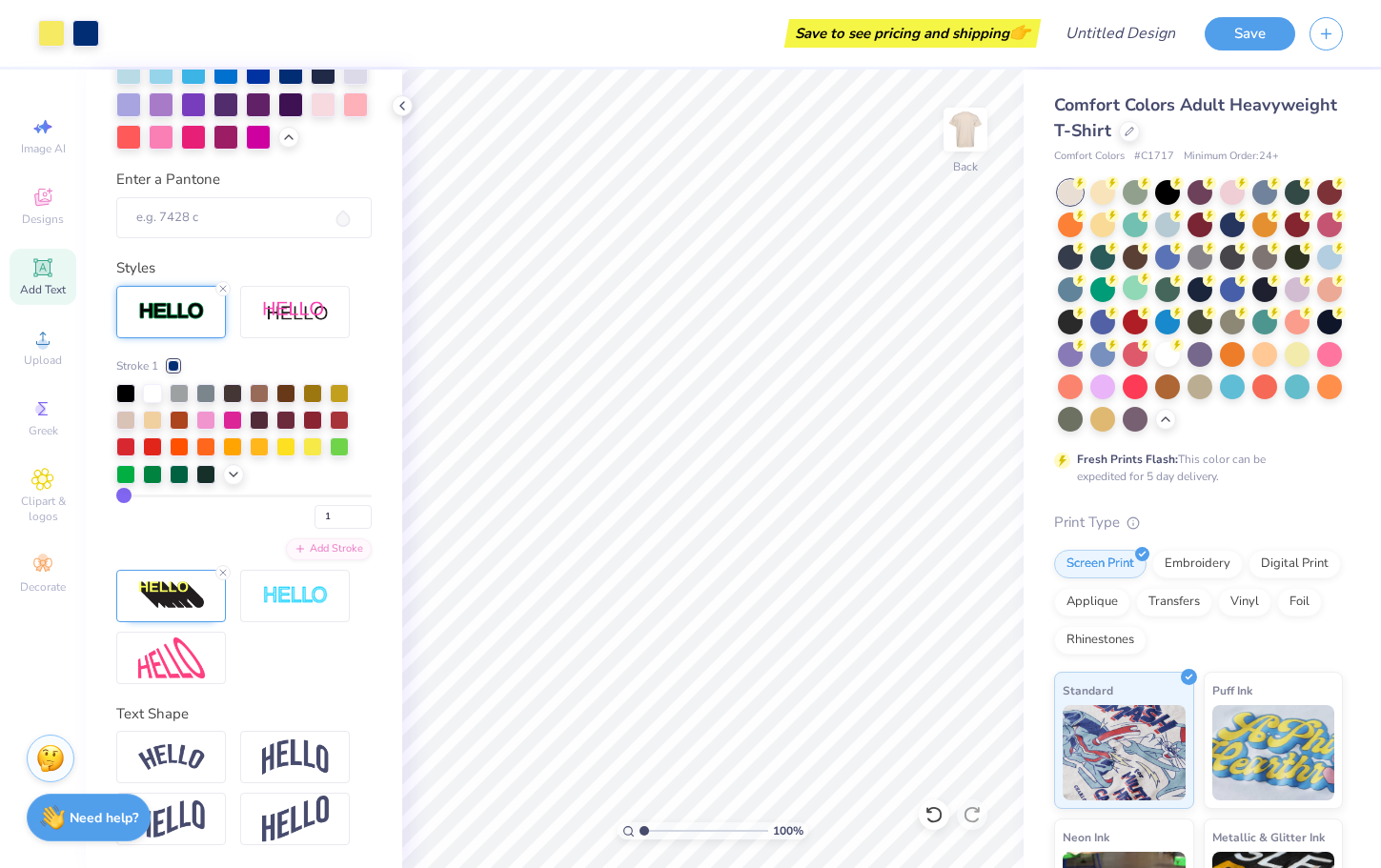 click on "1" at bounding box center [244, 512] 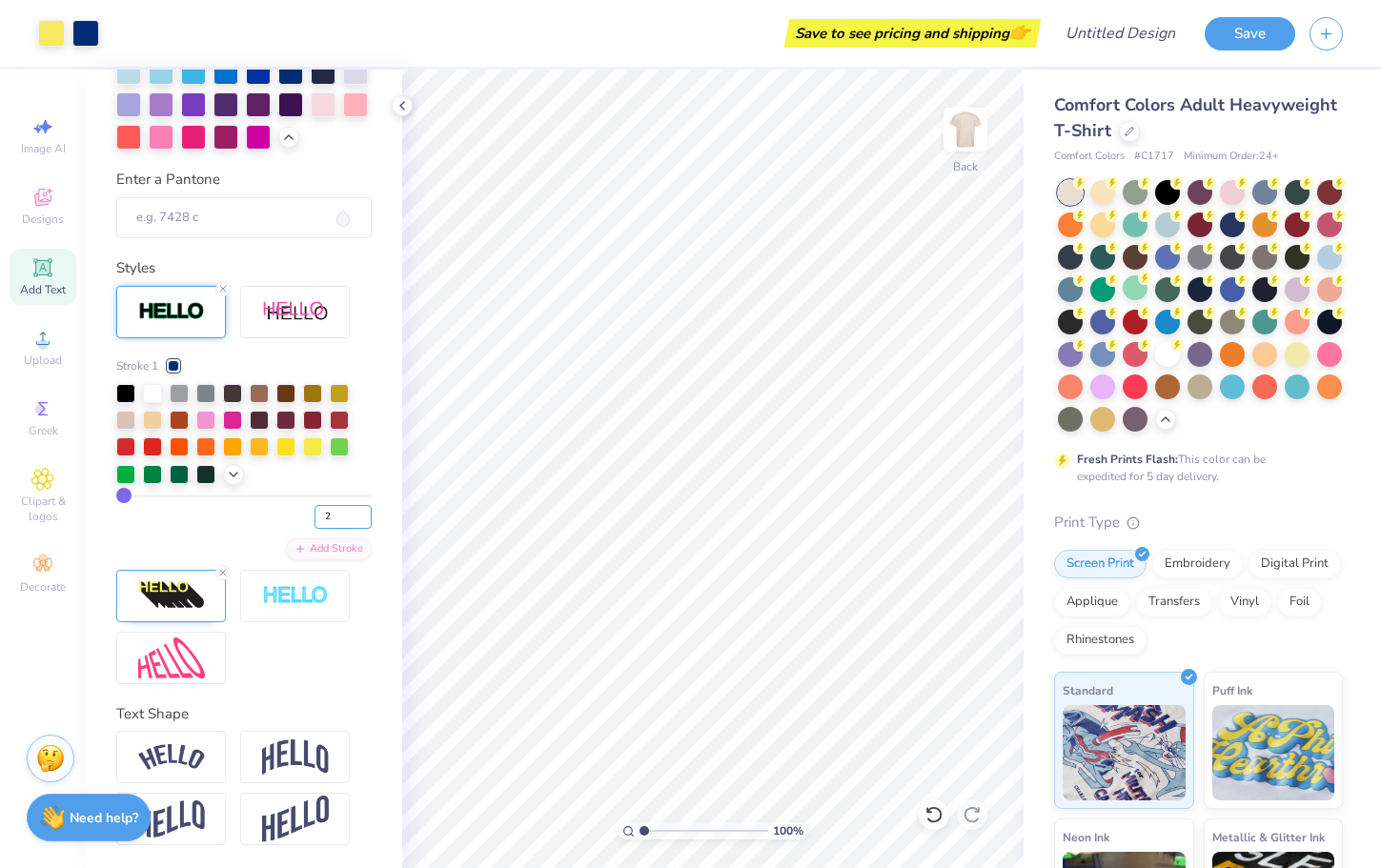 click on "2" at bounding box center [343, 516] 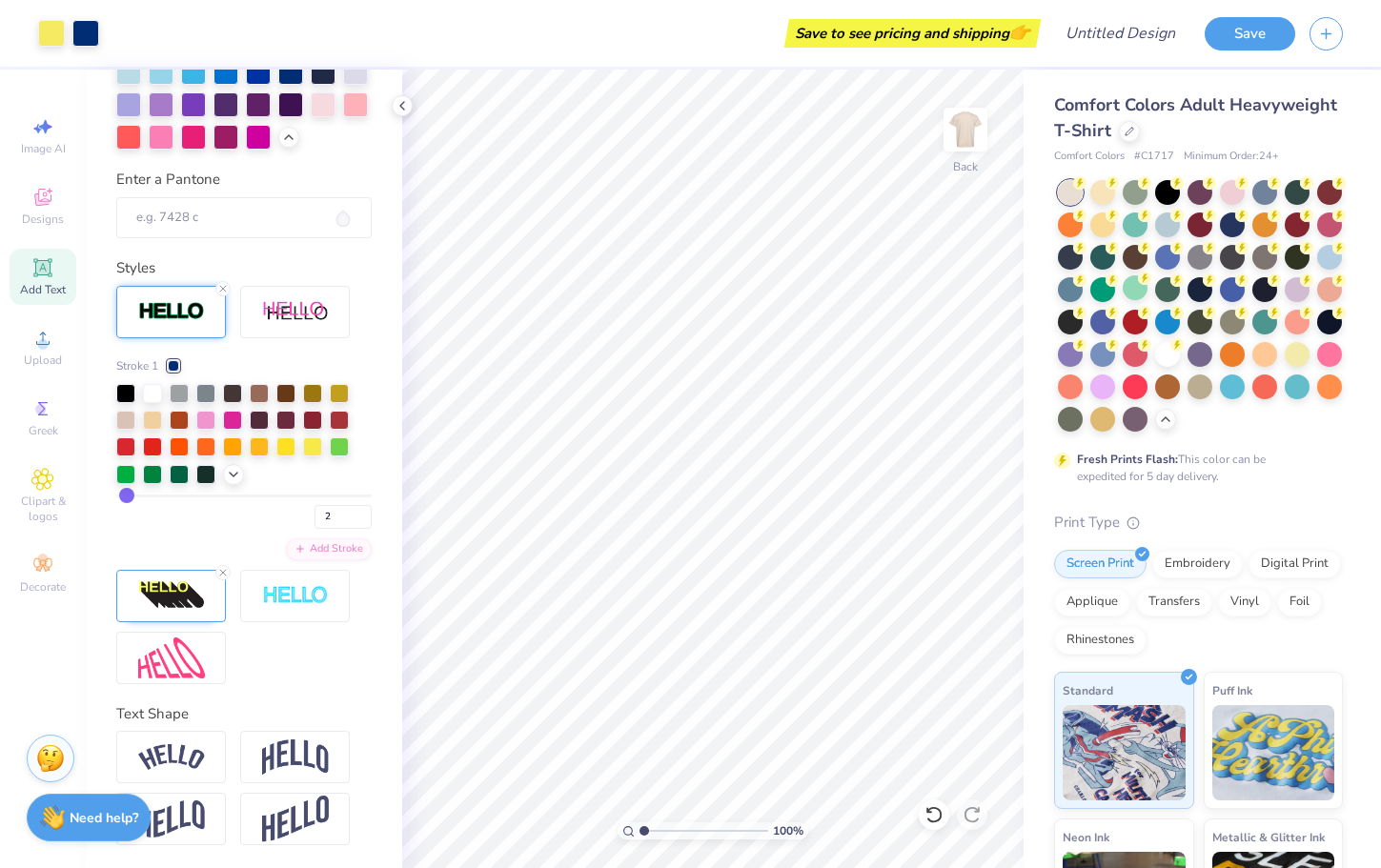 click on "2" at bounding box center [244, 512] 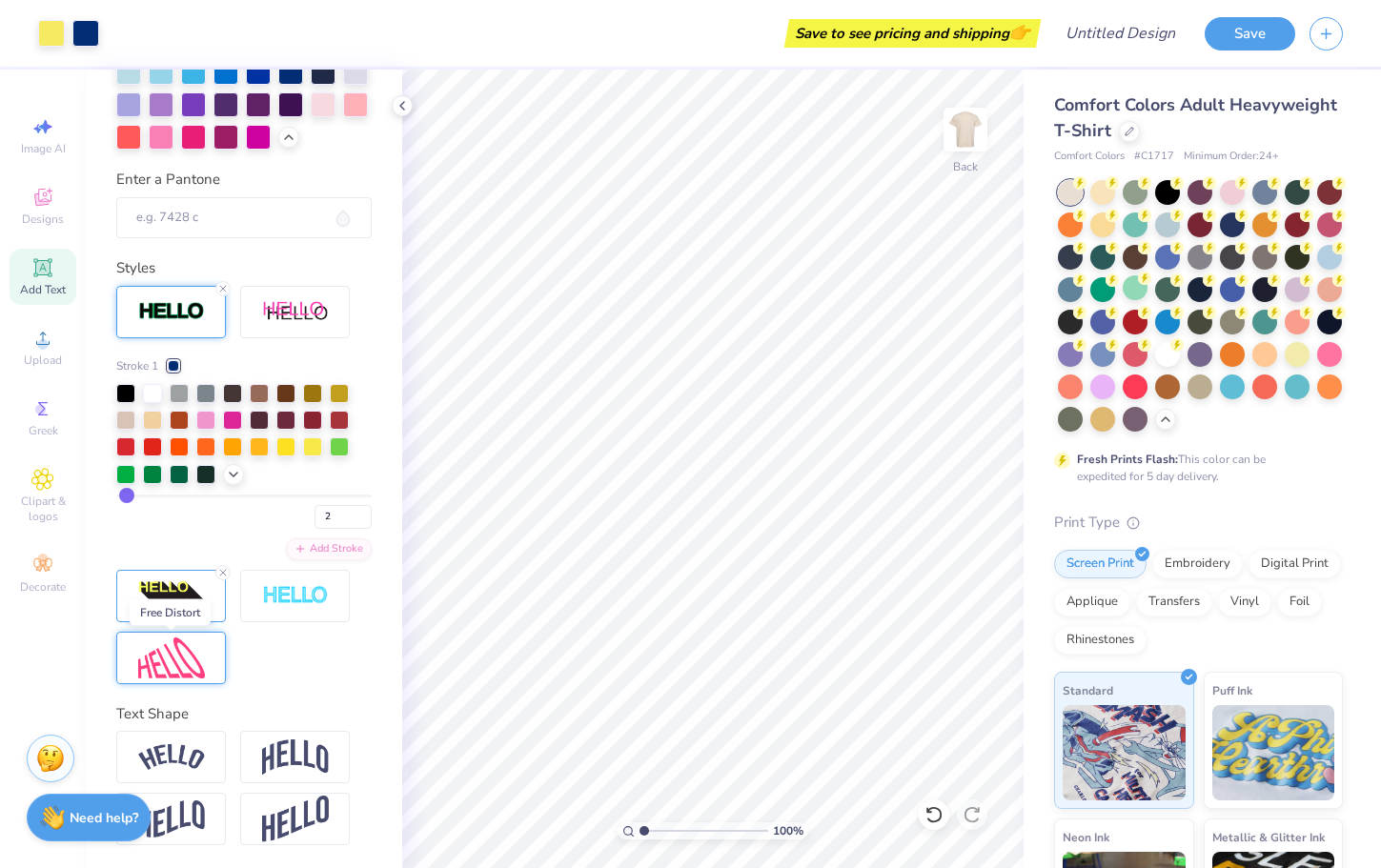 click at bounding box center (172, 657) 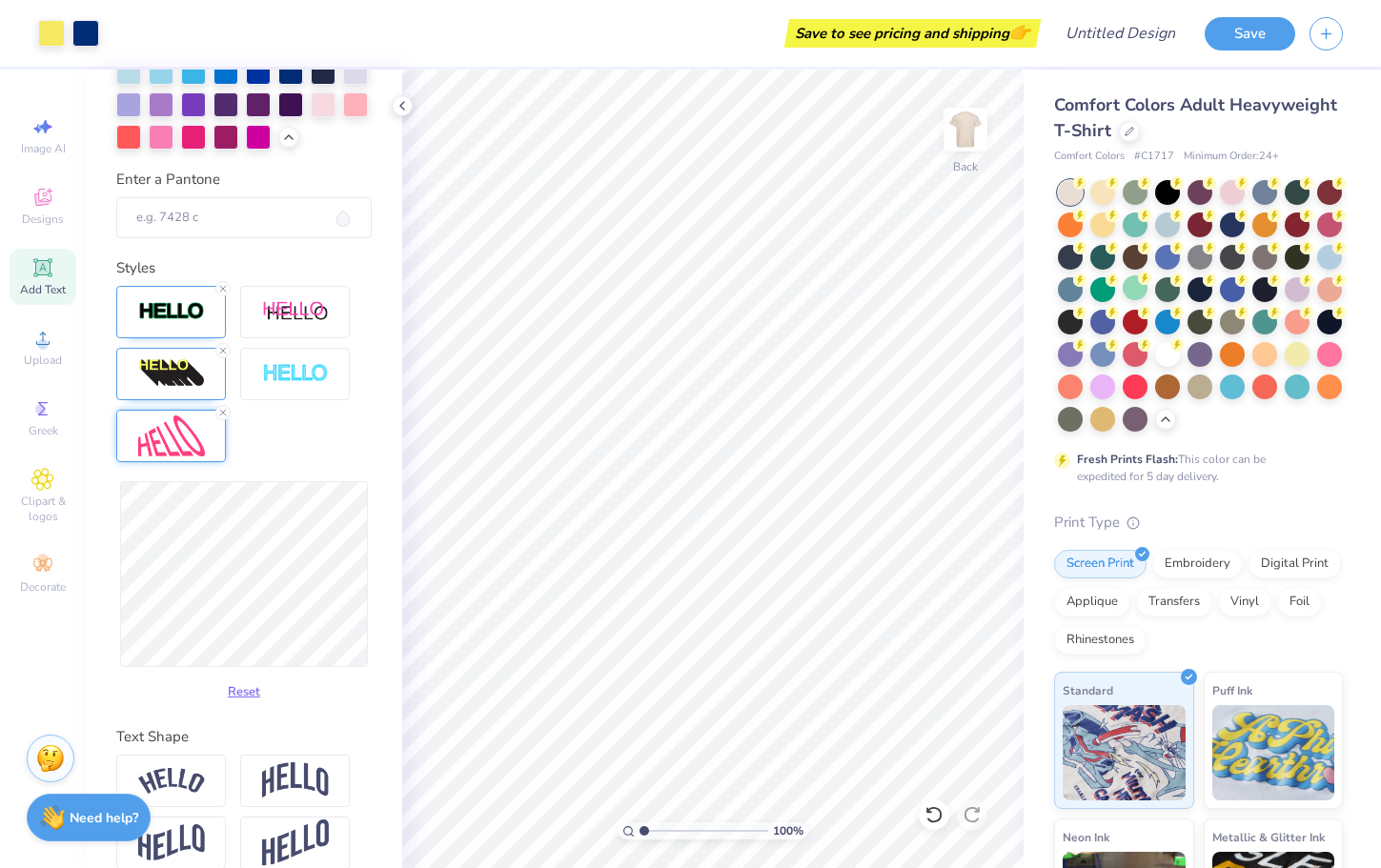 scroll, scrollTop: 786, scrollLeft: 0, axis: vertical 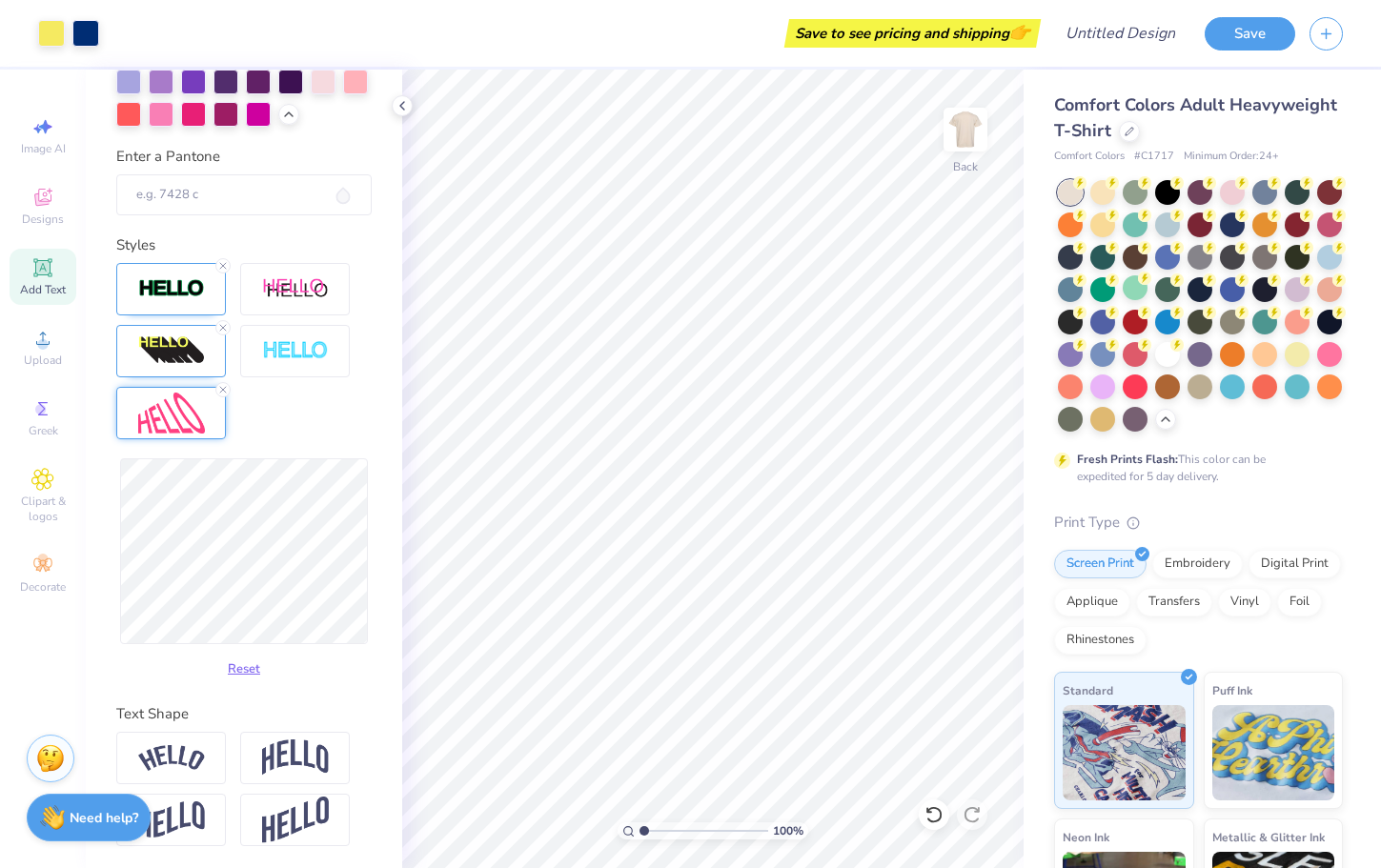 click on "Reset" at bounding box center (244, 669) 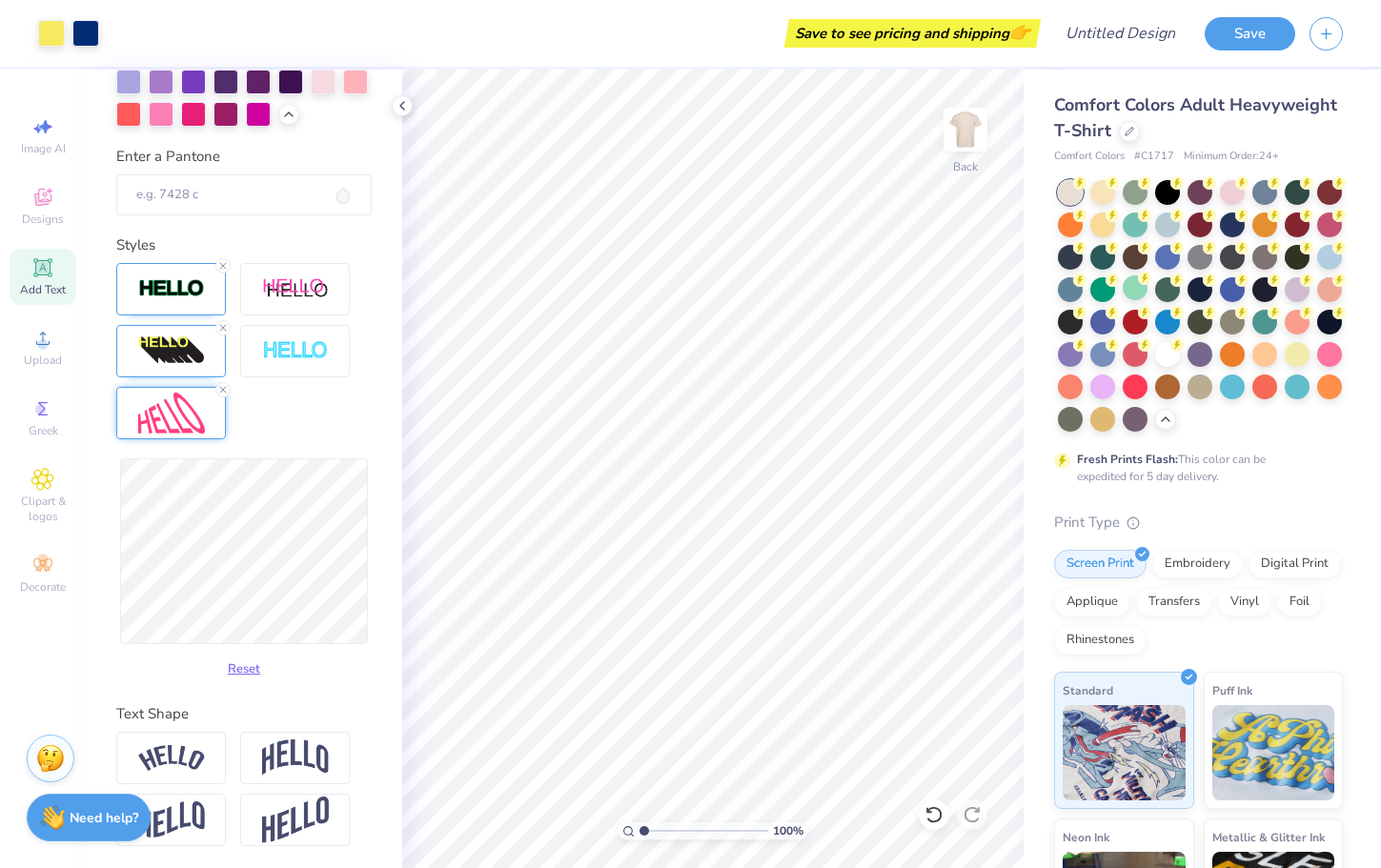 click on "Reset" at bounding box center [244, 474] 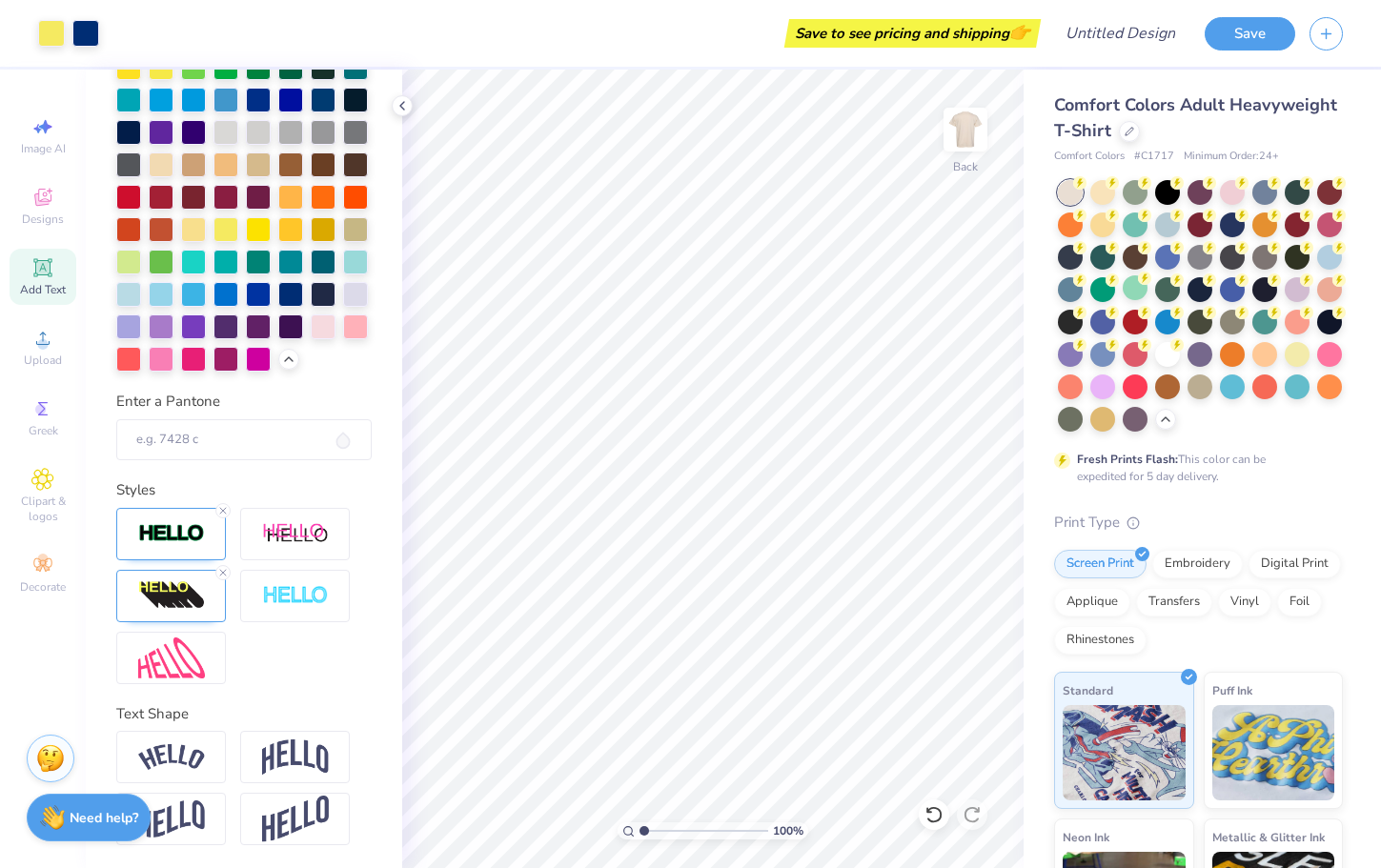 scroll, scrollTop: 541, scrollLeft: 0, axis: vertical 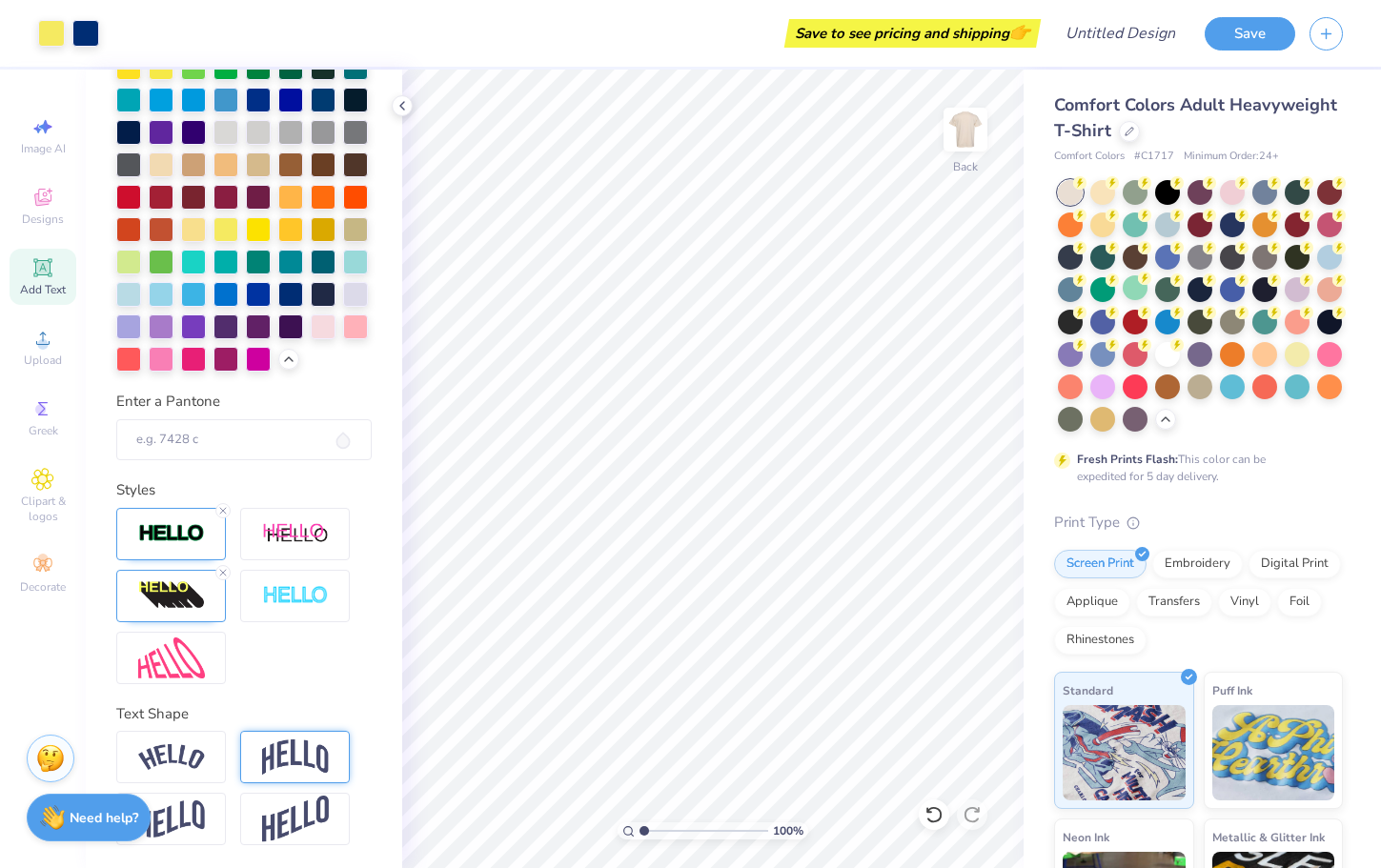 click at bounding box center [295, 757] 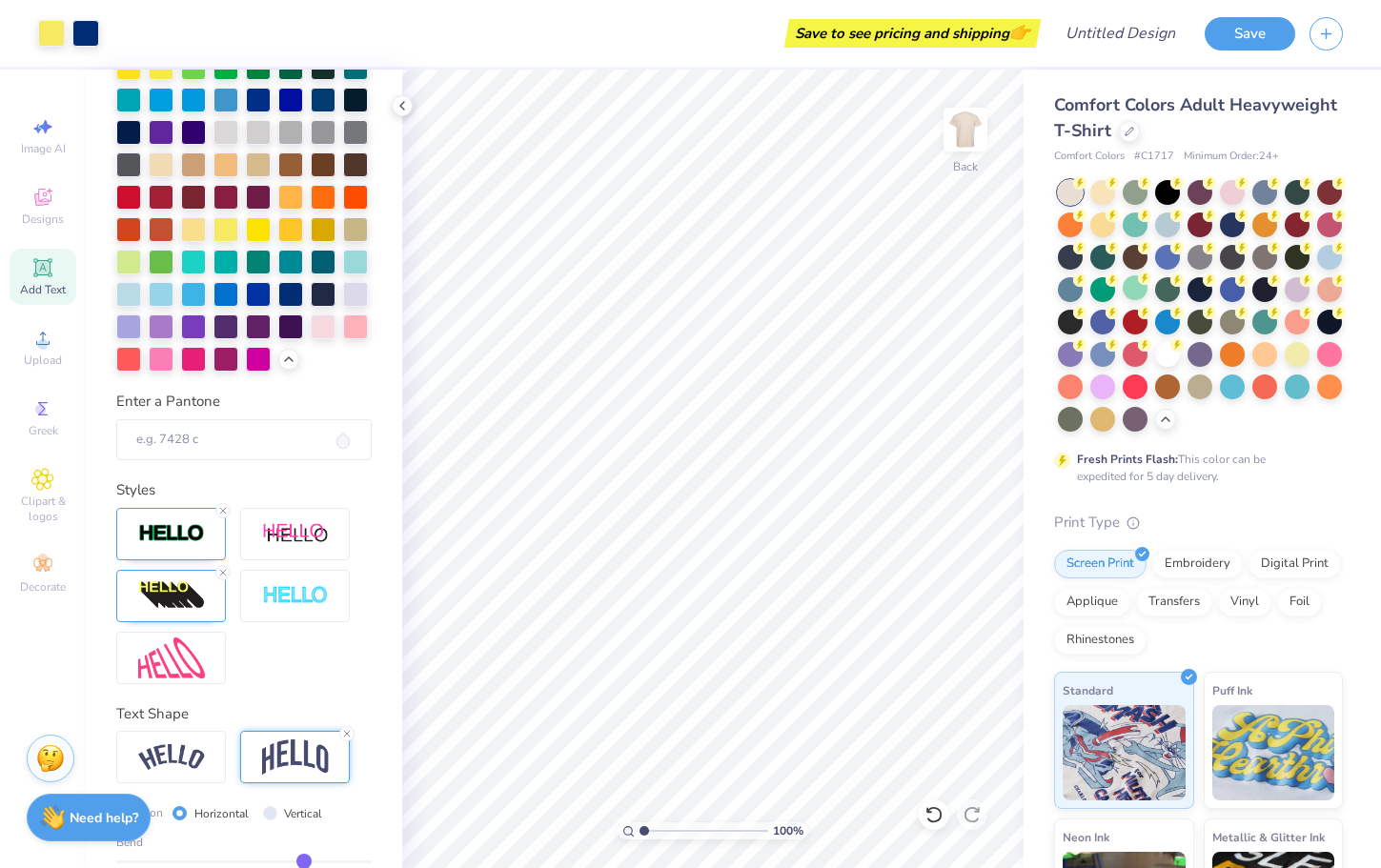 scroll, scrollTop: 652, scrollLeft: 0, axis: vertical 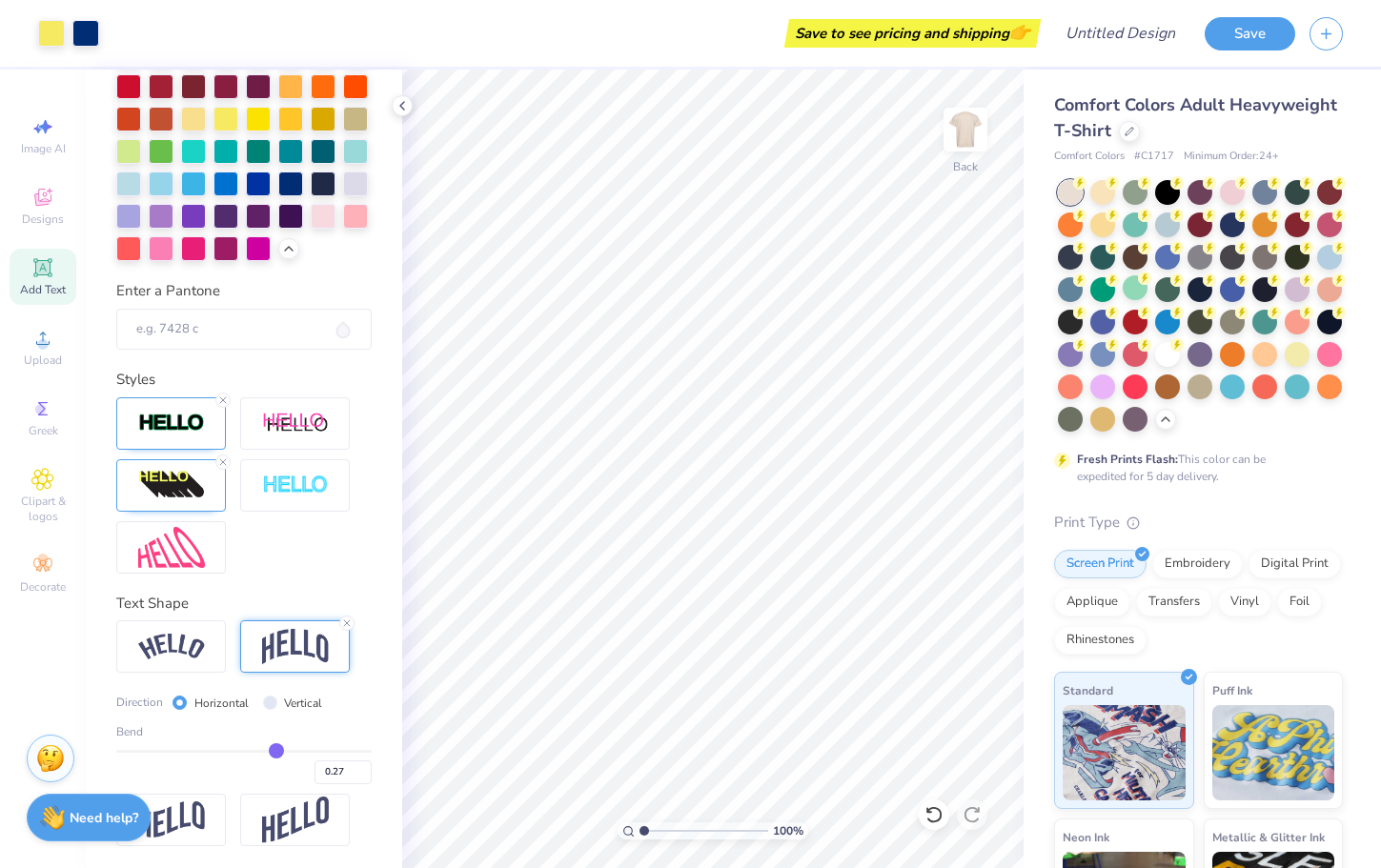 drag, startPoint x: 297, startPoint y: 754, endPoint x: 276, endPoint y: 753, distance: 21.023796 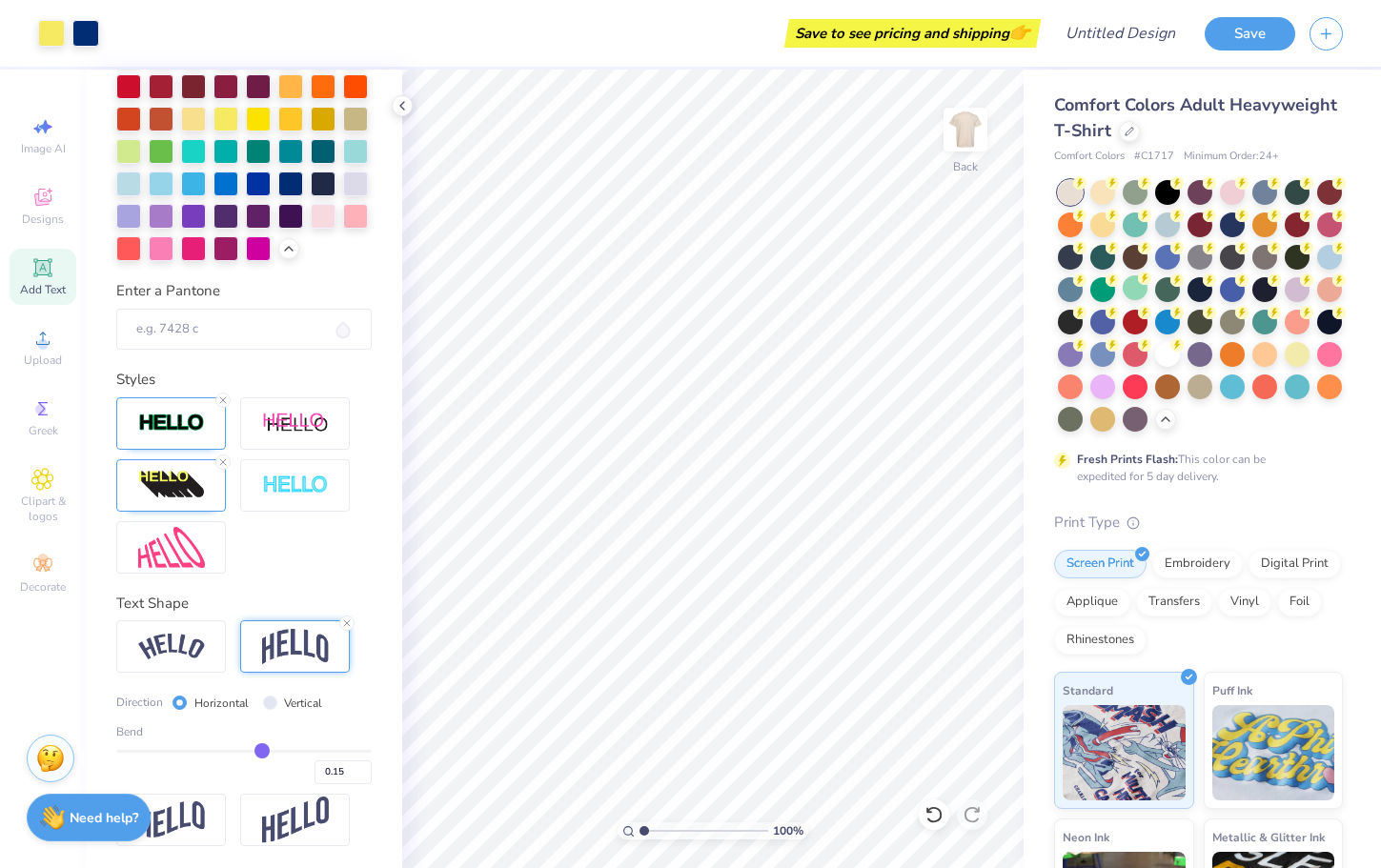 drag, startPoint x: 276, startPoint y: 753, endPoint x: 261, endPoint y: 753, distance: 15 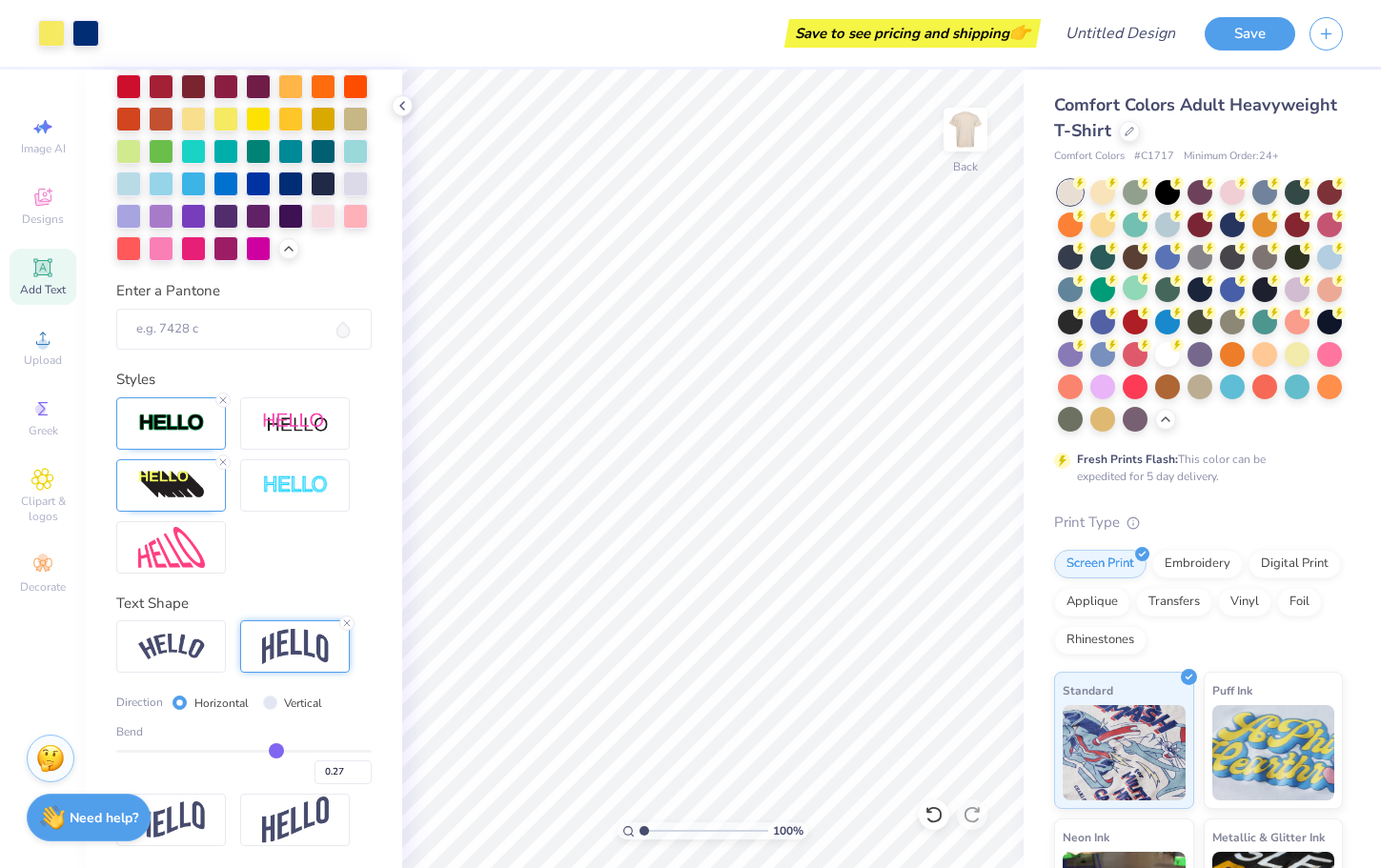 click at bounding box center (244, 751) 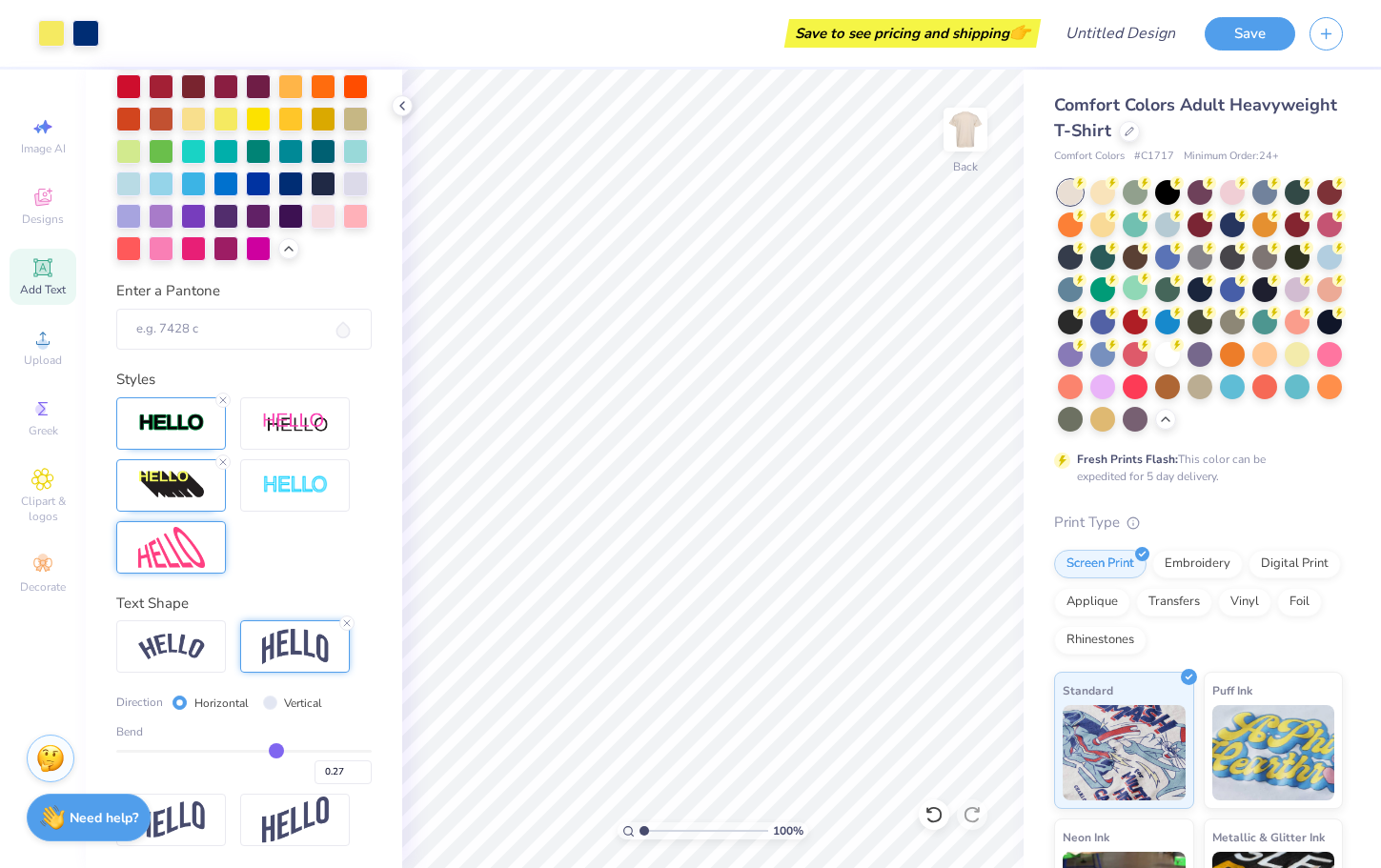 click at bounding box center (172, 547) 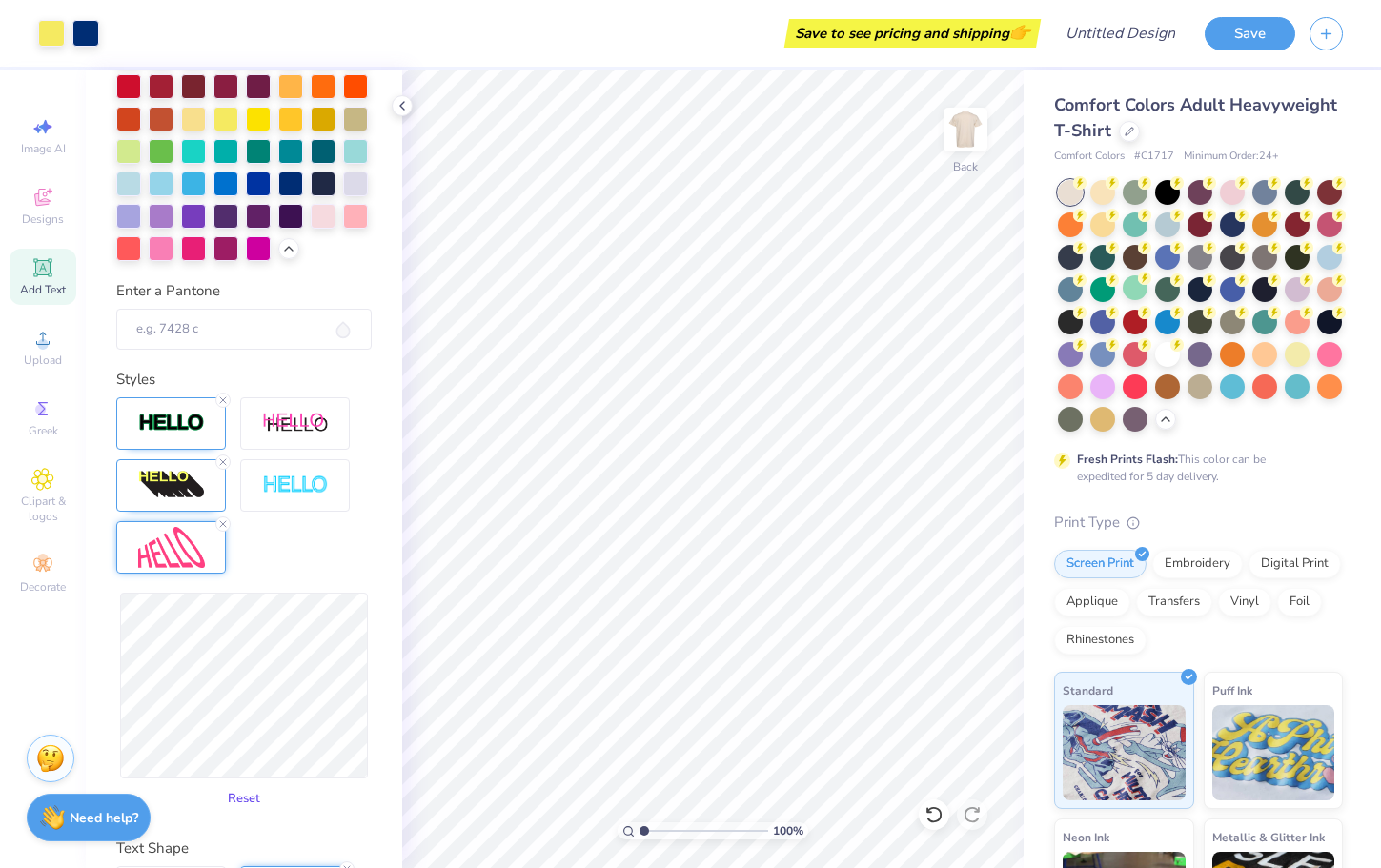 click on "Reset" at bounding box center [244, 798] 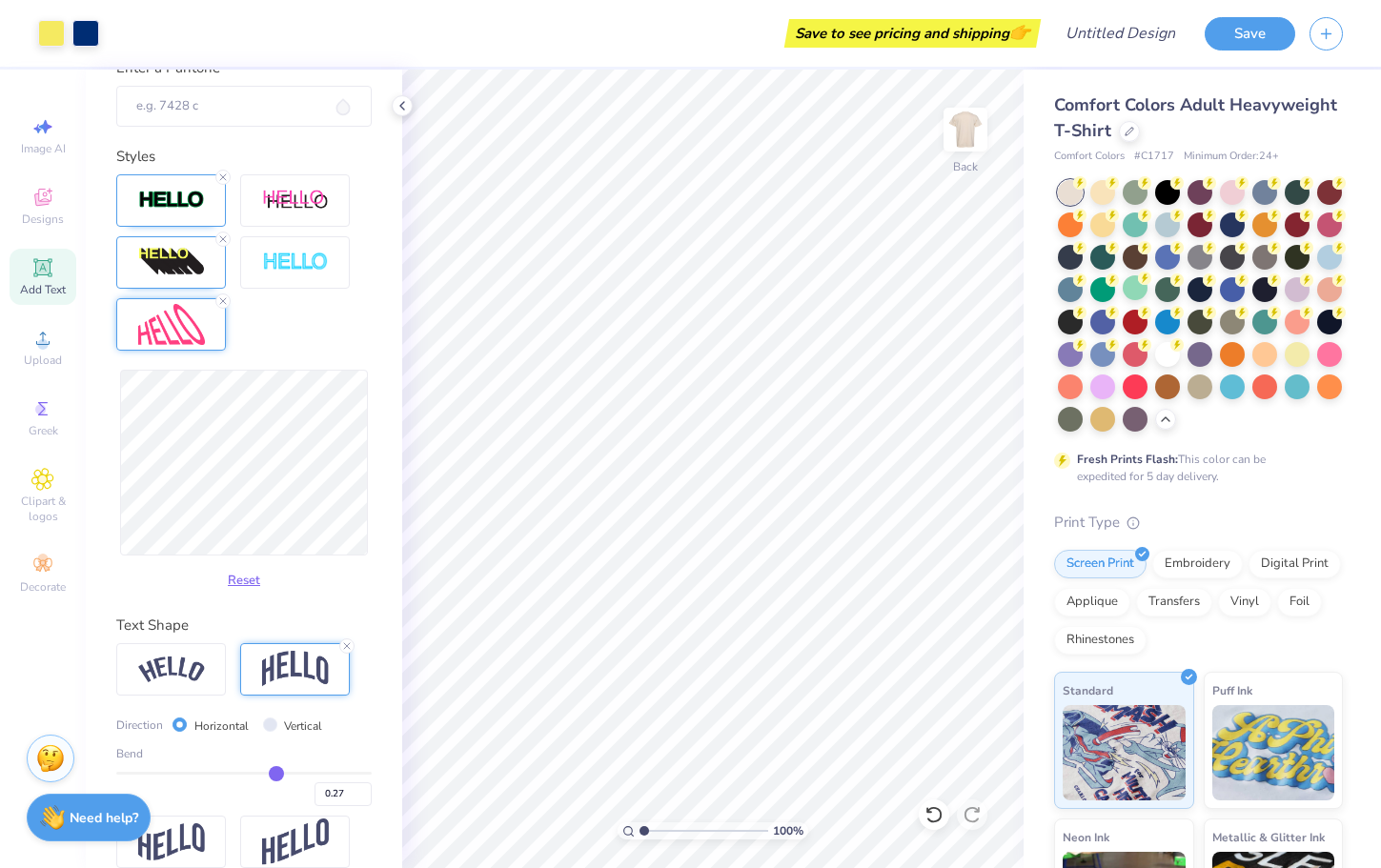 scroll, scrollTop: 898, scrollLeft: 0, axis: vertical 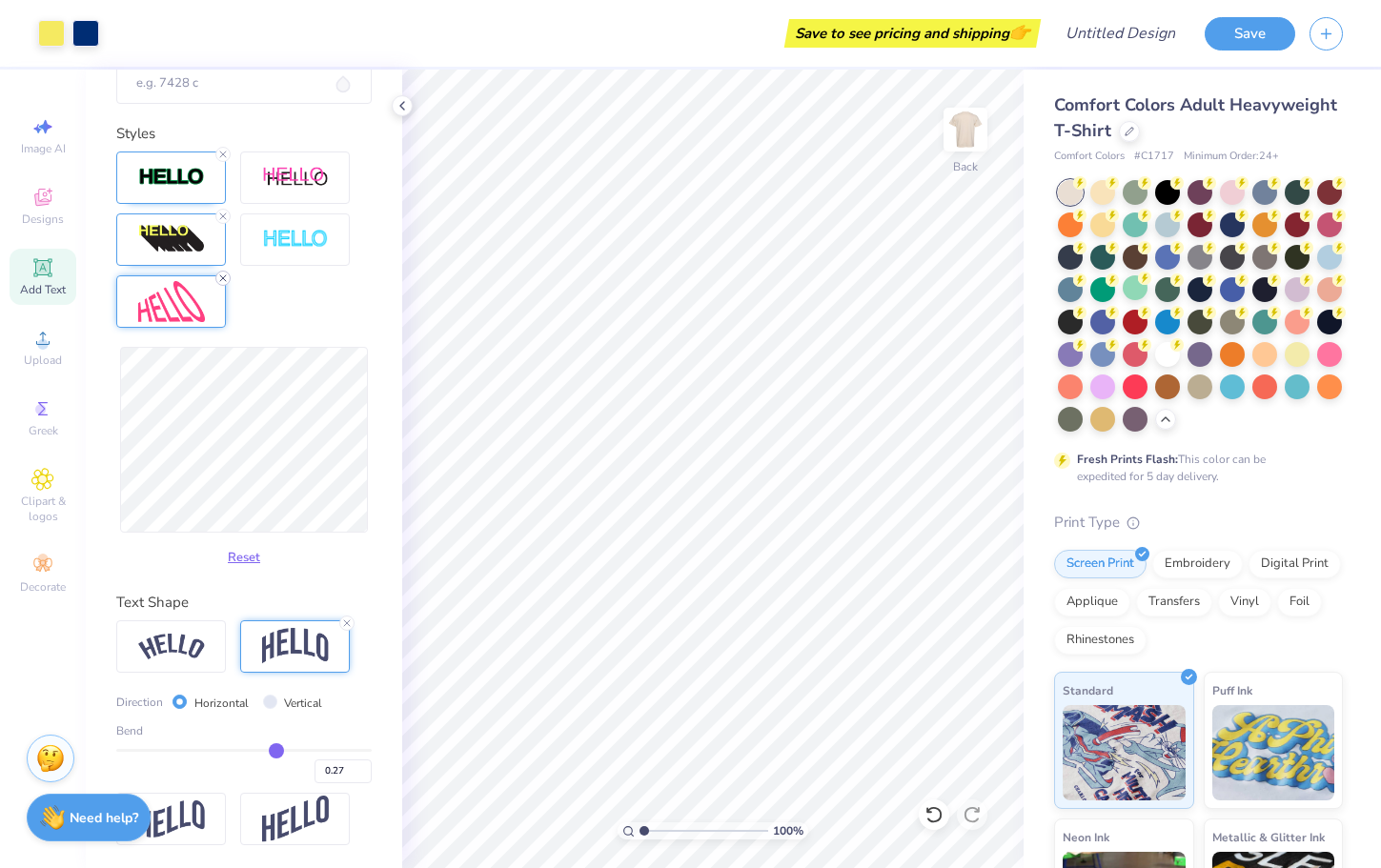 click 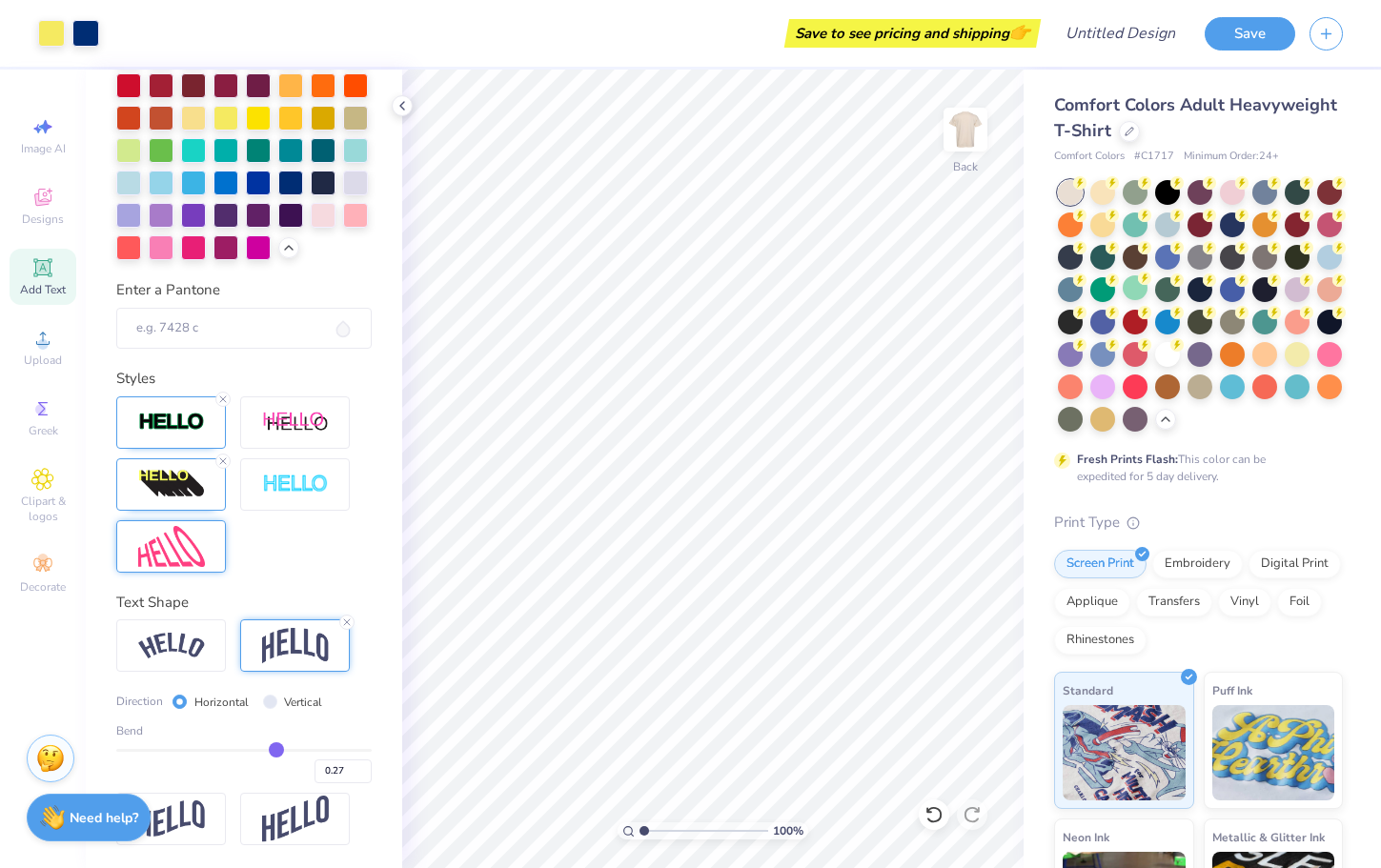 scroll, scrollTop: 652, scrollLeft: 0, axis: vertical 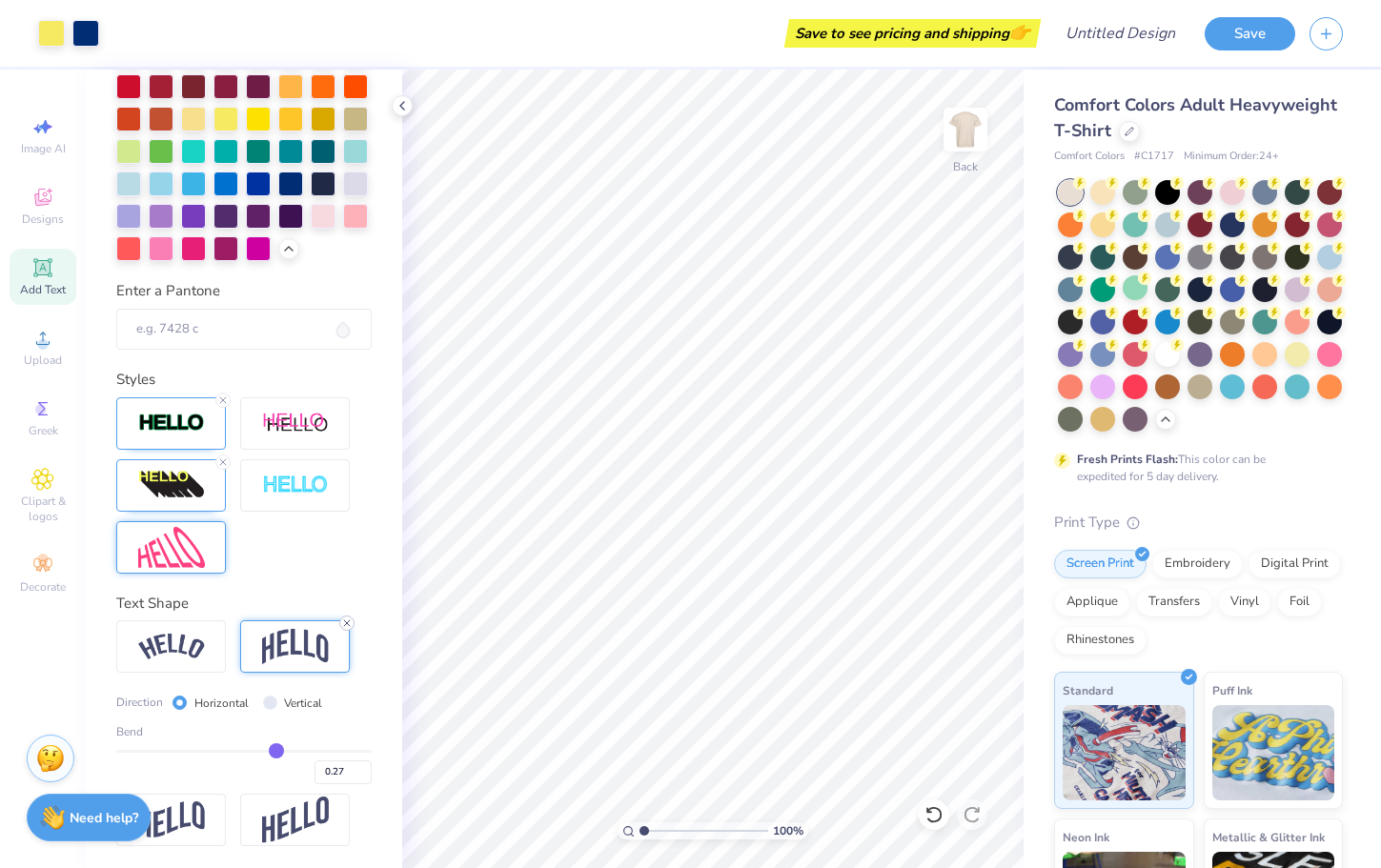 click 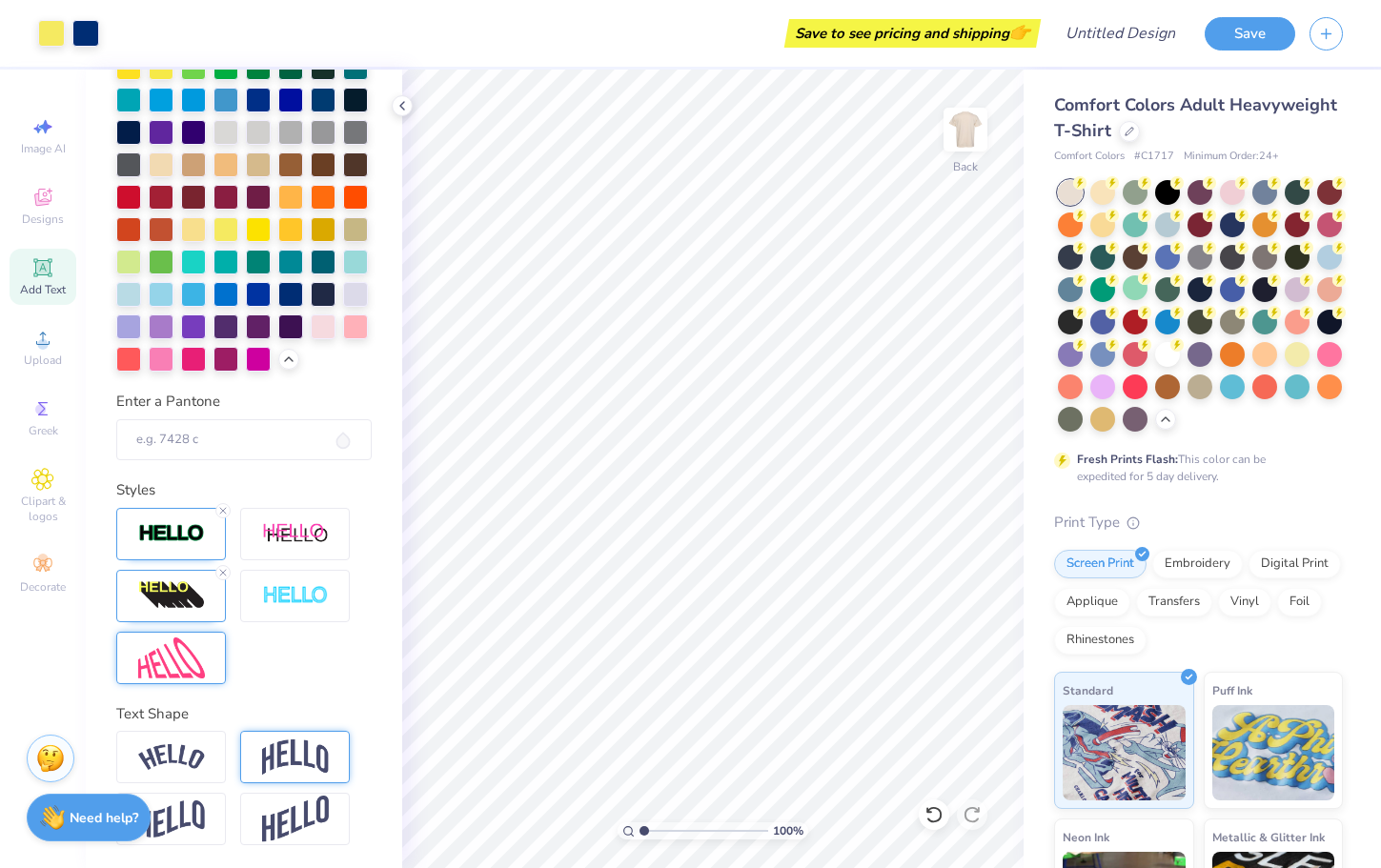 scroll, scrollTop: 541, scrollLeft: 0, axis: vertical 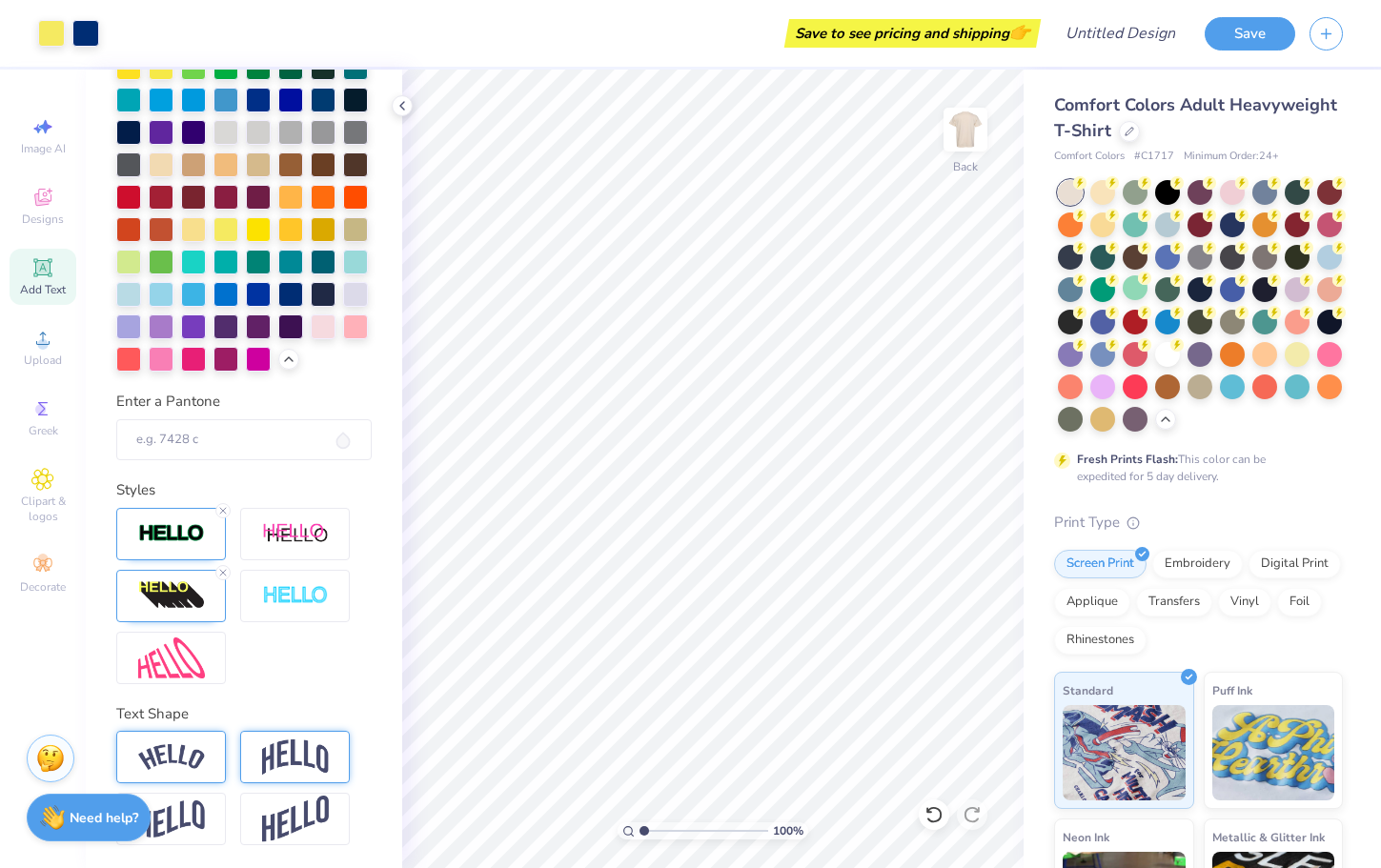 click at bounding box center (171, 757) 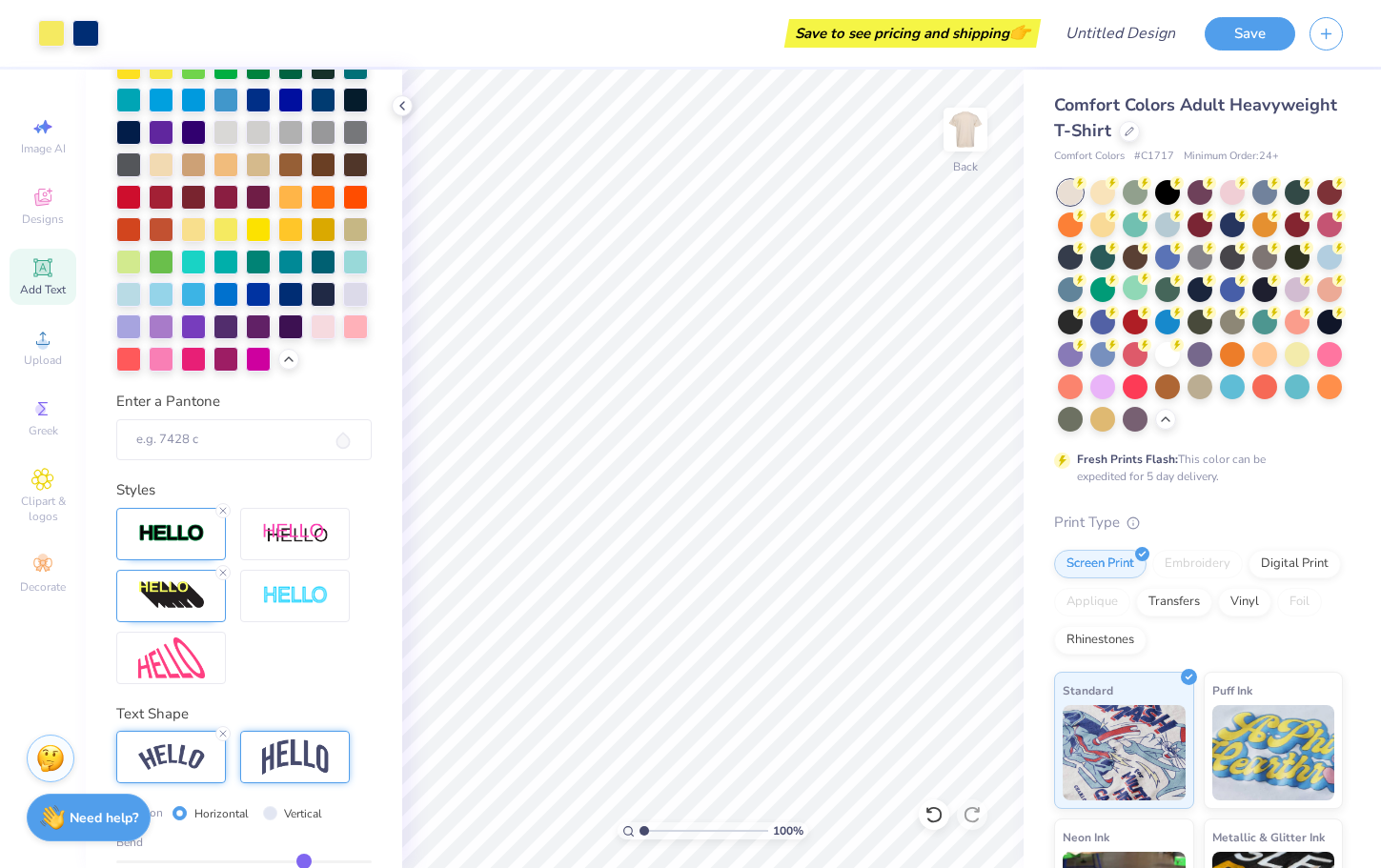 scroll, scrollTop: 652, scrollLeft: 0, axis: vertical 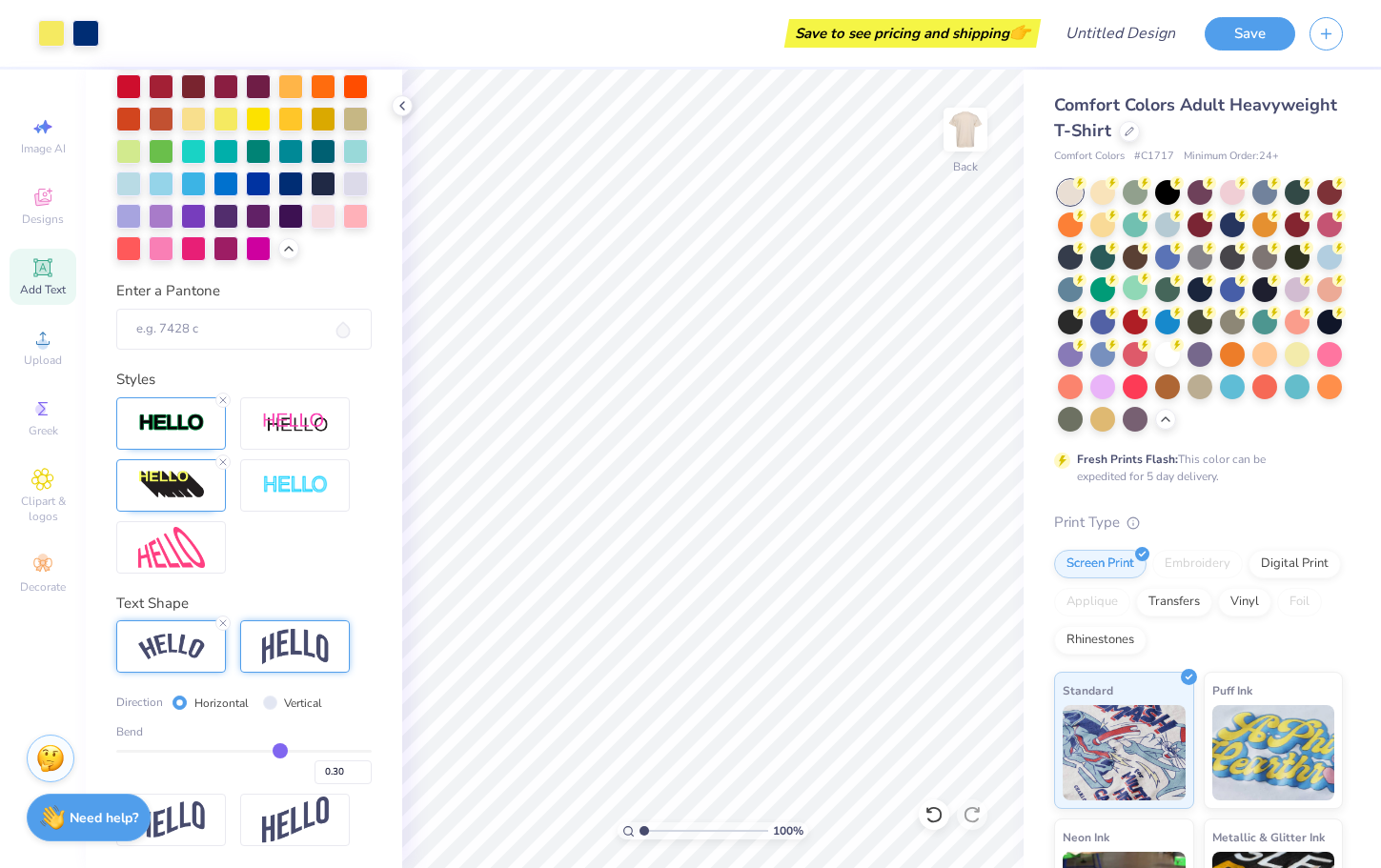 click at bounding box center [244, 751] 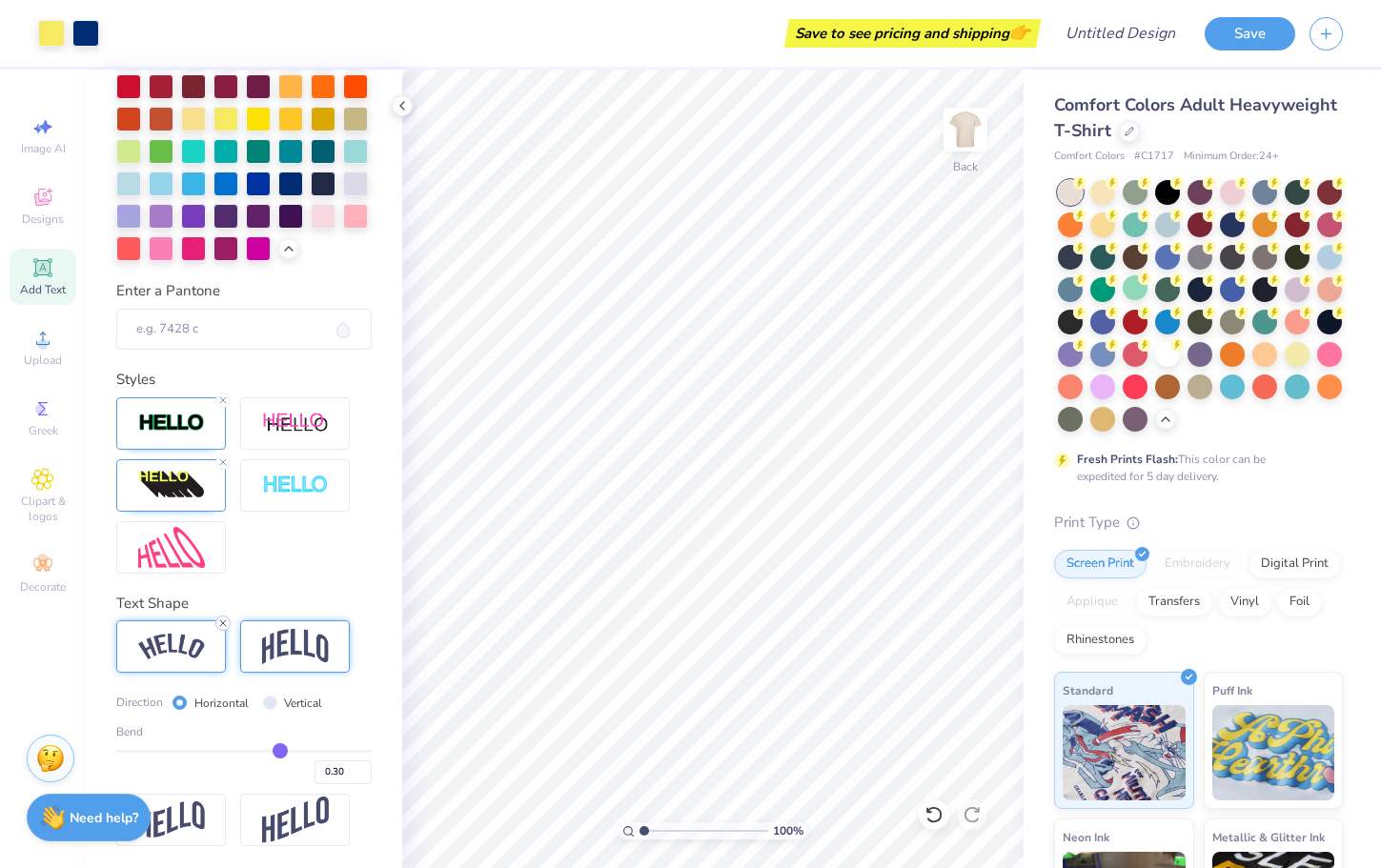 click 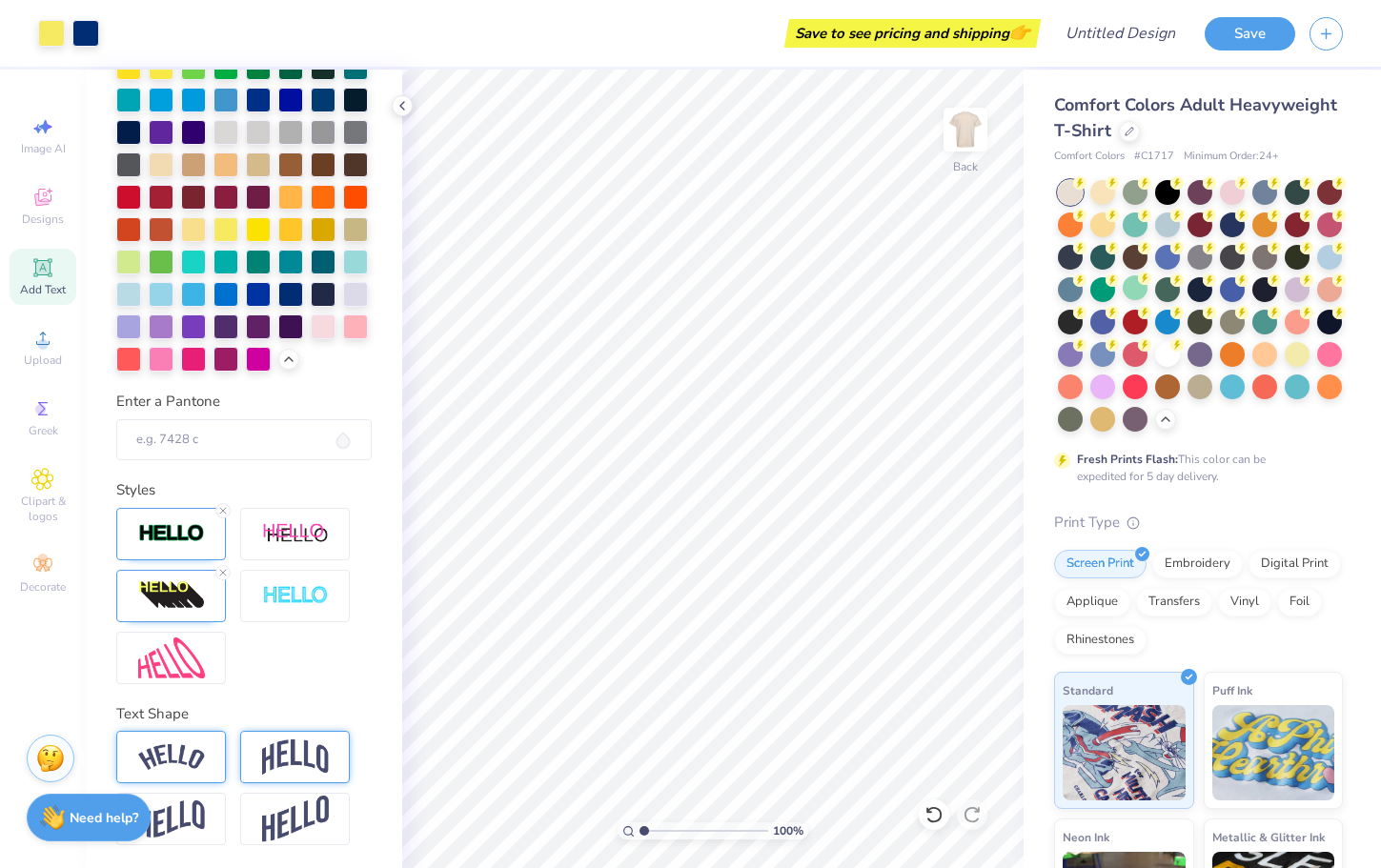 scroll, scrollTop: 541, scrollLeft: 0, axis: vertical 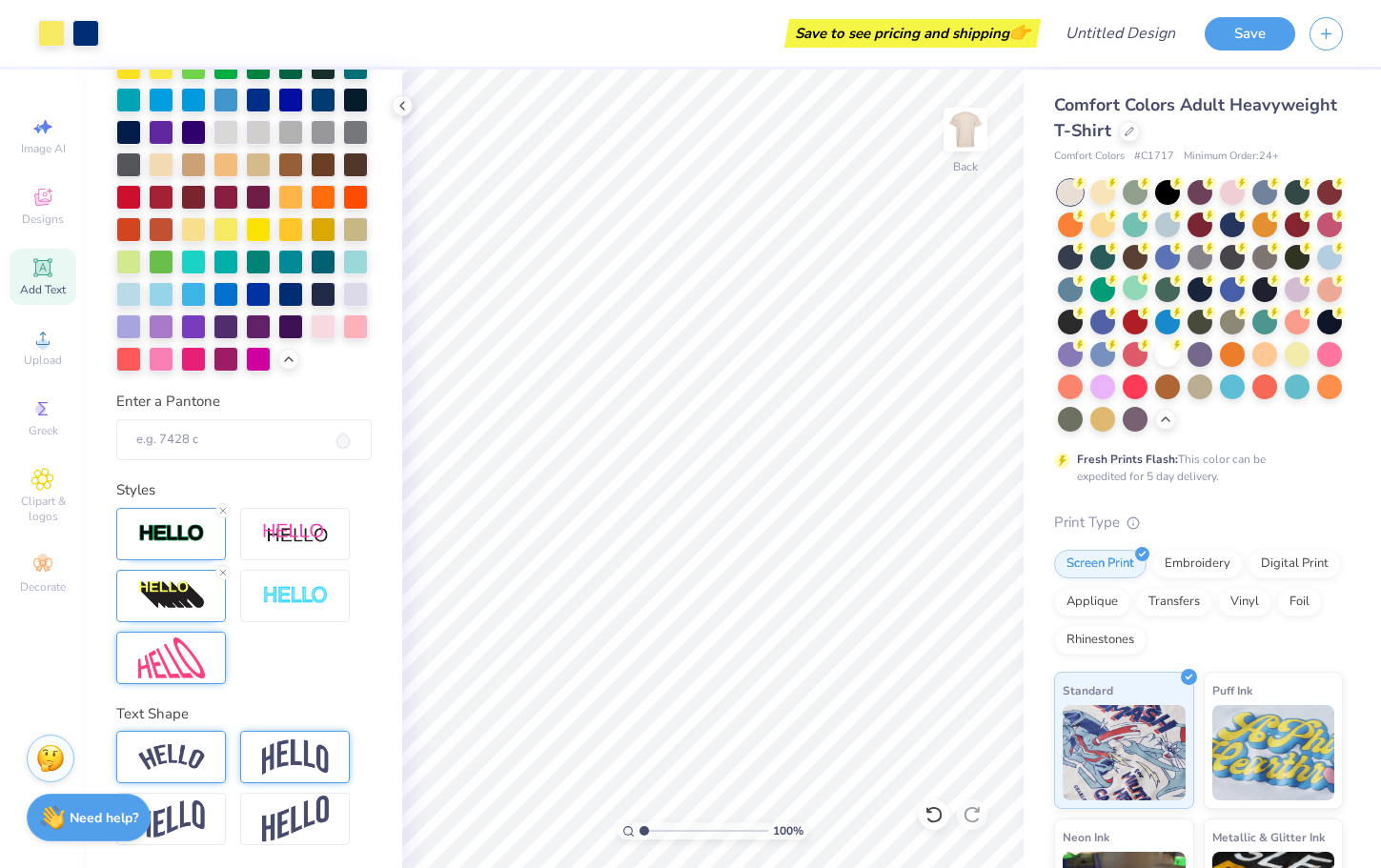 click at bounding box center (172, 657) 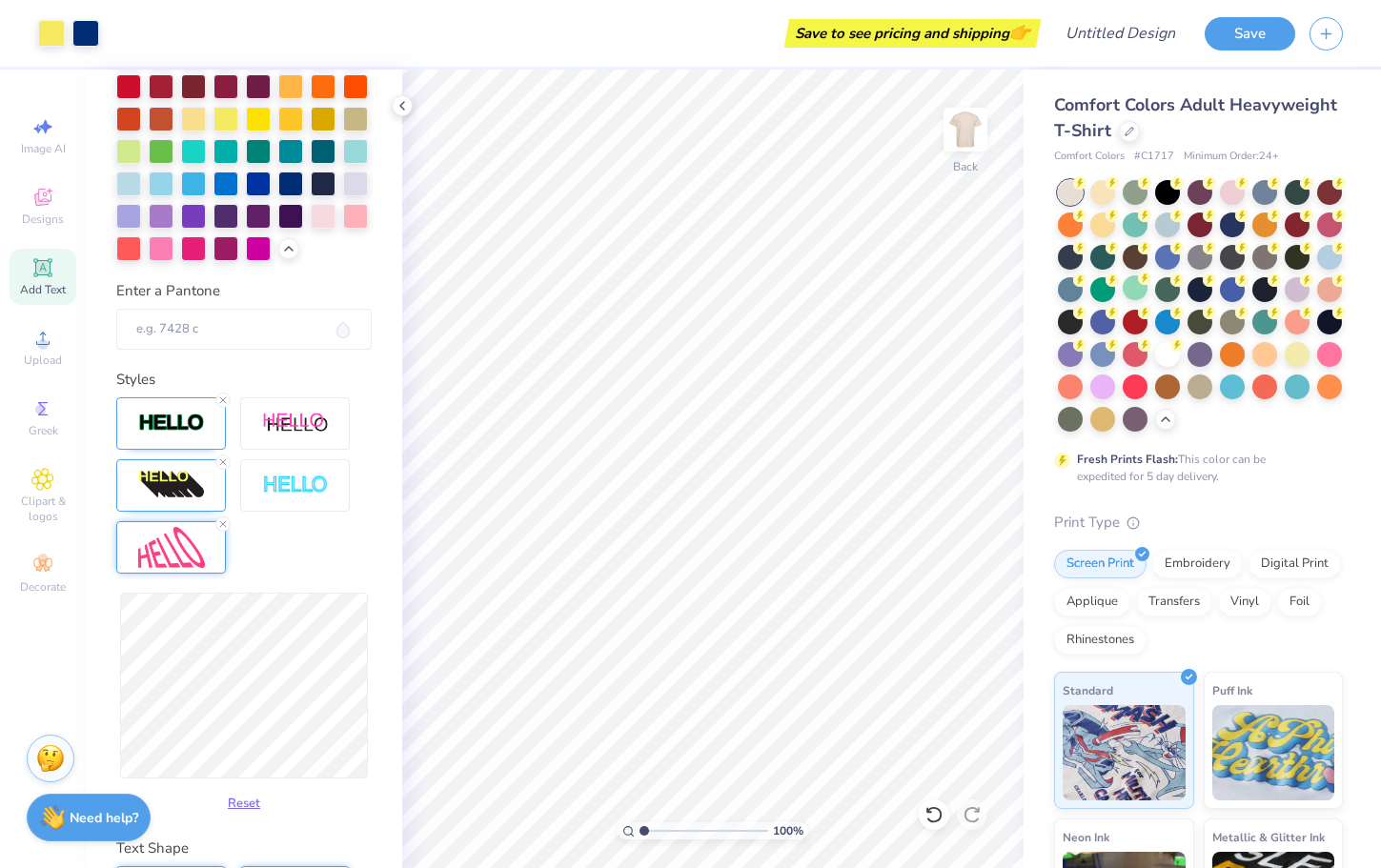 scroll, scrollTop: 669, scrollLeft: 0, axis: vertical 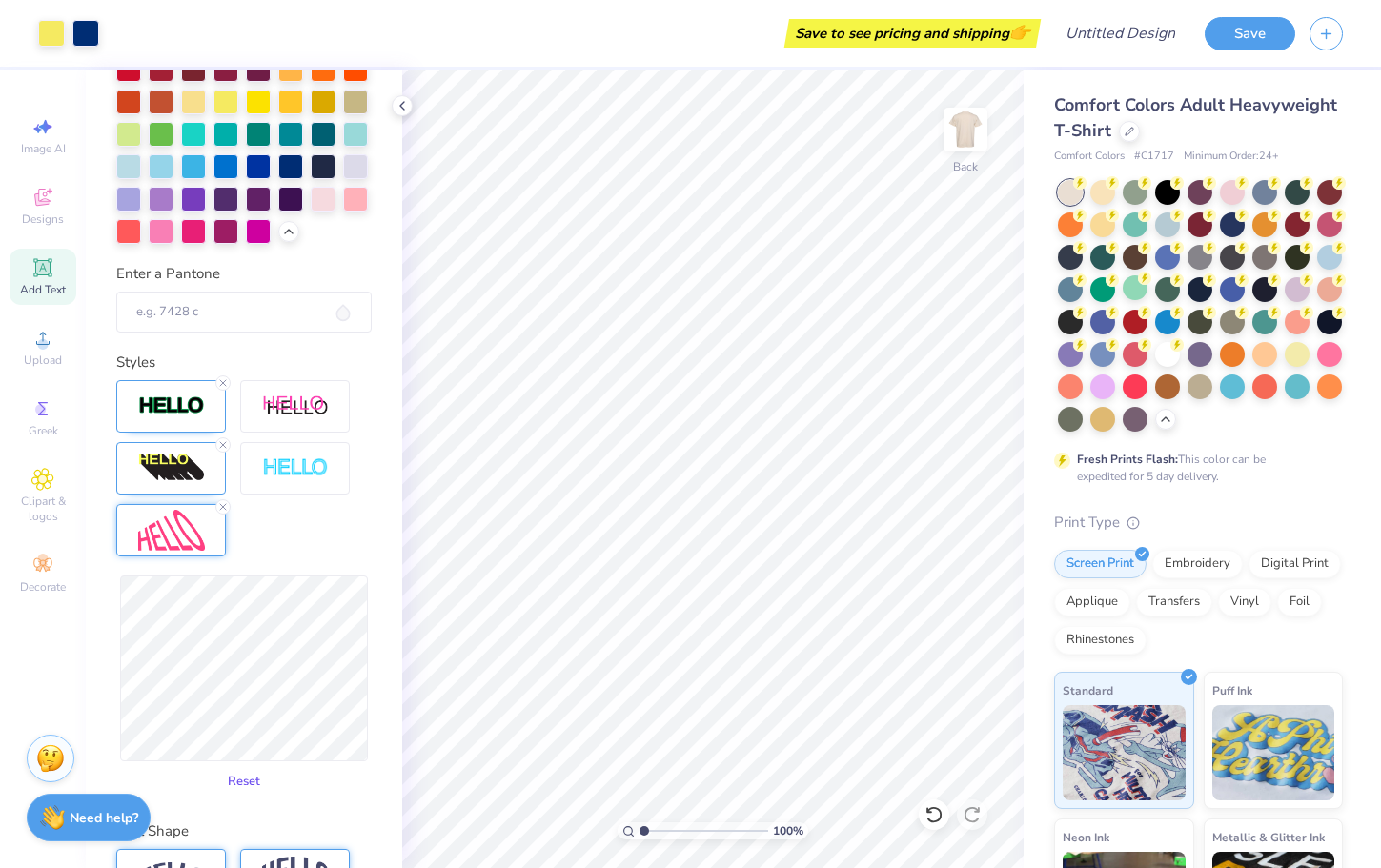 click on "Reset" at bounding box center (244, 781) 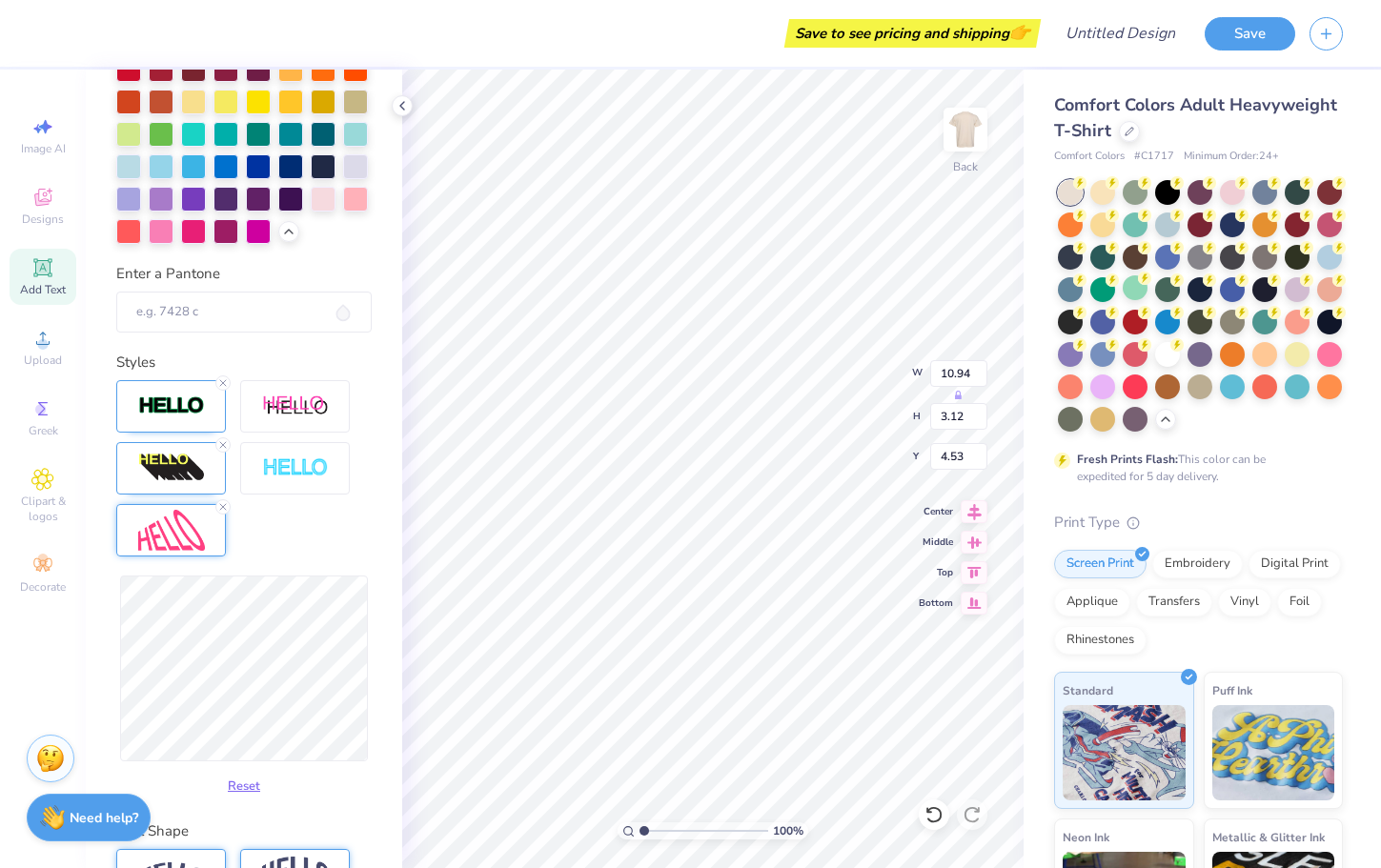 scroll, scrollTop: 0, scrollLeft: 1, axis: horizontal 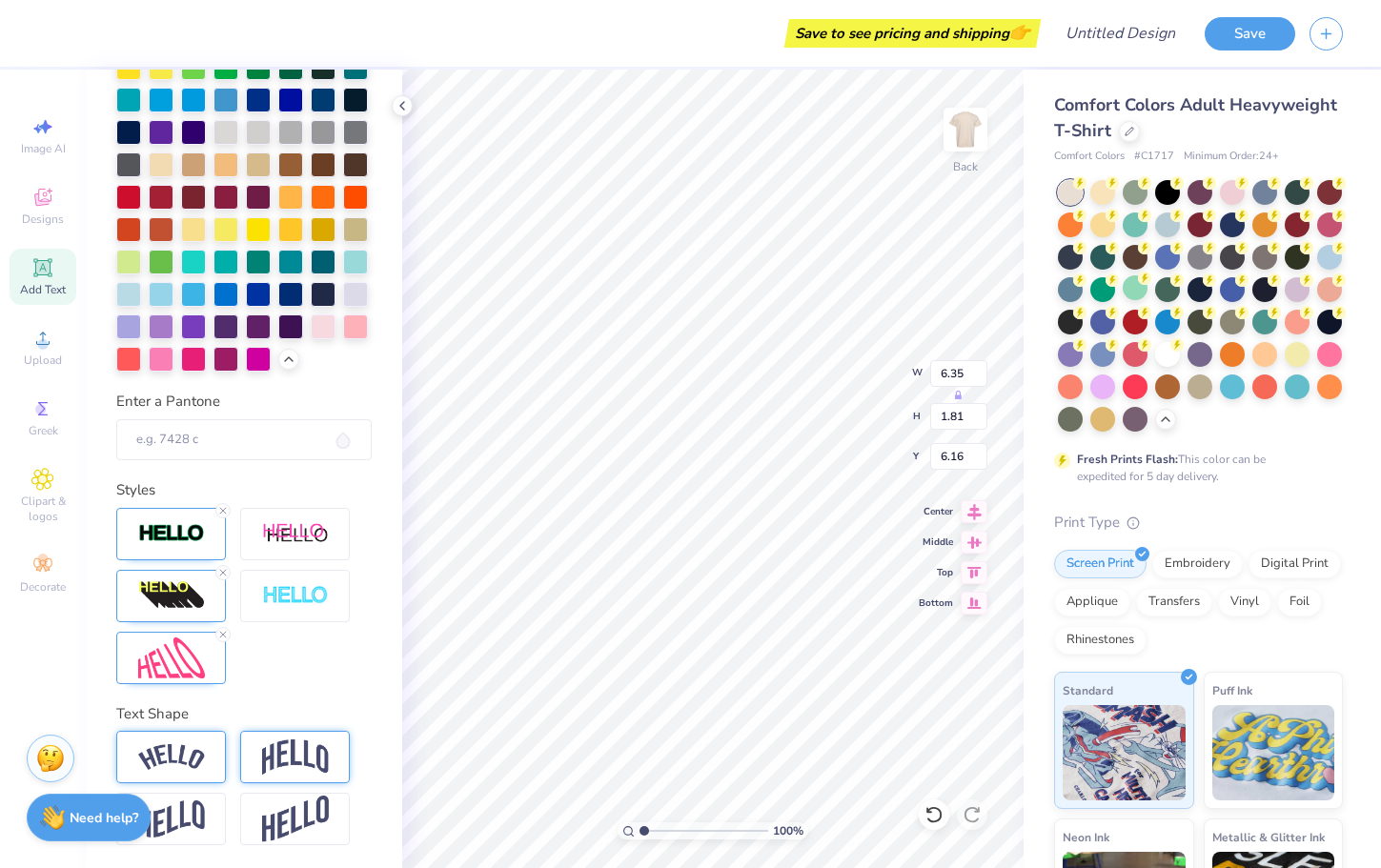 paste on "DELA" 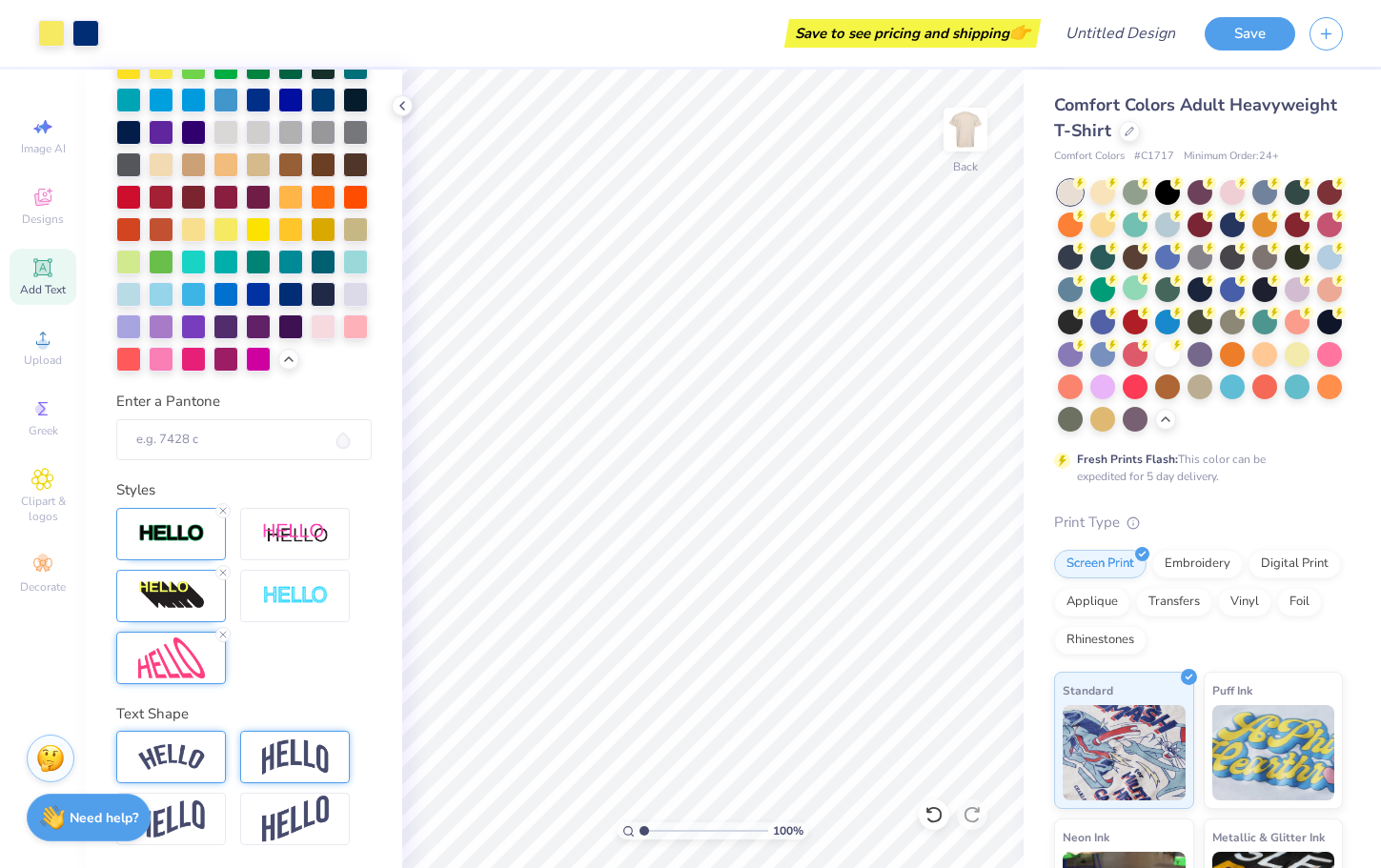 click at bounding box center [172, 657] 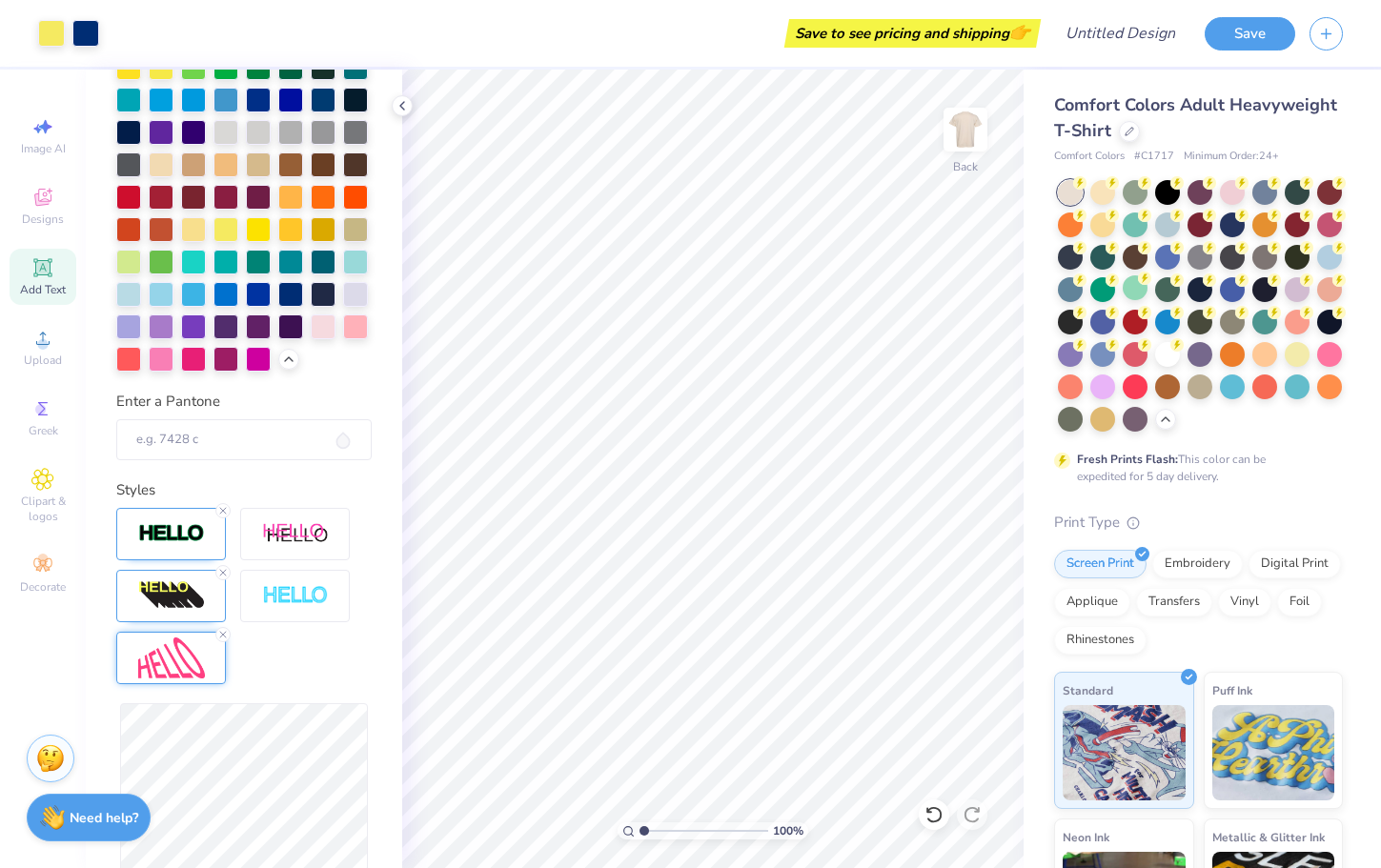 scroll, scrollTop: 647, scrollLeft: 0, axis: vertical 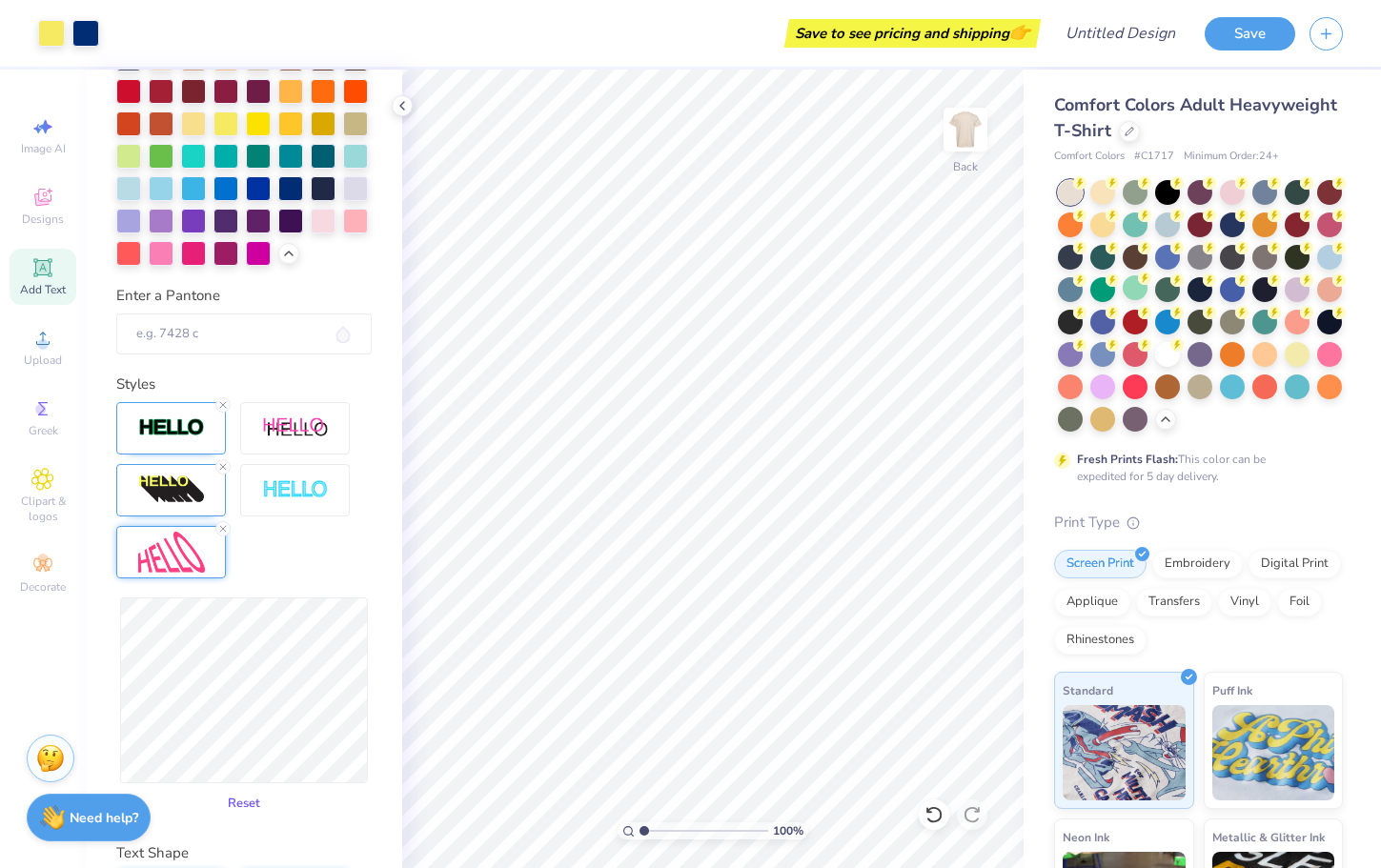 click on "Reset" at bounding box center [244, 803] 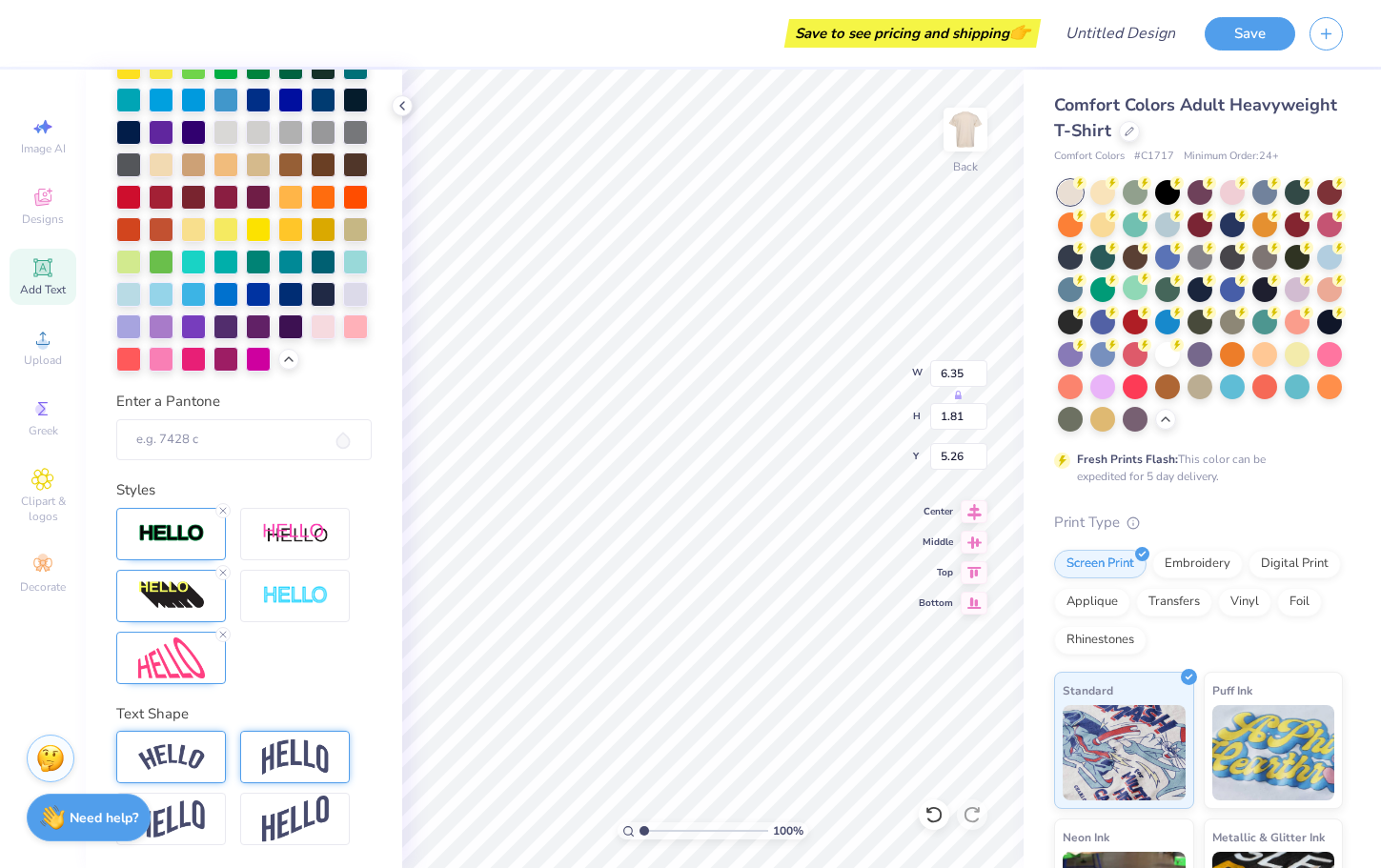 scroll, scrollTop: 541, scrollLeft: 0, axis: vertical 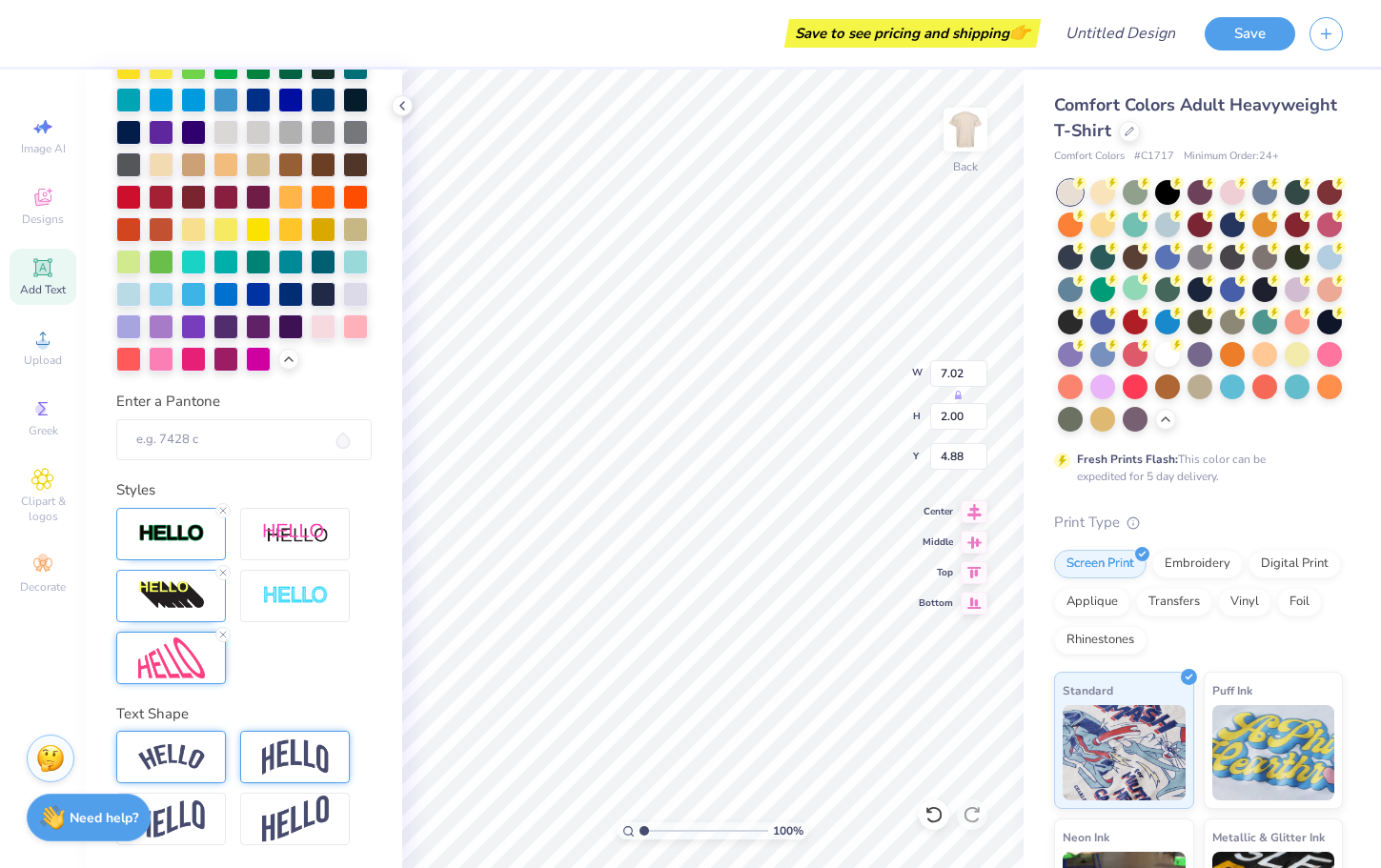 click at bounding box center [172, 657] 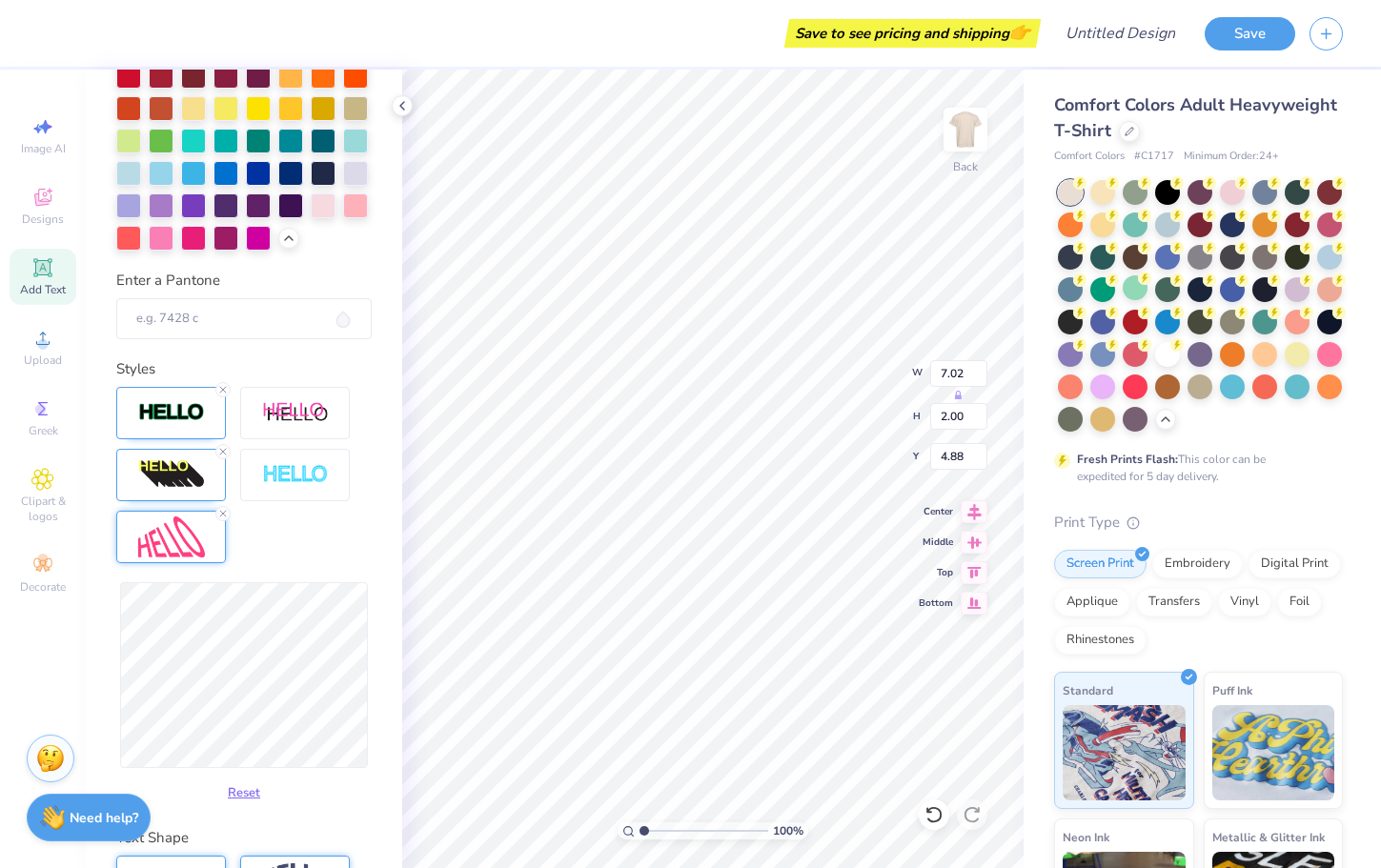scroll, scrollTop: 676, scrollLeft: 0, axis: vertical 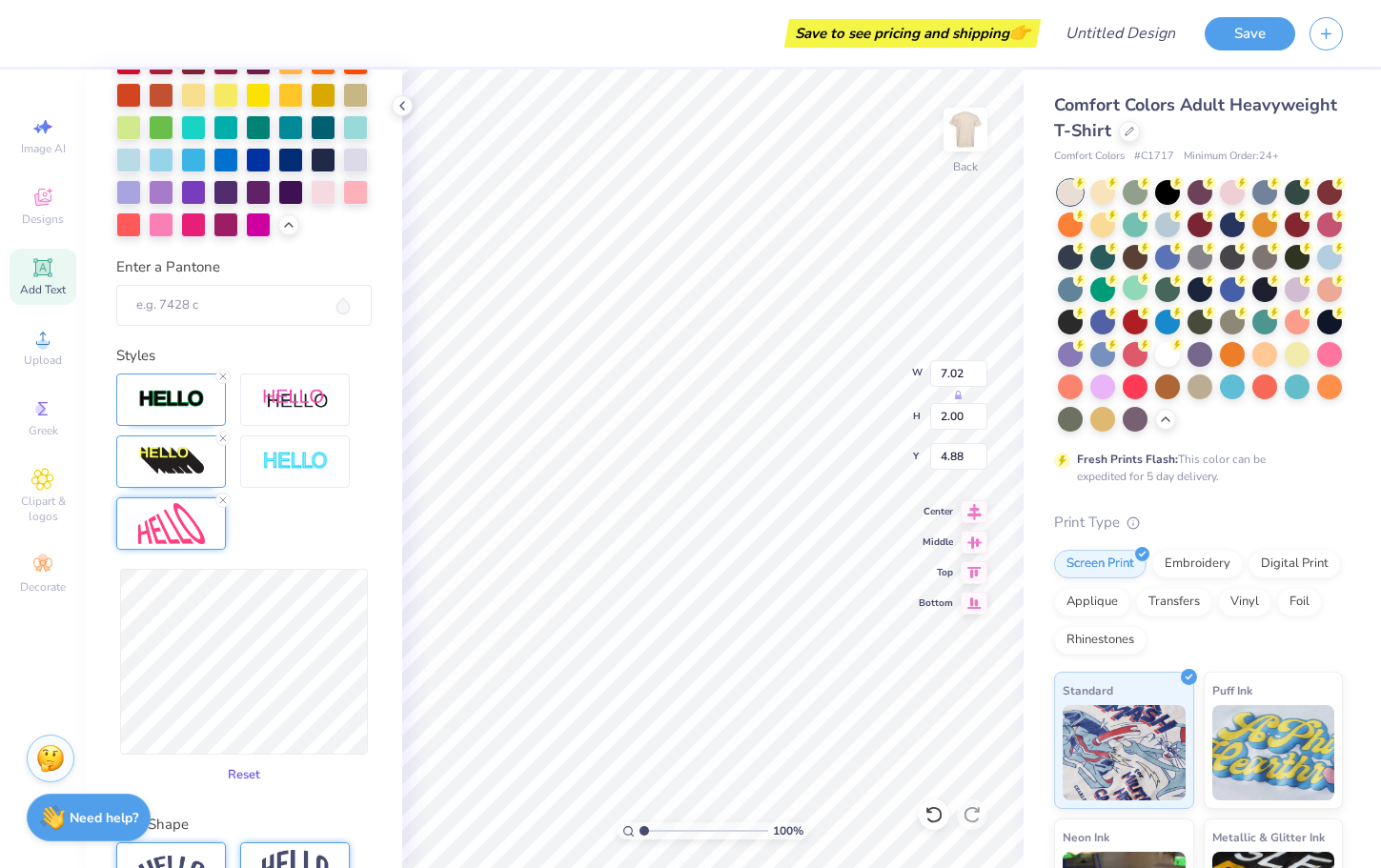 click on "Reset" at bounding box center (244, 775) 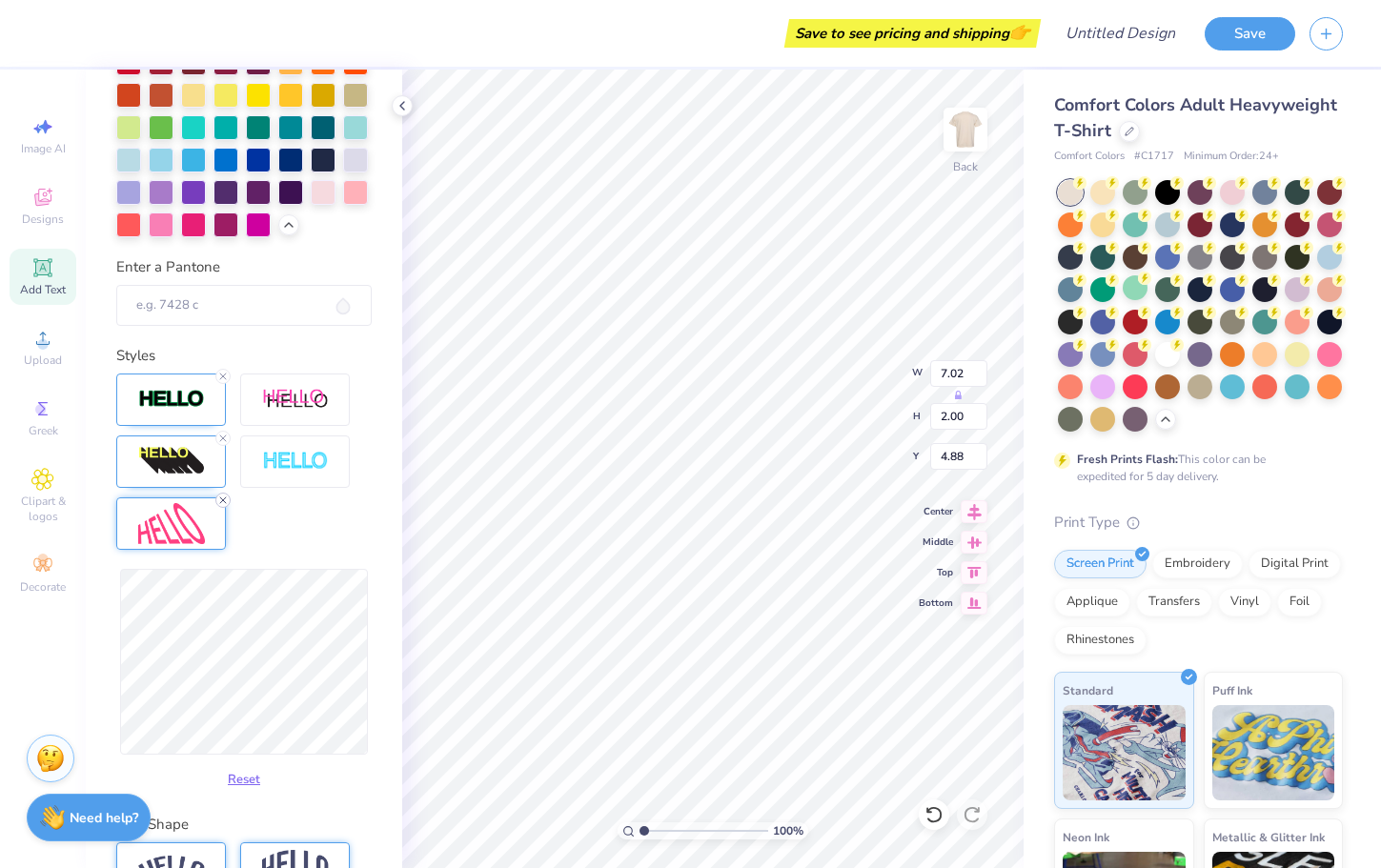click 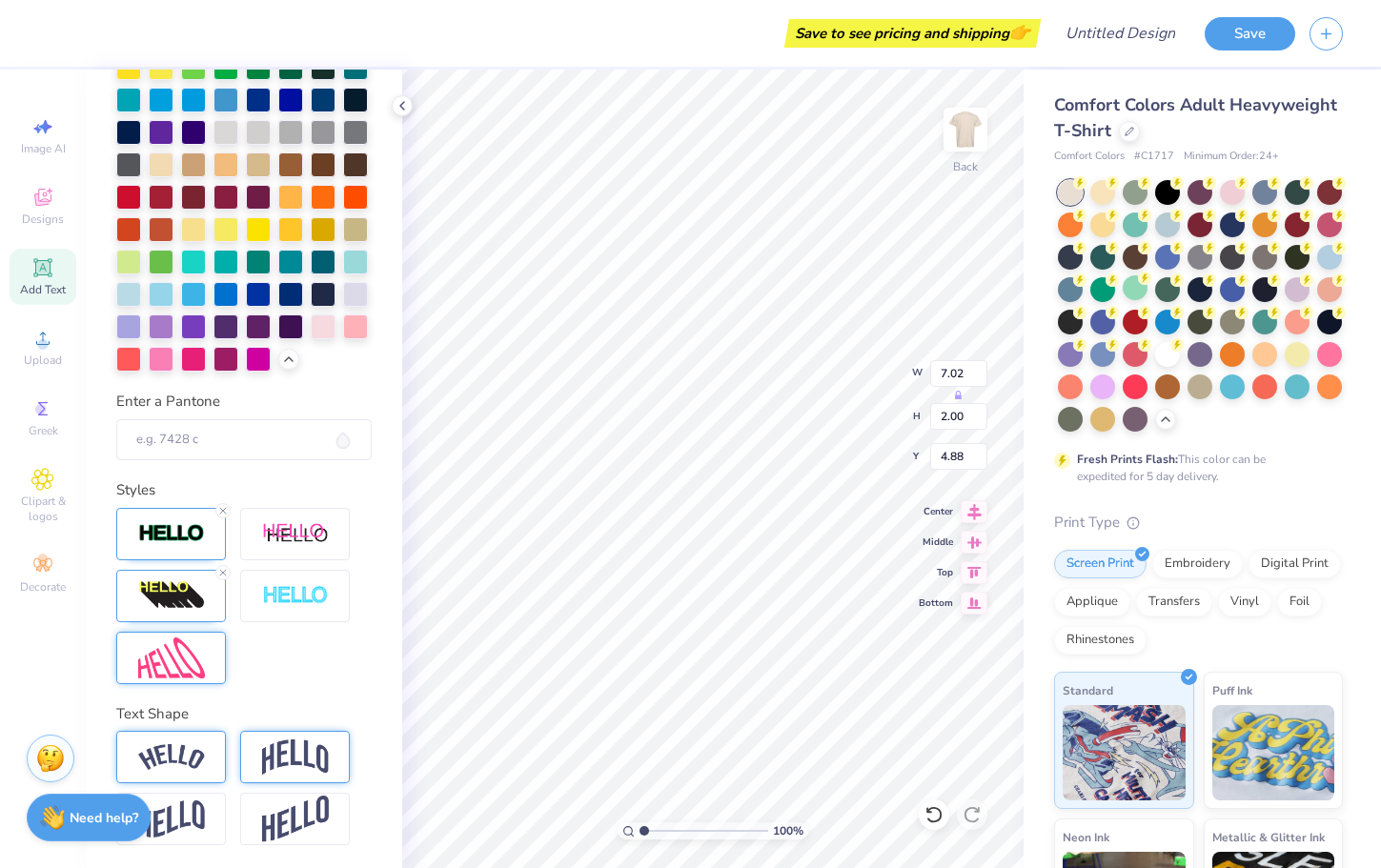 click at bounding box center (295, 757) 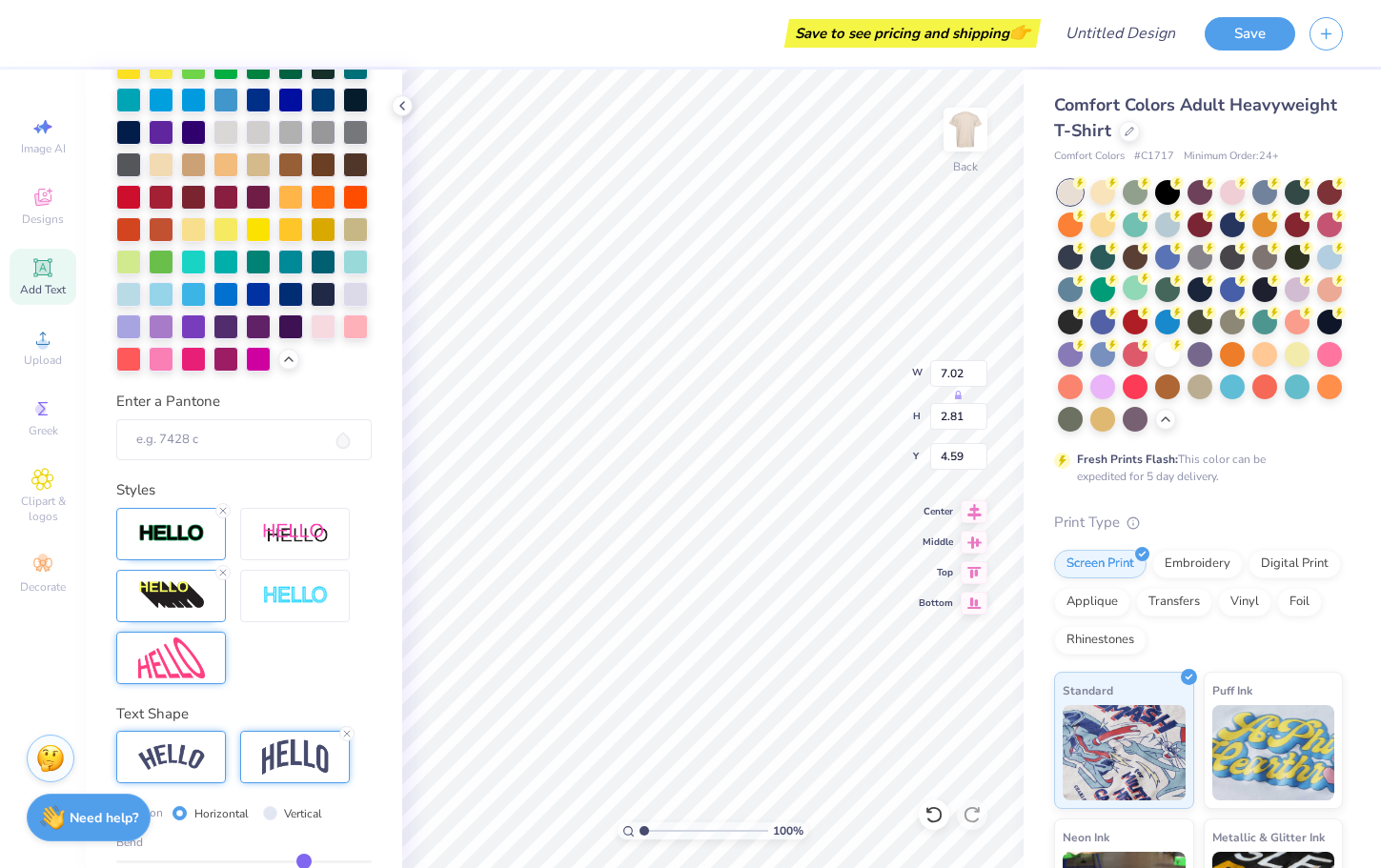 scroll, scrollTop: 652, scrollLeft: 0, axis: vertical 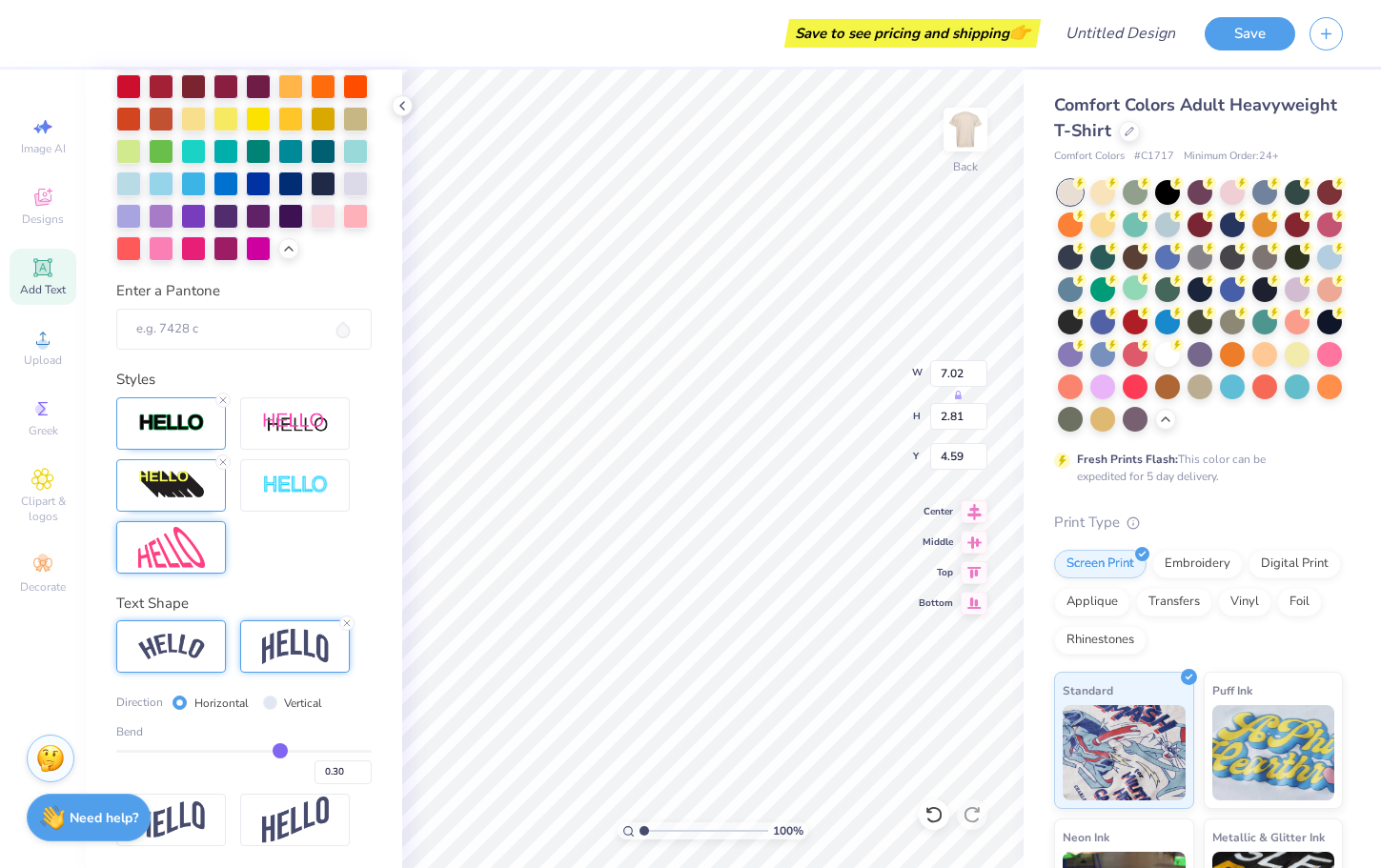 click at bounding box center [244, 751] 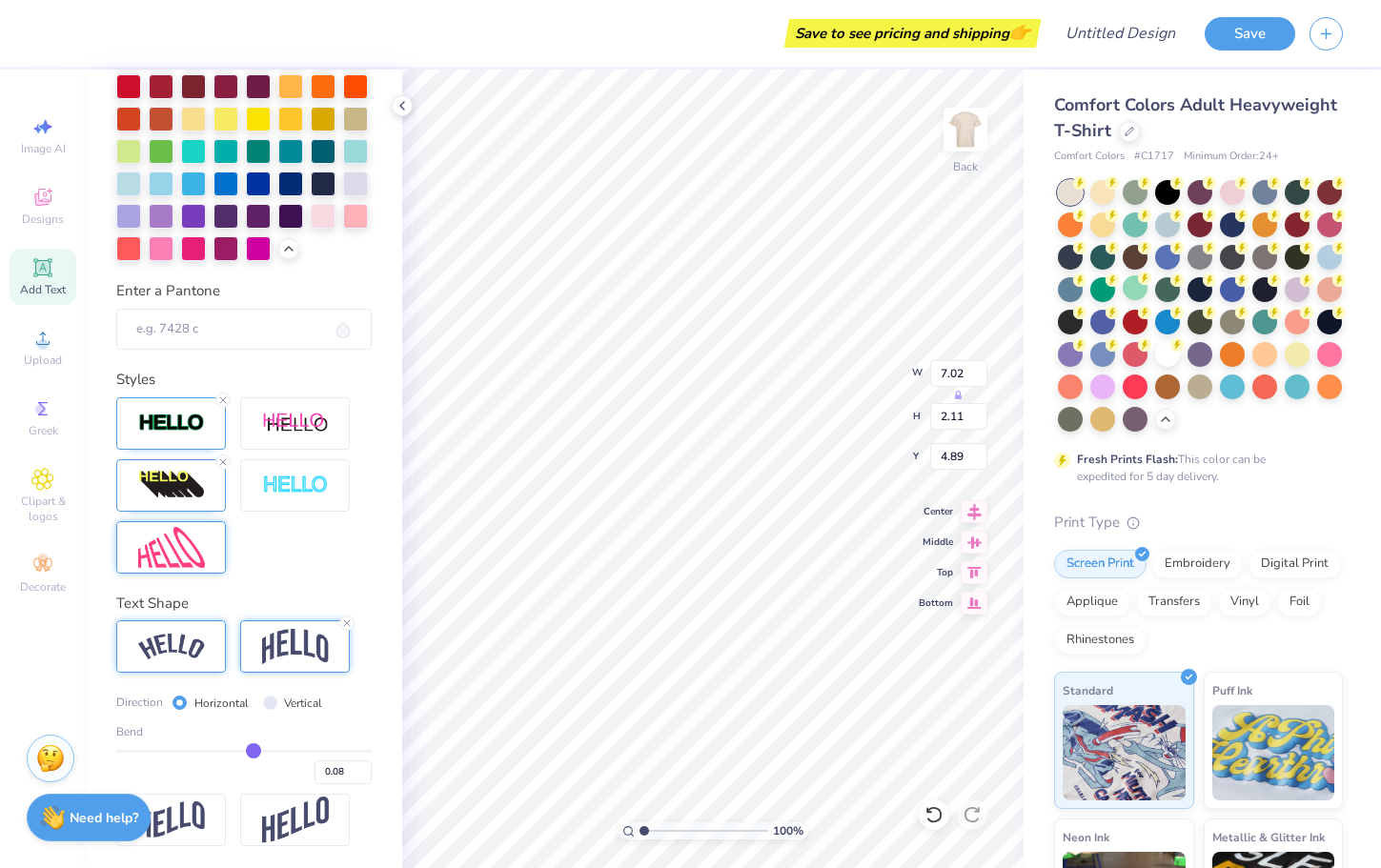 click at bounding box center (244, 751) 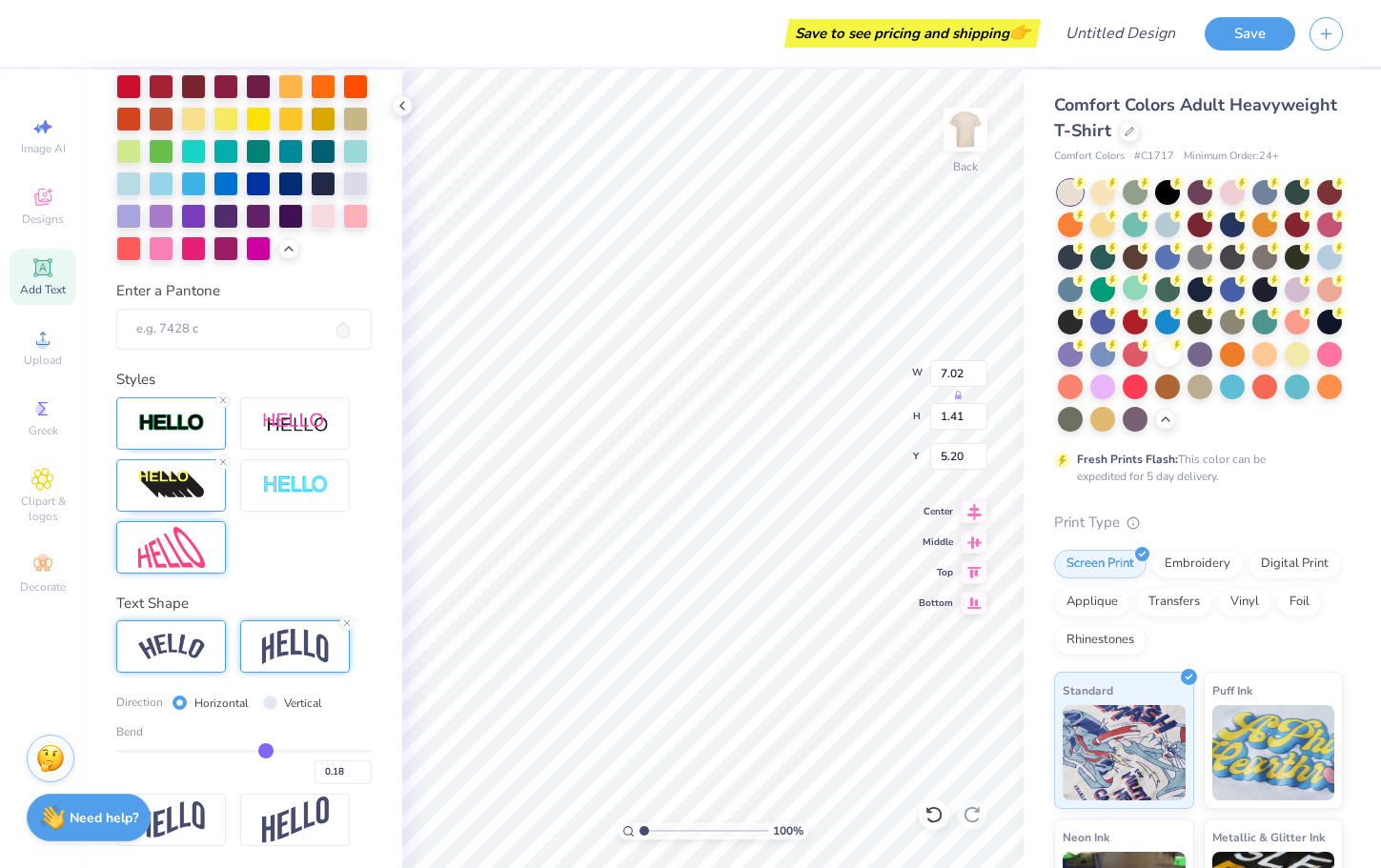 click at bounding box center (244, 751) 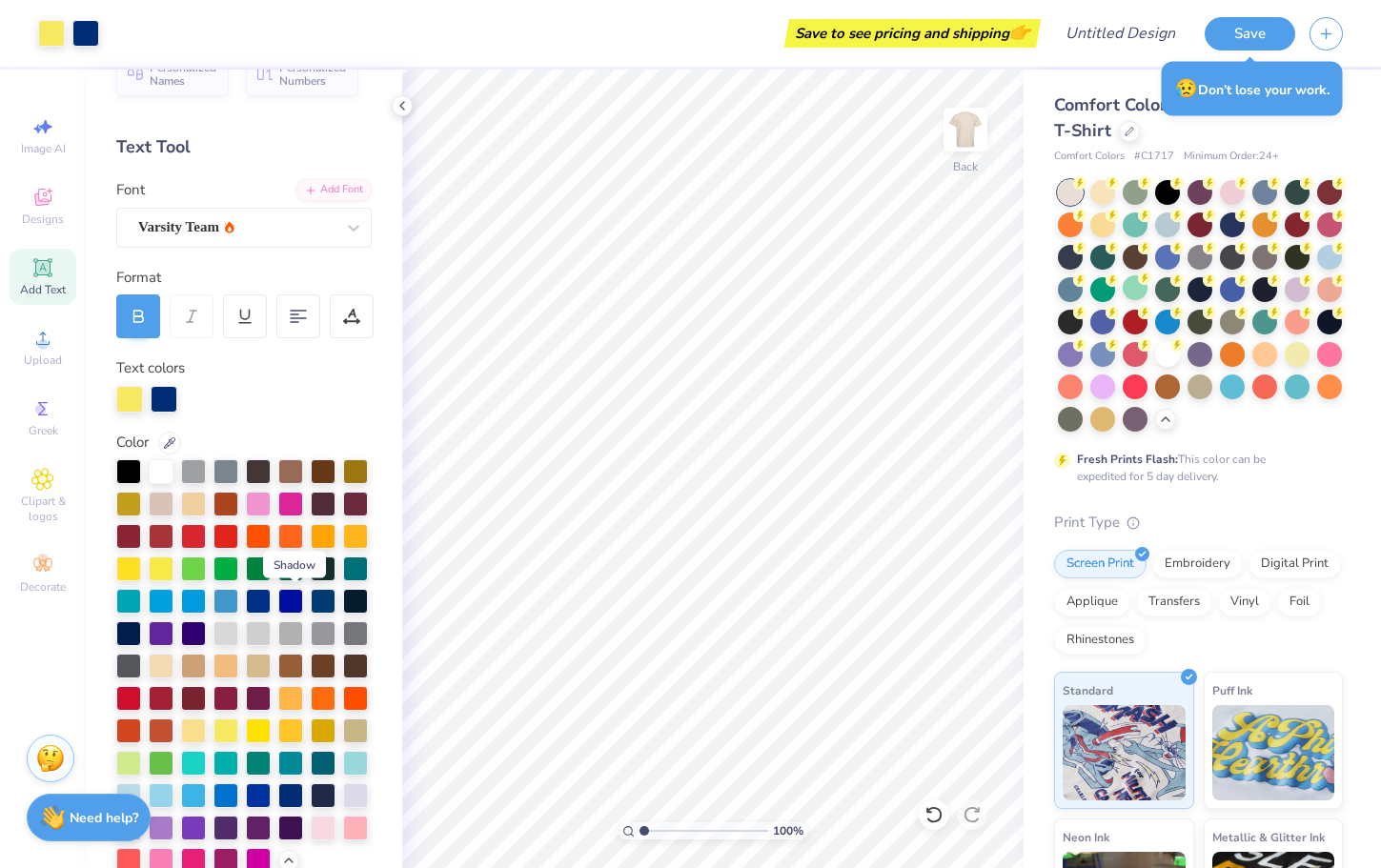 scroll, scrollTop: 0, scrollLeft: 0, axis: both 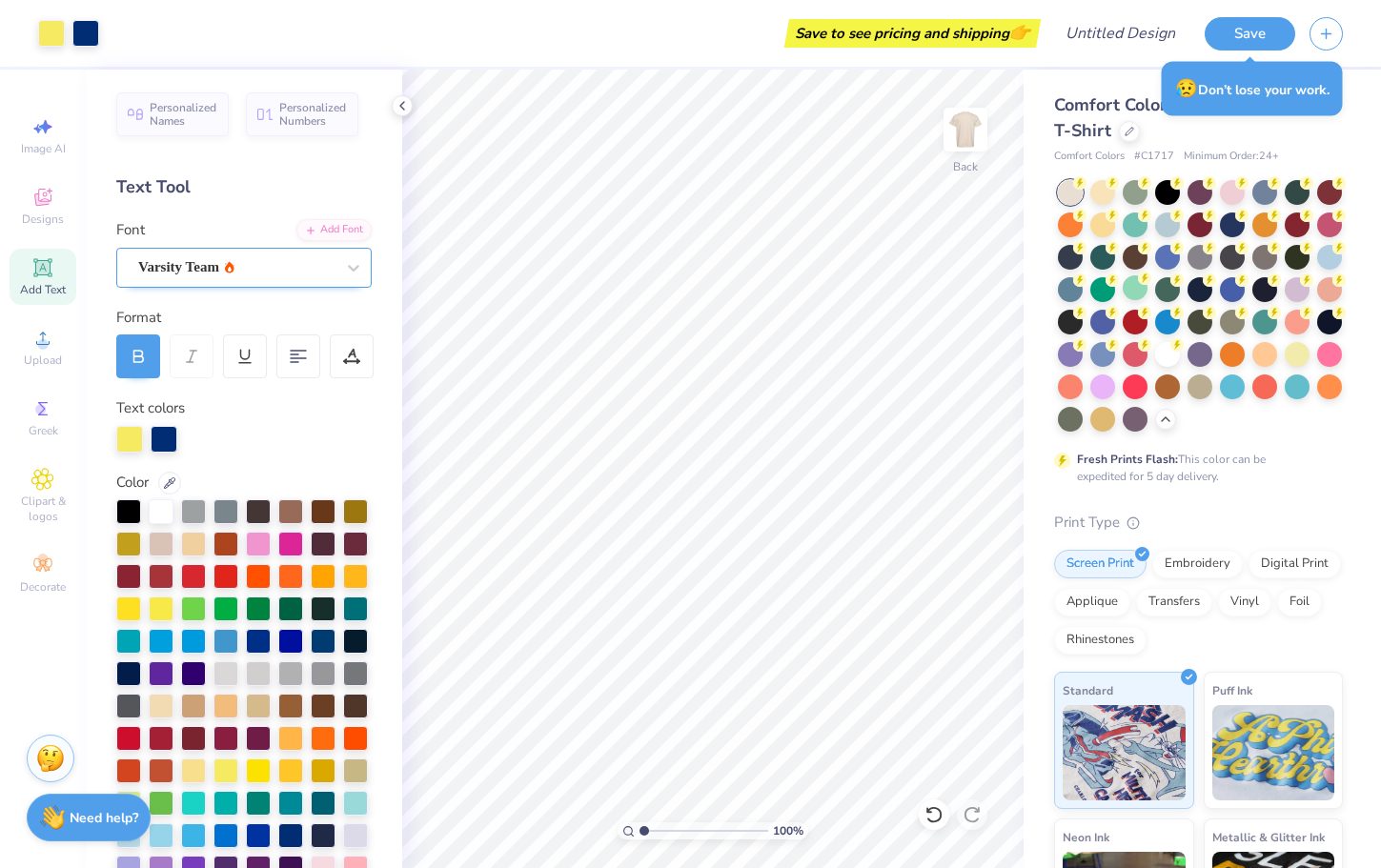 click on "Varsity Team" at bounding box center [236, 267] 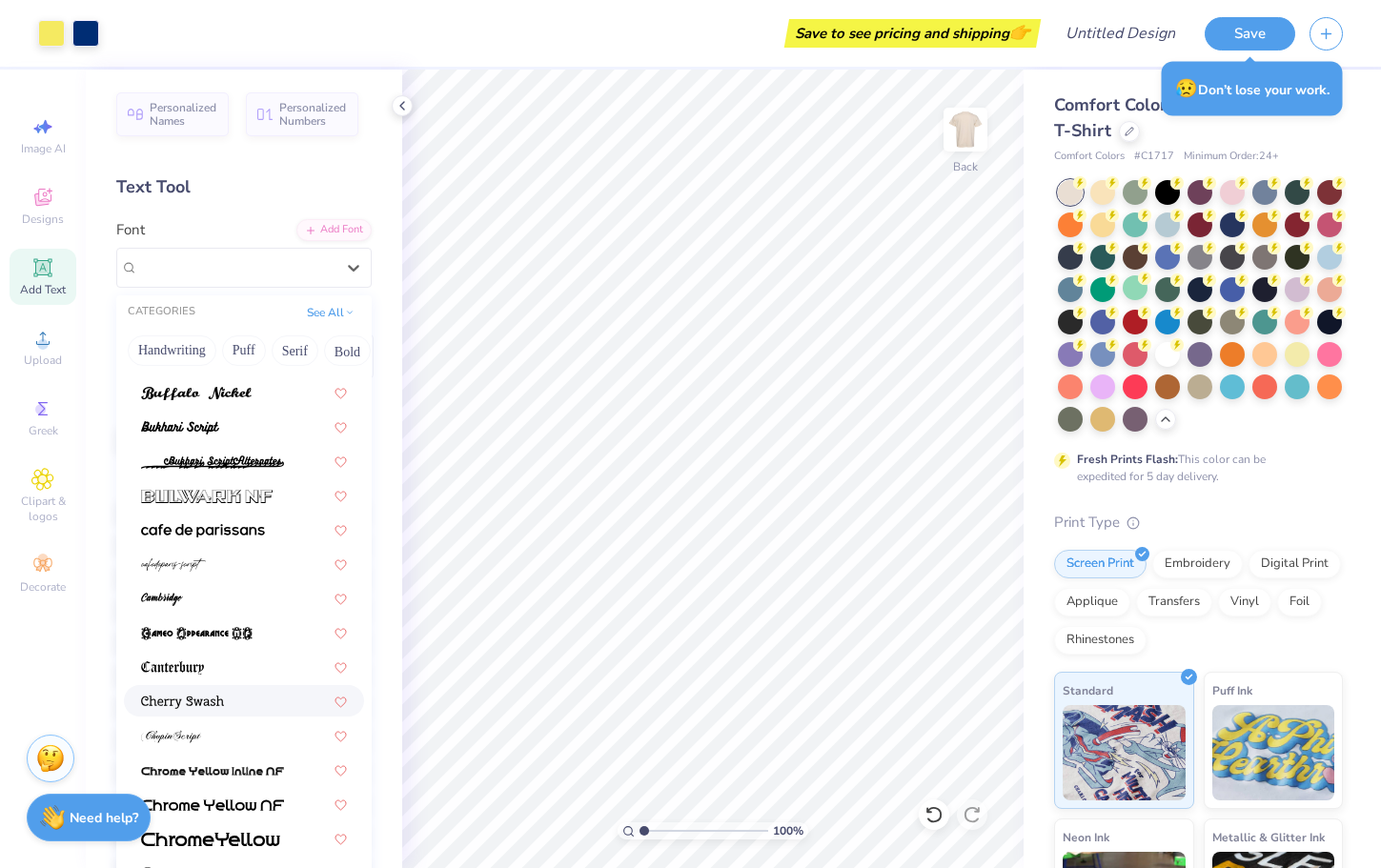 scroll, scrollTop: 1481, scrollLeft: 0, axis: vertical 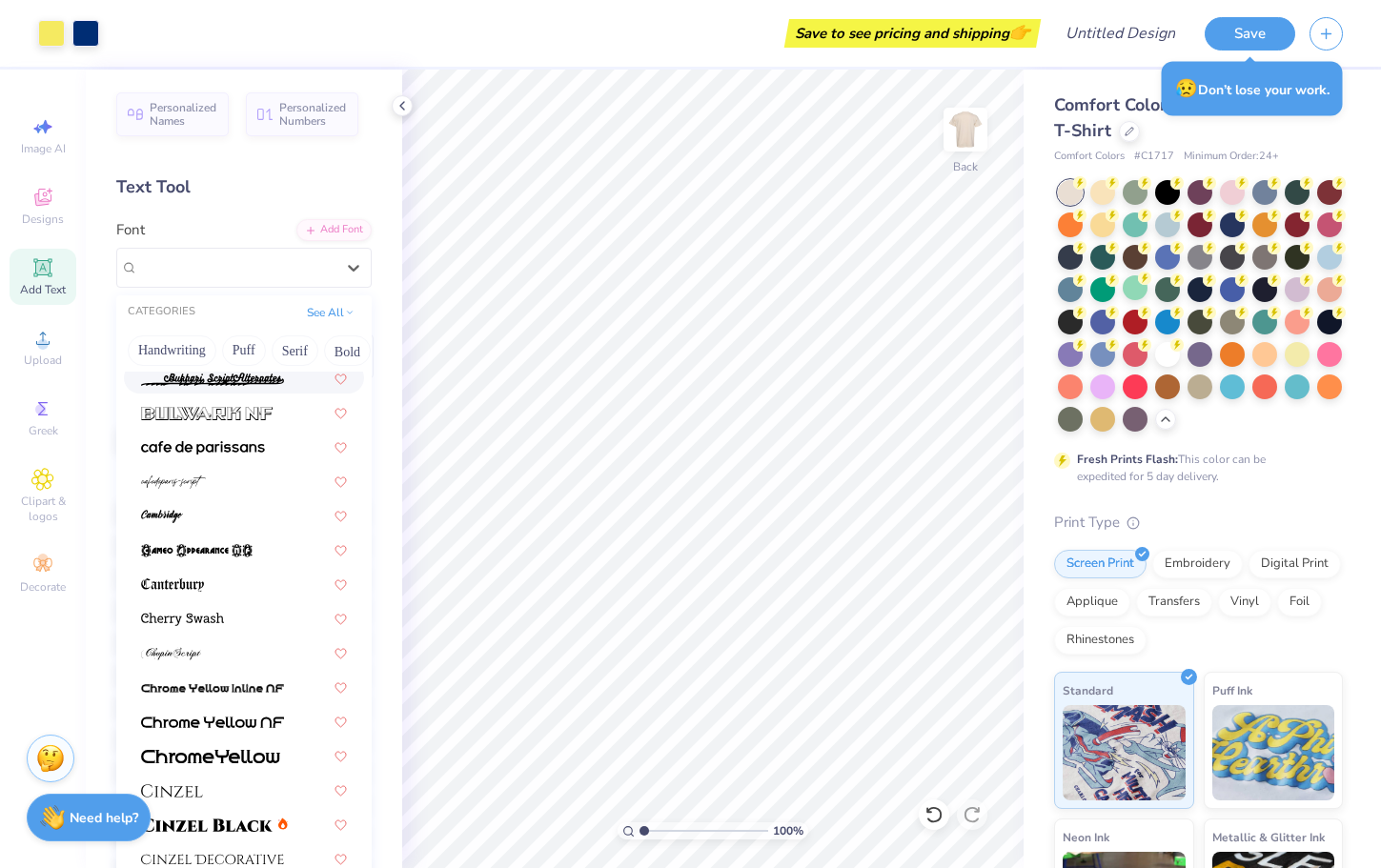 click on "Add Text" at bounding box center (43, 290) 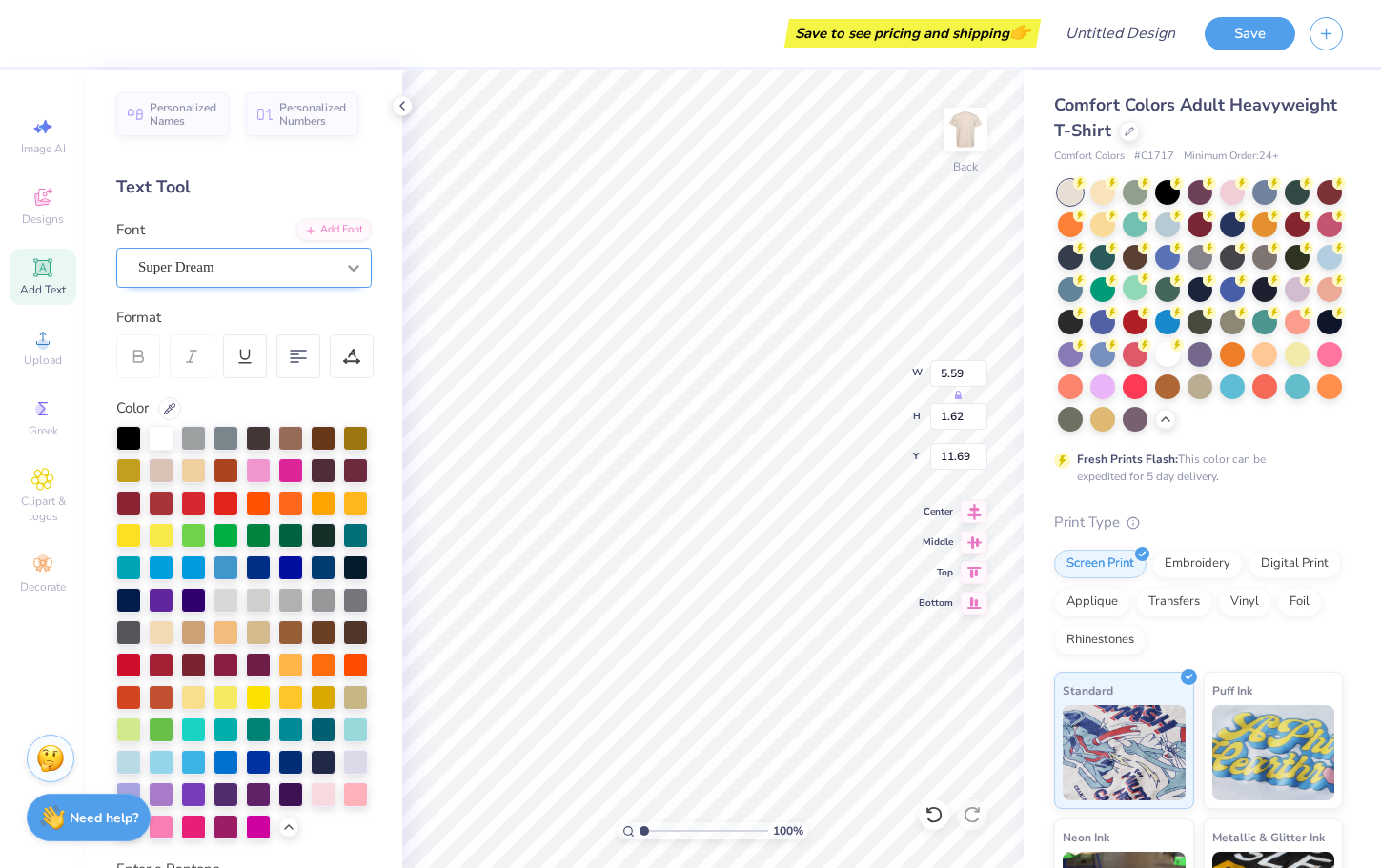 click at bounding box center (354, 268) 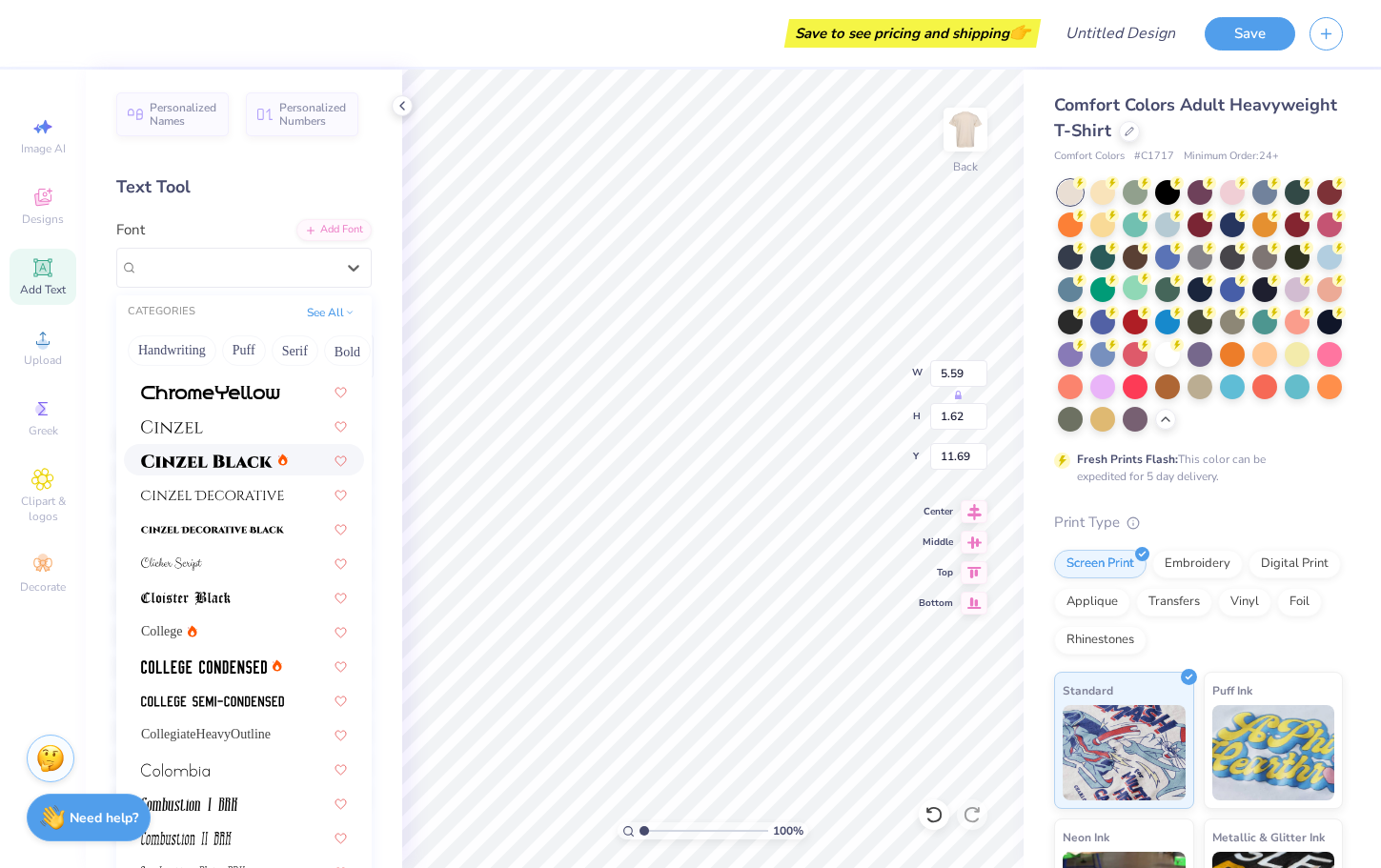 scroll, scrollTop: 1865, scrollLeft: 0, axis: vertical 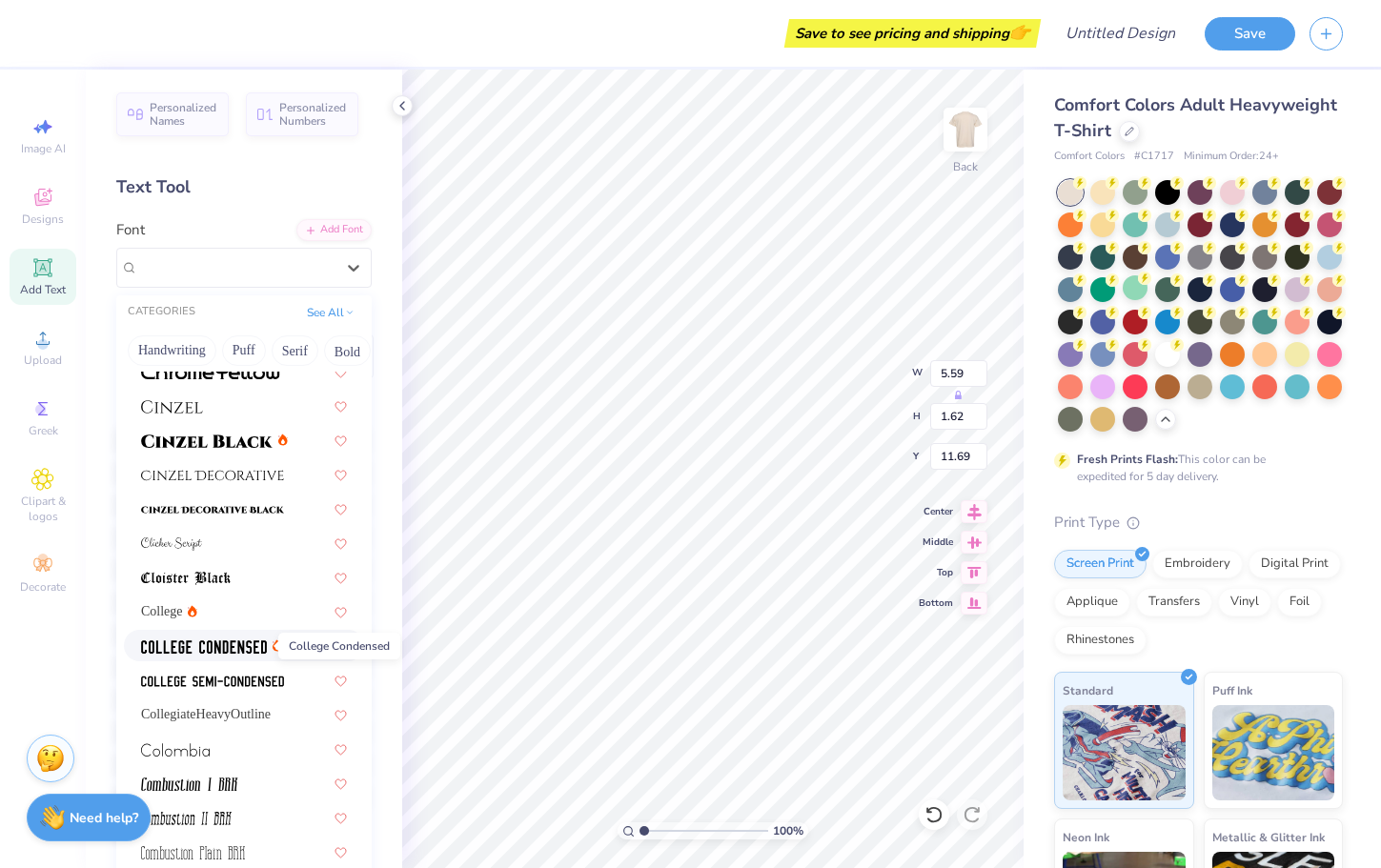 click at bounding box center (204, 647) 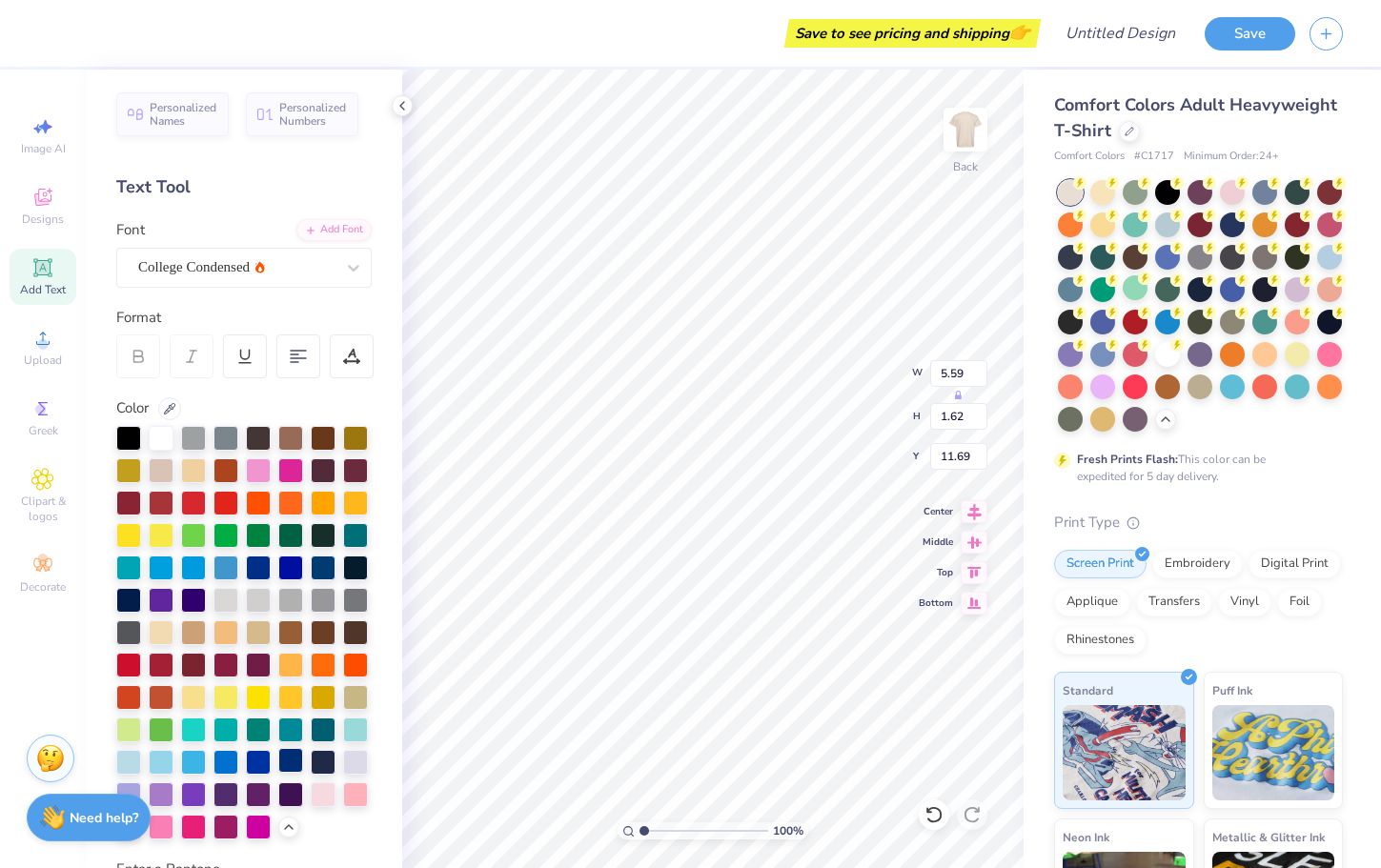 click at bounding box center (291, 760) 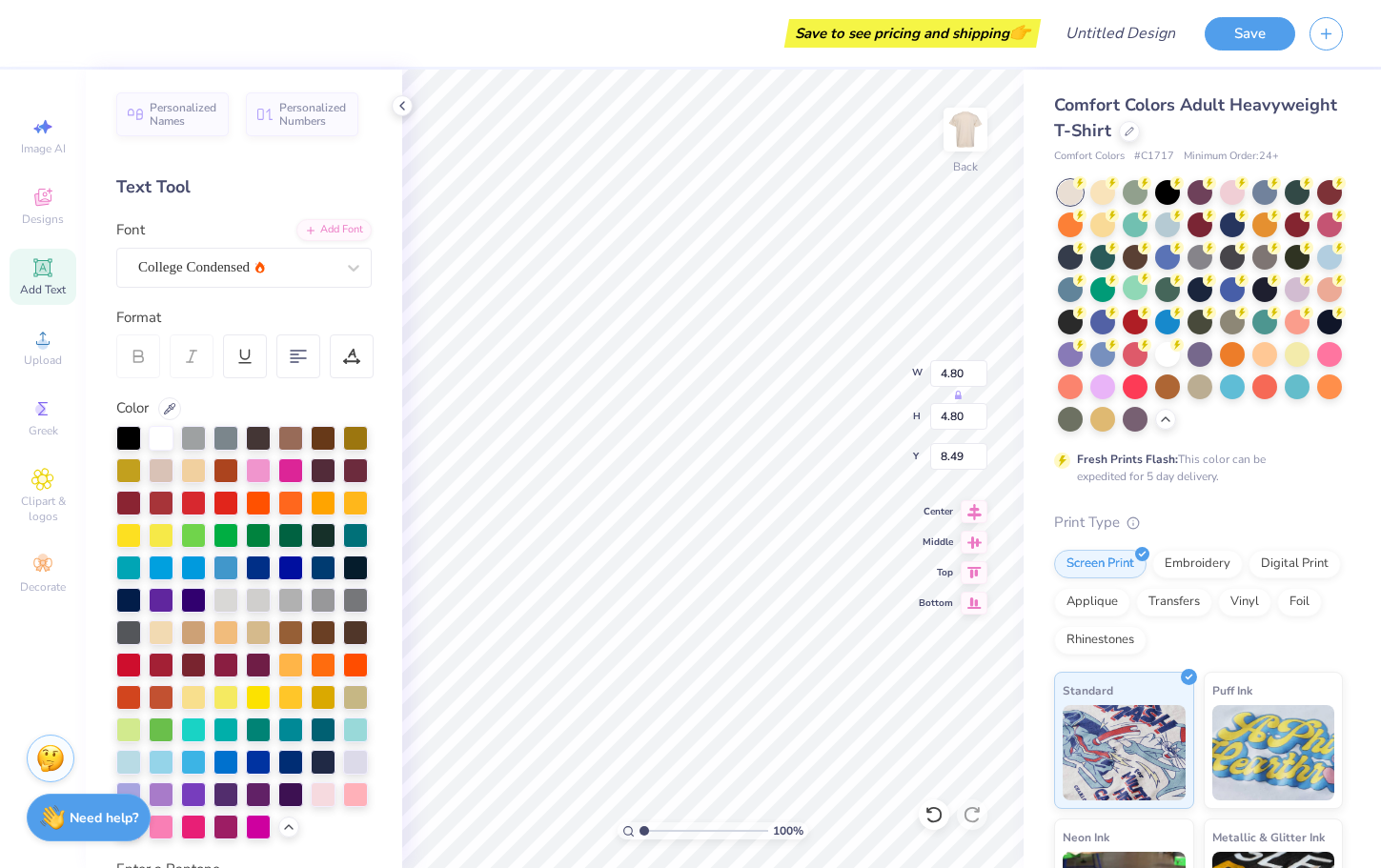 drag, startPoint x: 358, startPoint y: 366, endPoint x: 249, endPoint y: 442, distance: 132.87964 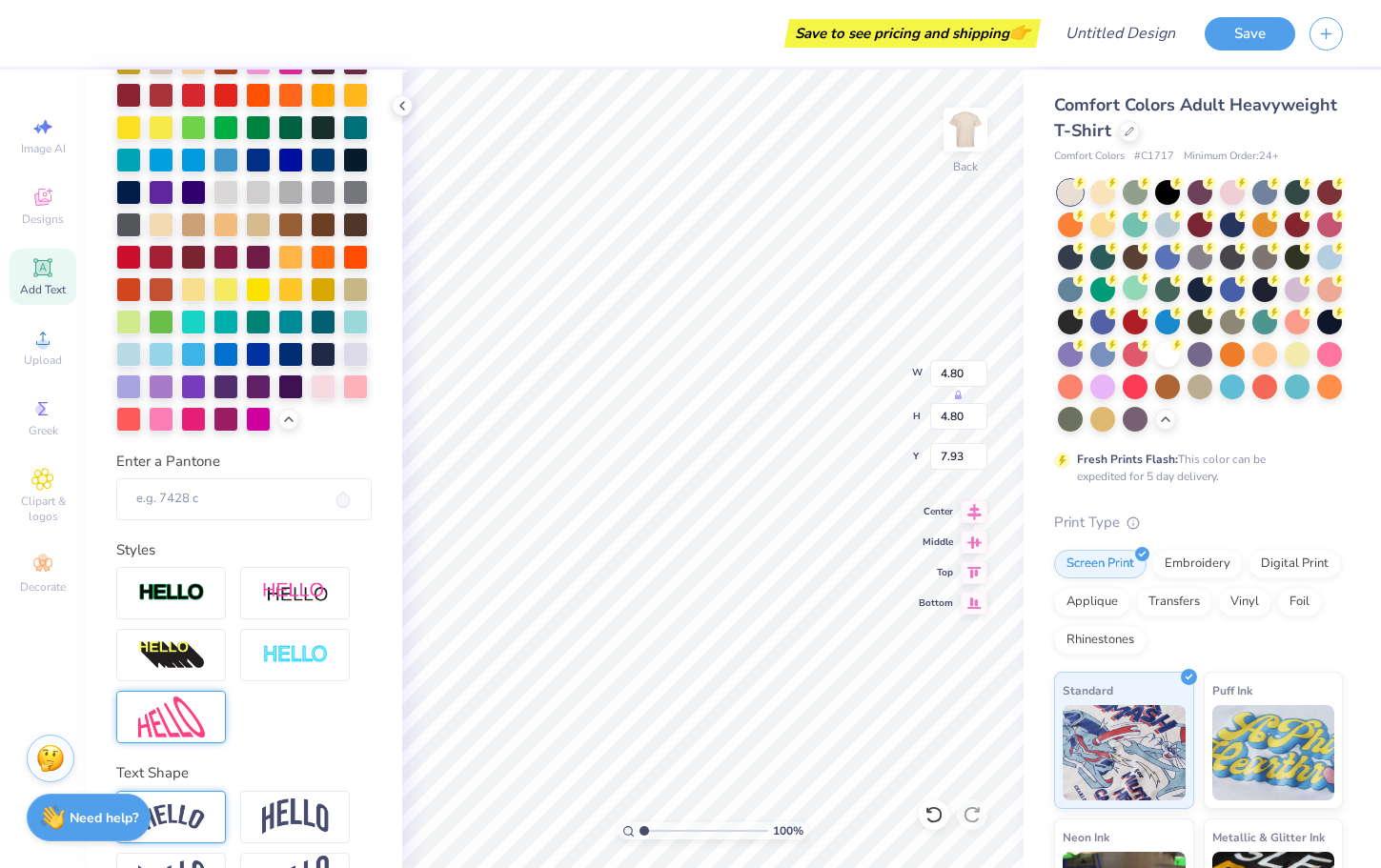 scroll, scrollTop: 523, scrollLeft: 0, axis: vertical 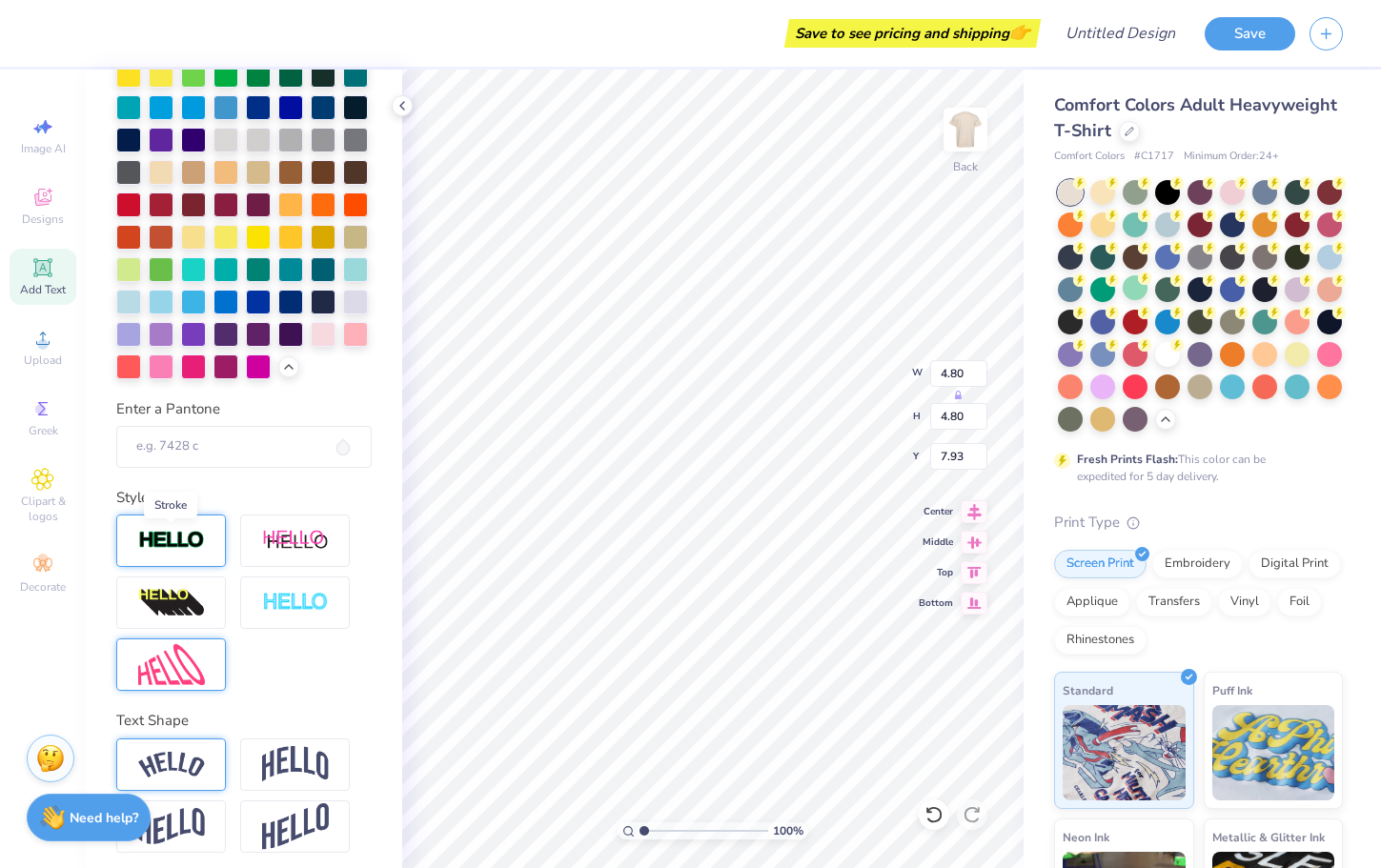 click at bounding box center (172, 540) 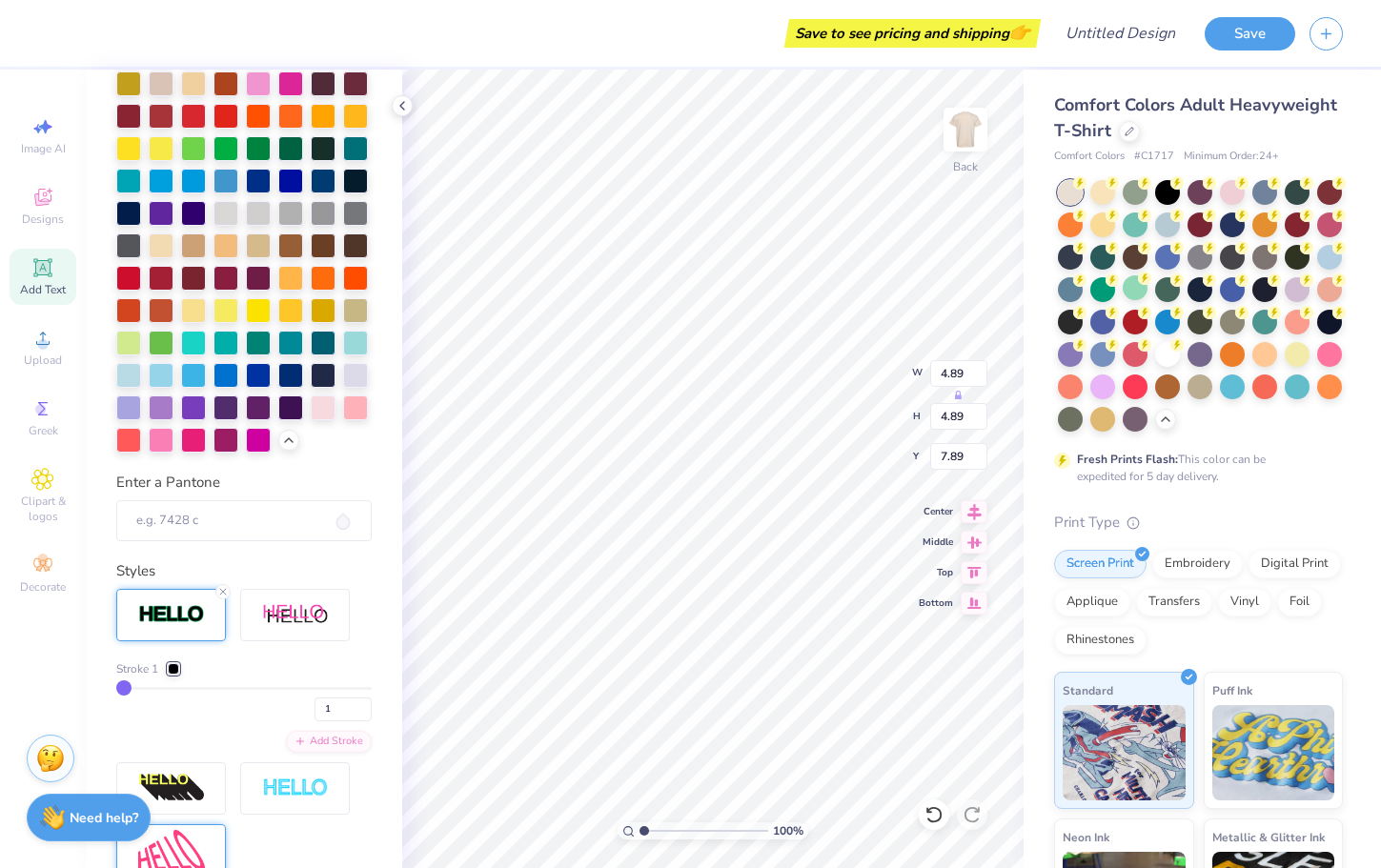 scroll, scrollTop: 596, scrollLeft: 0, axis: vertical 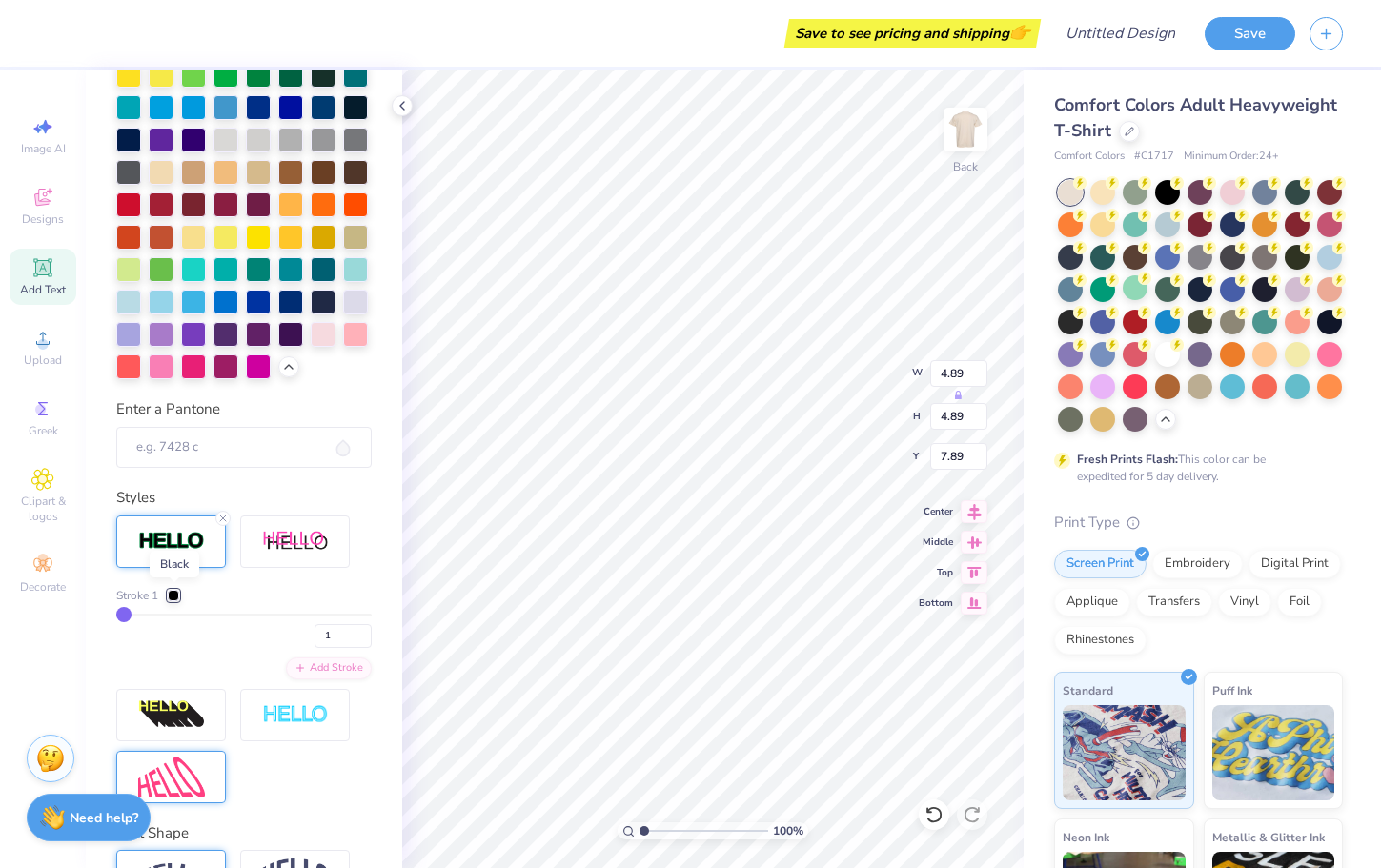 click at bounding box center [173, 595] 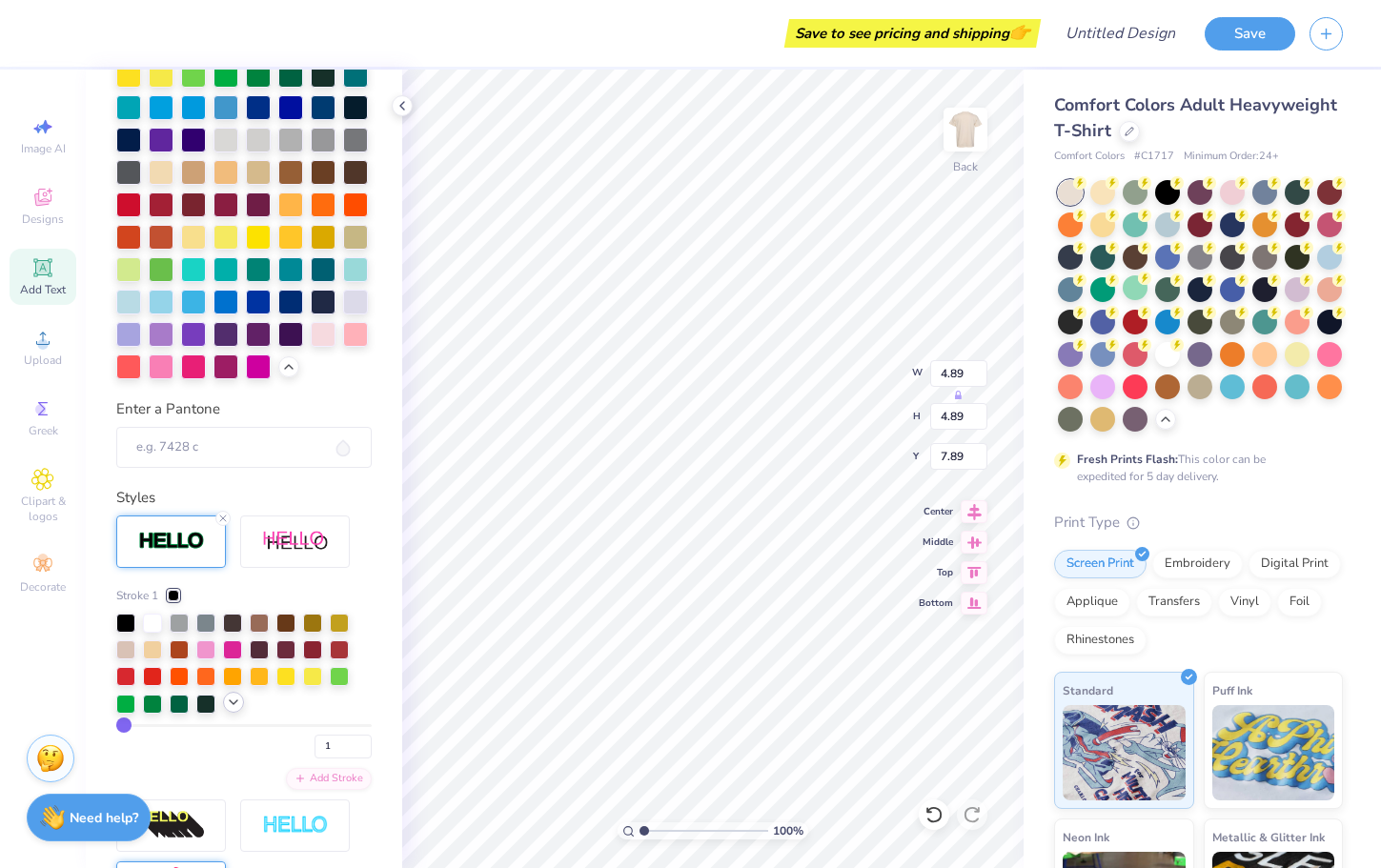 click at bounding box center [234, 702] 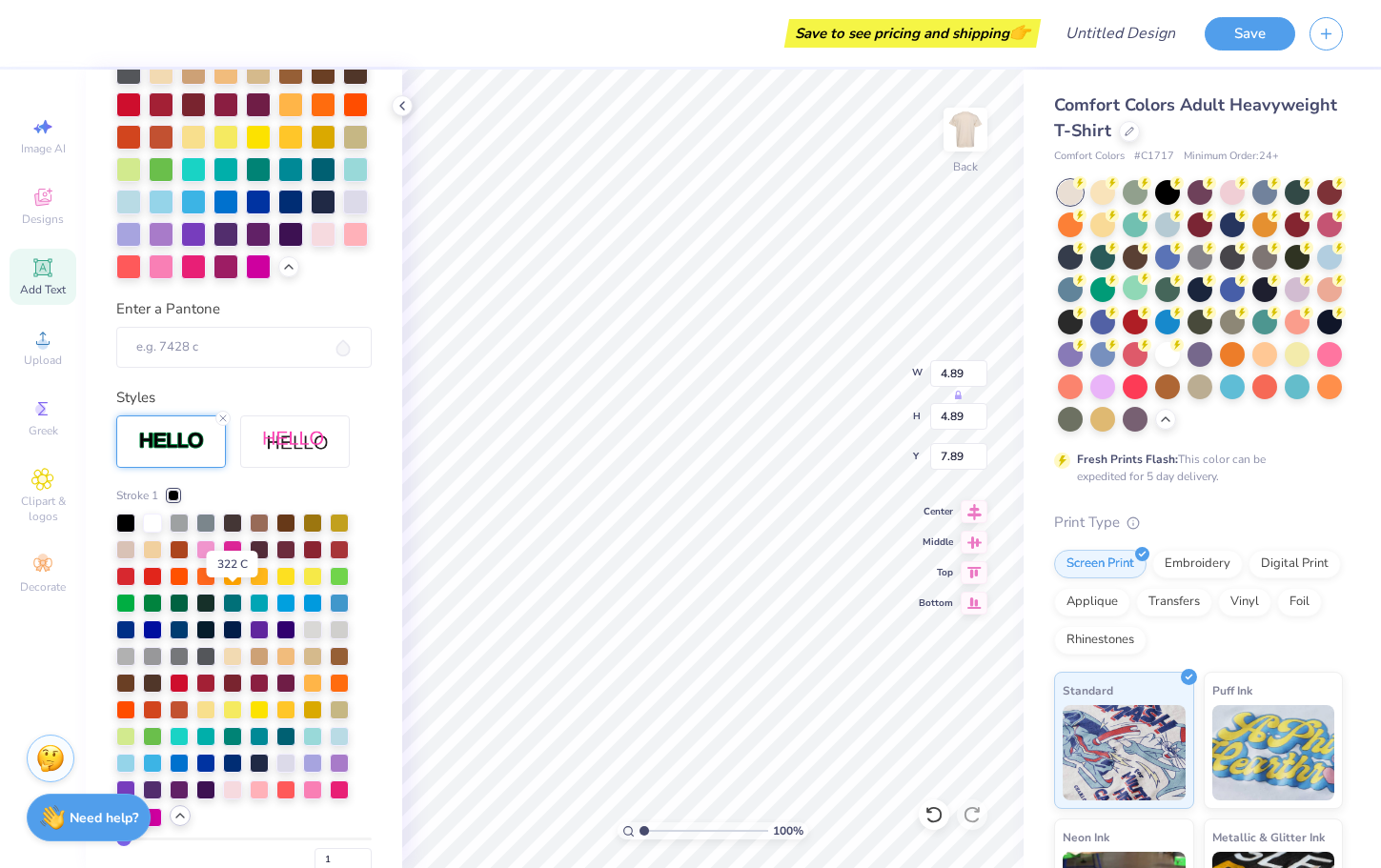 scroll, scrollTop: 698, scrollLeft: 0, axis: vertical 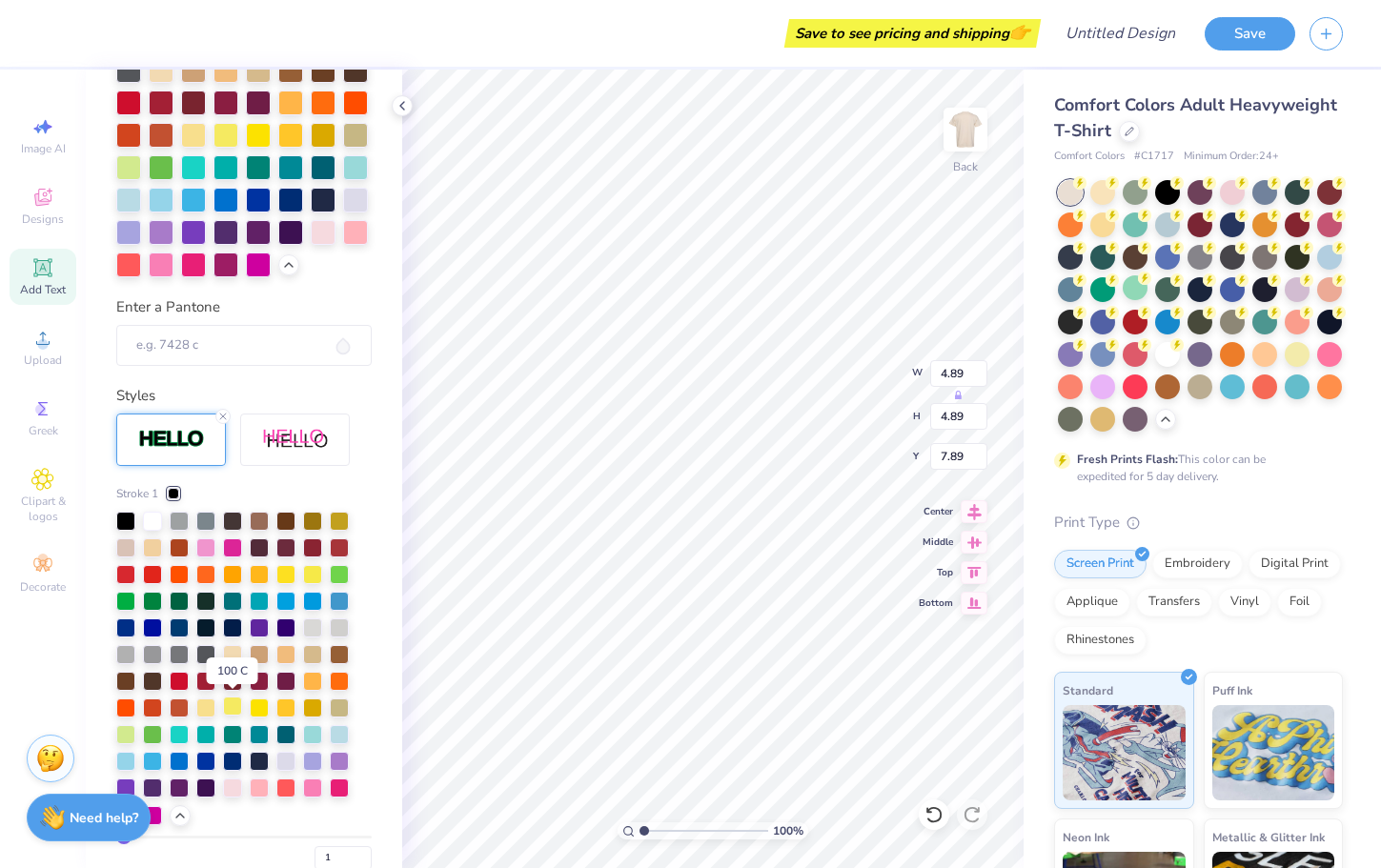 click at bounding box center (233, 706) 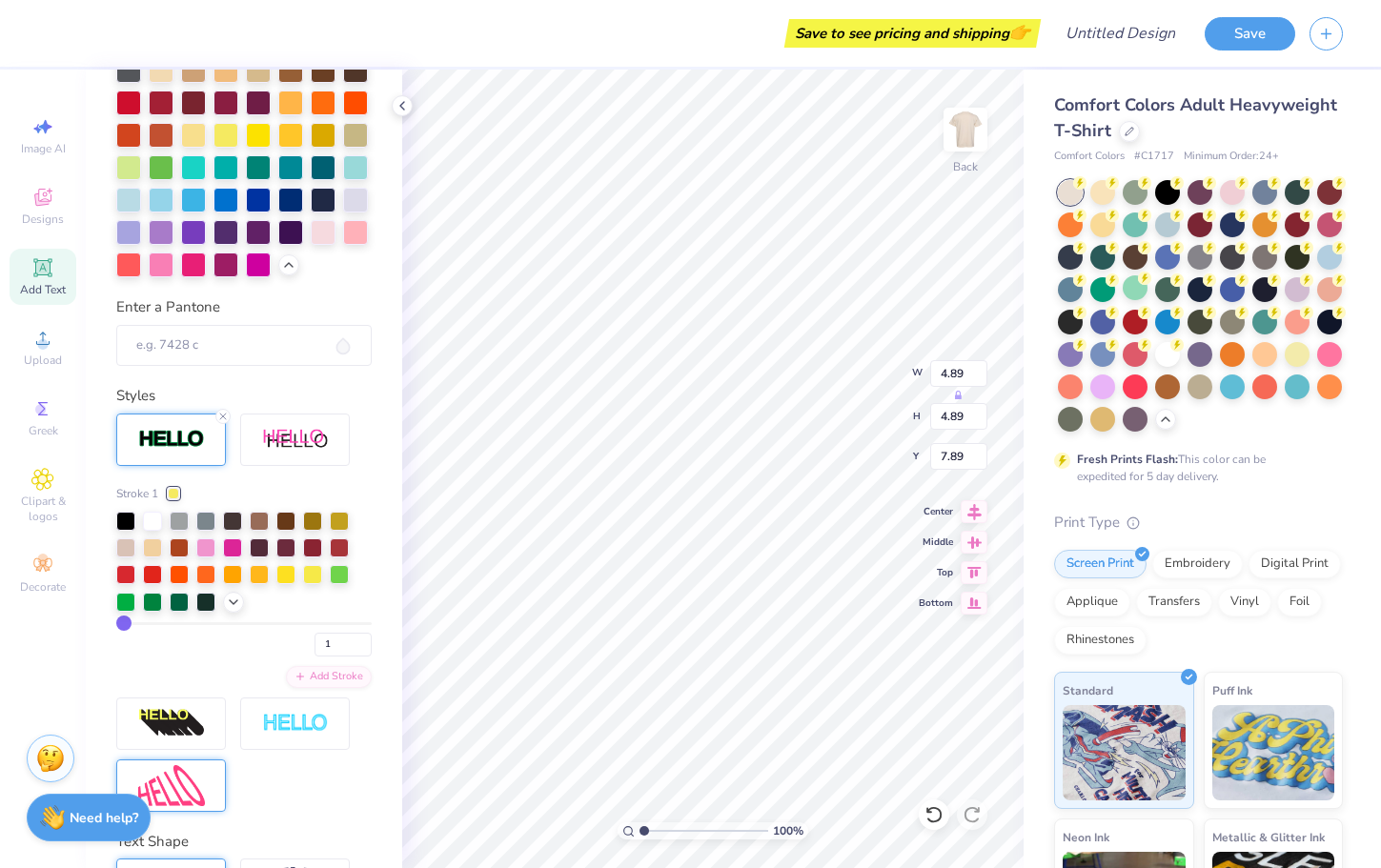 scroll, scrollTop: 826, scrollLeft: 0, axis: vertical 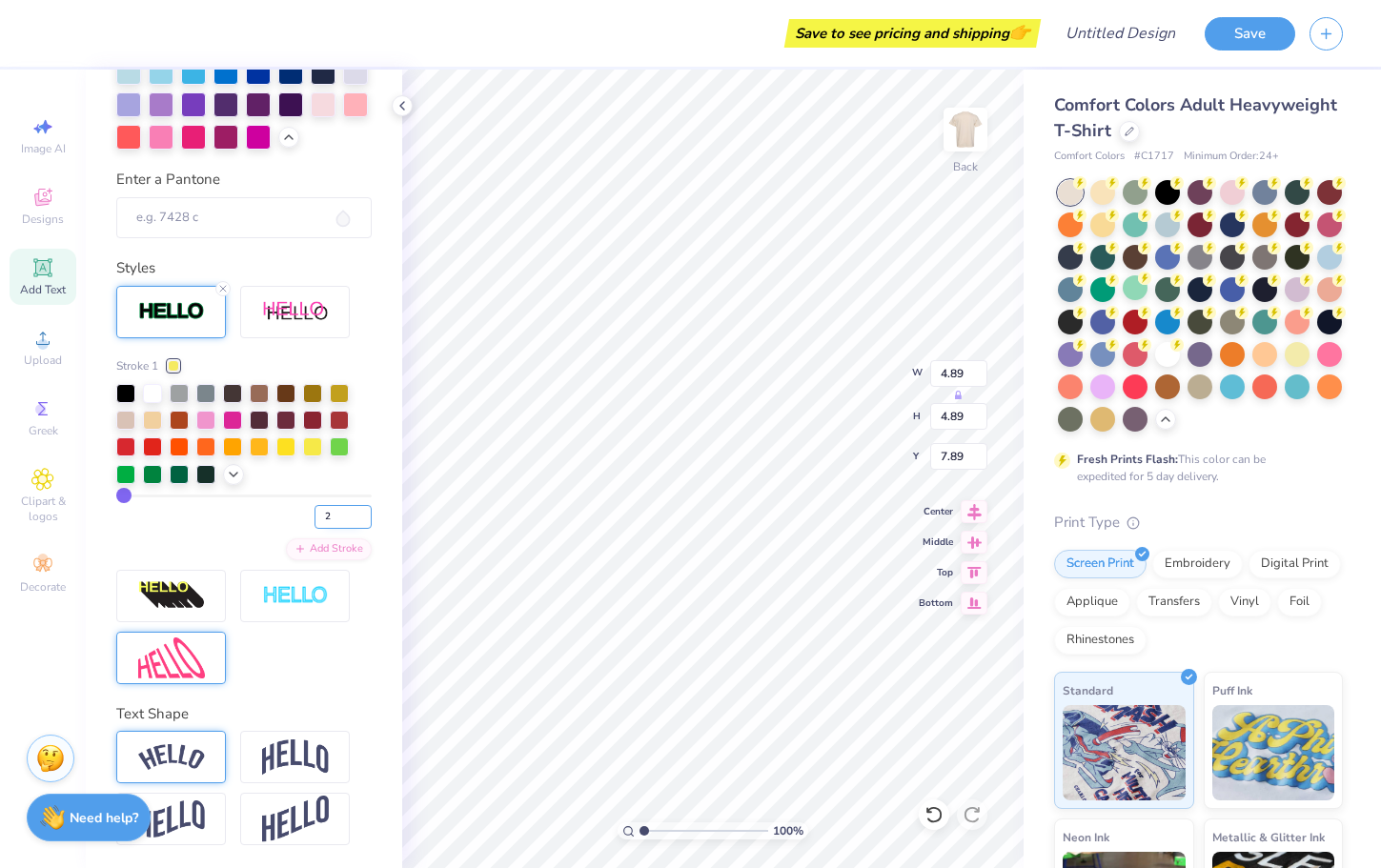 click on "2" at bounding box center [343, 516] 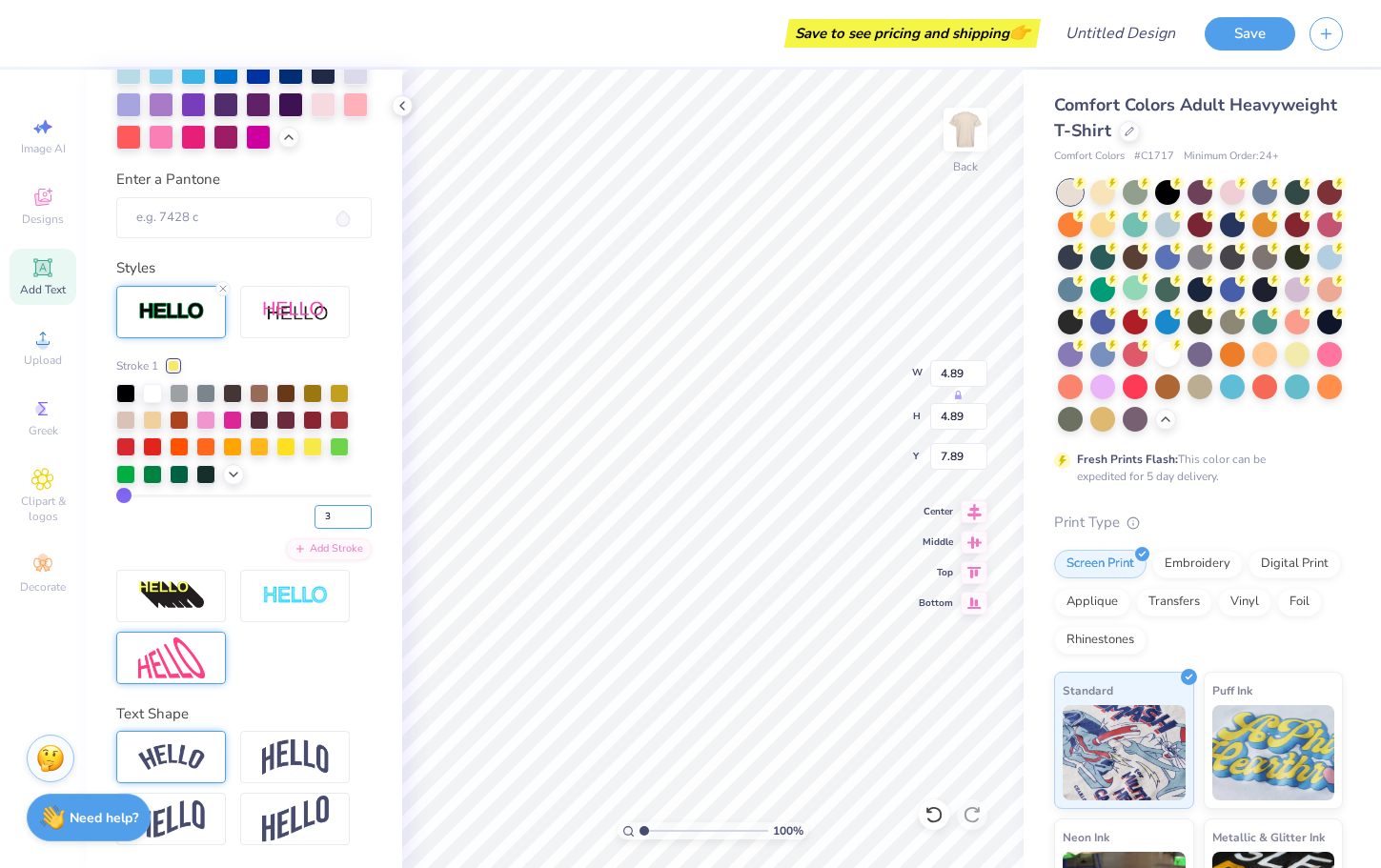click on "3" at bounding box center [343, 516] 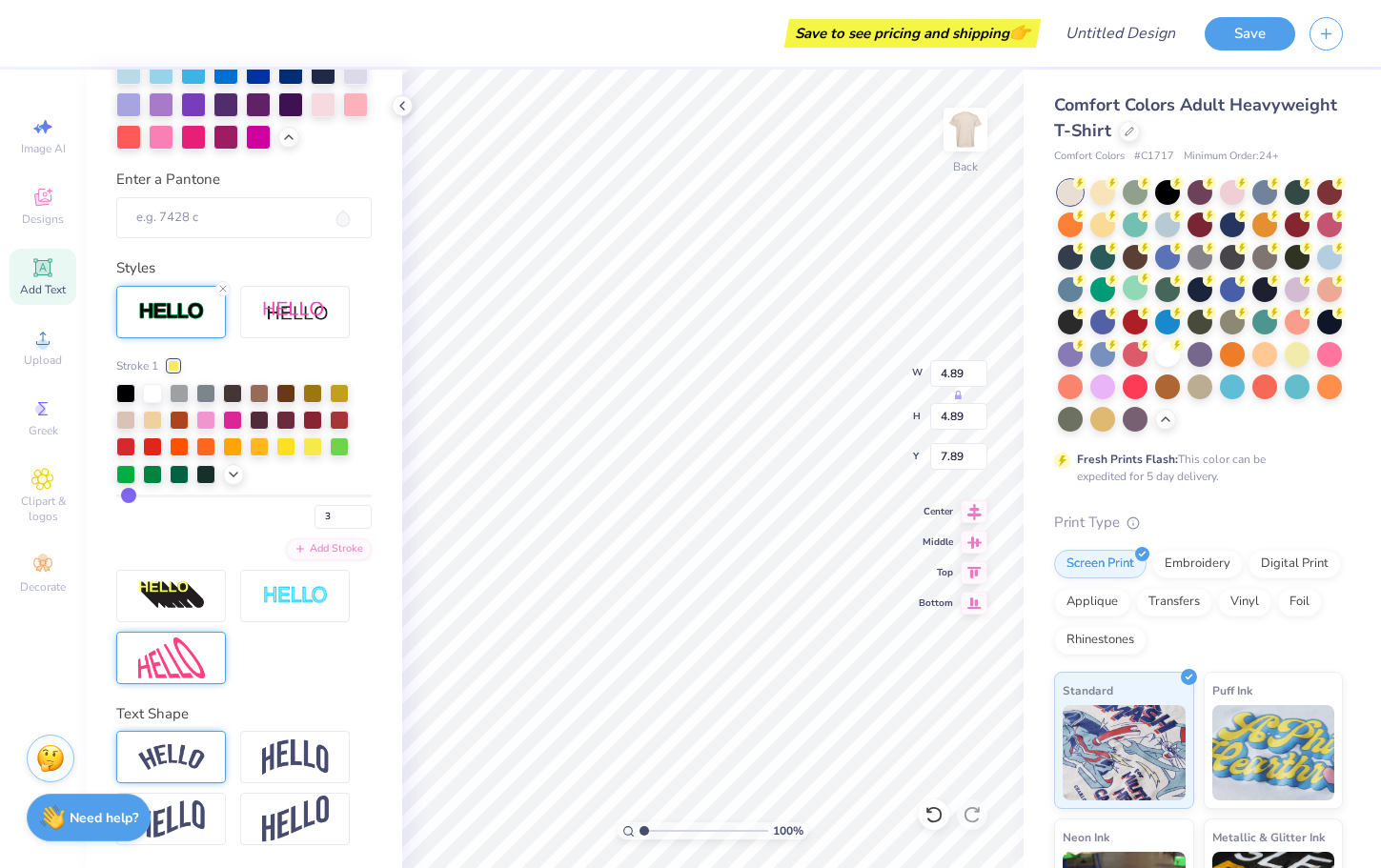 click on "Stroke 1 3  Add Stroke" at bounding box center [244, 458] 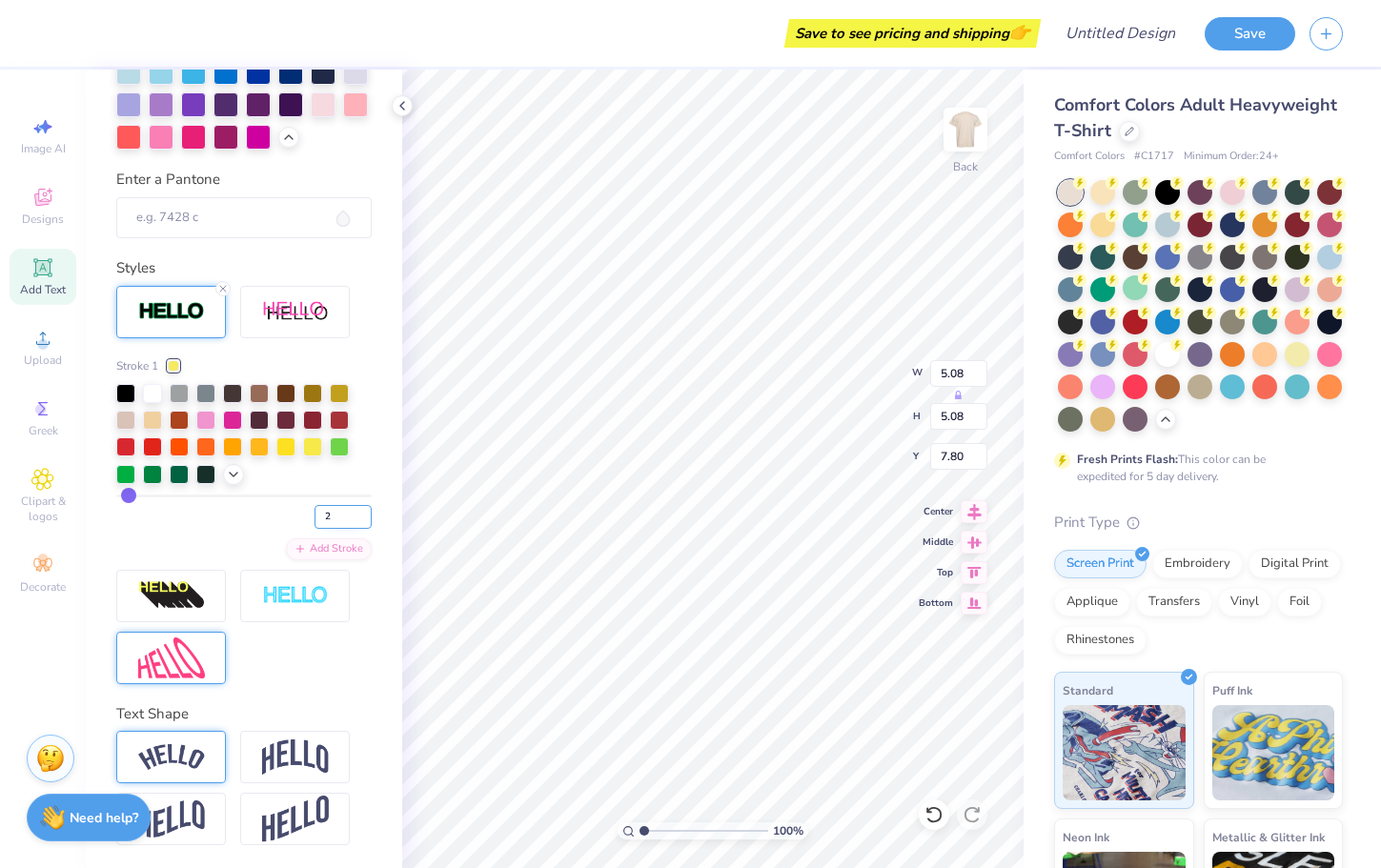 click on "2" at bounding box center [343, 516] 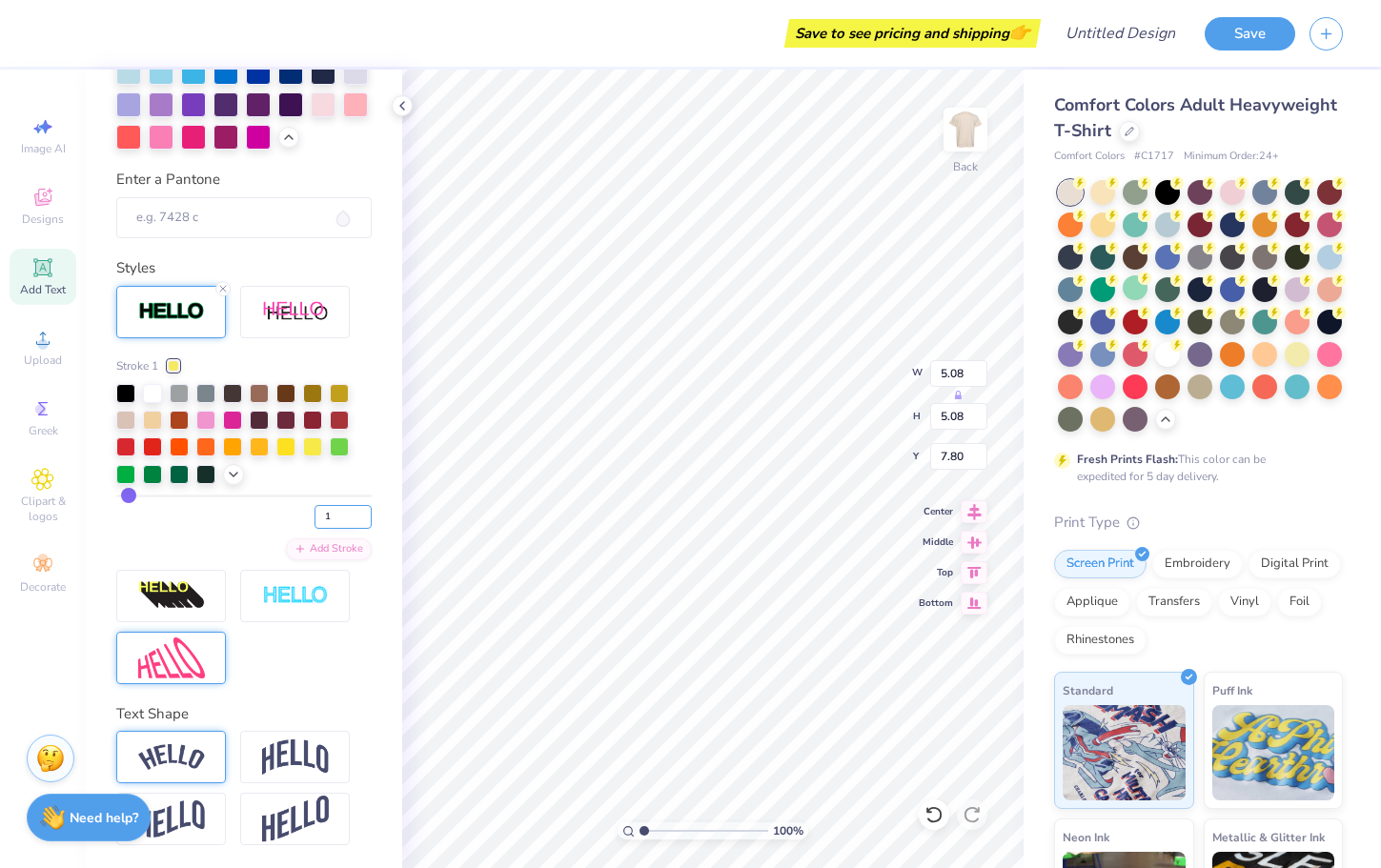 click on "1" at bounding box center [343, 516] 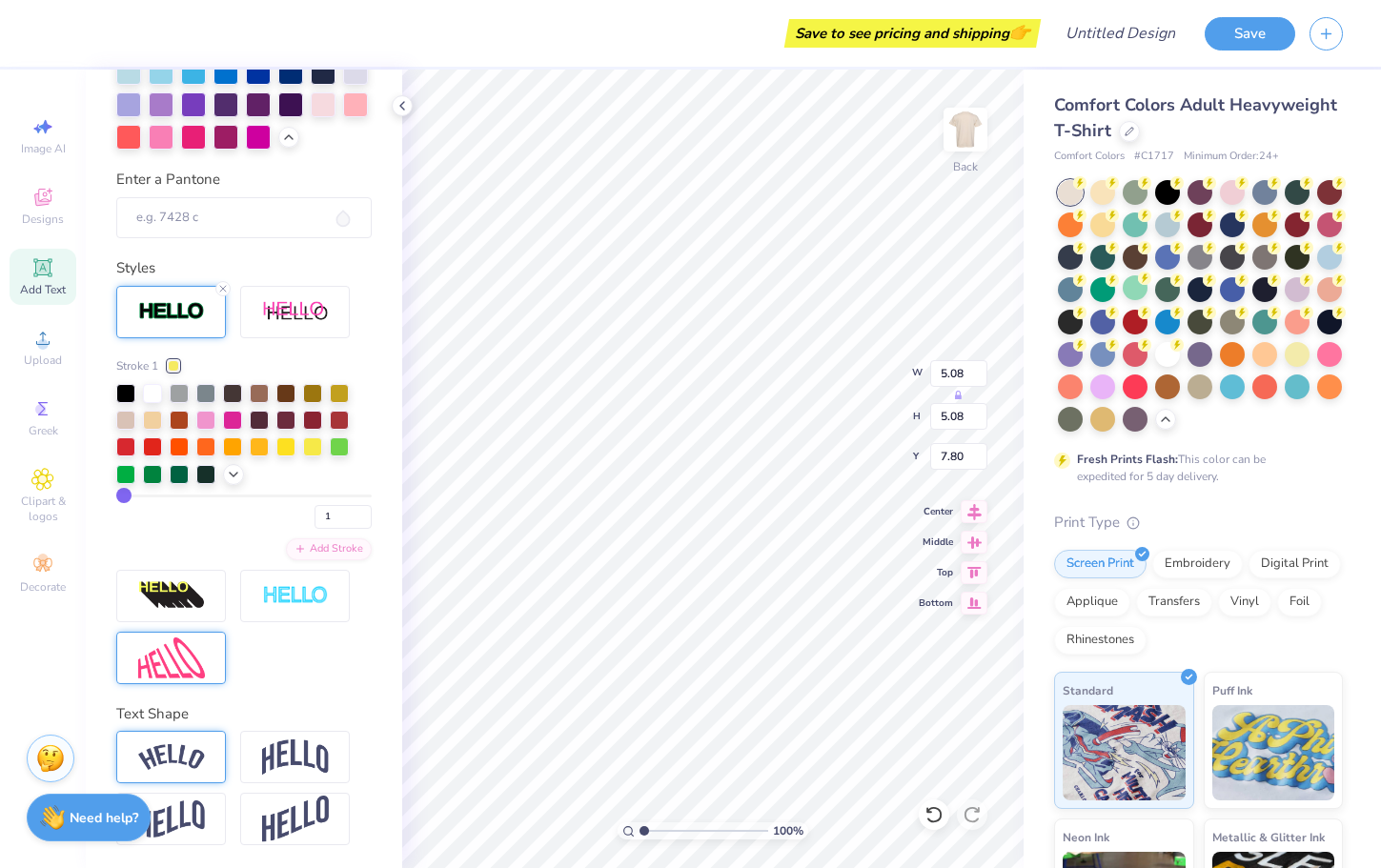 click on "1" at bounding box center (244, 512) 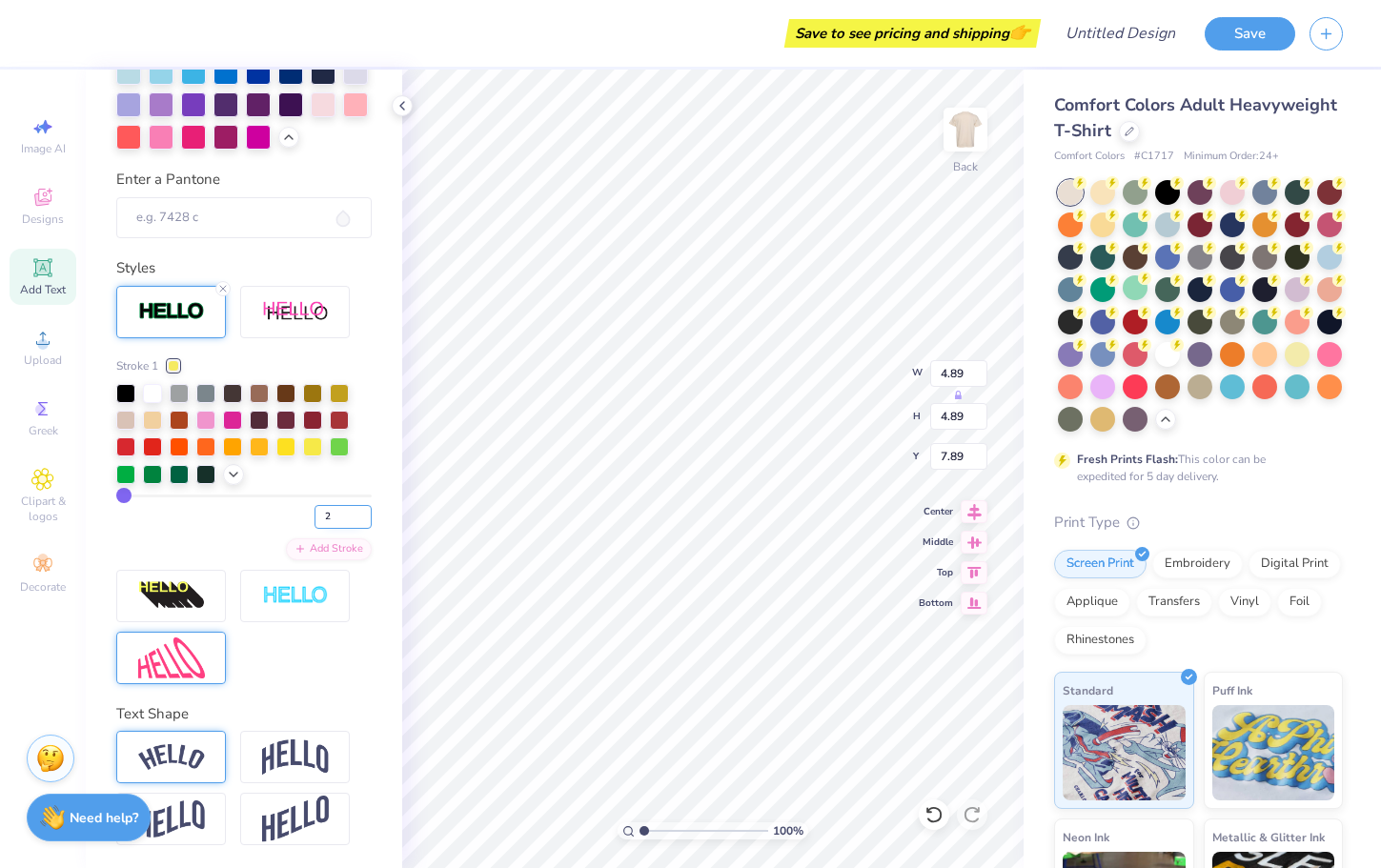 click on "2" at bounding box center [343, 516] 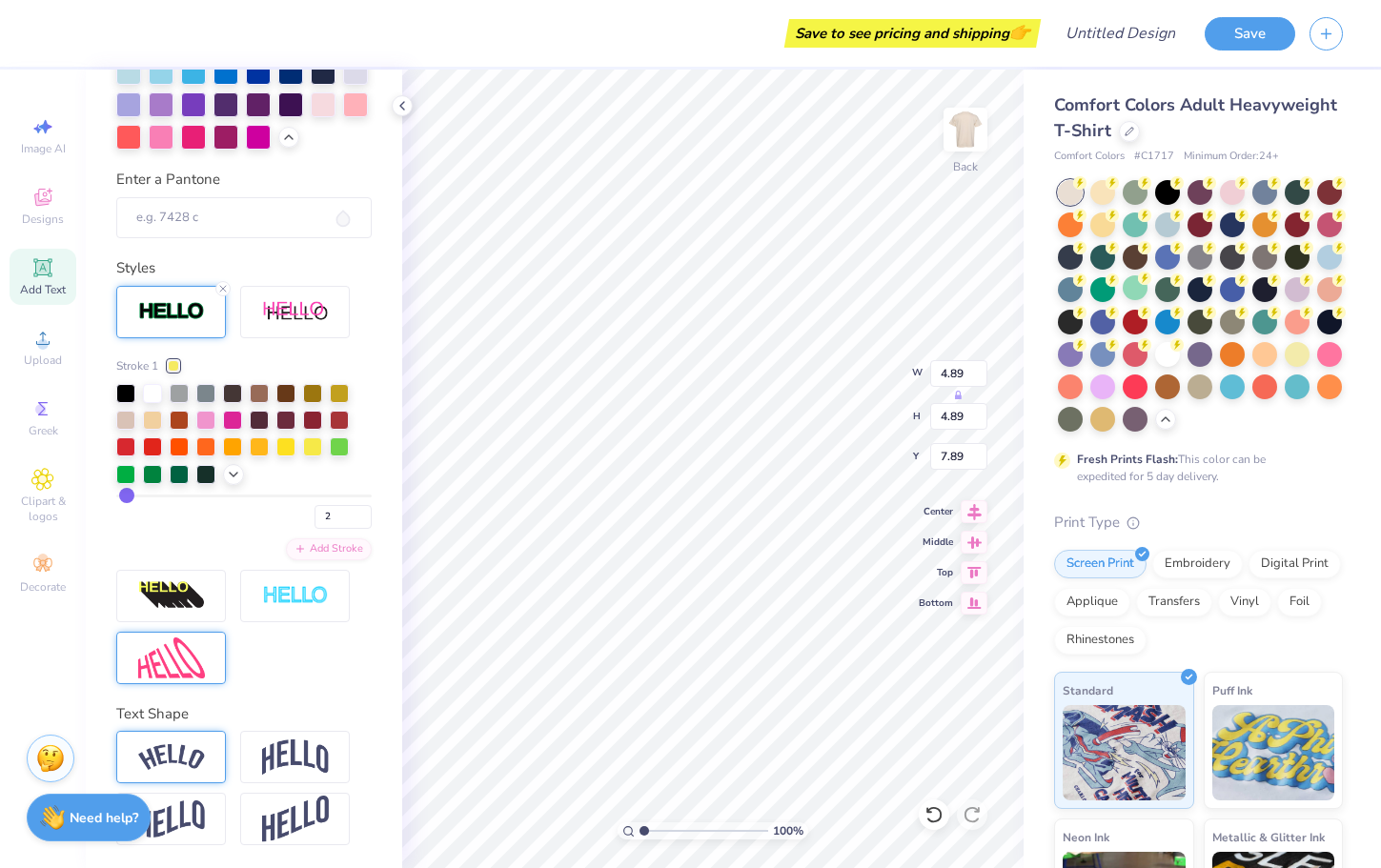click on "2" at bounding box center [244, 512] 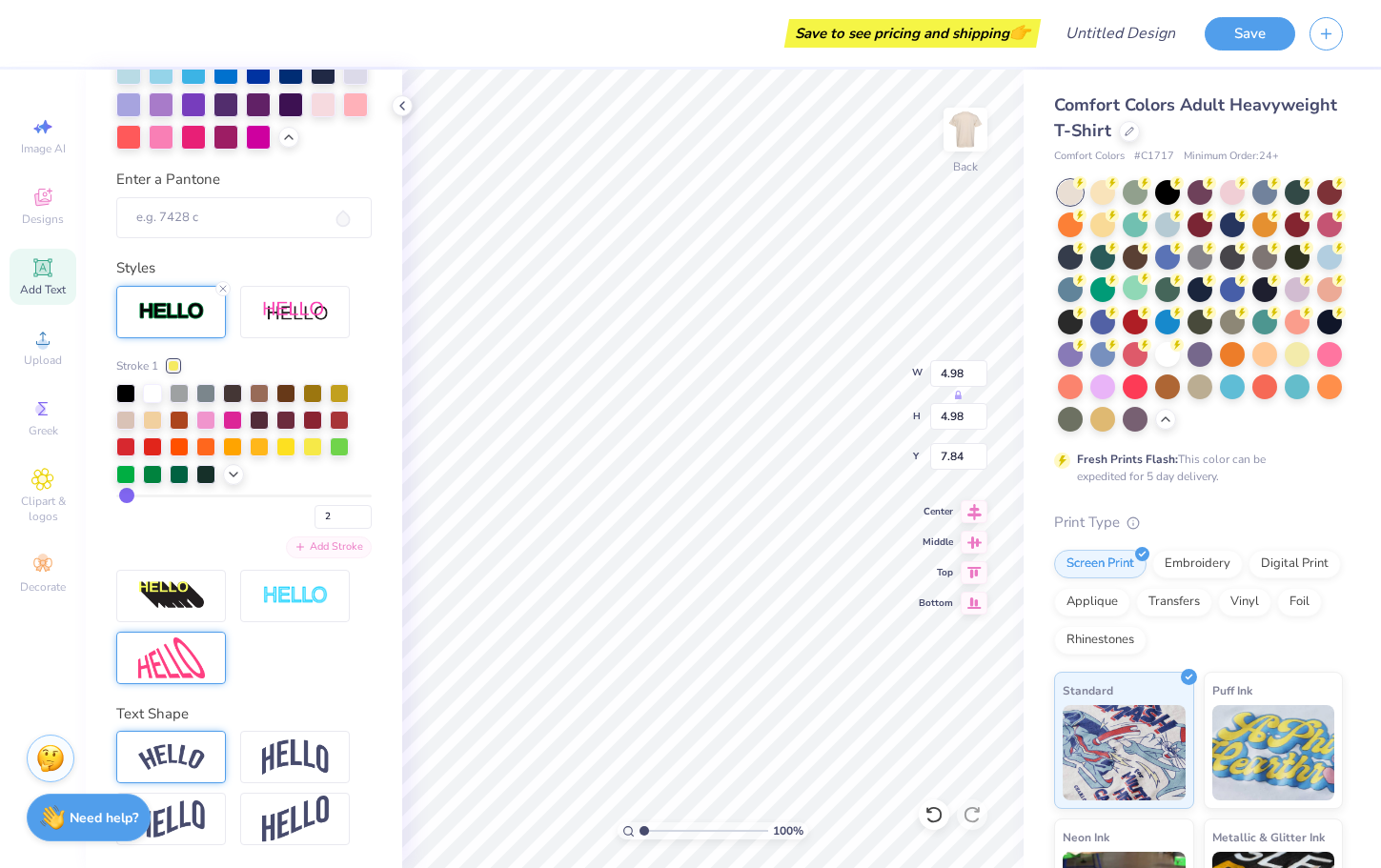 click on "Add Stroke" at bounding box center (329, 547) 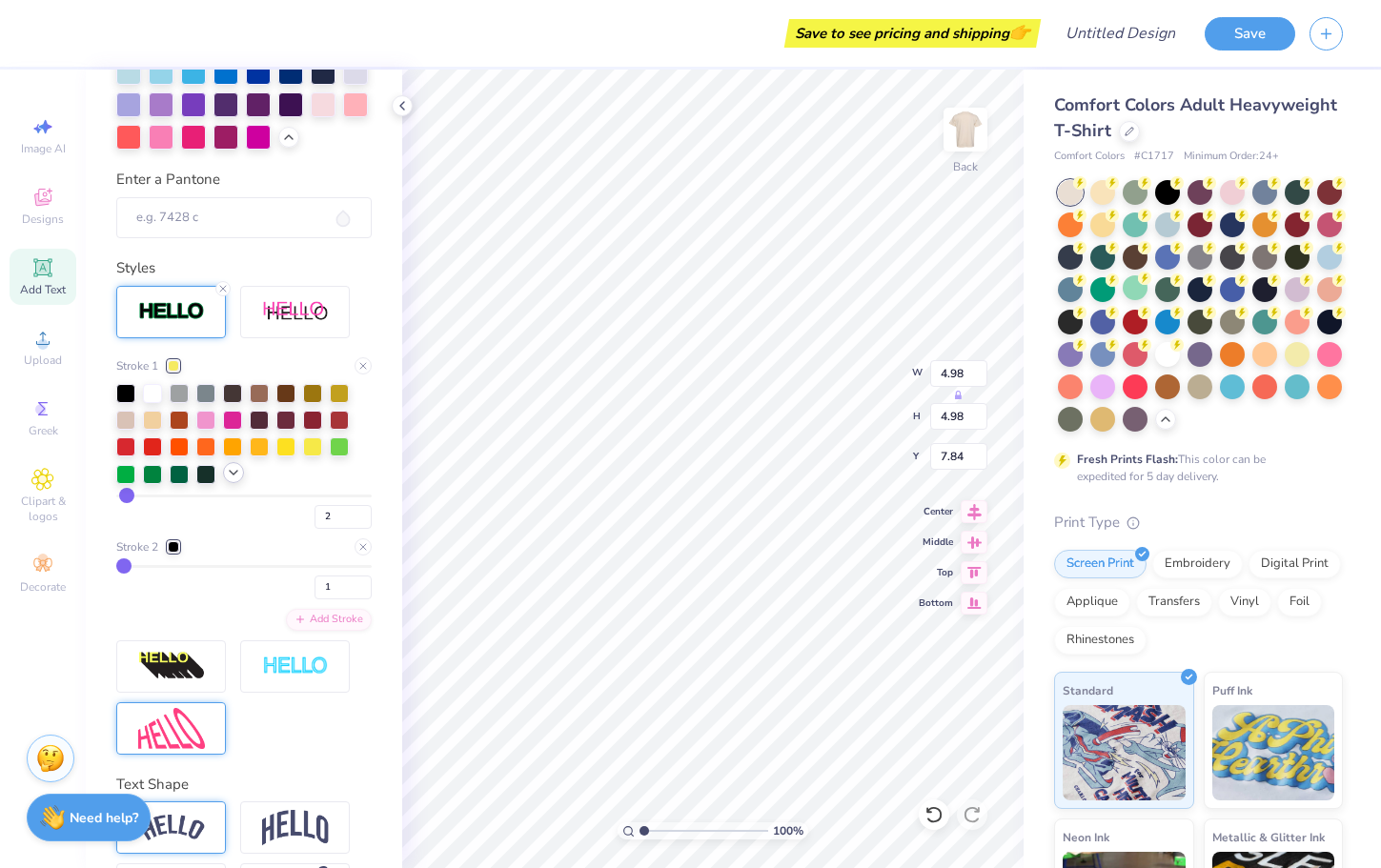 click at bounding box center [234, 473] 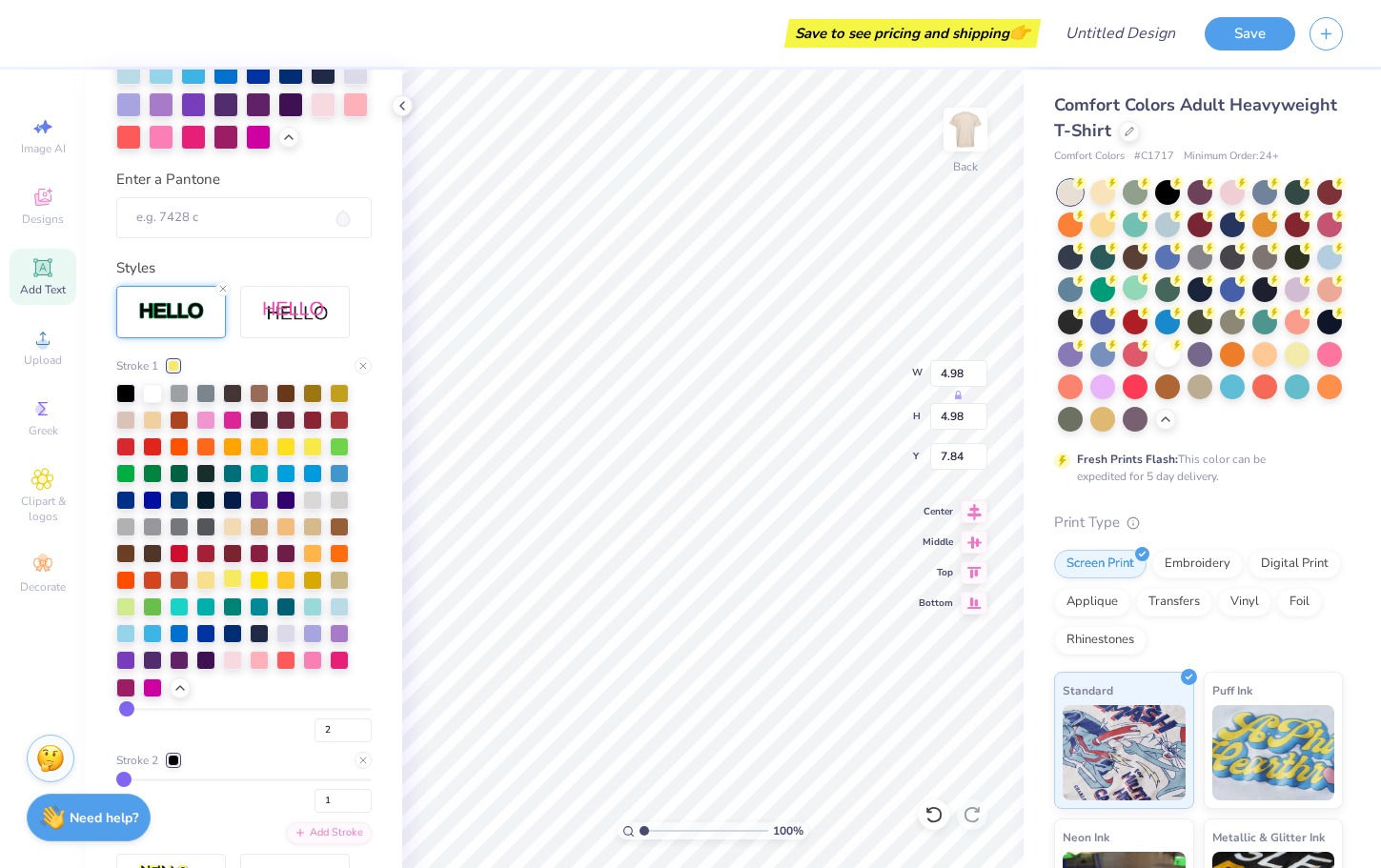 click at bounding box center [233, 578] 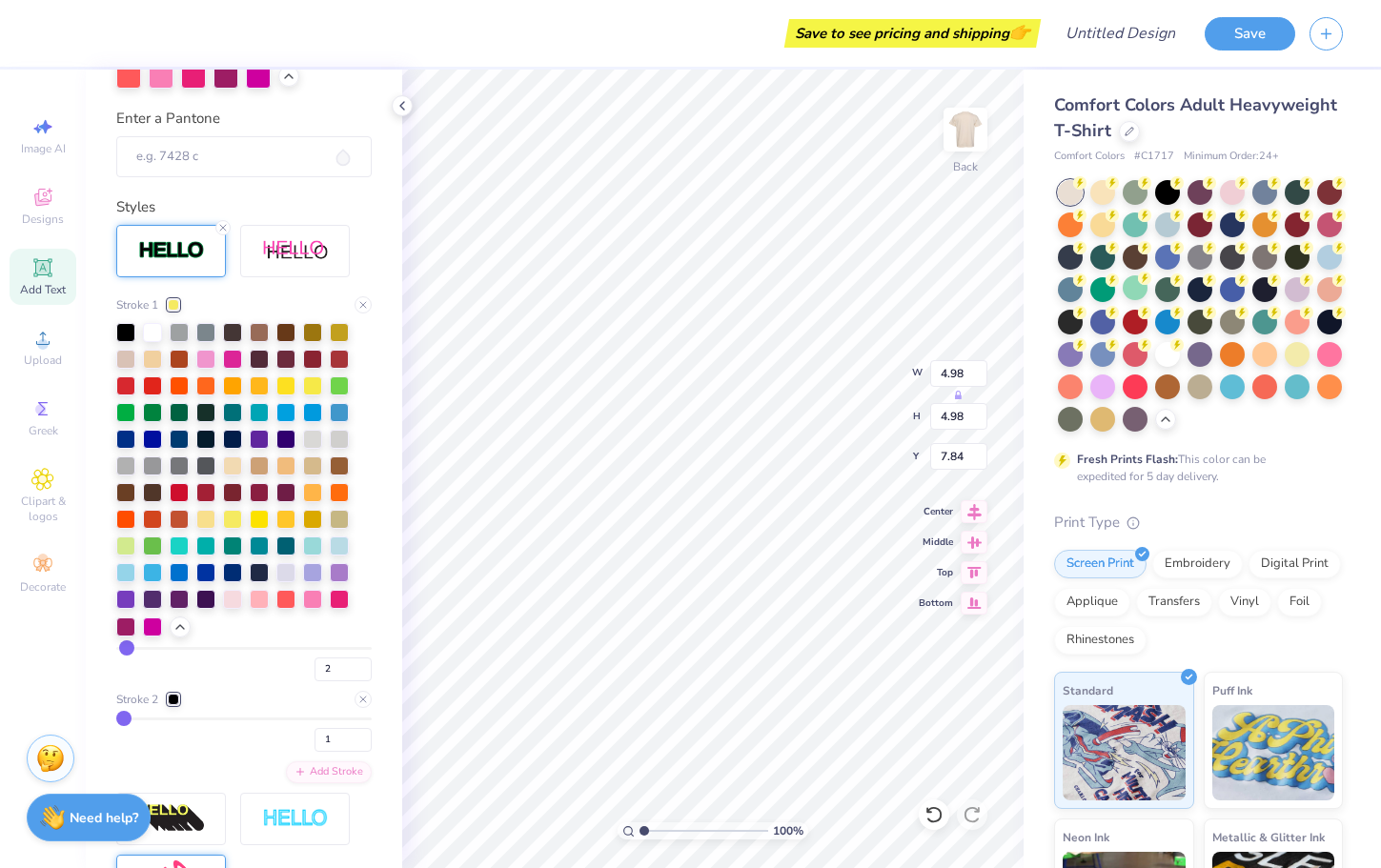 scroll, scrollTop: 893, scrollLeft: 0, axis: vertical 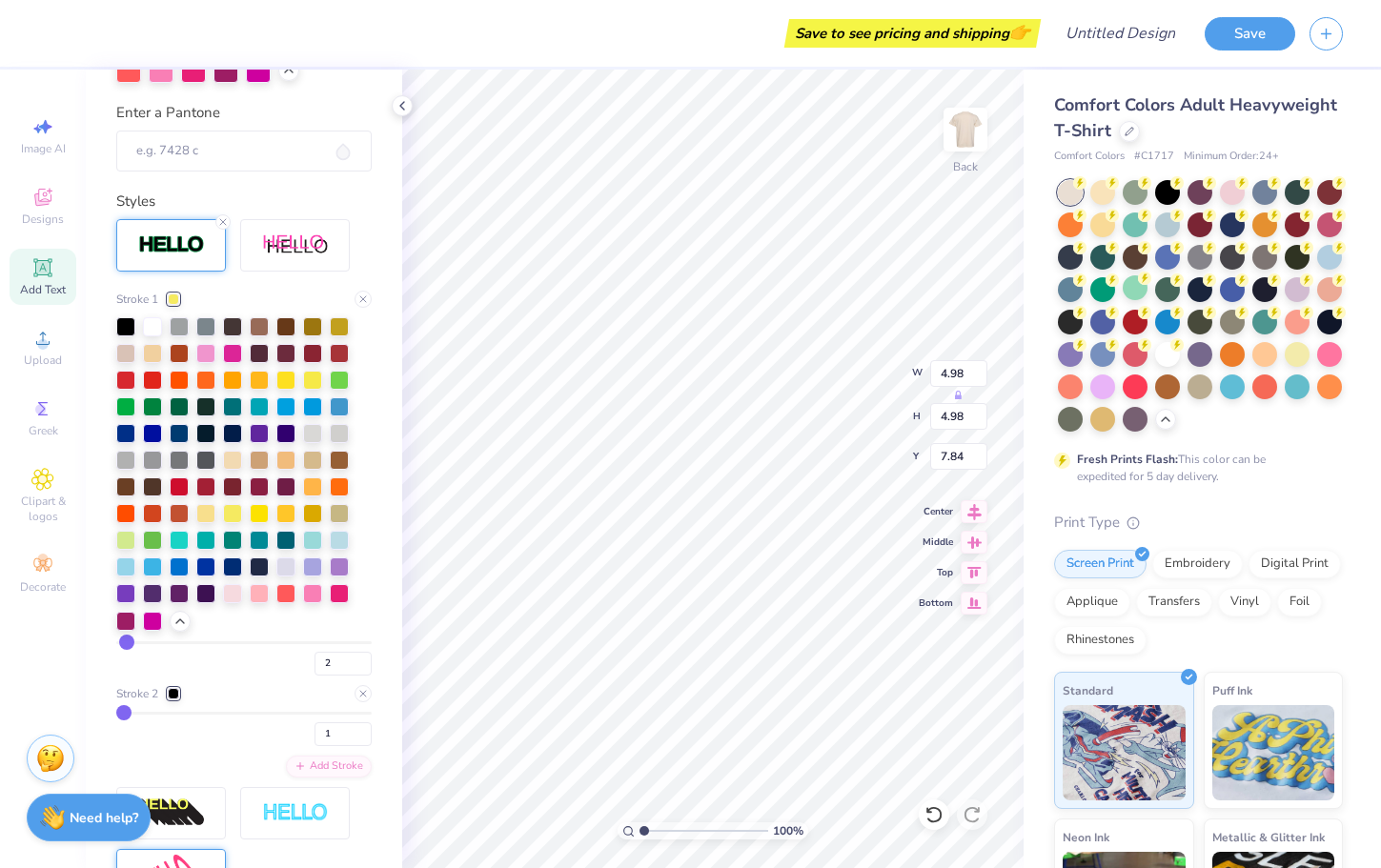 click at bounding box center [173, 694] 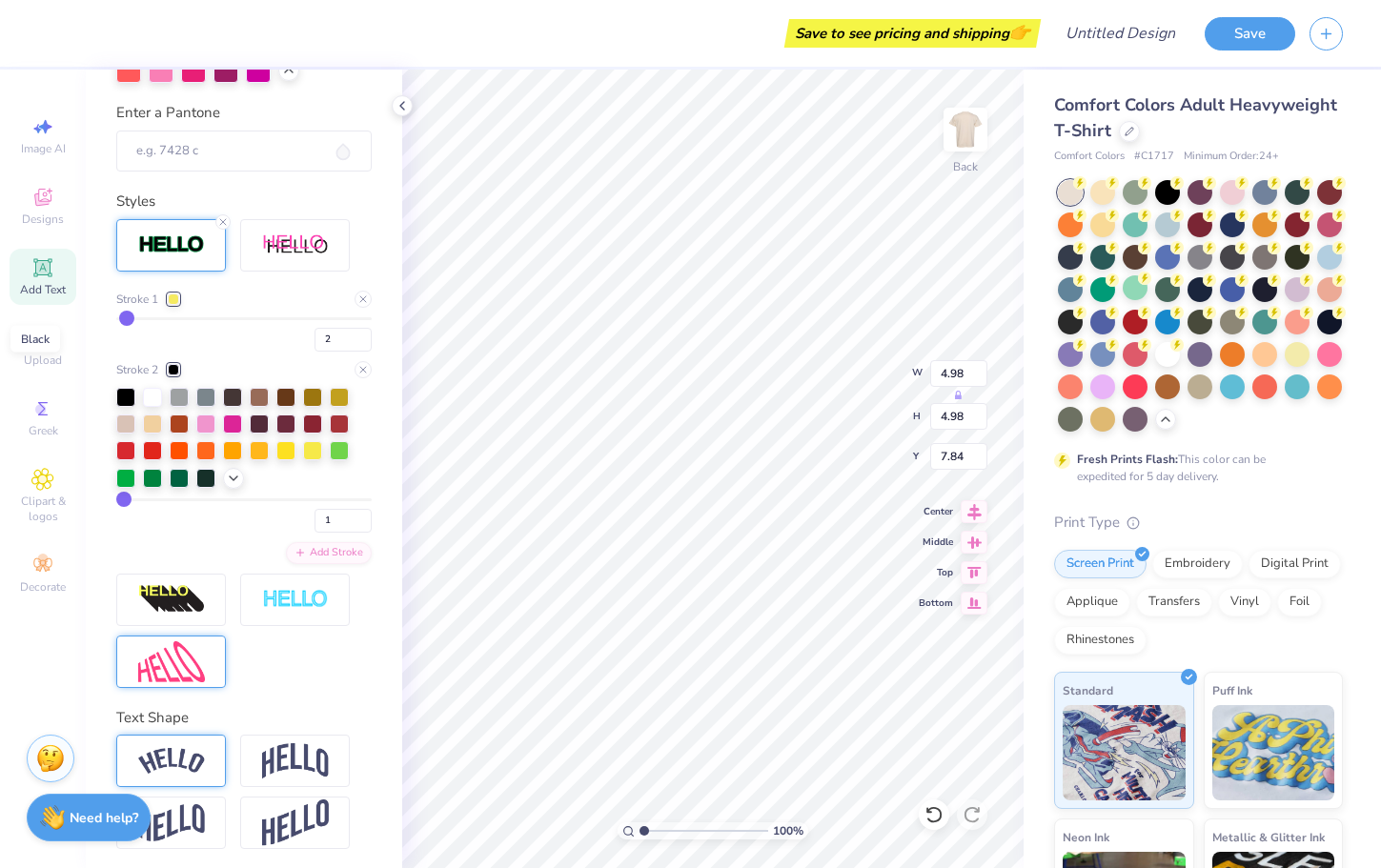 click at bounding box center (173, 370) 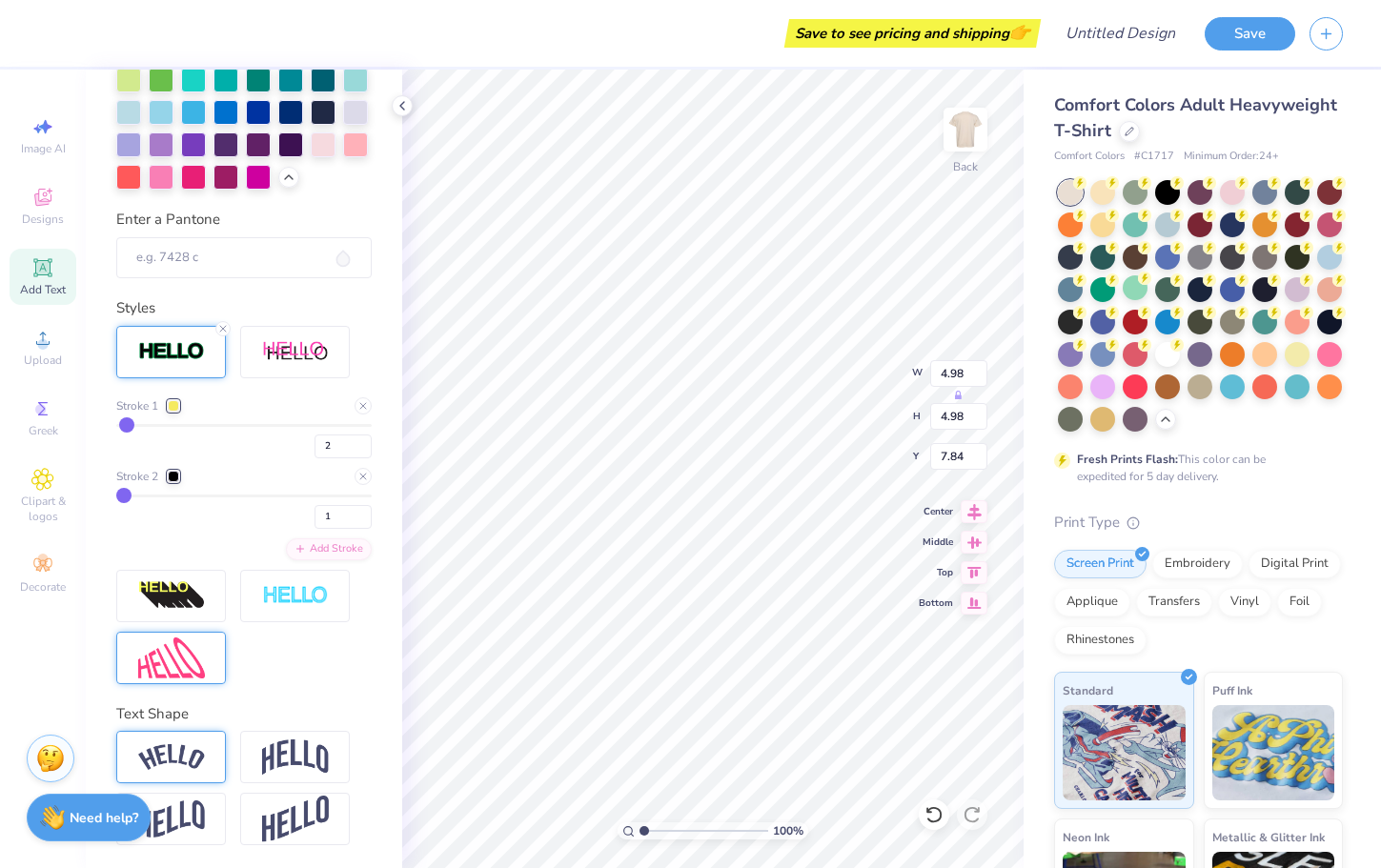 click at bounding box center (173, 476) 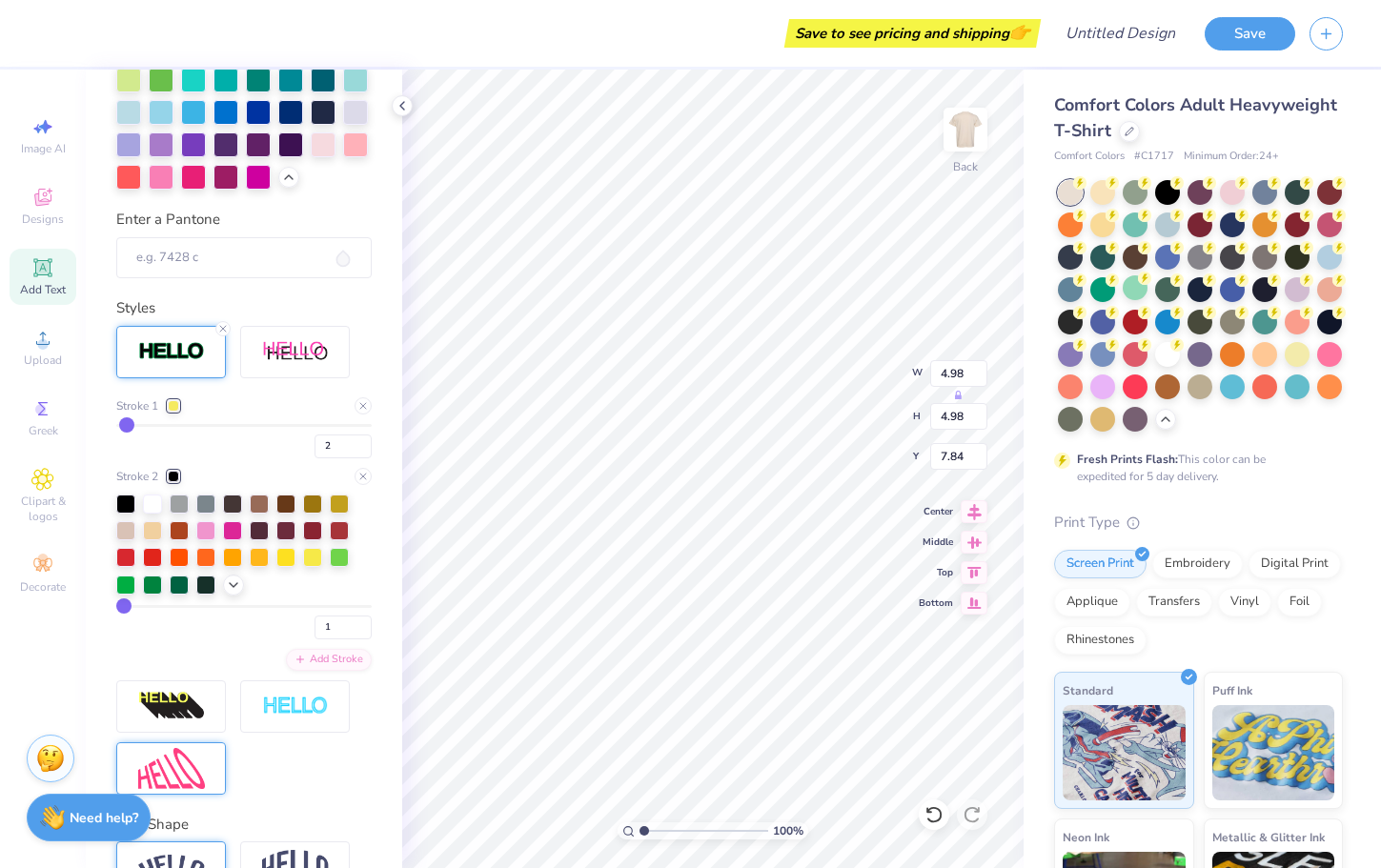 scroll, scrollTop: 893, scrollLeft: 0, axis: vertical 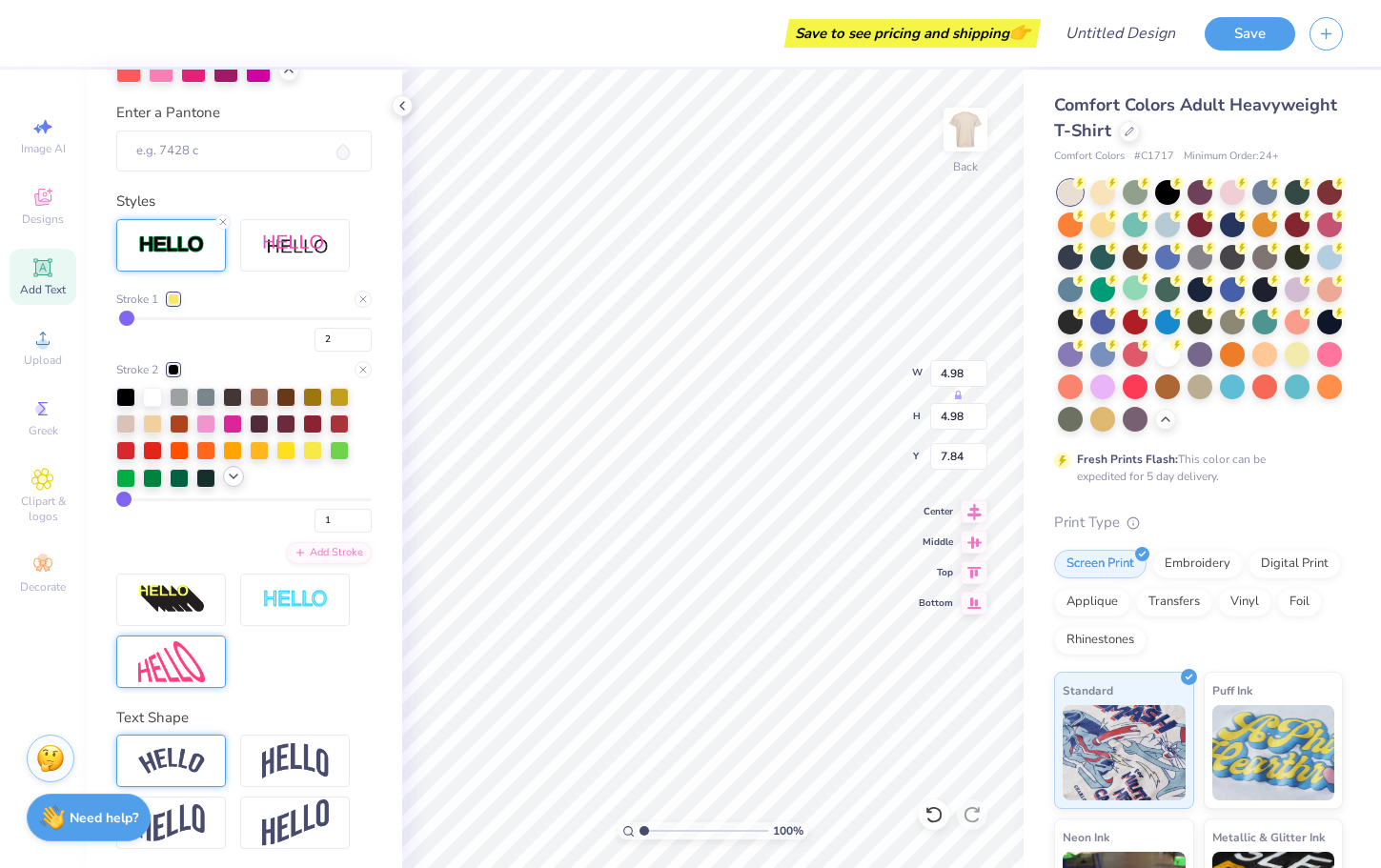 click at bounding box center [234, 476] 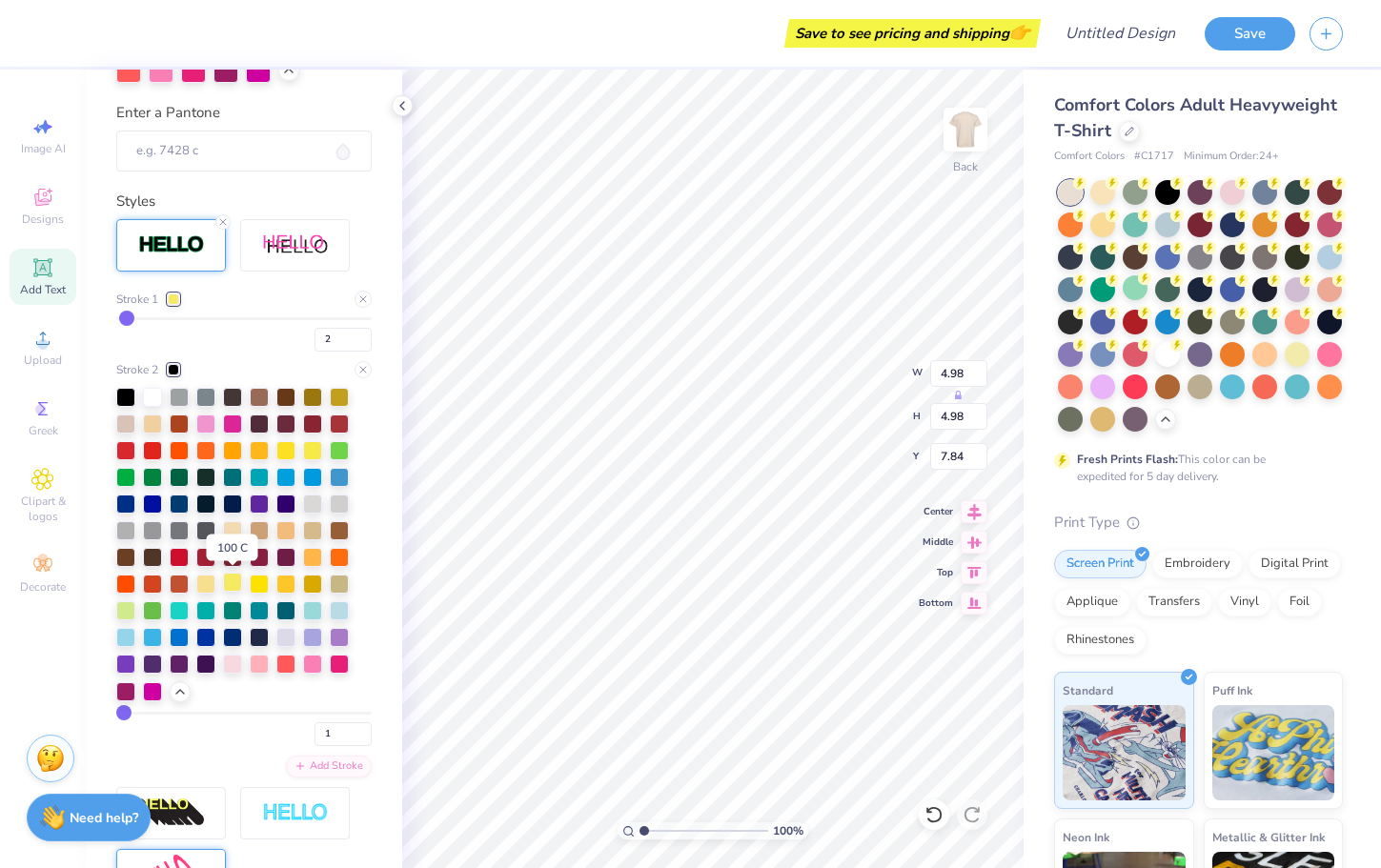 click at bounding box center (233, 582) 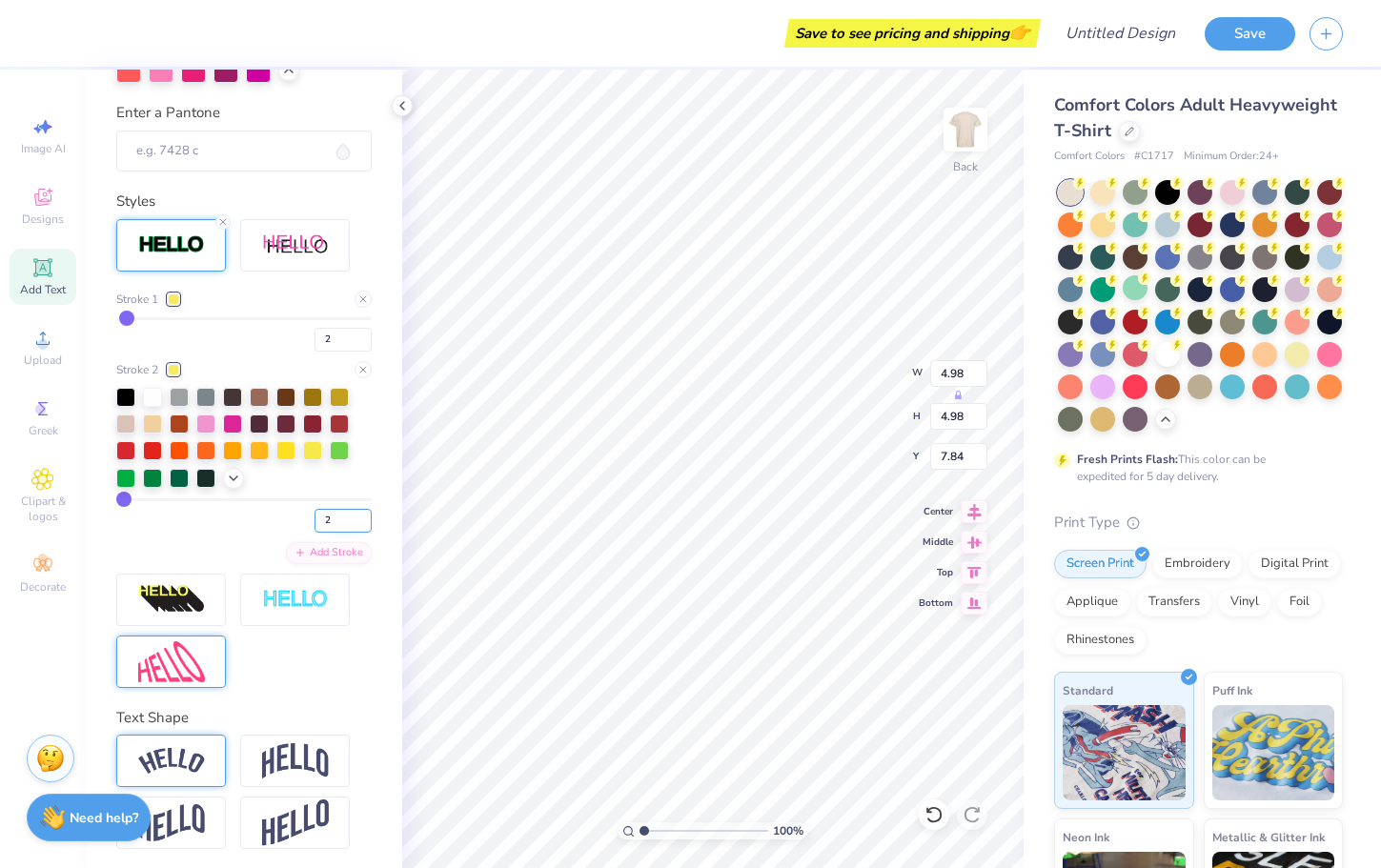 click on "2" at bounding box center [343, 520] 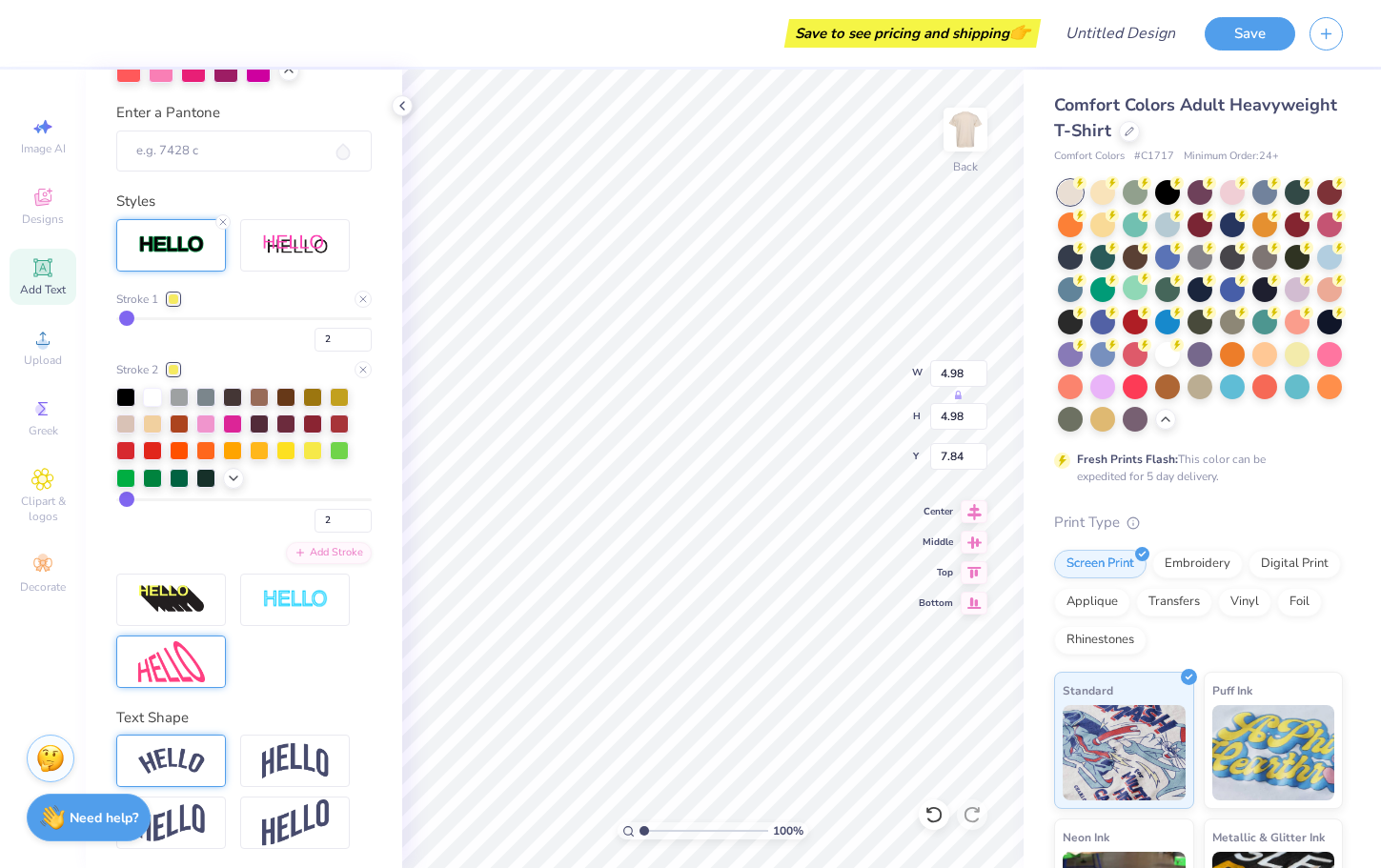 click on "Stroke 1 2 Stroke 2 2  Add Stroke" at bounding box center (244, 427) 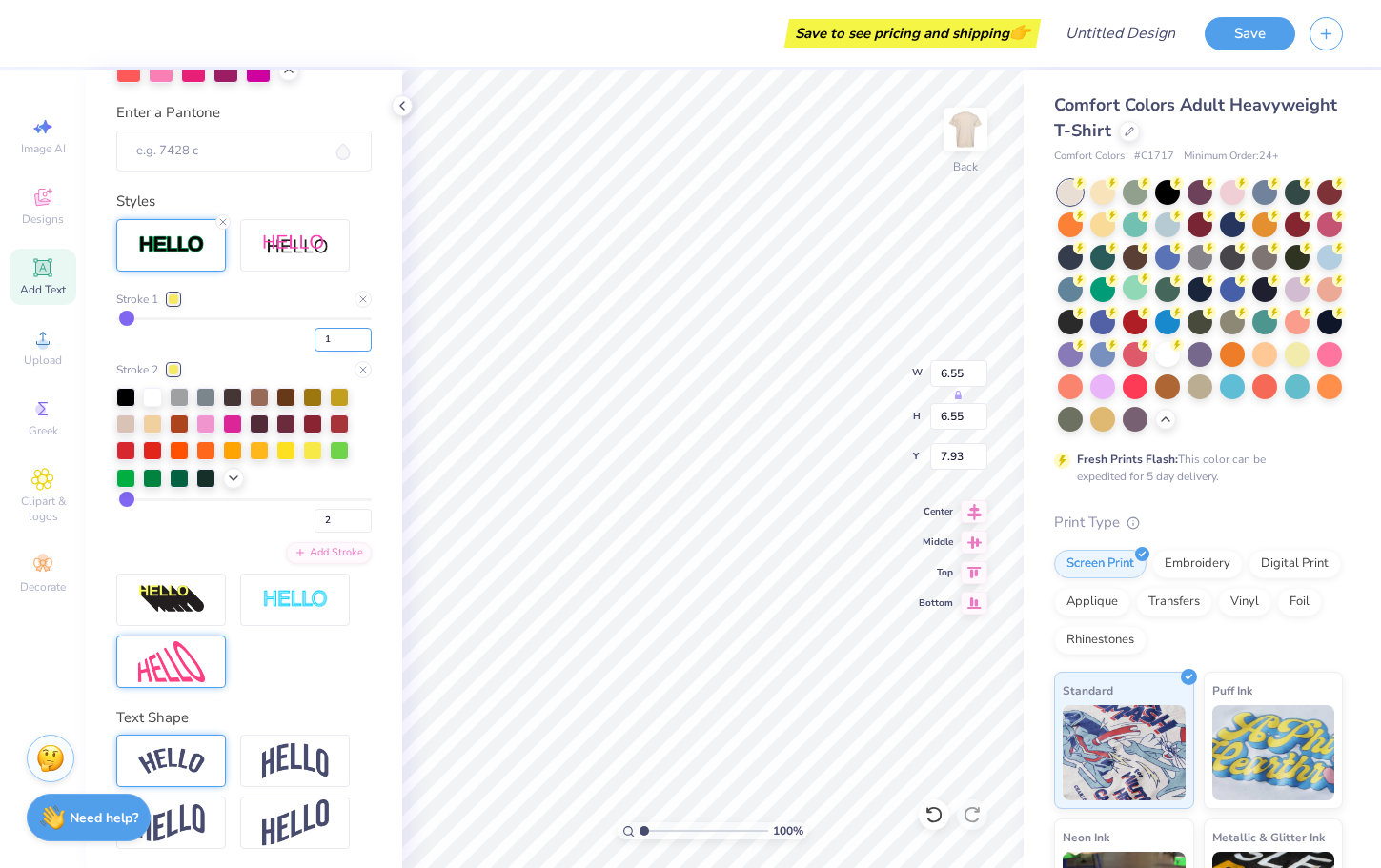 click on "1" at bounding box center [343, 339] 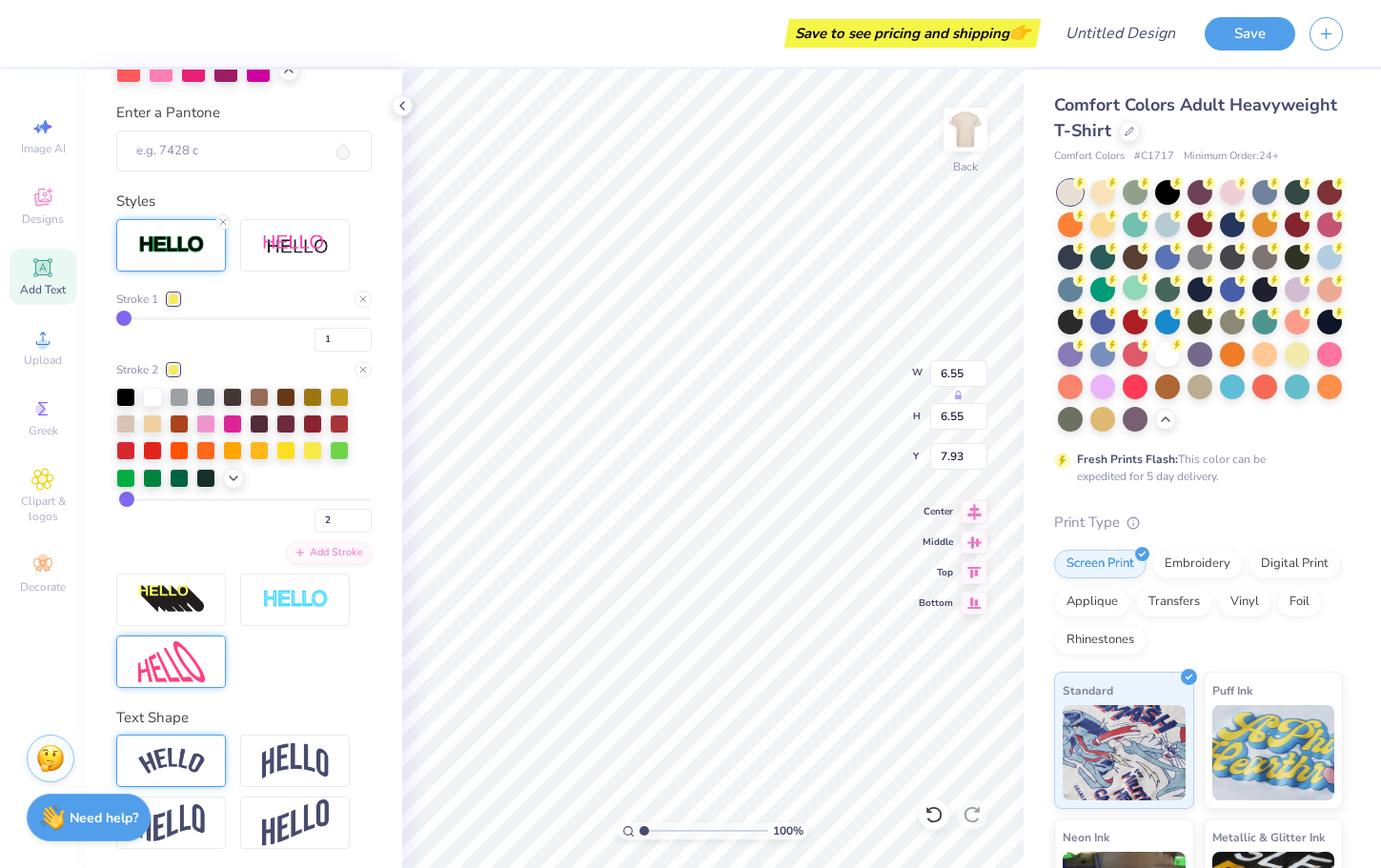 click on "1" at bounding box center (244, 334) 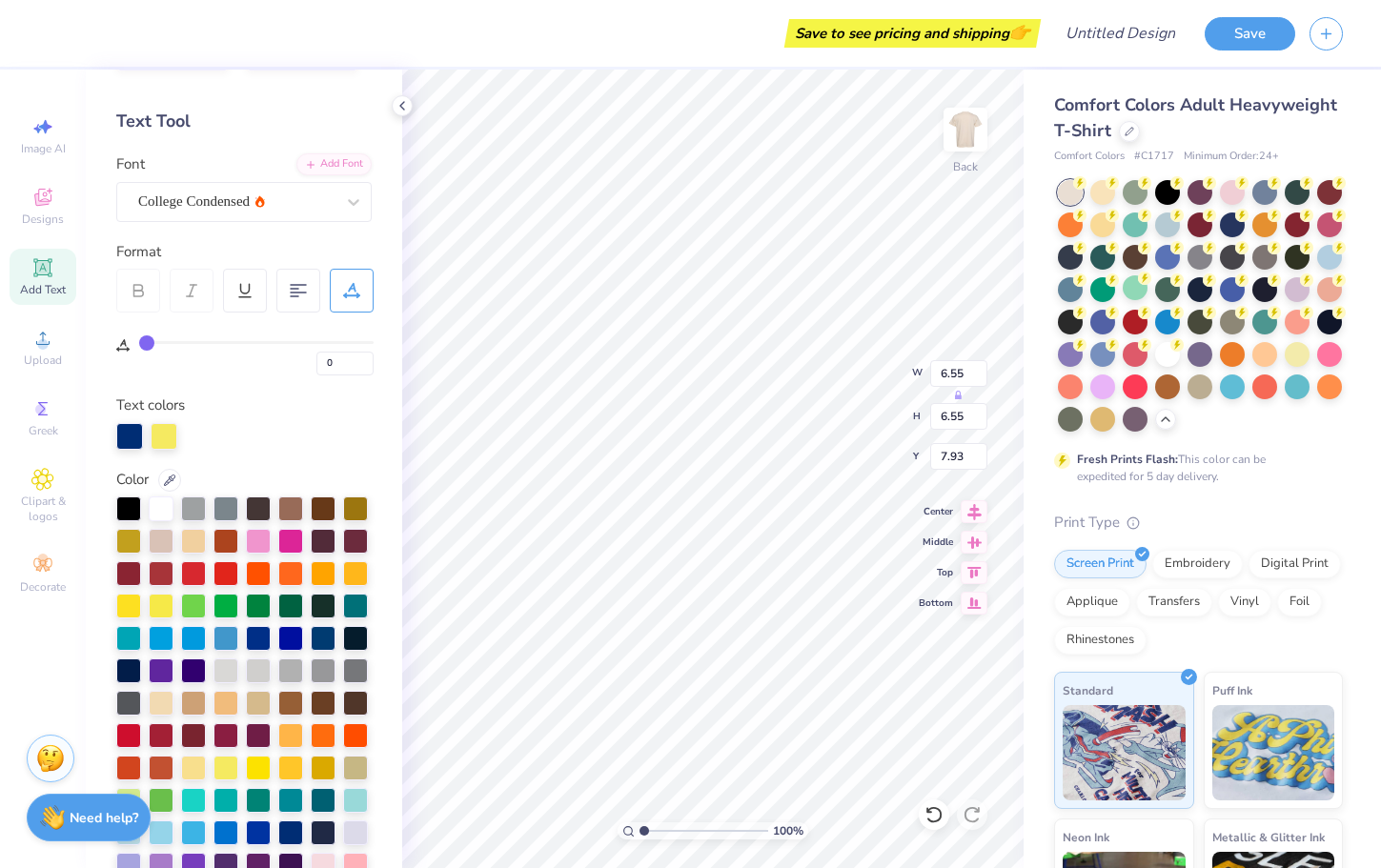 scroll, scrollTop: 40, scrollLeft: 0, axis: vertical 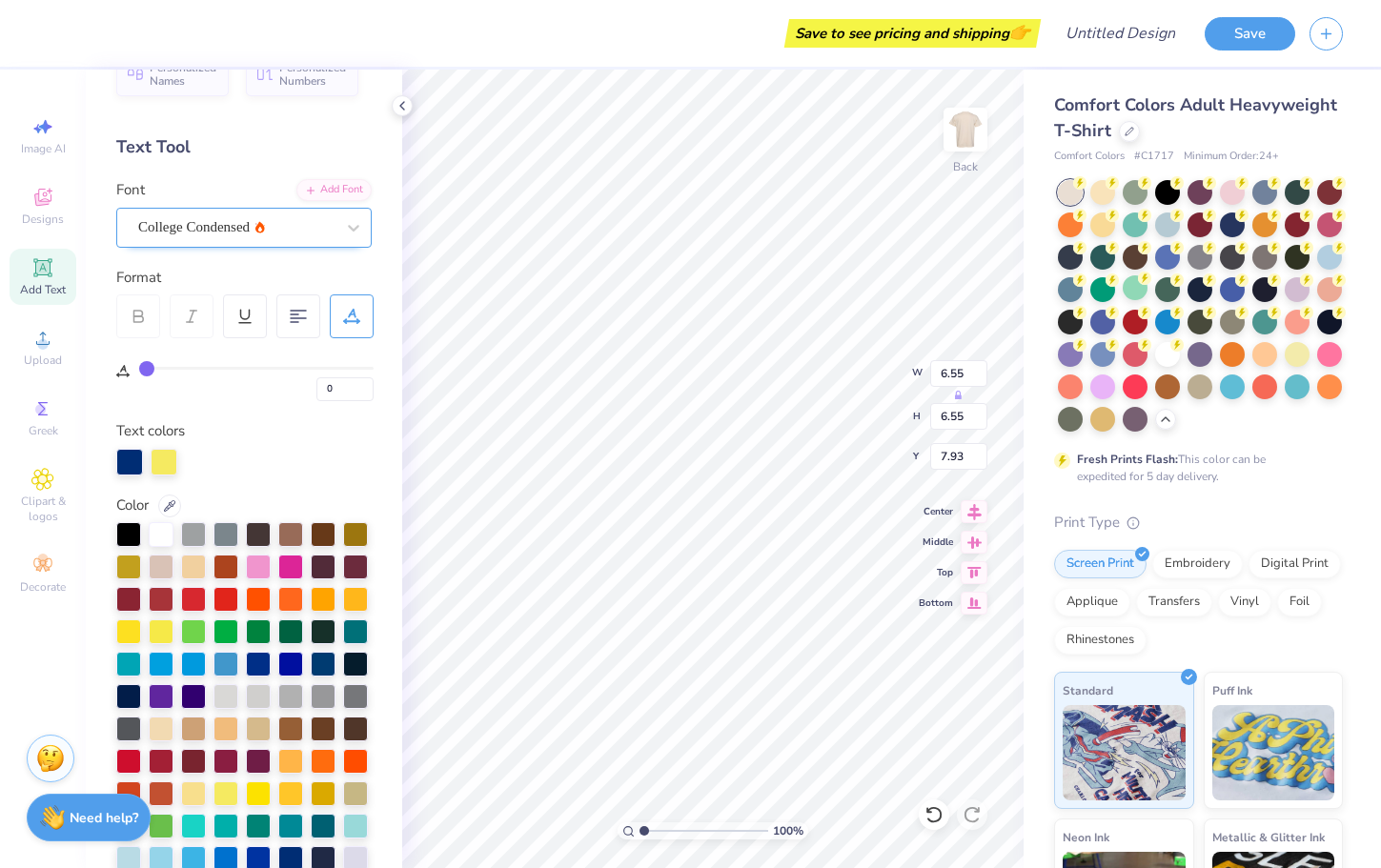 click on "College Condensed" at bounding box center [236, 227] 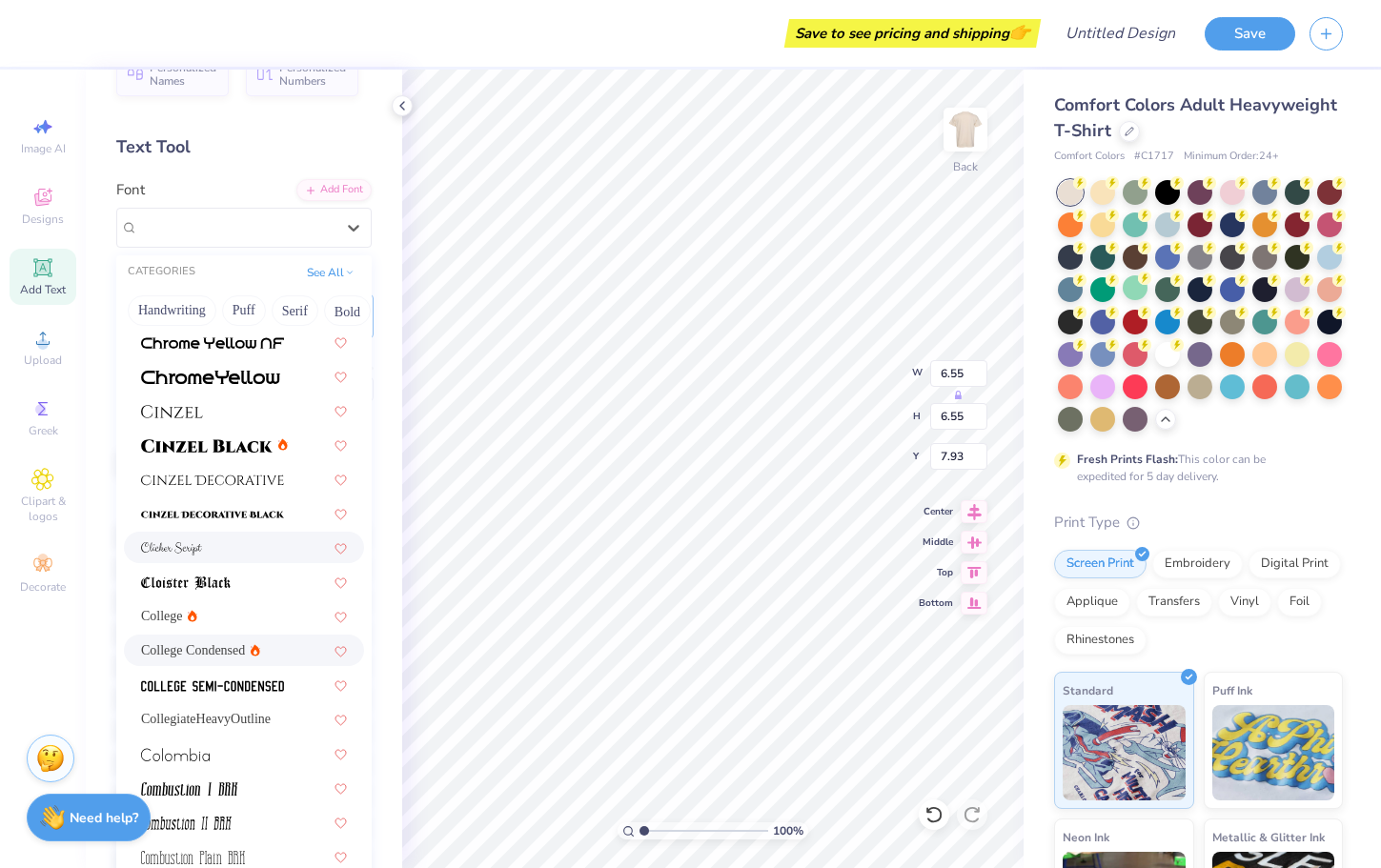 scroll, scrollTop: 1842, scrollLeft: 0, axis: vertical 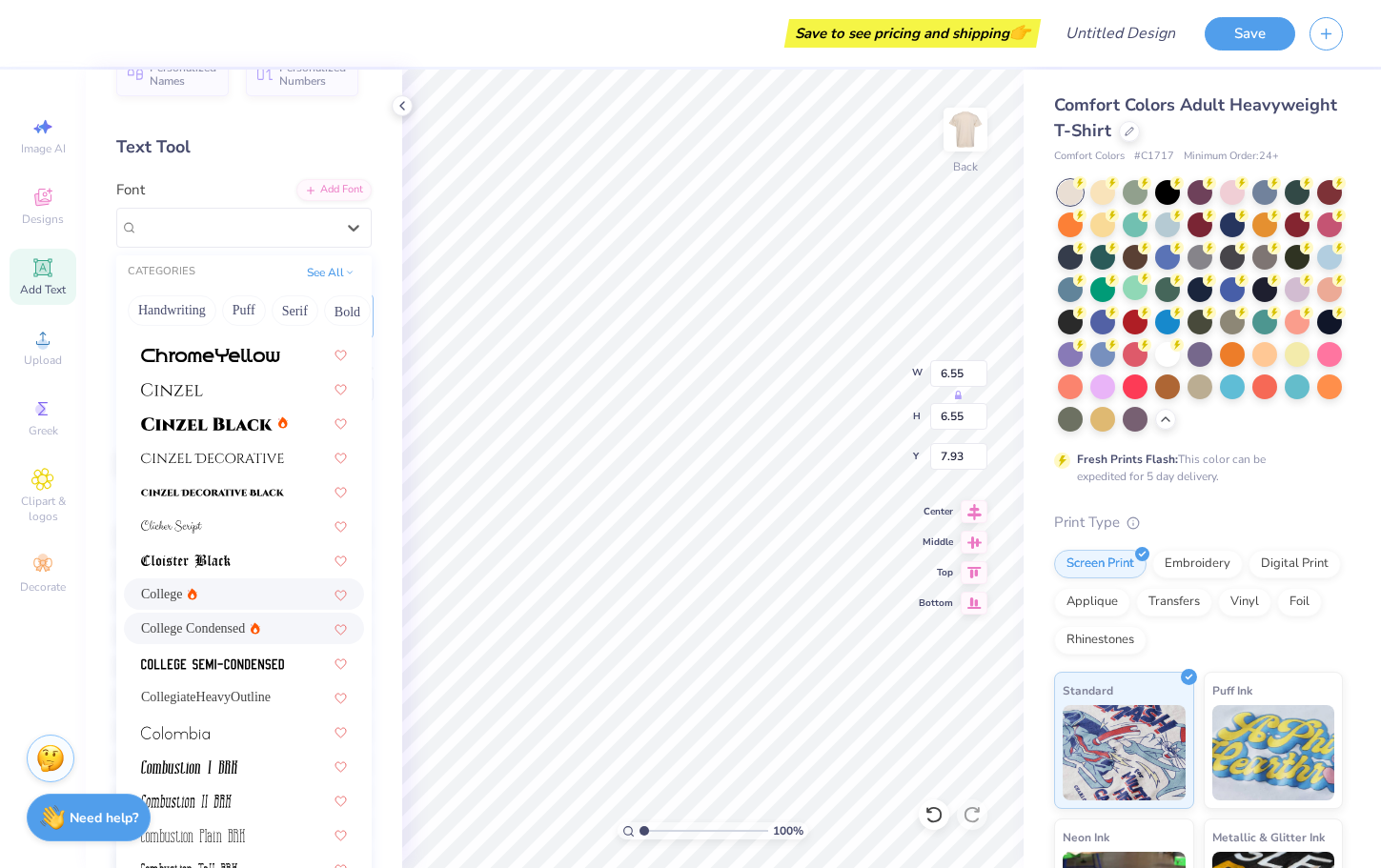 click on "College" at bounding box center (244, 594) 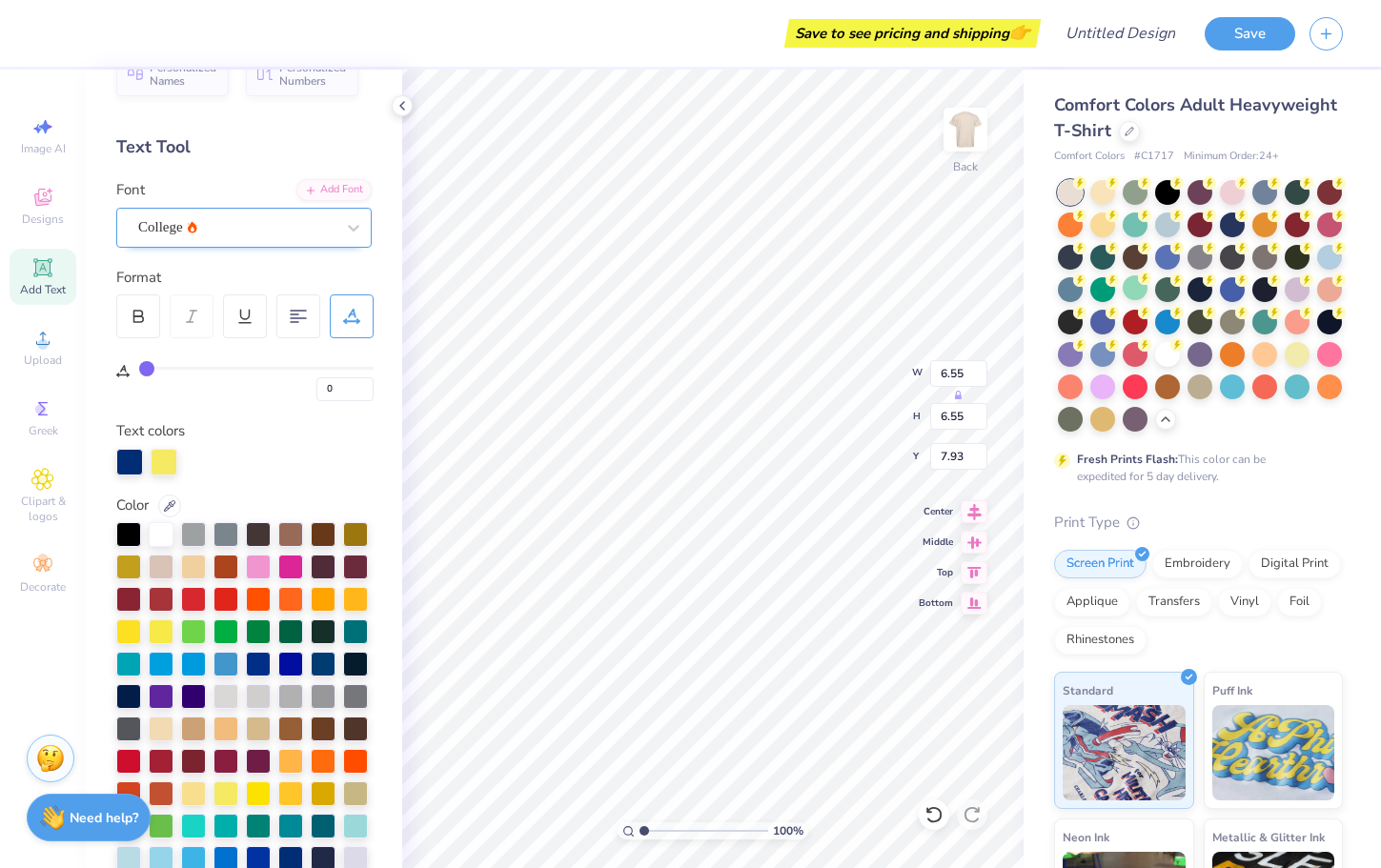 click at bounding box center (236, 227) 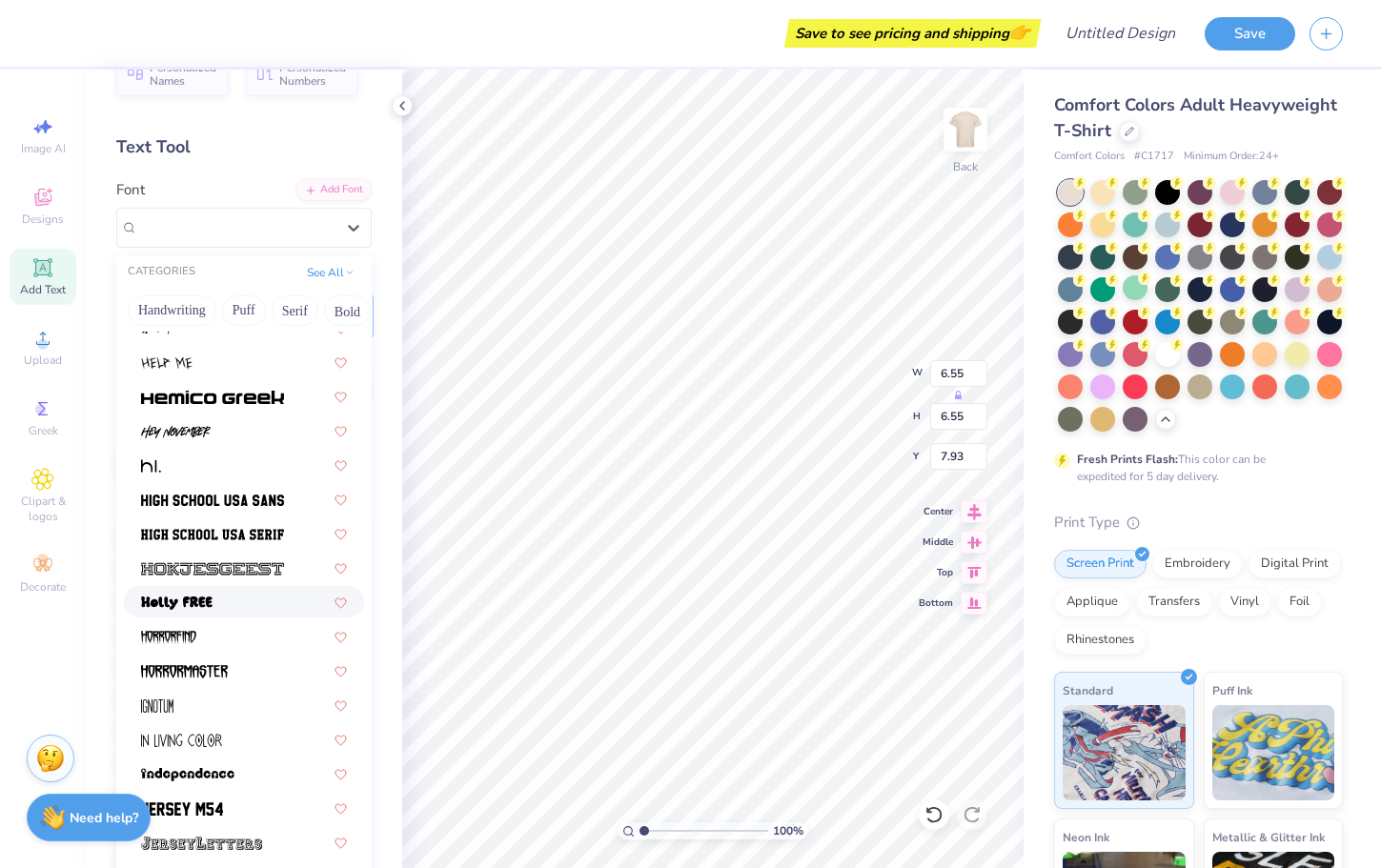 scroll, scrollTop: 4002, scrollLeft: 0, axis: vertical 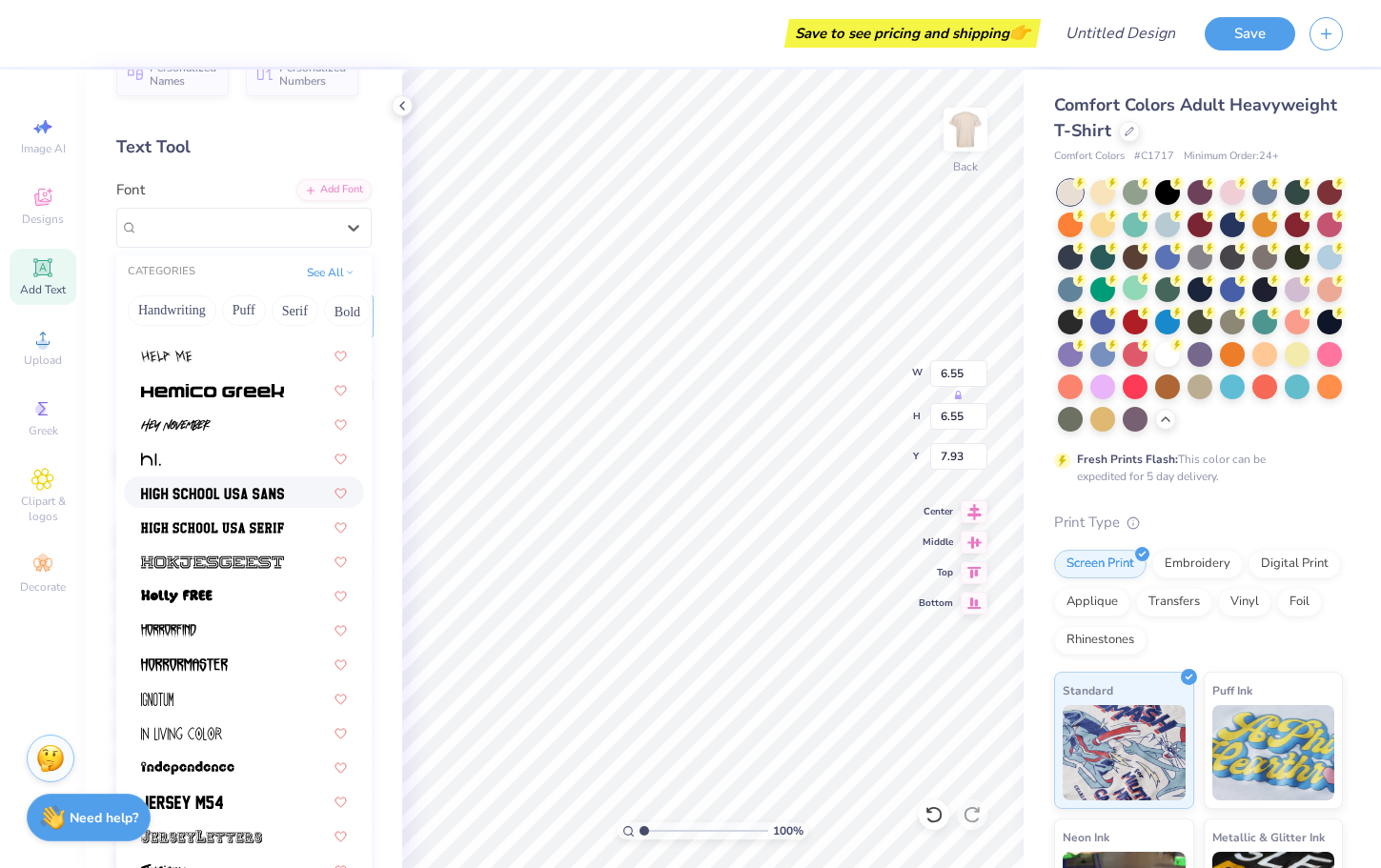 click at bounding box center (213, 492) 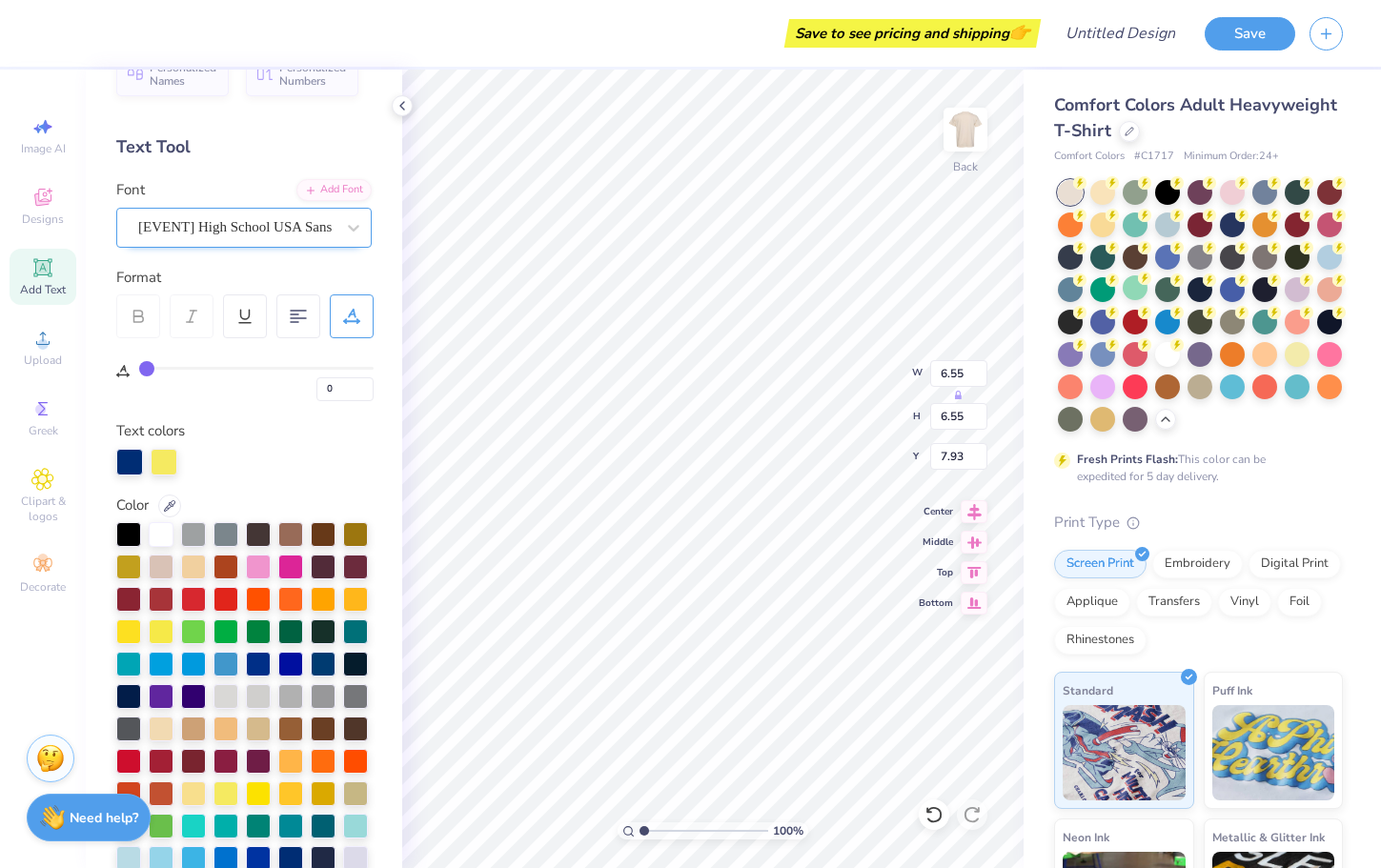 click on "[EVENT] High School USA Sans" at bounding box center (236, 227) 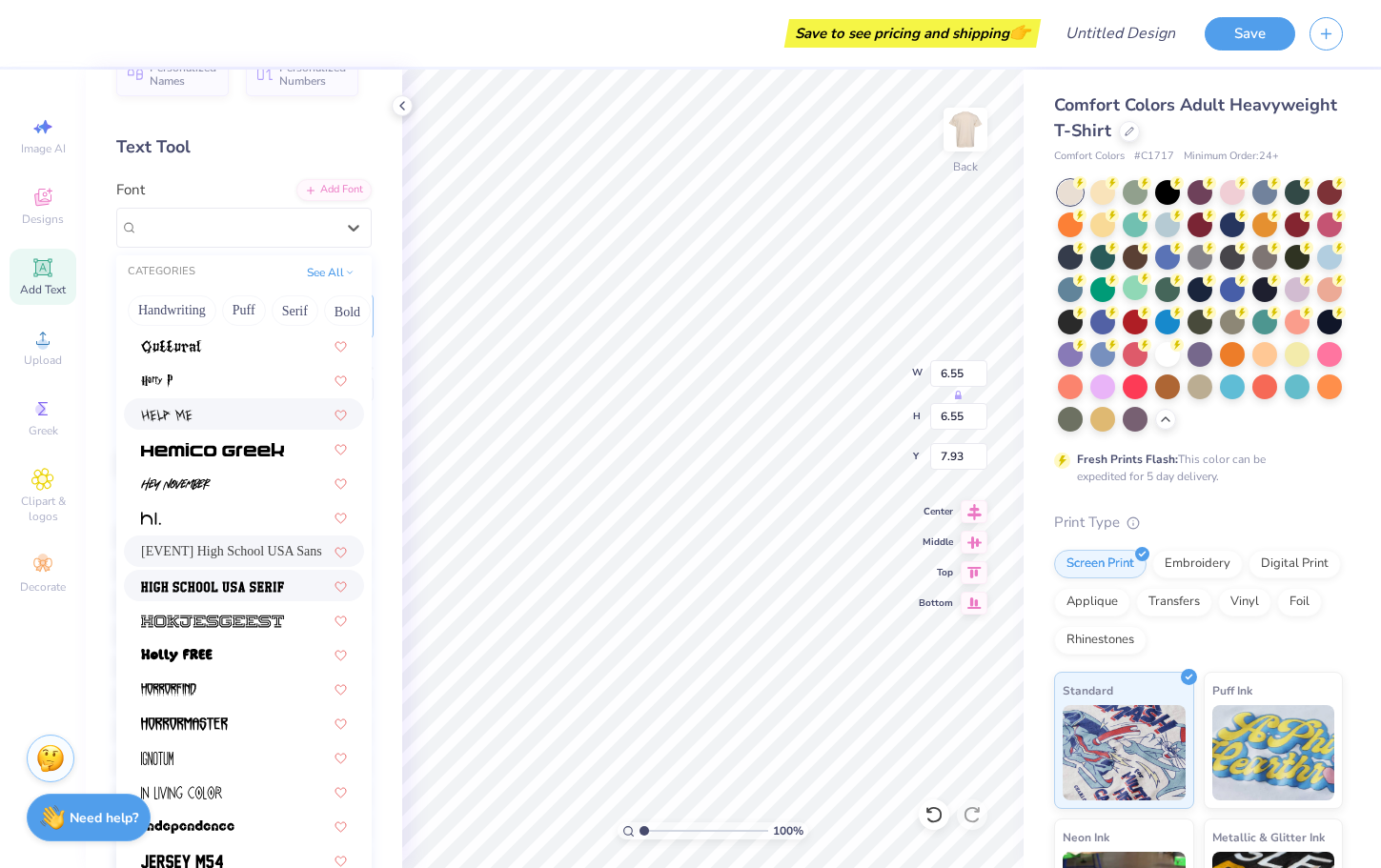scroll, scrollTop: 3960, scrollLeft: 0, axis: vertical 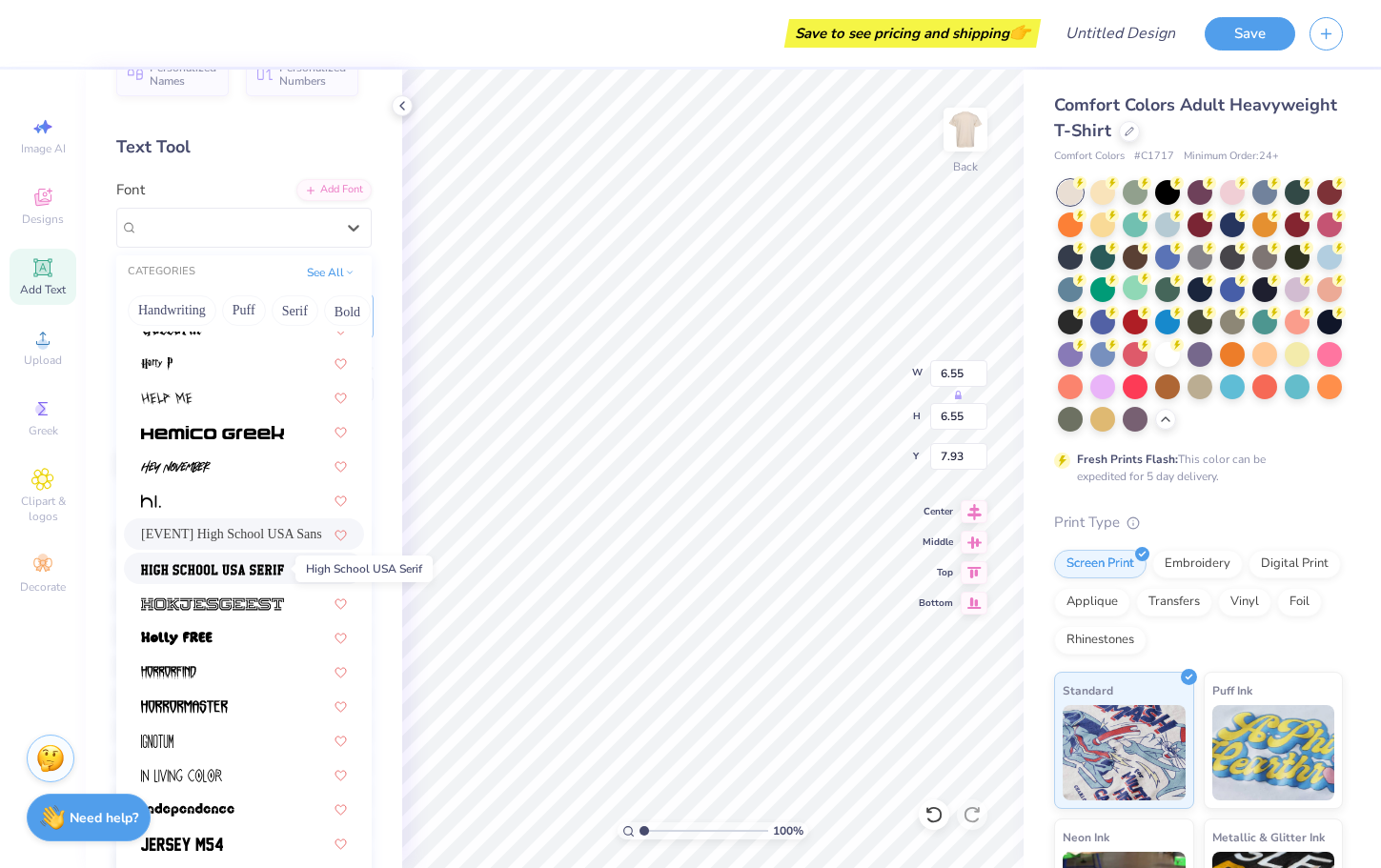 click at bounding box center (213, 570) 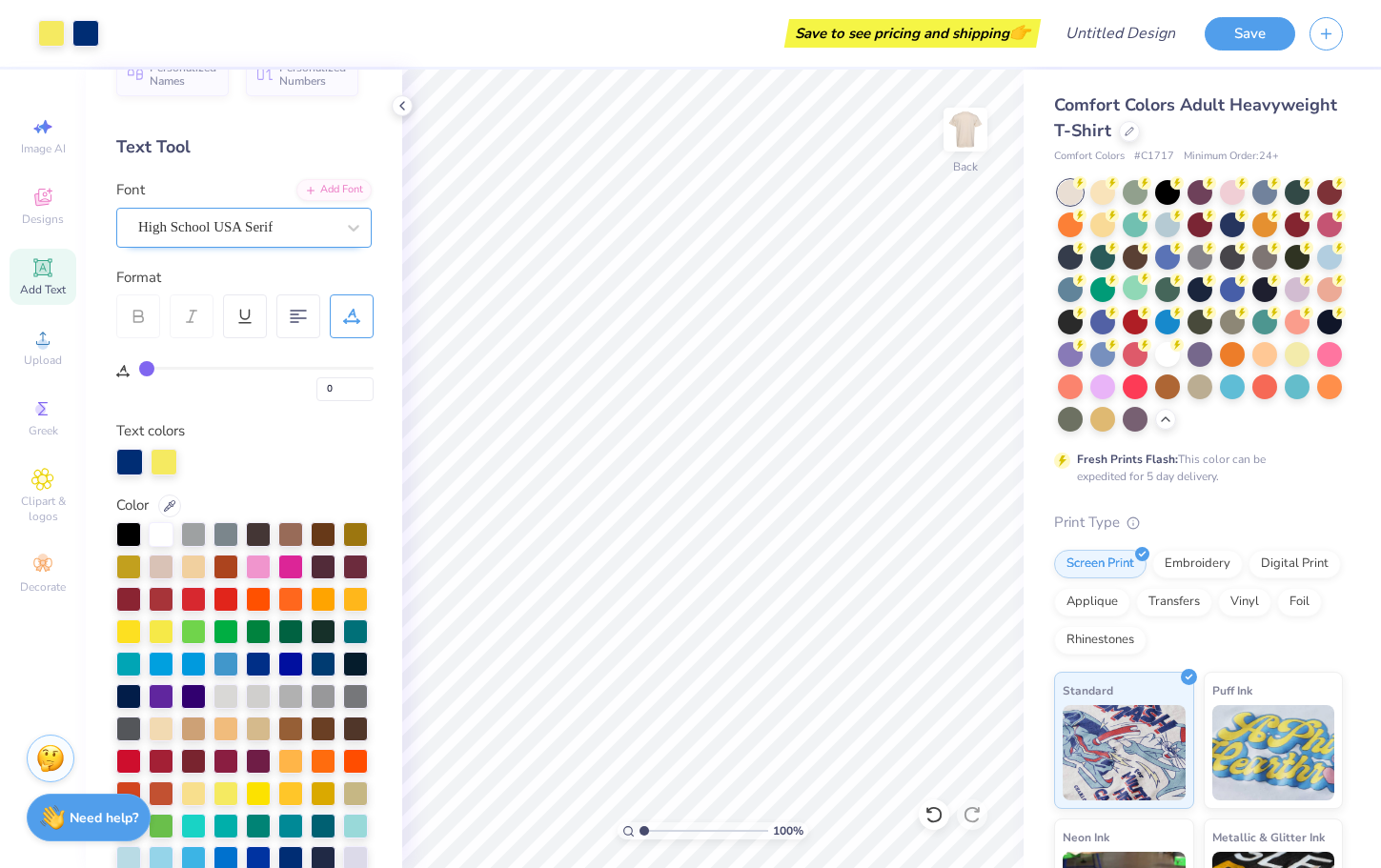 click on "High School USA Serif" at bounding box center [236, 227] 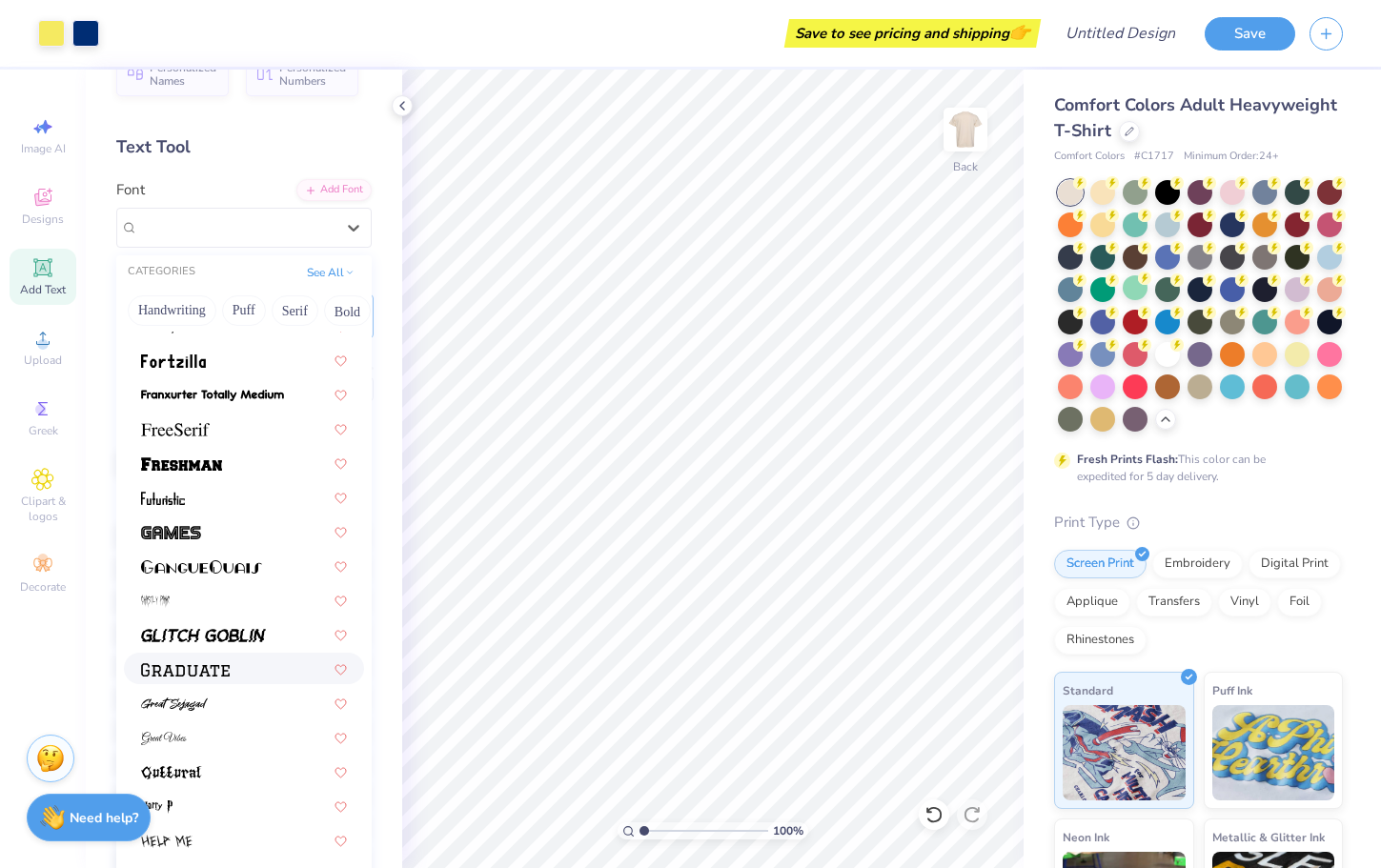 scroll, scrollTop: 3576, scrollLeft: 0, axis: vertical 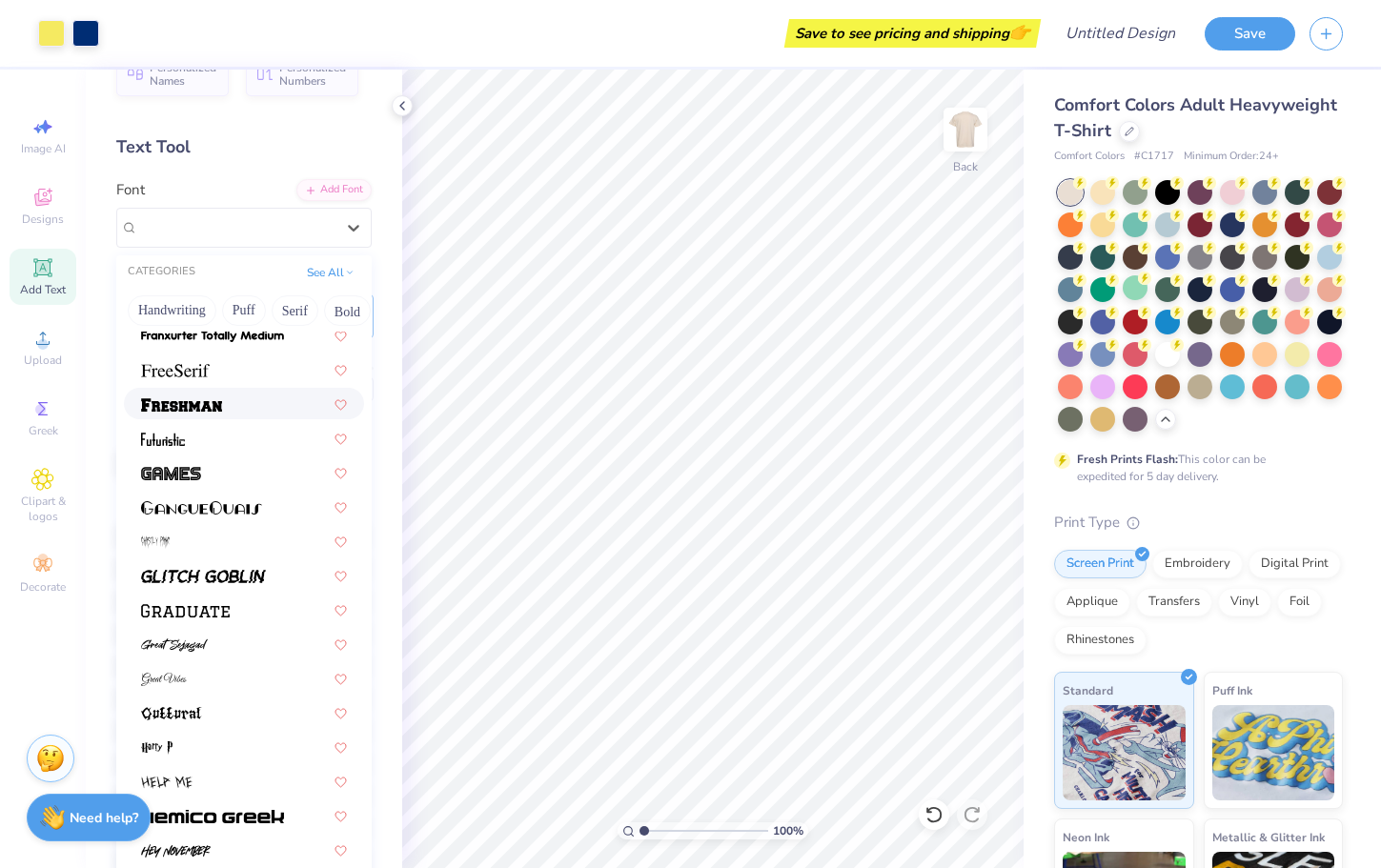 click at bounding box center (244, 403) 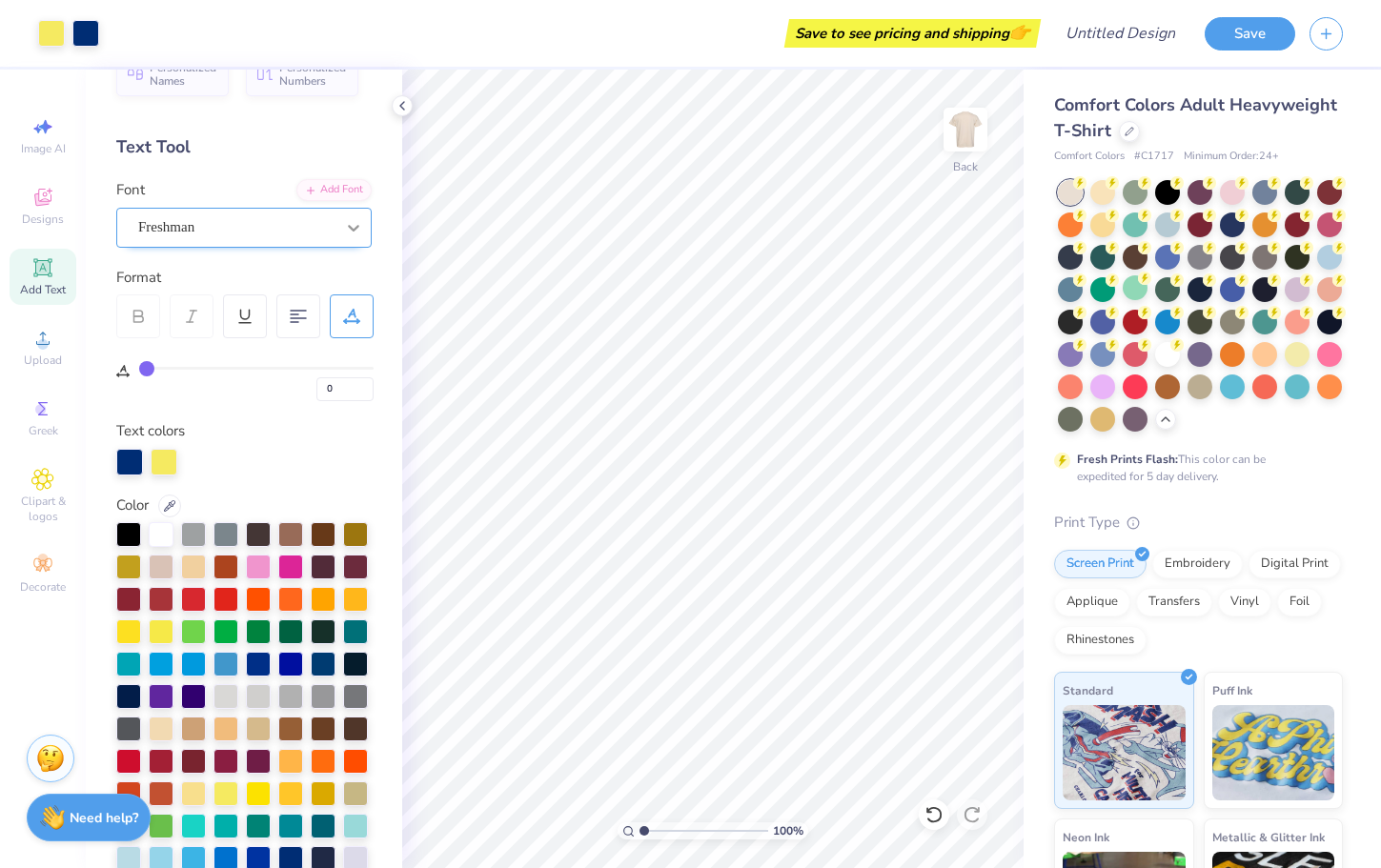 click at bounding box center (354, 228) 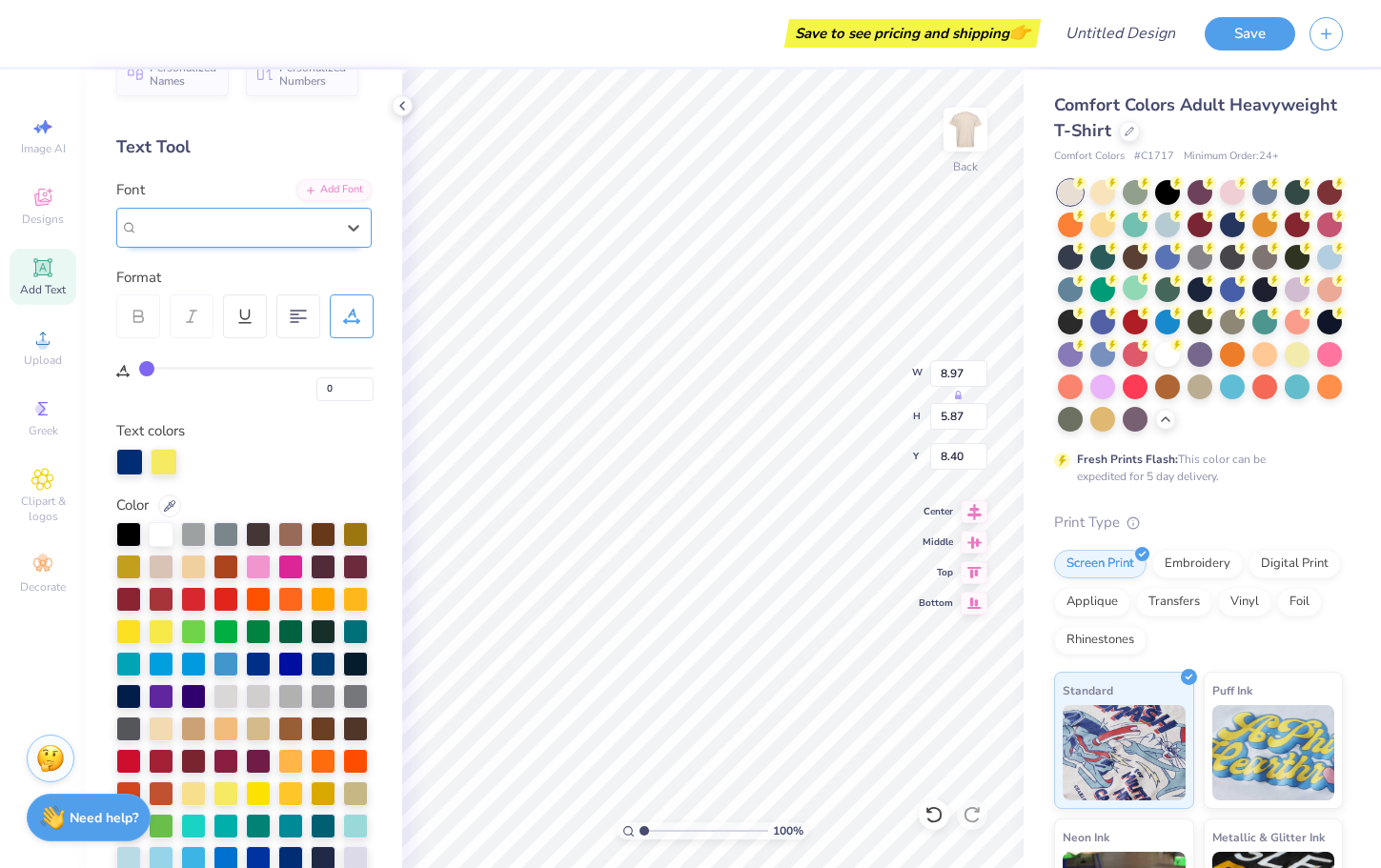 click on "Freshman" at bounding box center (236, 227) 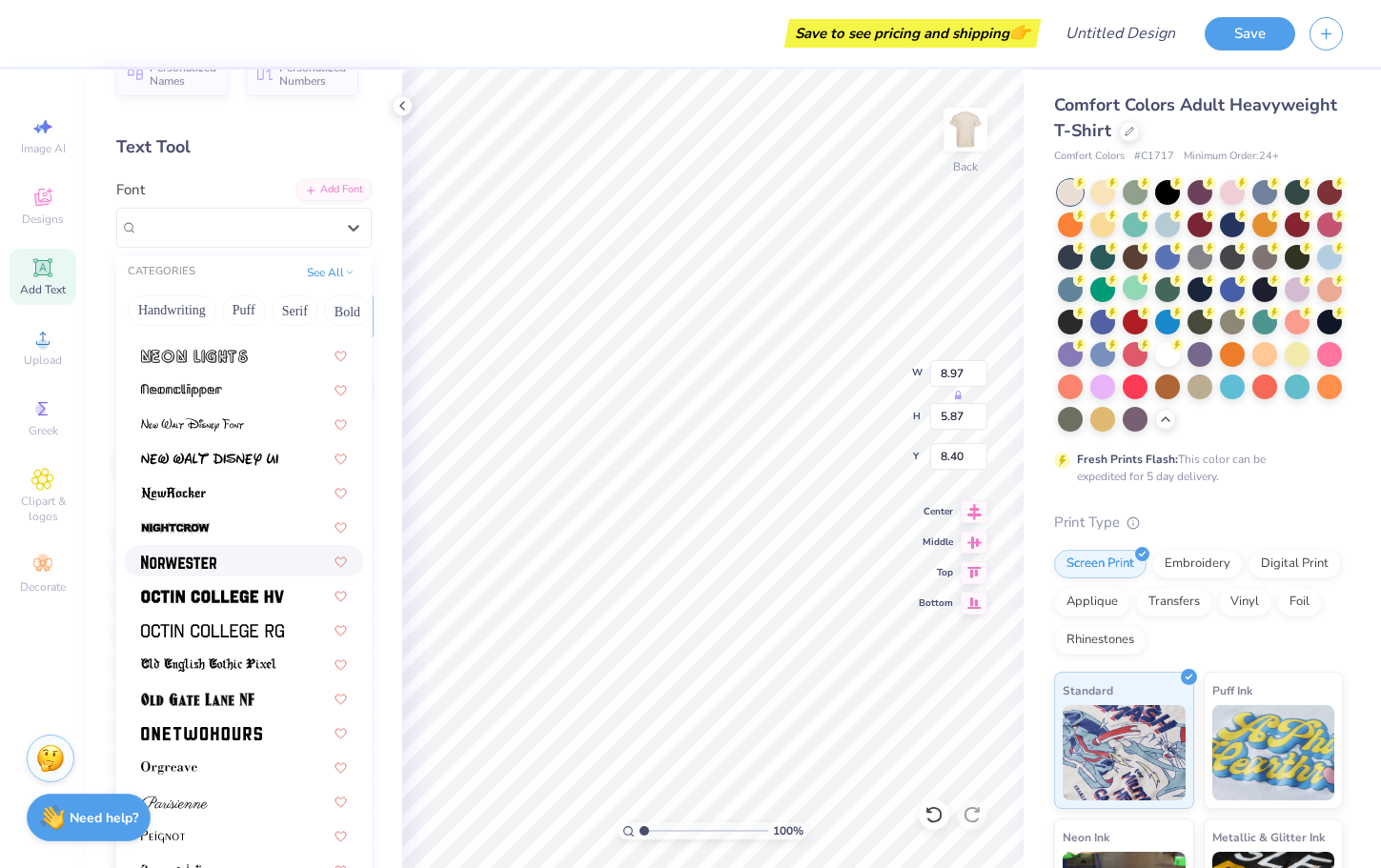 scroll, scrollTop: 6279, scrollLeft: 0, axis: vertical 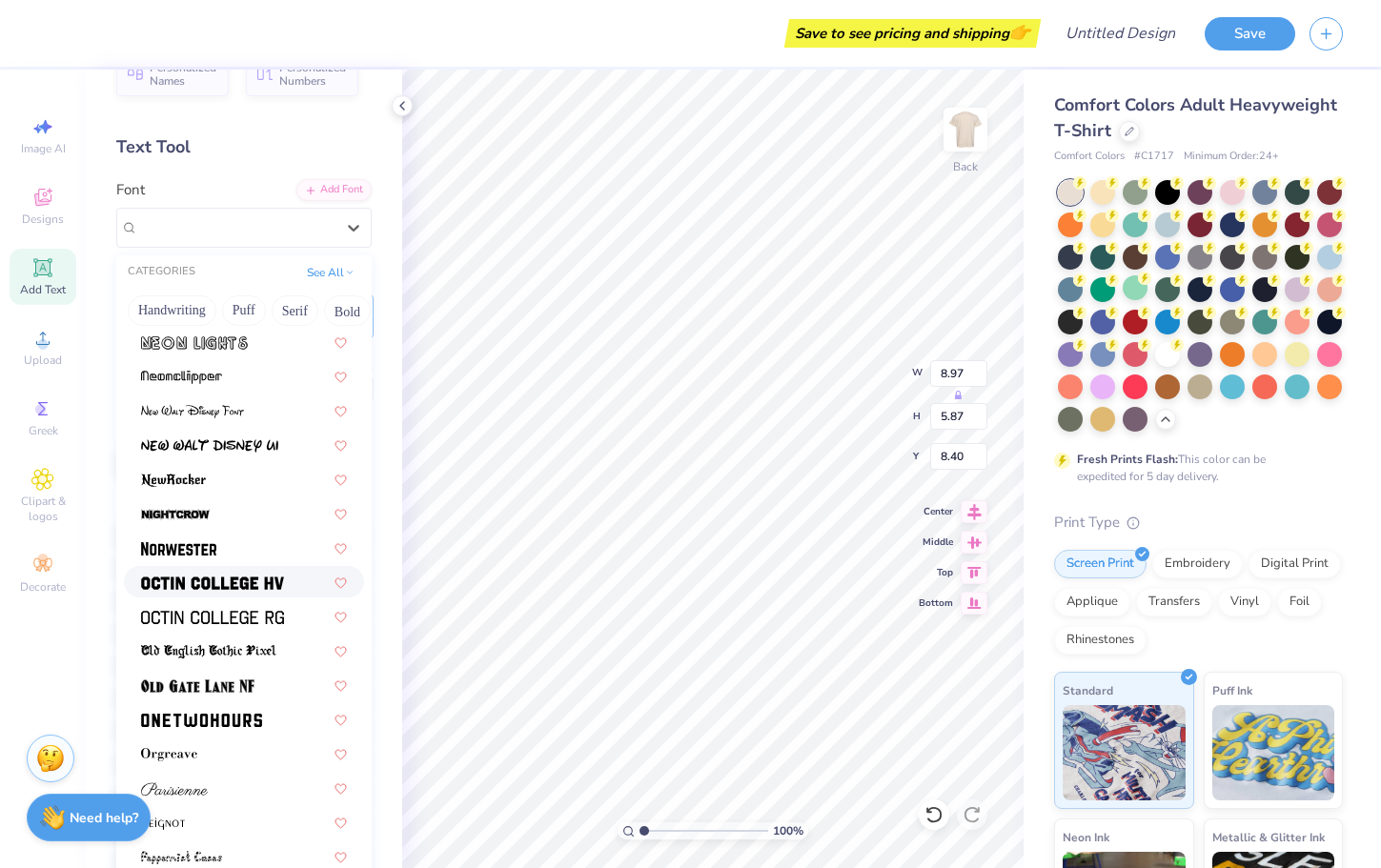 click at bounding box center (244, 581) 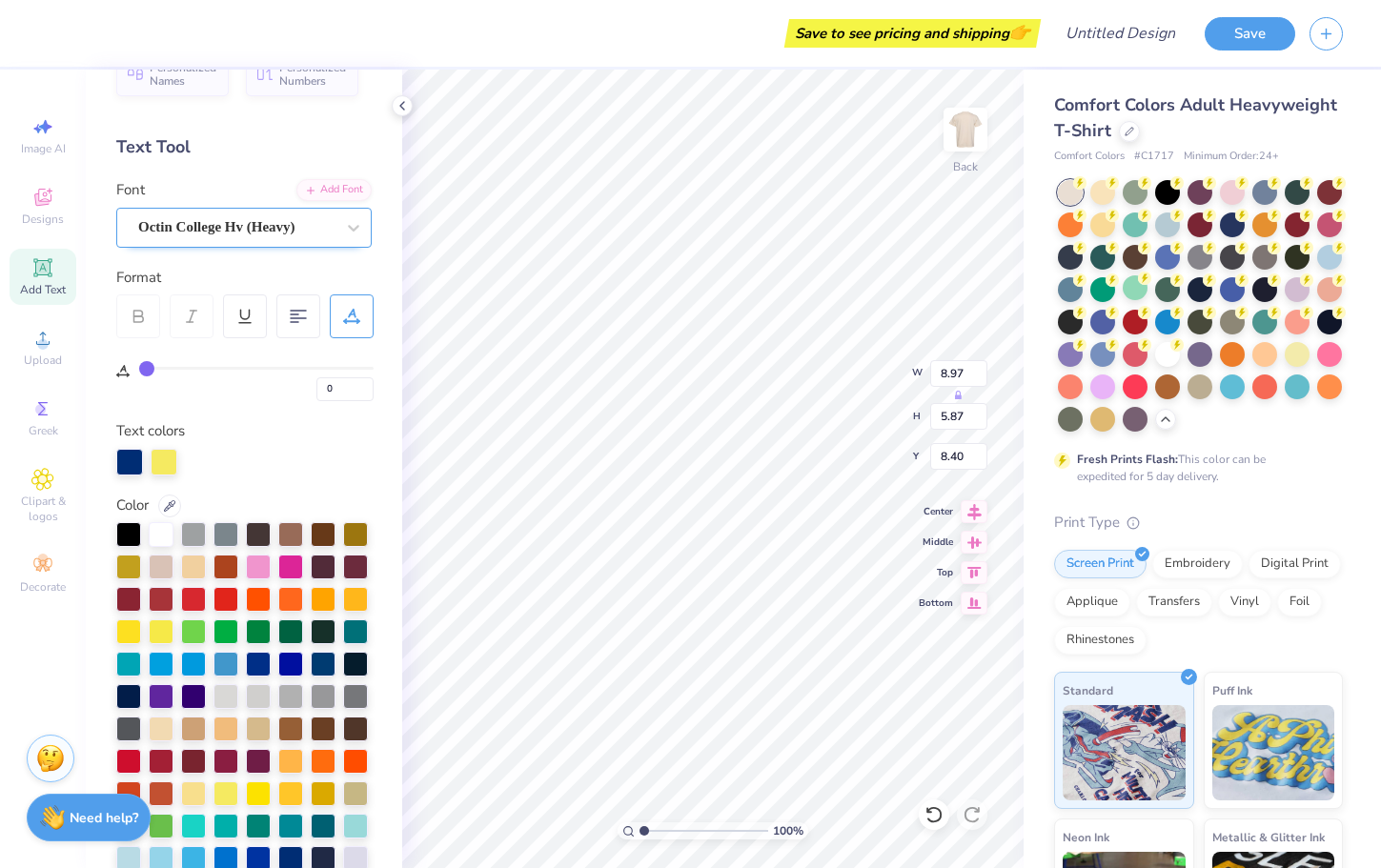 click on "Octin College Hv (Heavy)" at bounding box center (236, 227) 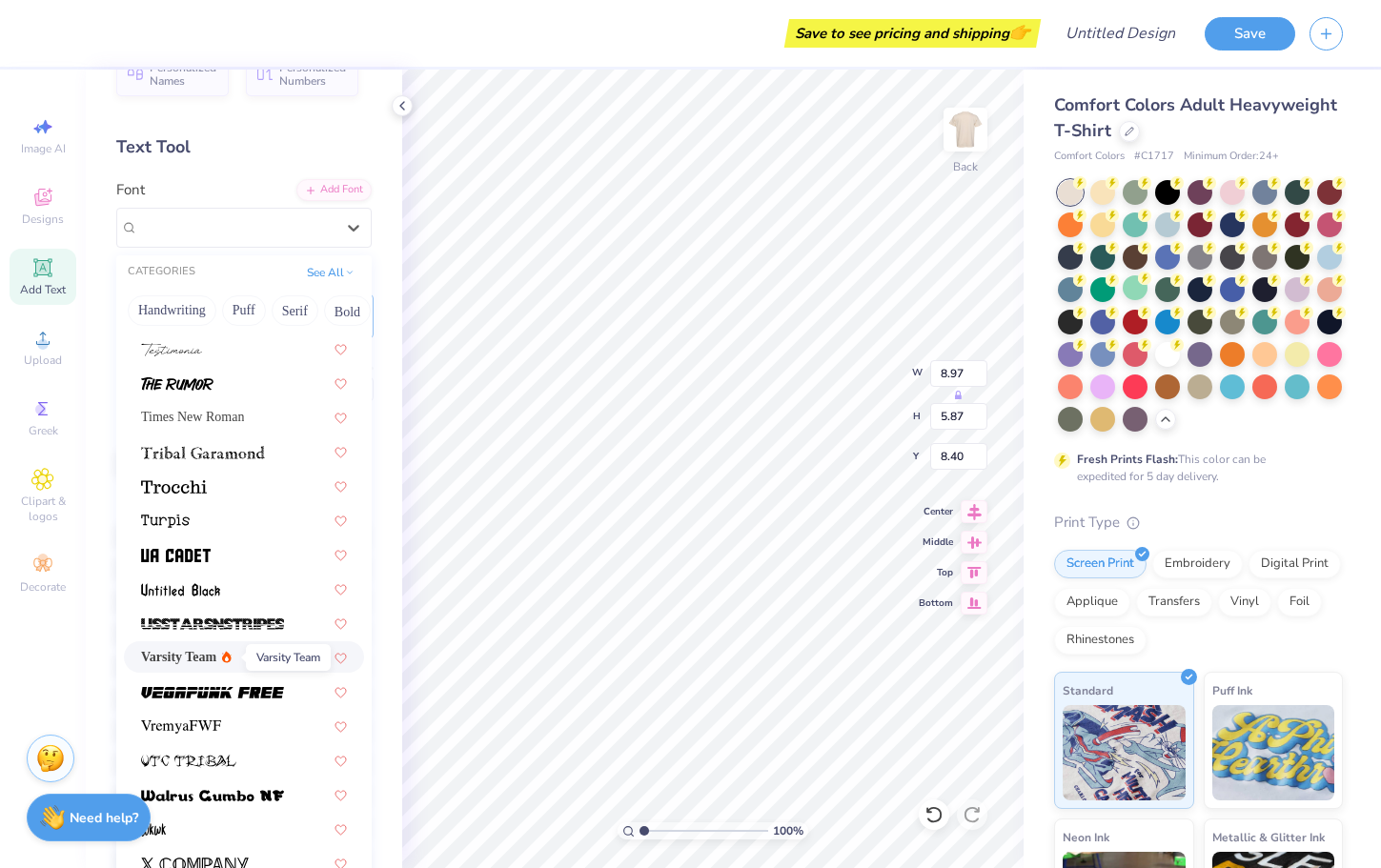 scroll, scrollTop: 8528, scrollLeft: 0, axis: vertical 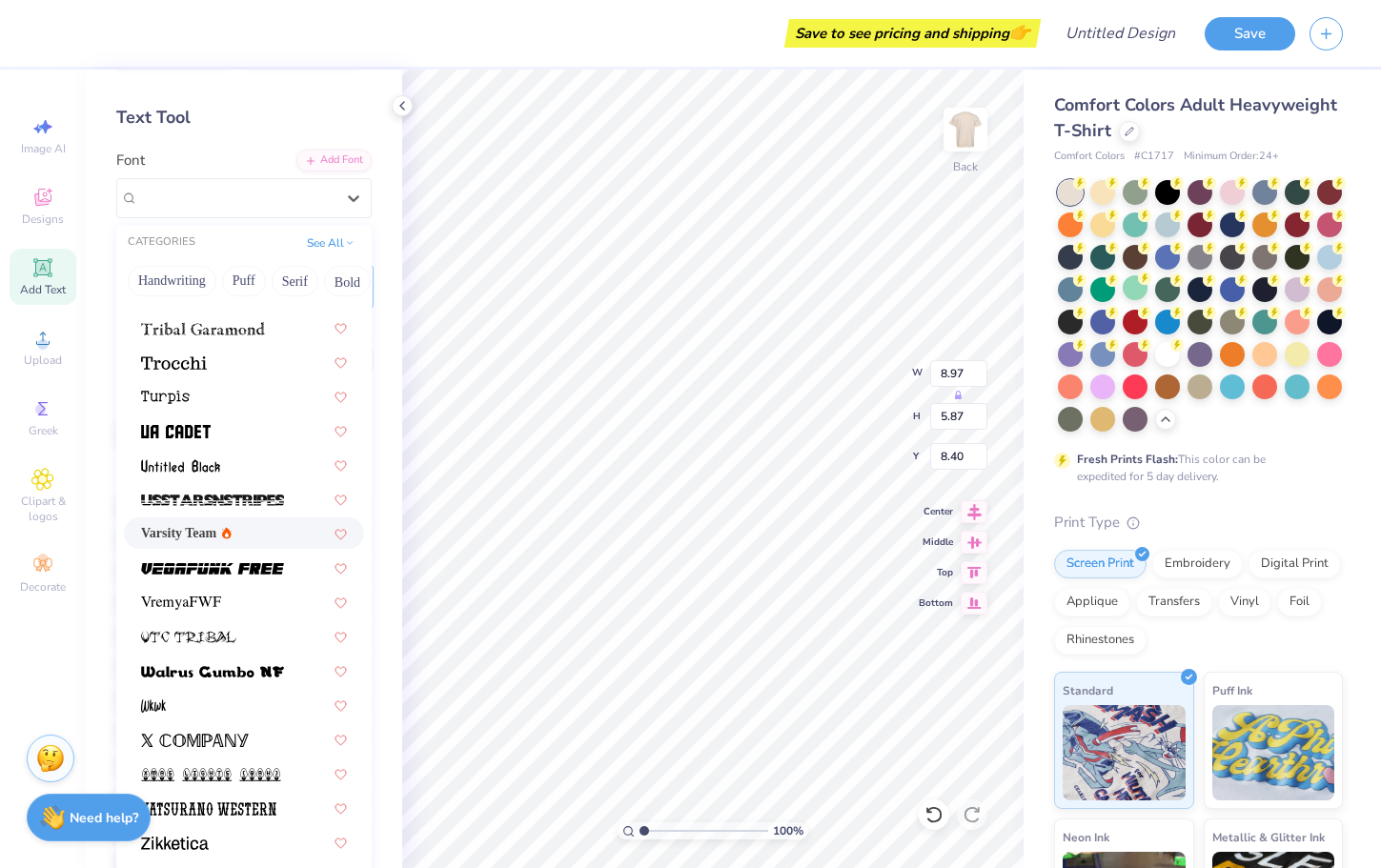 click on "Varsity Team" at bounding box center [178, 533] 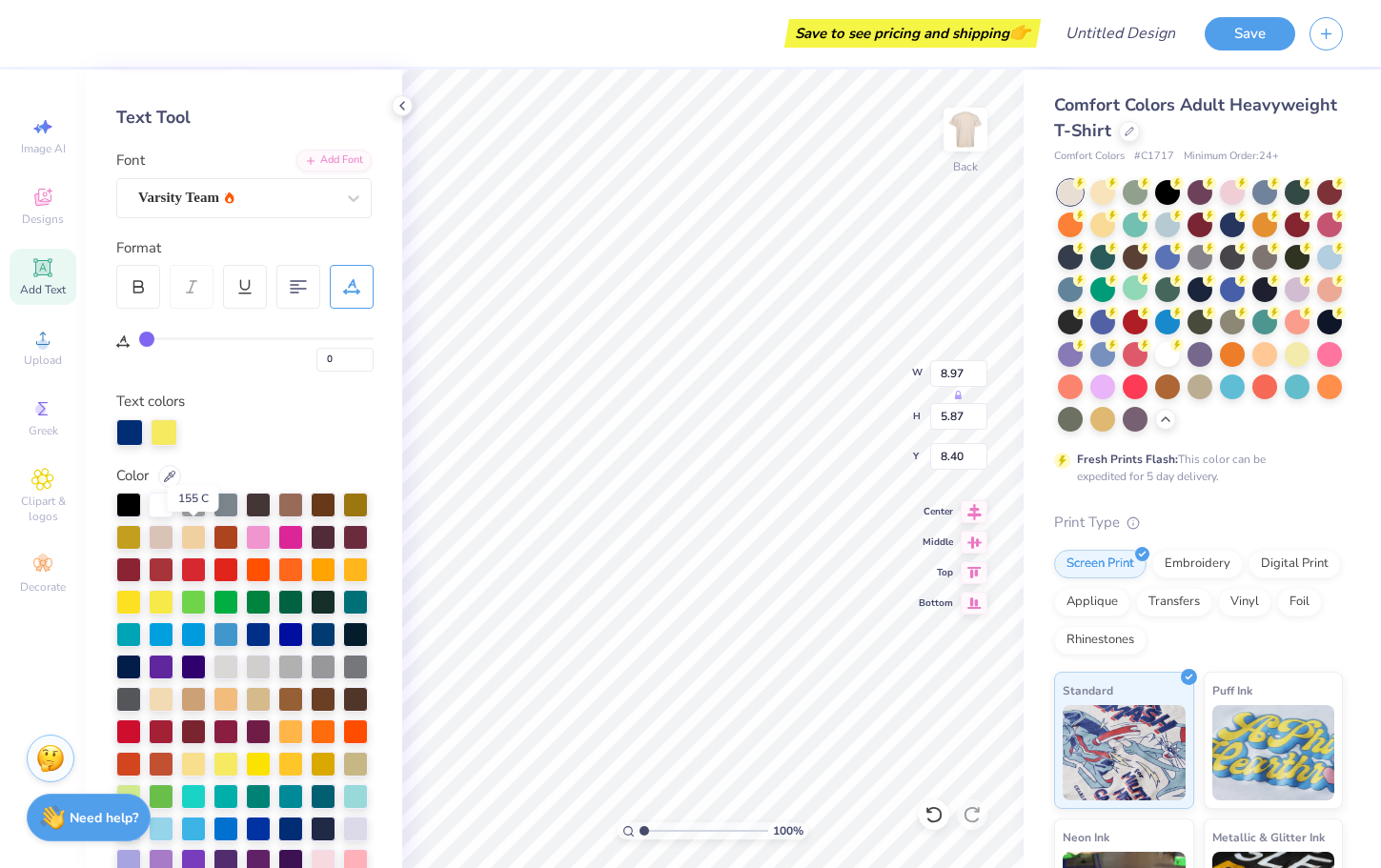 scroll, scrollTop: 0, scrollLeft: 0, axis: both 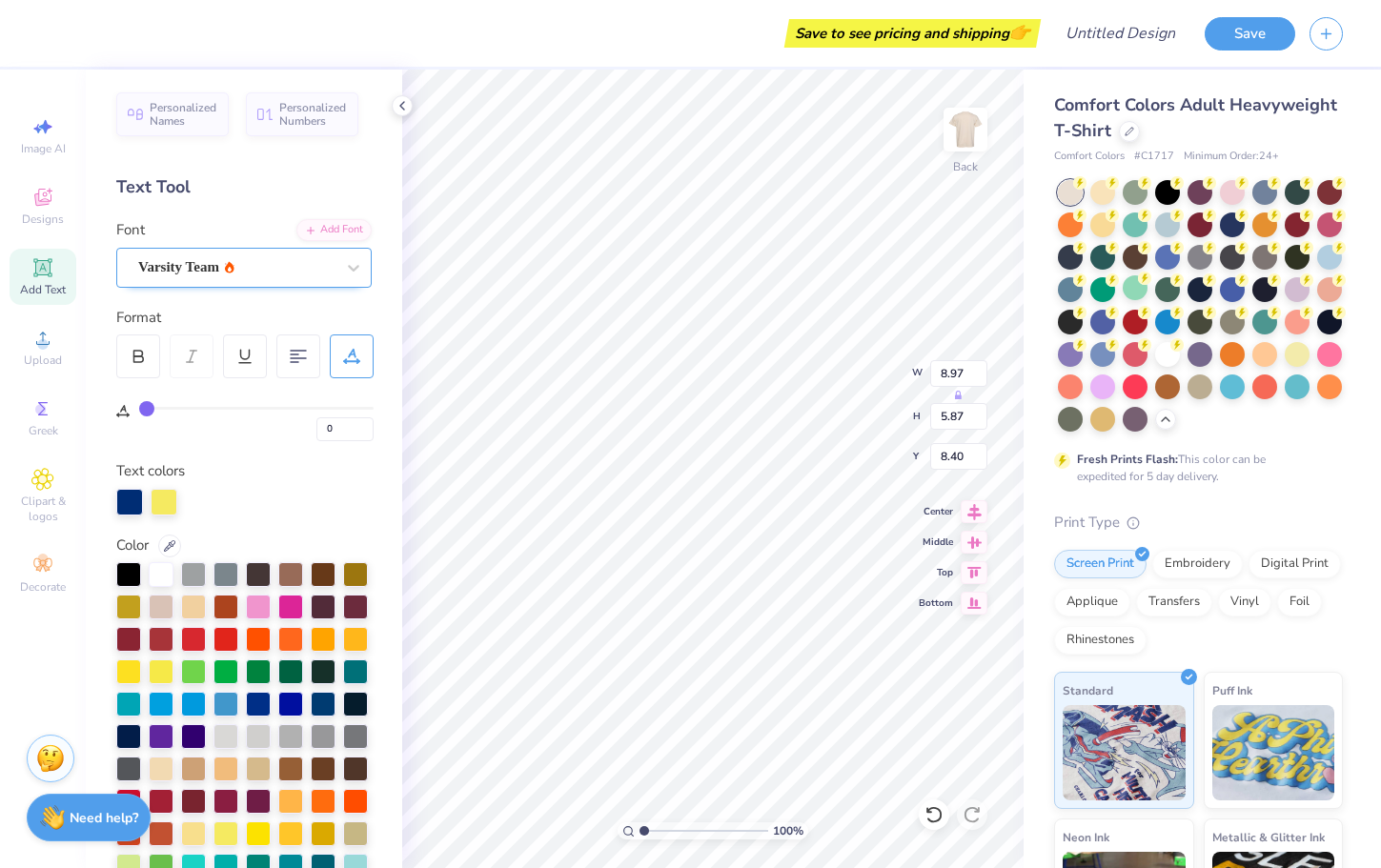 click on "Varsity Team" at bounding box center [236, 267] 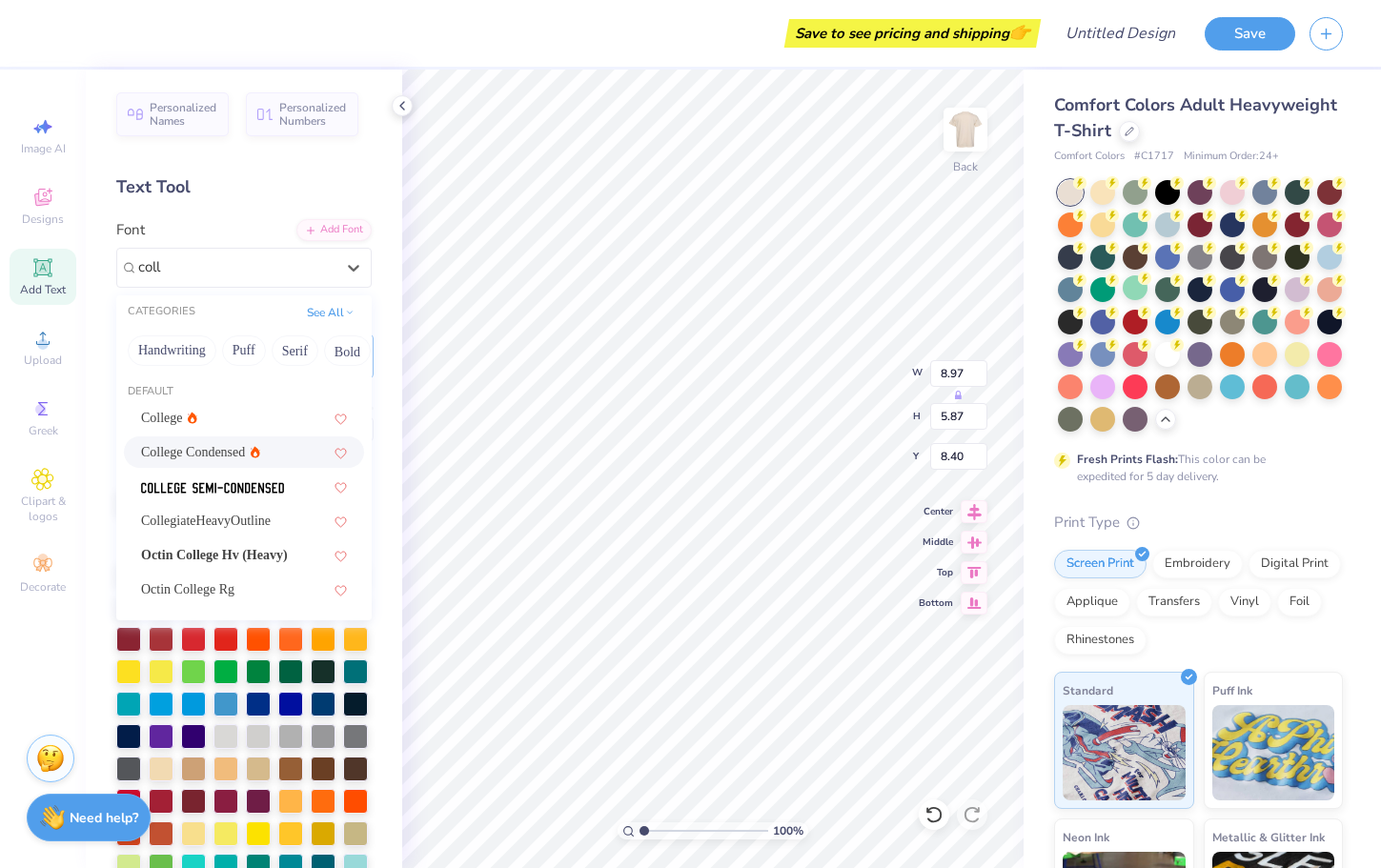 click on "College Condensed" at bounding box center [244, 452] 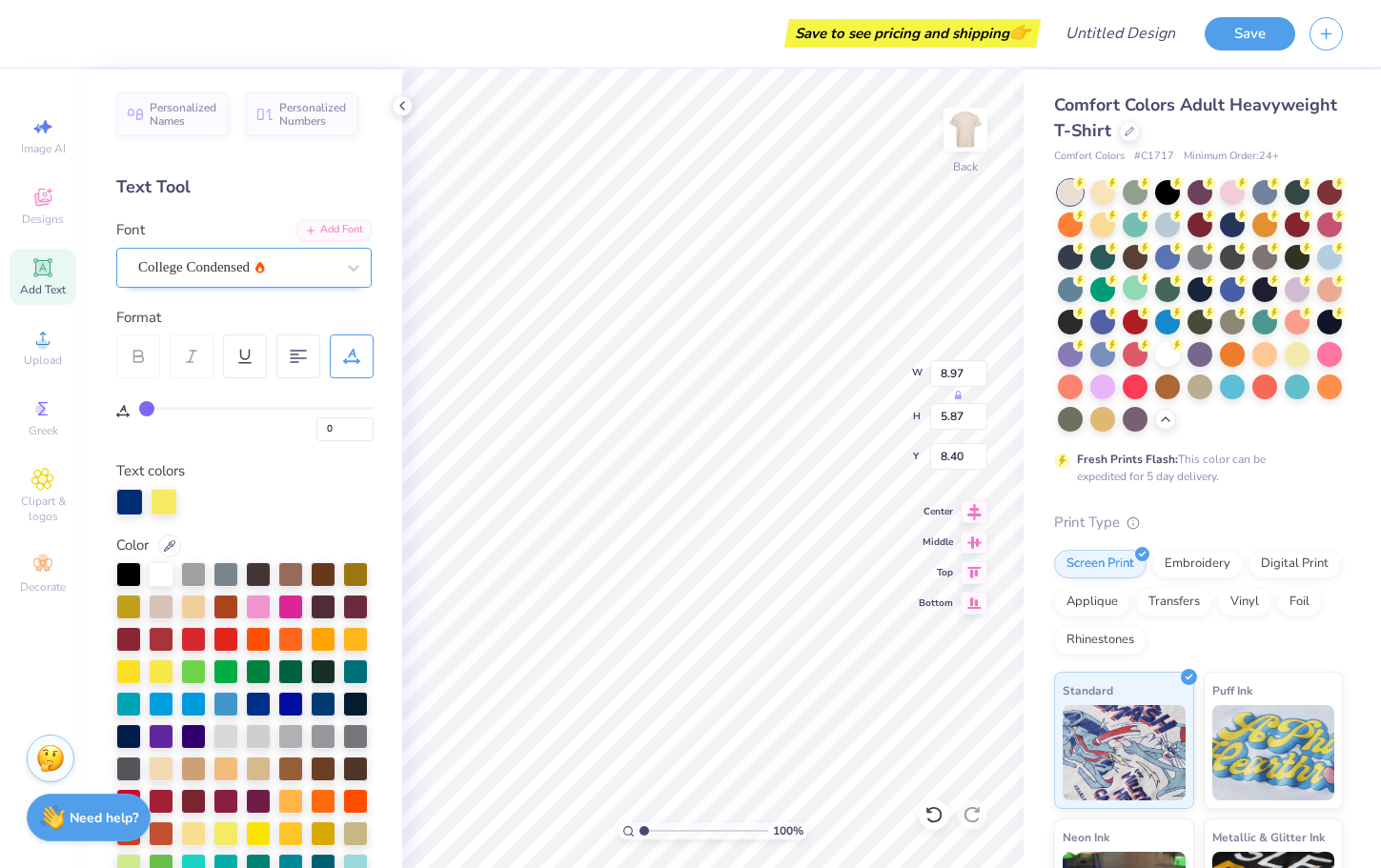 click on "College Condensed" at bounding box center [236, 267] 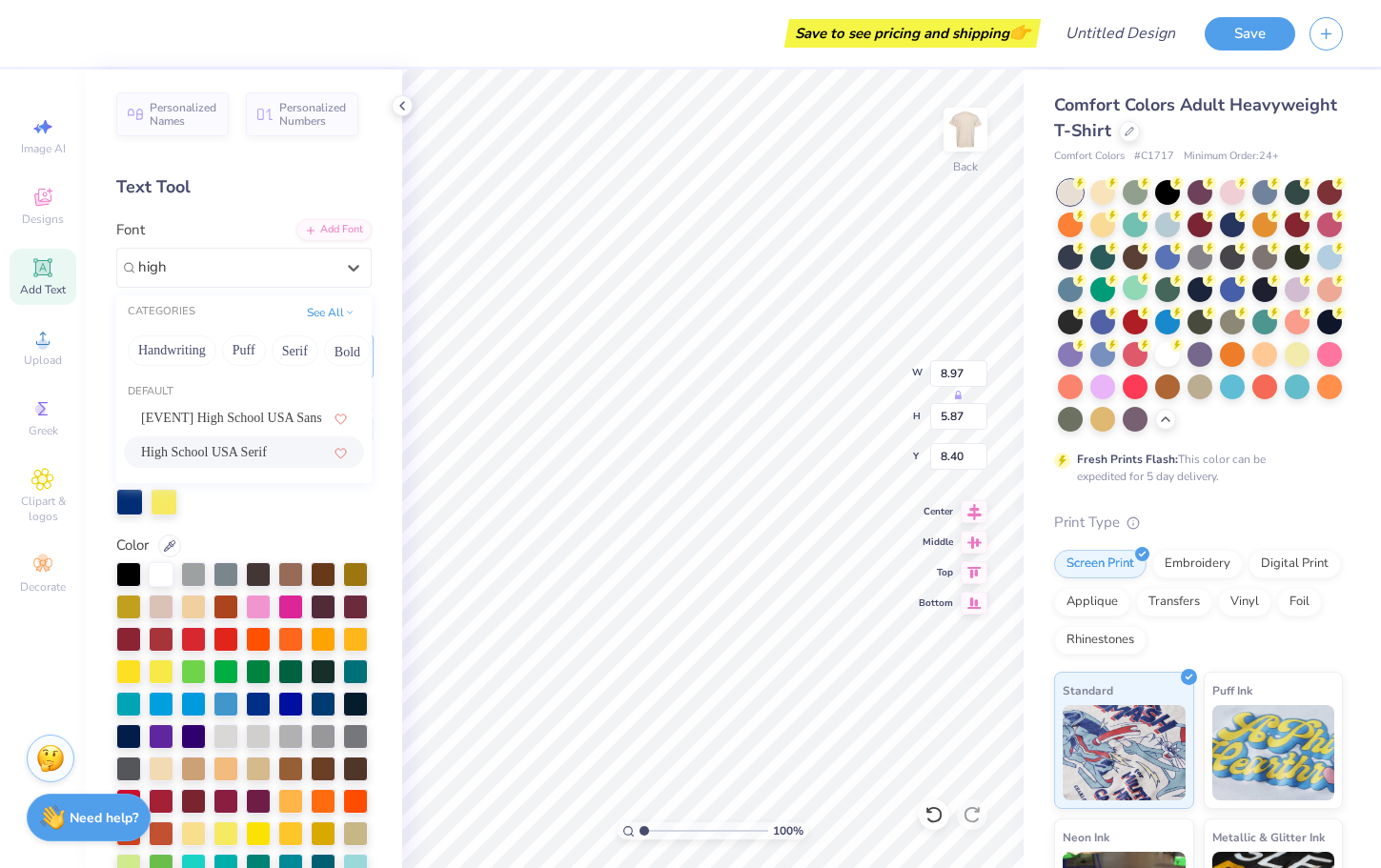 click on "High School USA Serif" at bounding box center [204, 452] 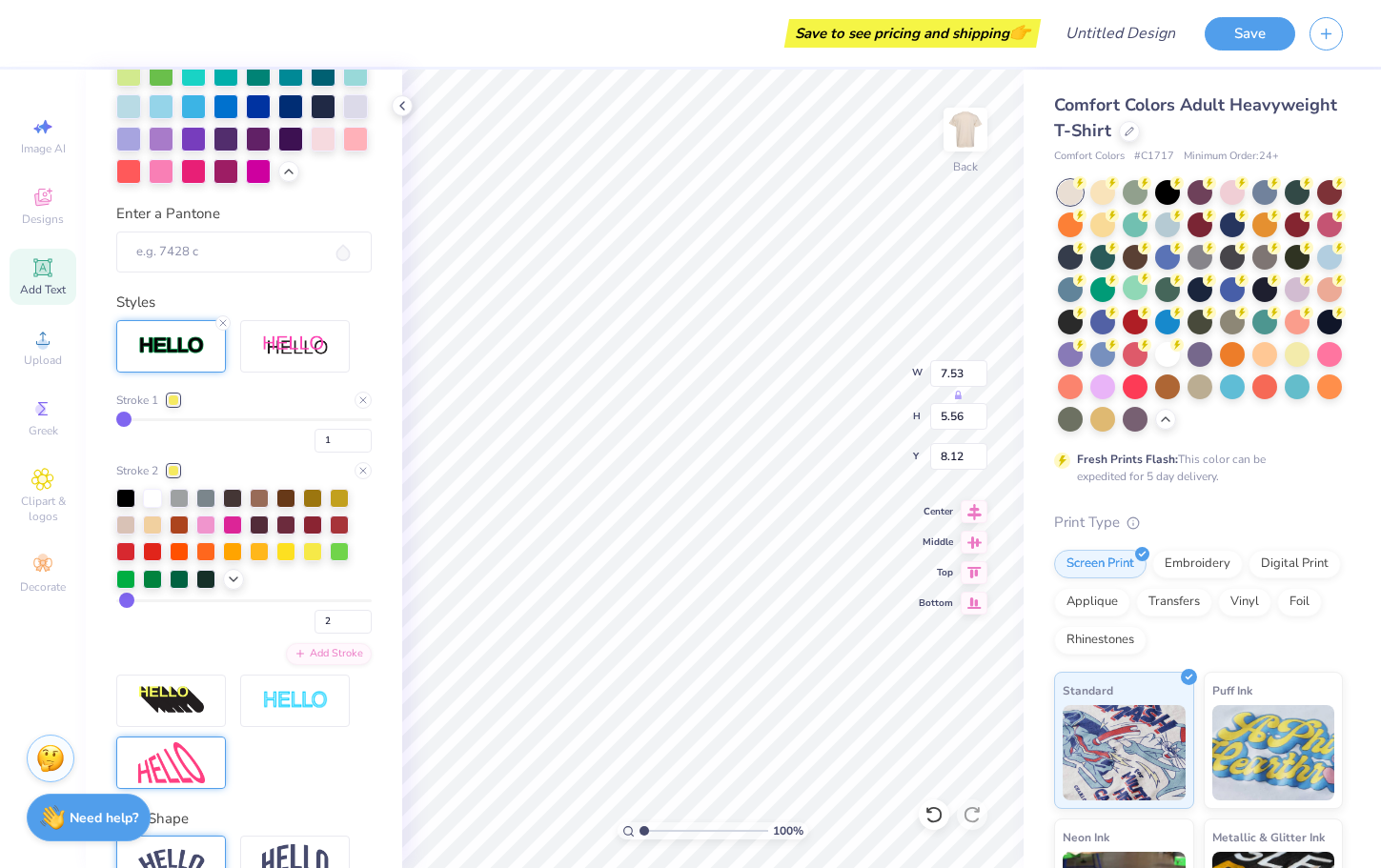 scroll, scrollTop: 897, scrollLeft: 0, axis: vertical 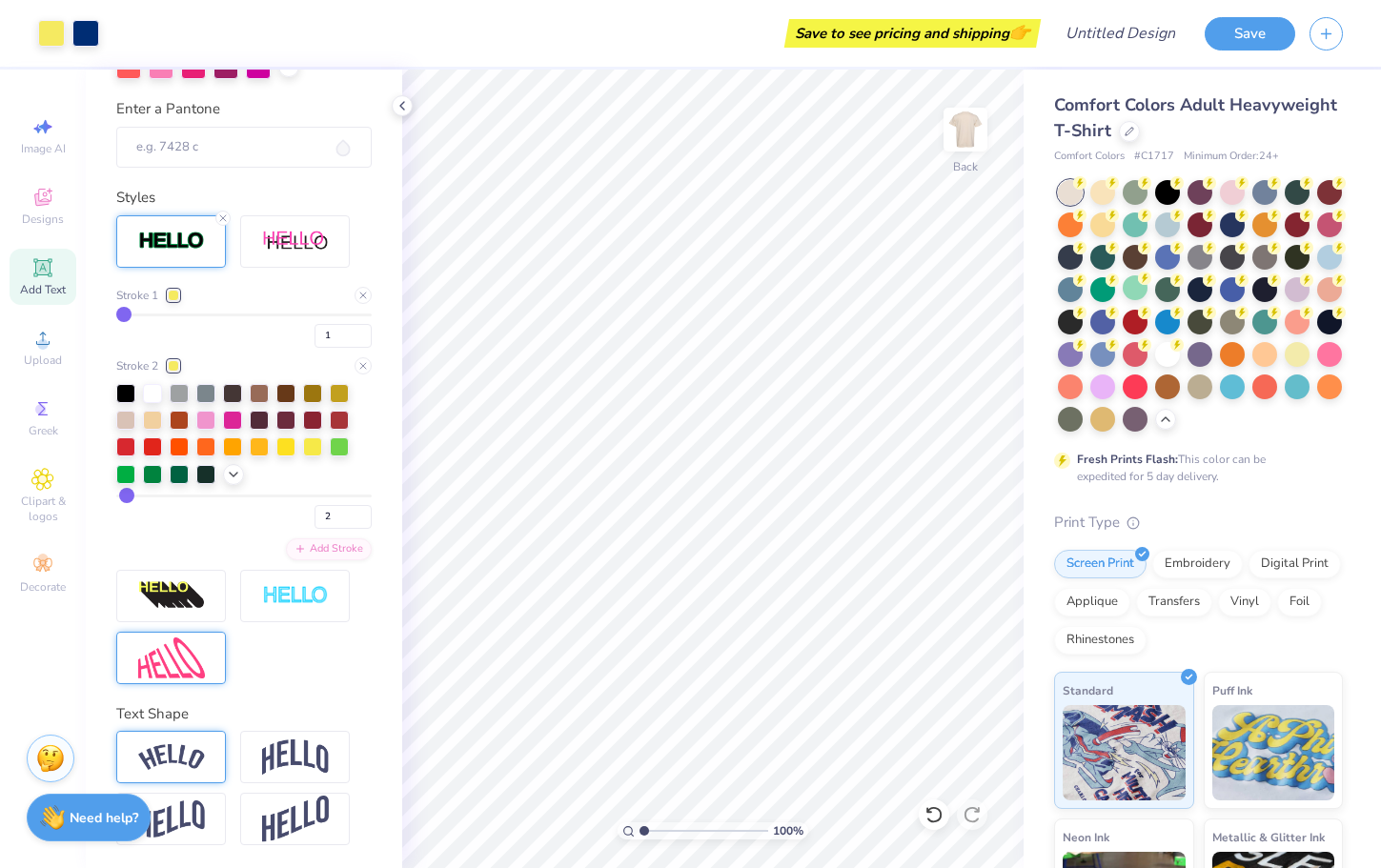 click 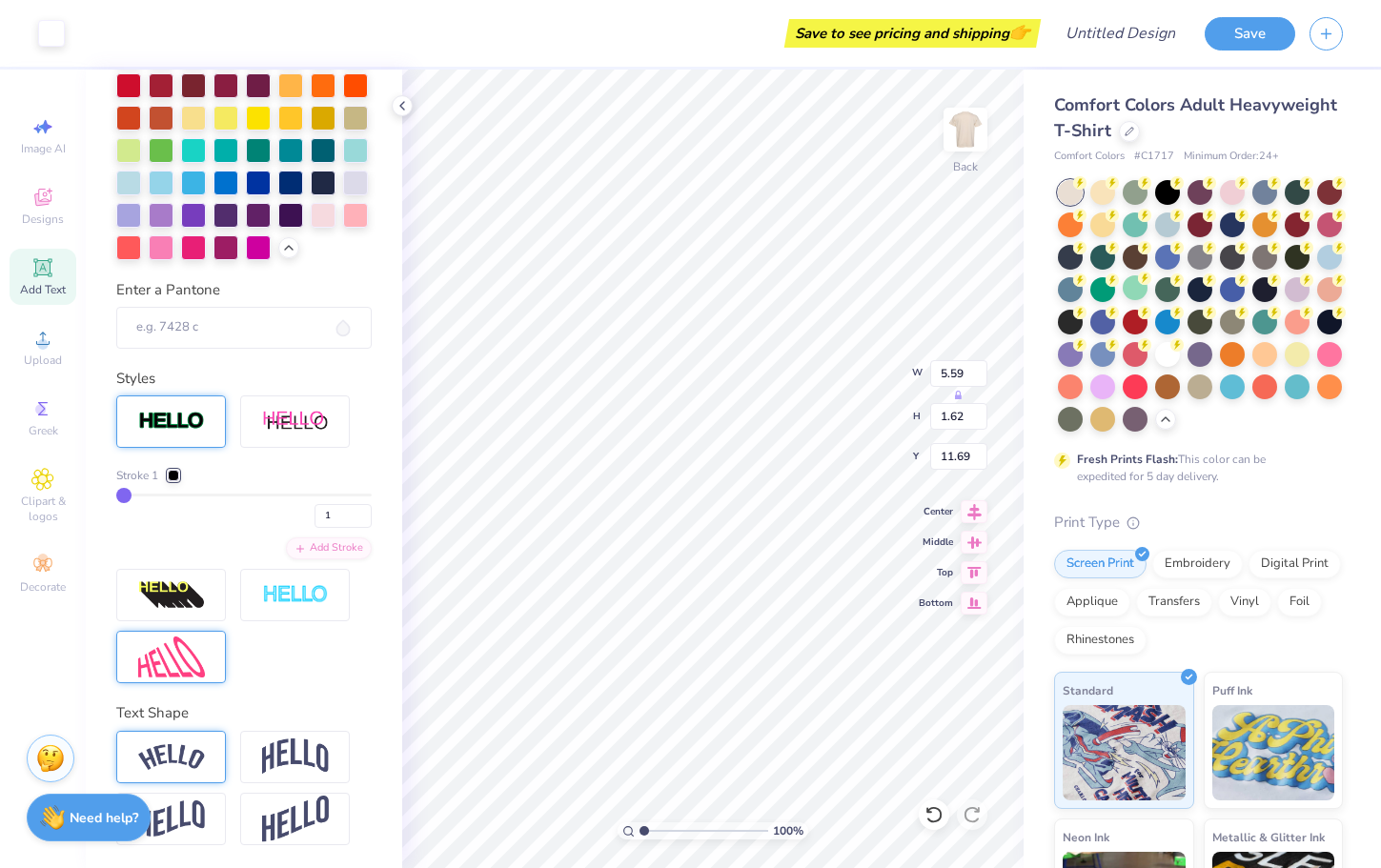 scroll, scrollTop: 604, scrollLeft: 0, axis: vertical 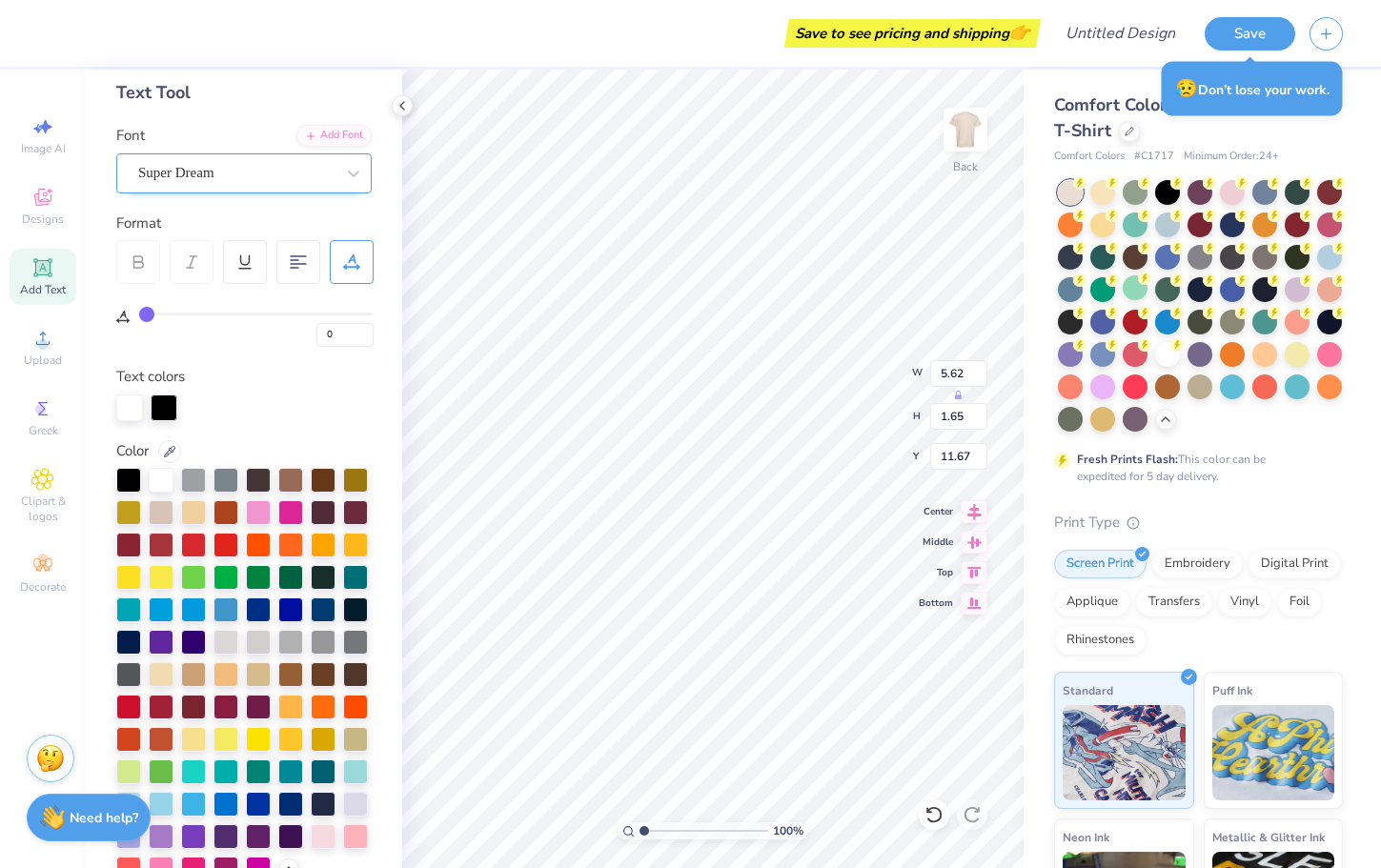 click on "Super Dream" at bounding box center [236, 172] 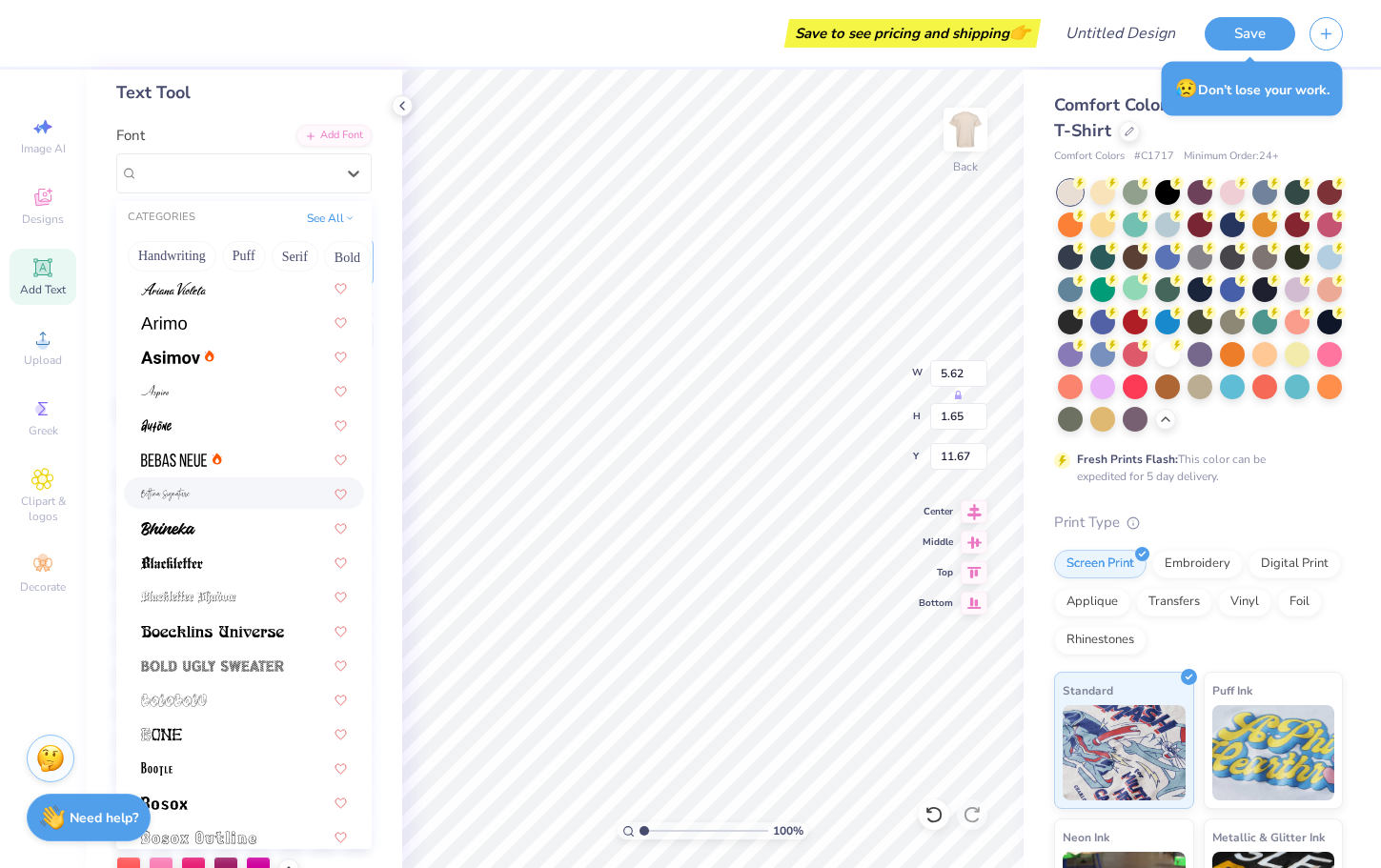 scroll, scrollTop: 493, scrollLeft: 0, axis: vertical 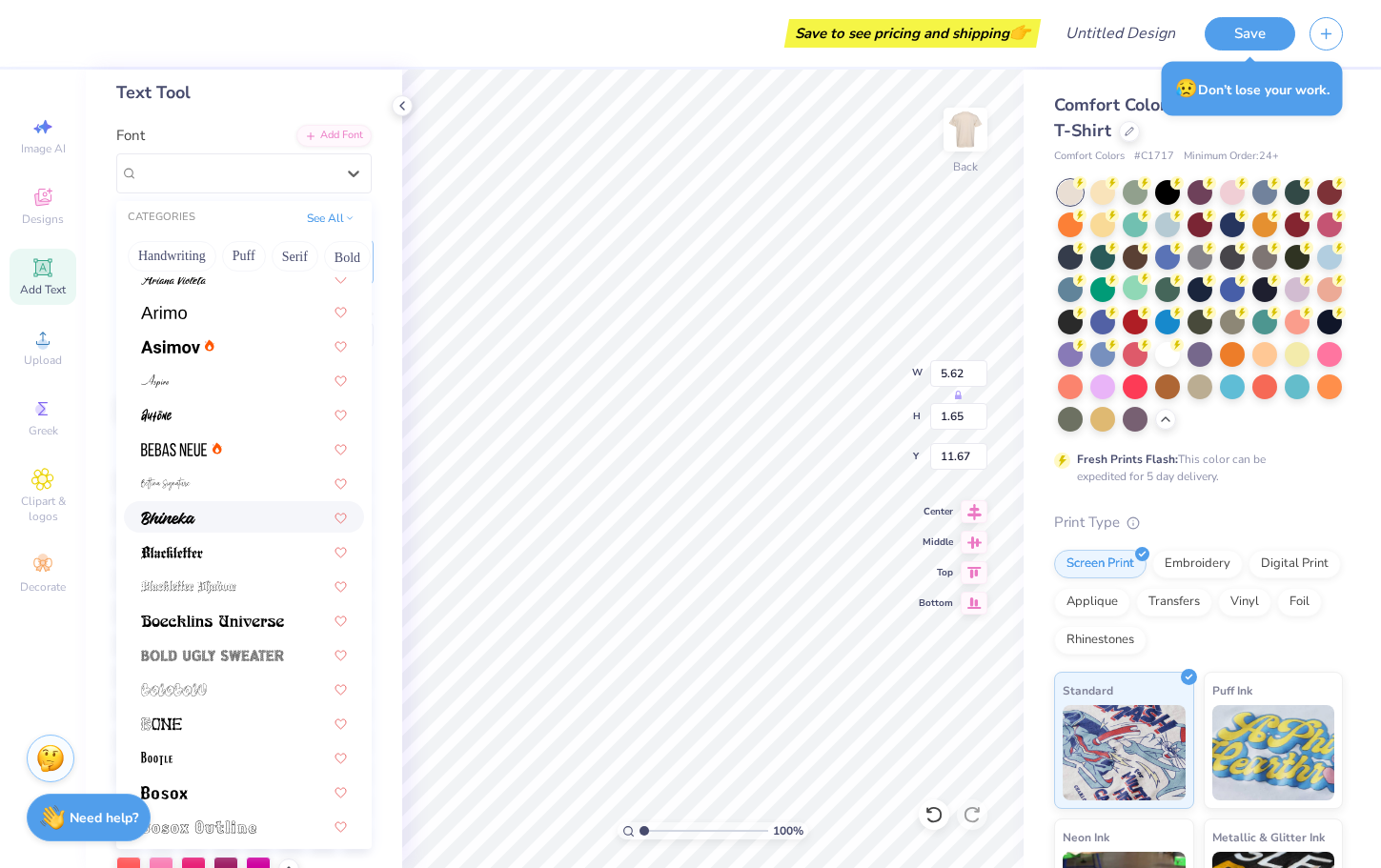 click at bounding box center (244, 516) 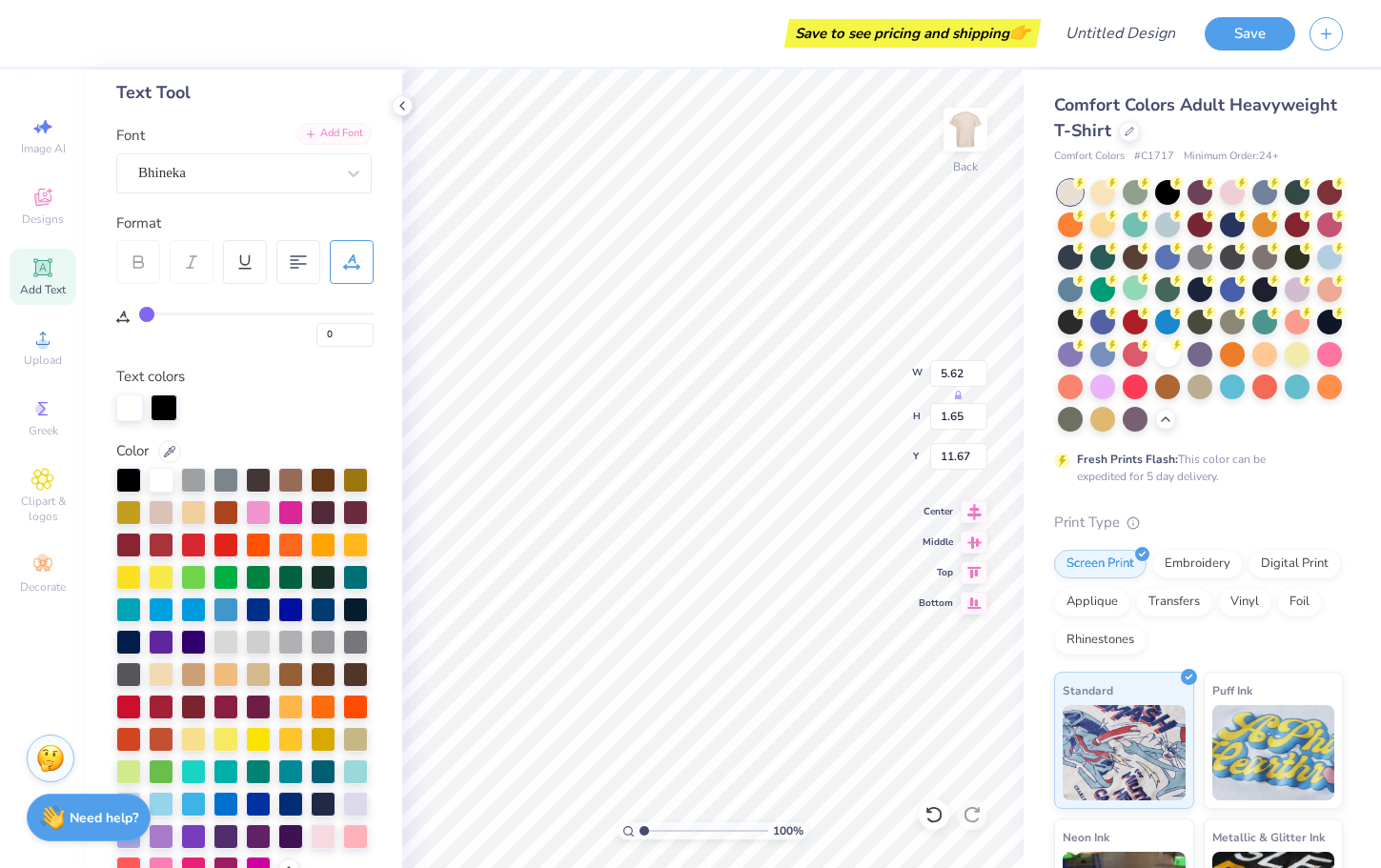 click on "Add Font" at bounding box center [334, 133] 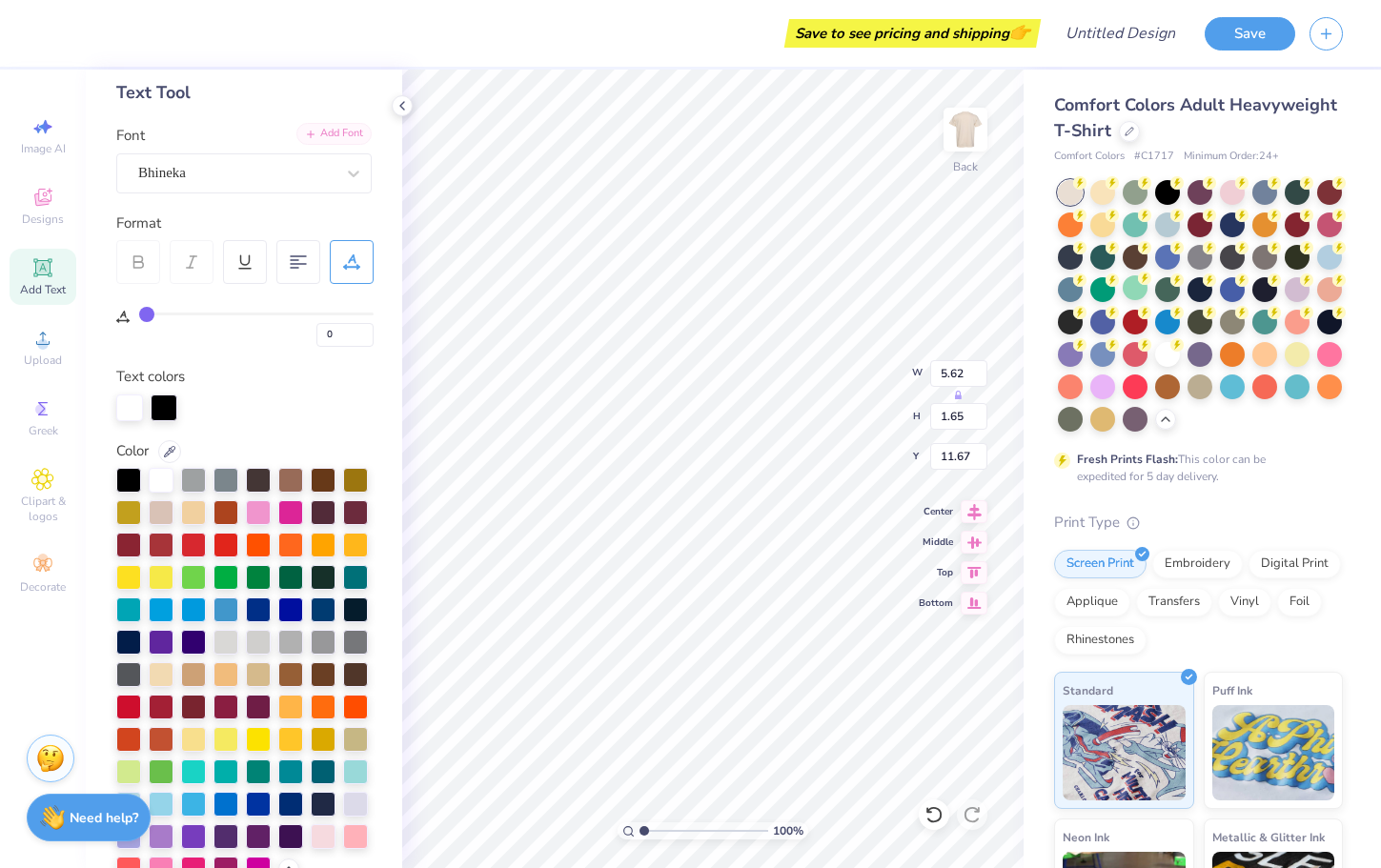 click on "Add Font" at bounding box center [334, 133] 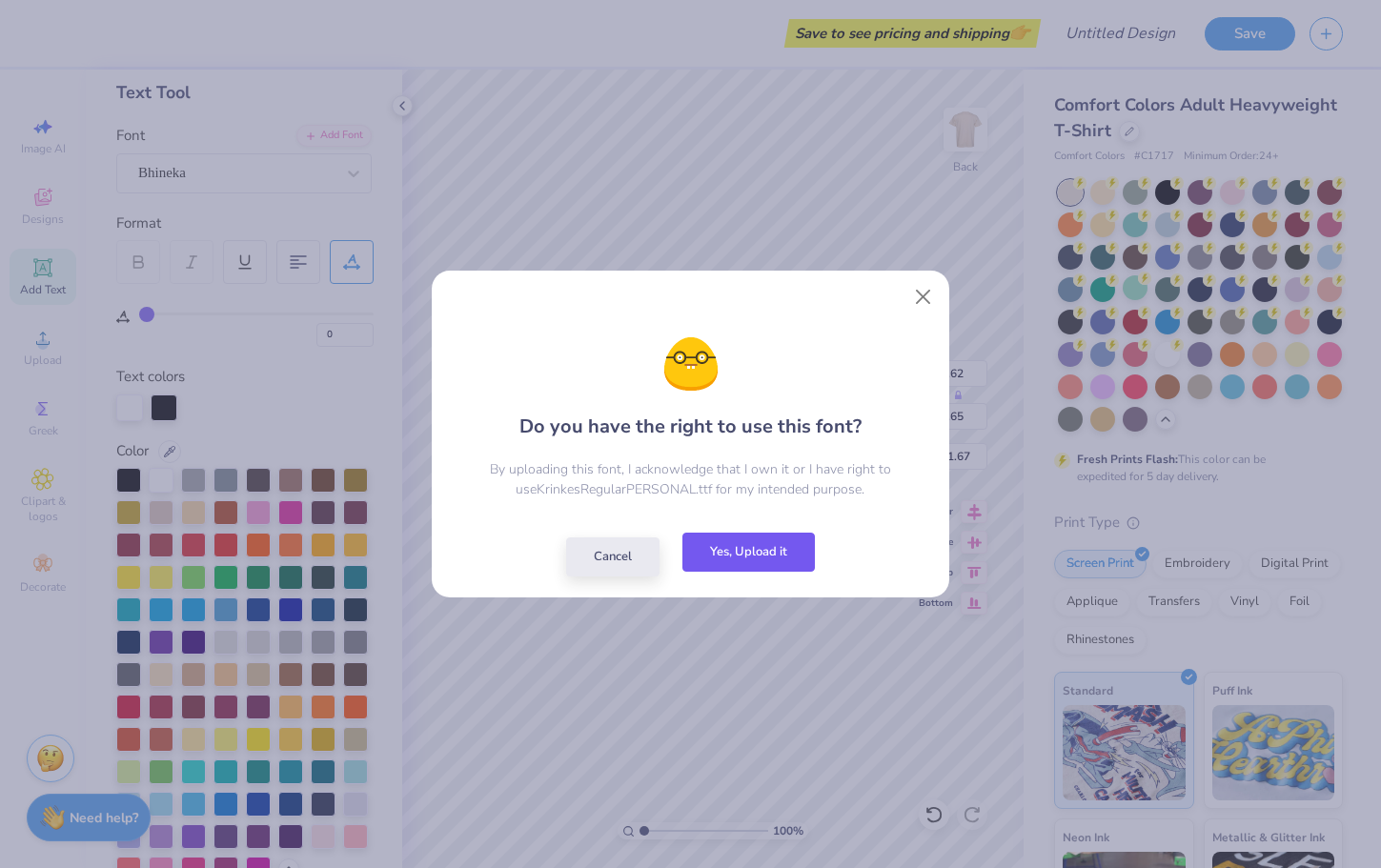 click on "Yes, Upload it" at bounding box center [748, 552] 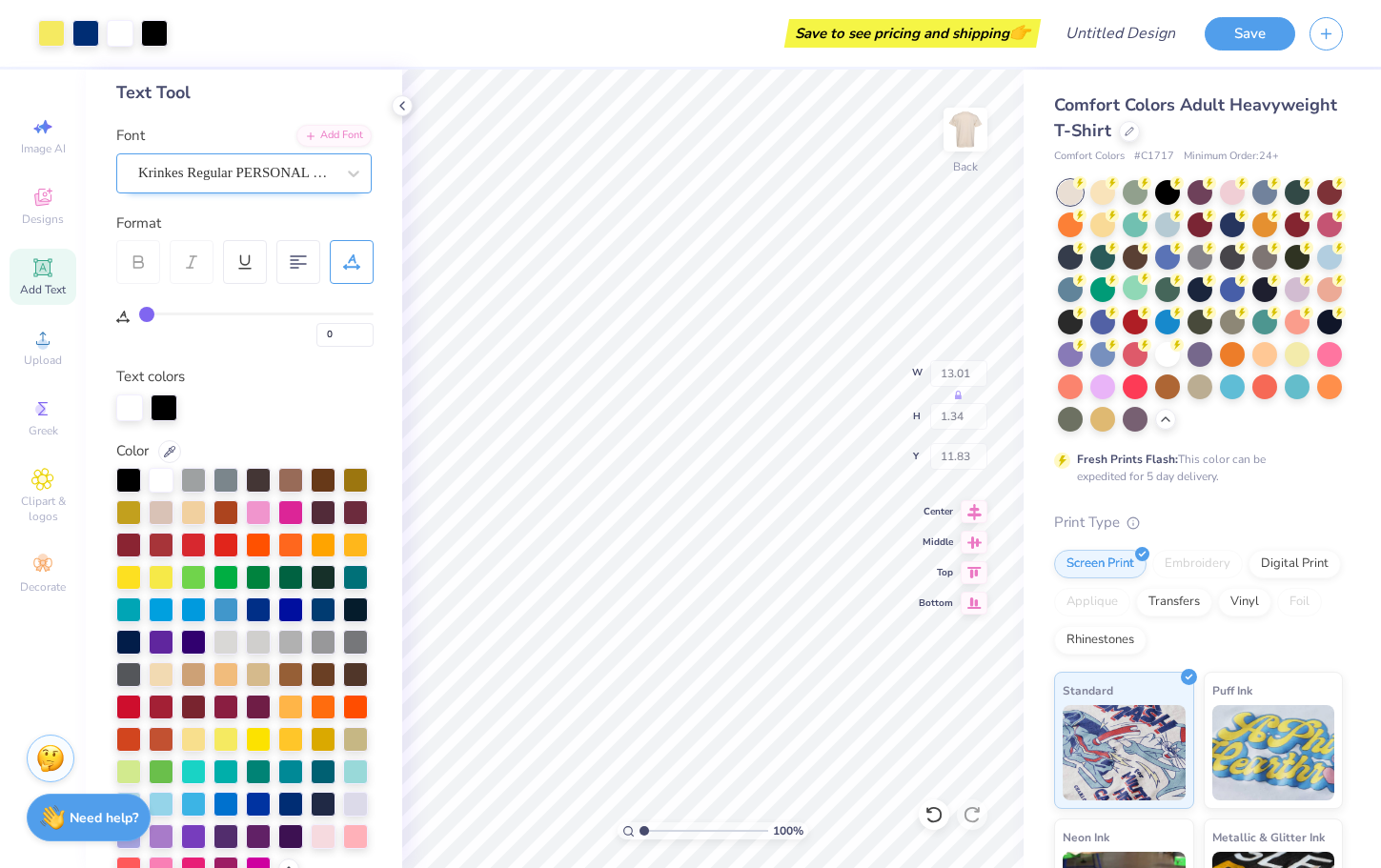 click on "Krinkes Regular PERSONAL USE" at bounding box center [236, 172] 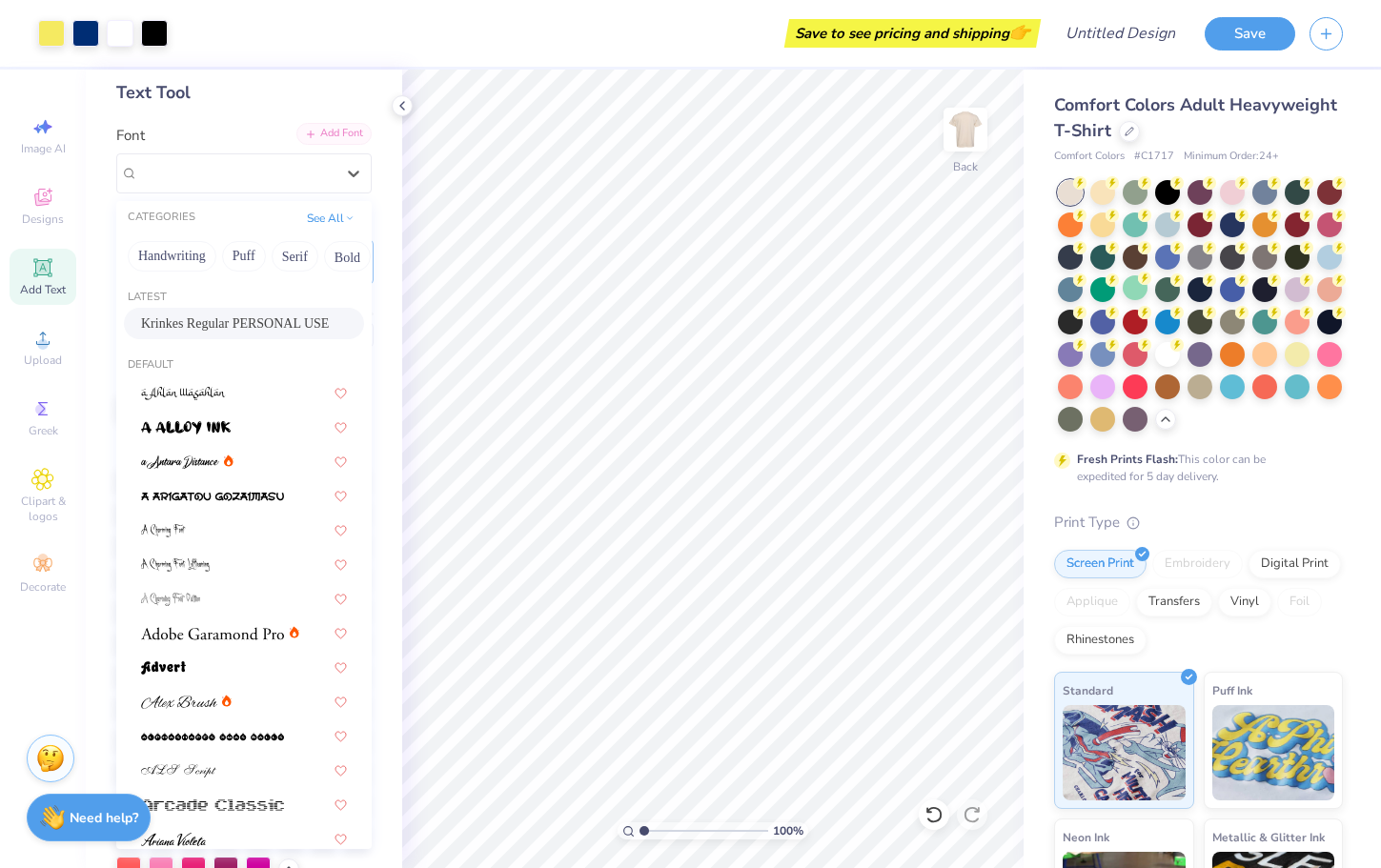 click on "Add Font" at bounding box center [334, 133] 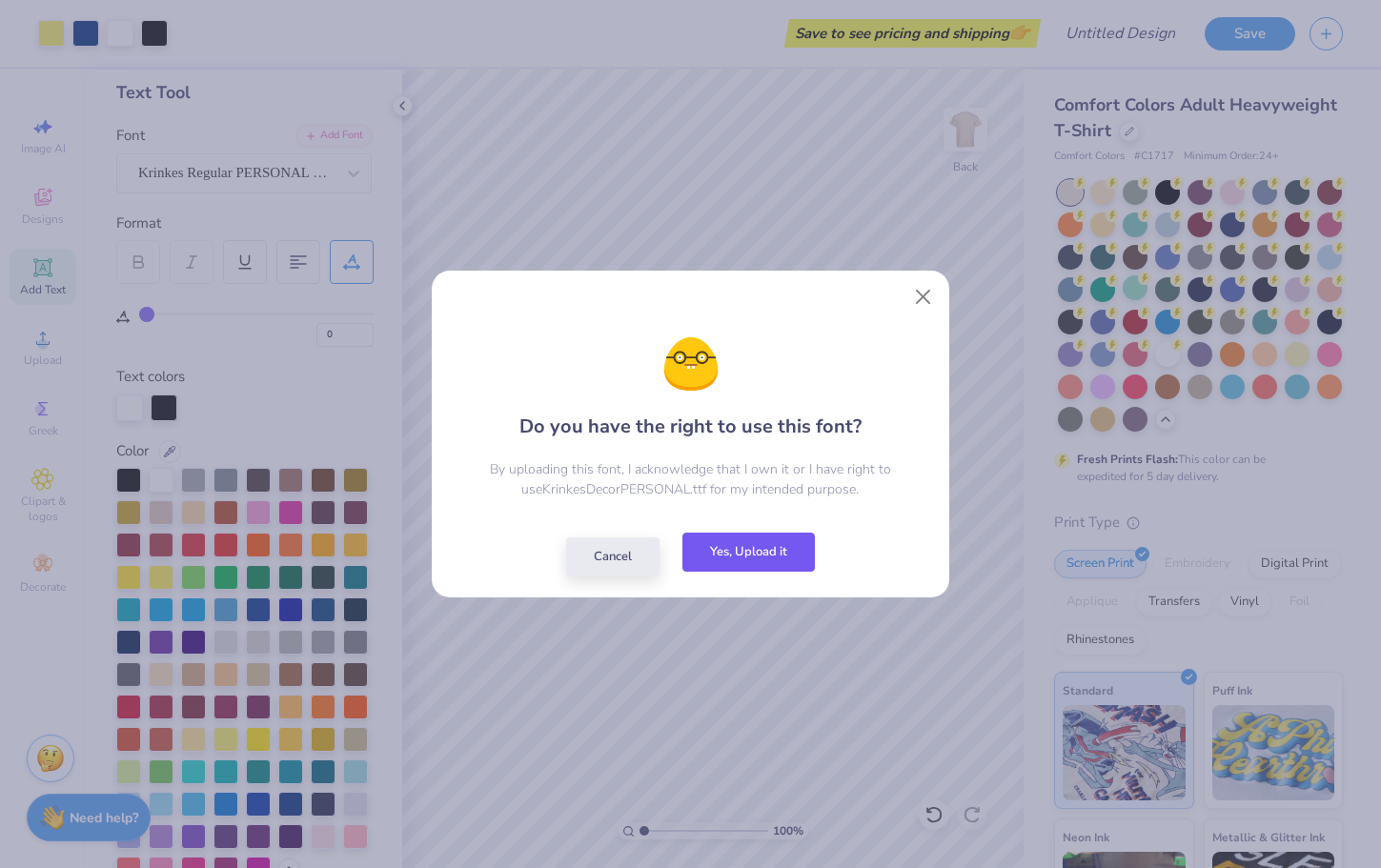 click on "Yes, Upload it" at bounding box center [748, 552] 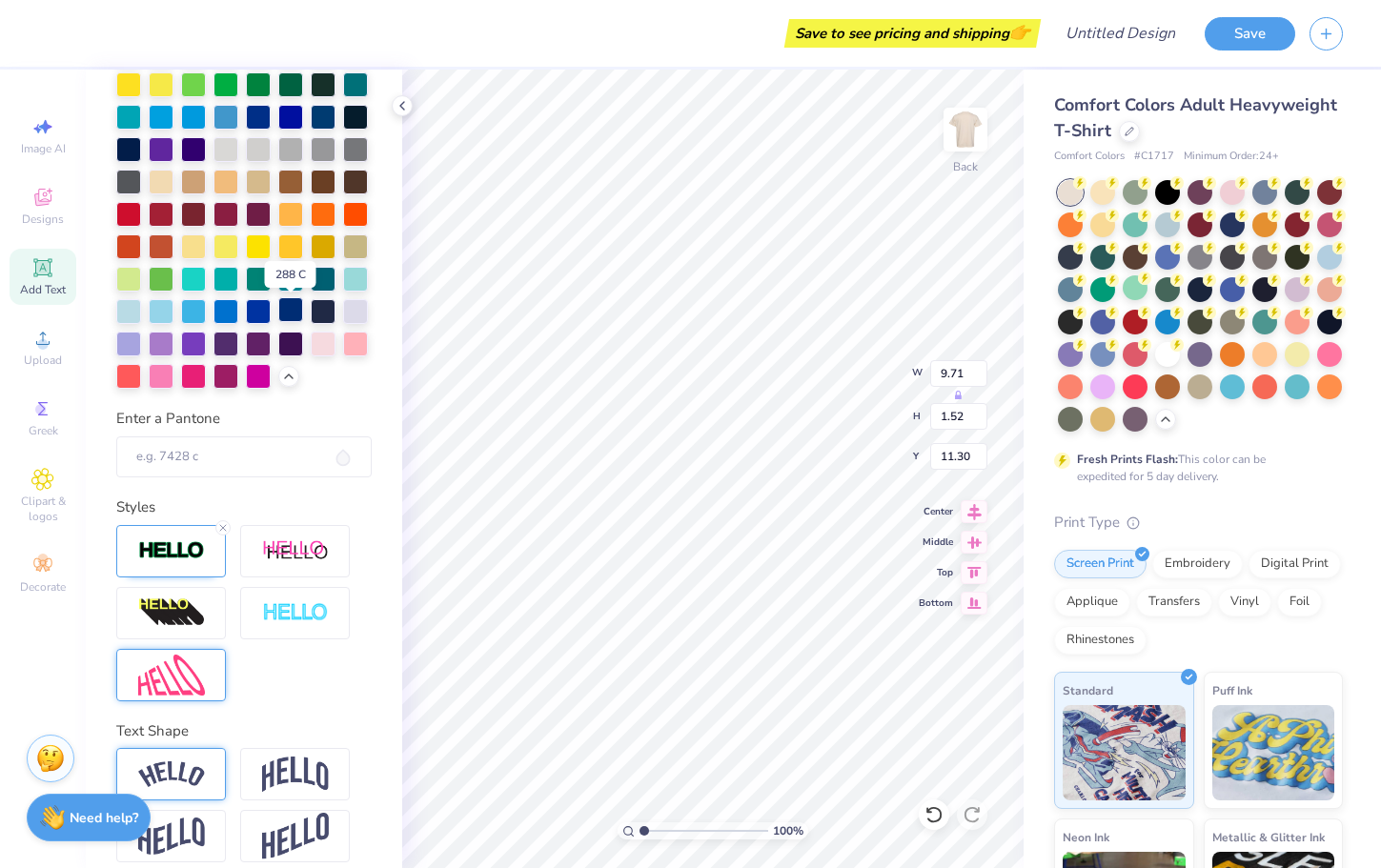 scroll, scrollTop: 588, scrollLeft: 0, axis: vertical 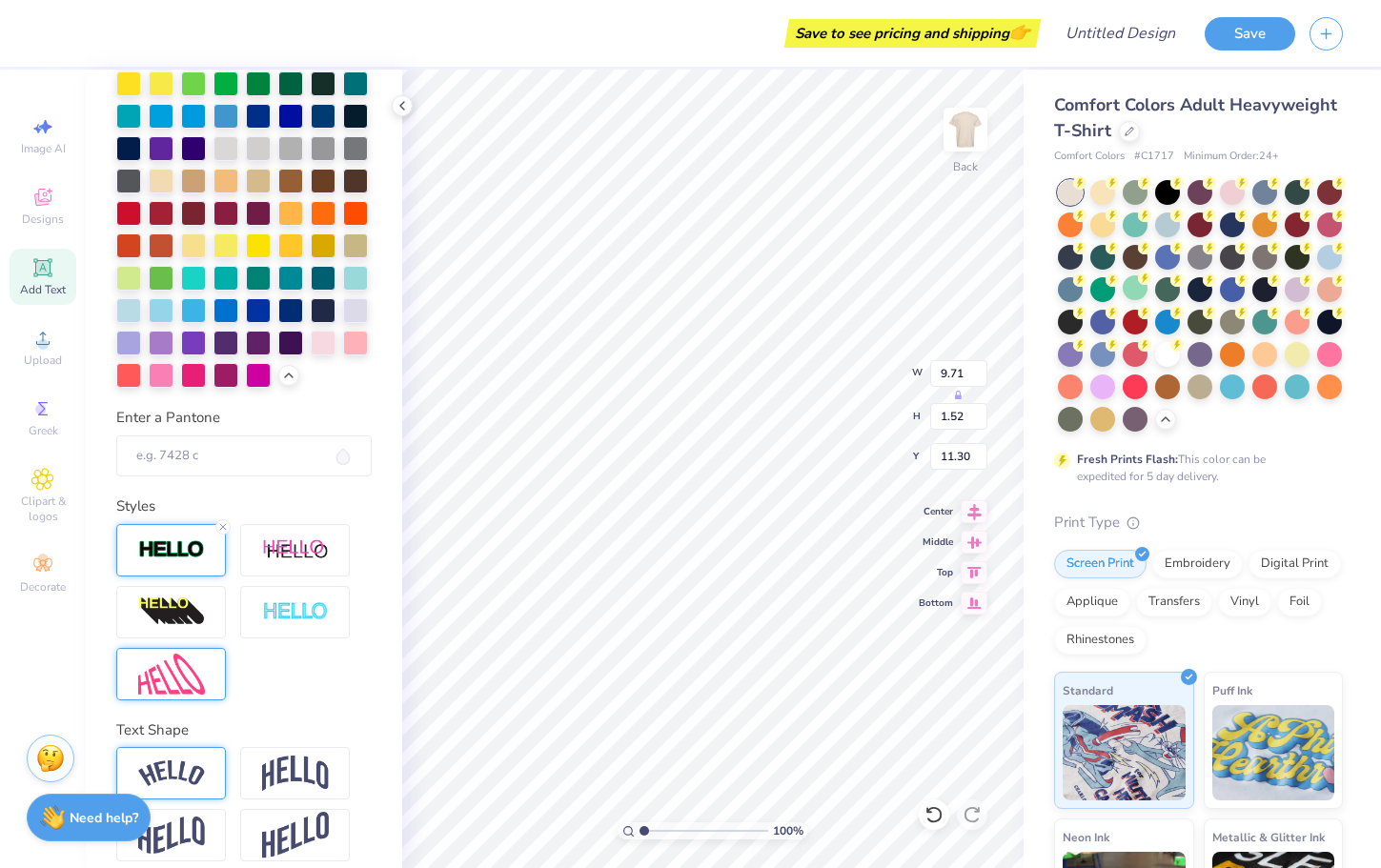 click at bounding box center [172, 550] 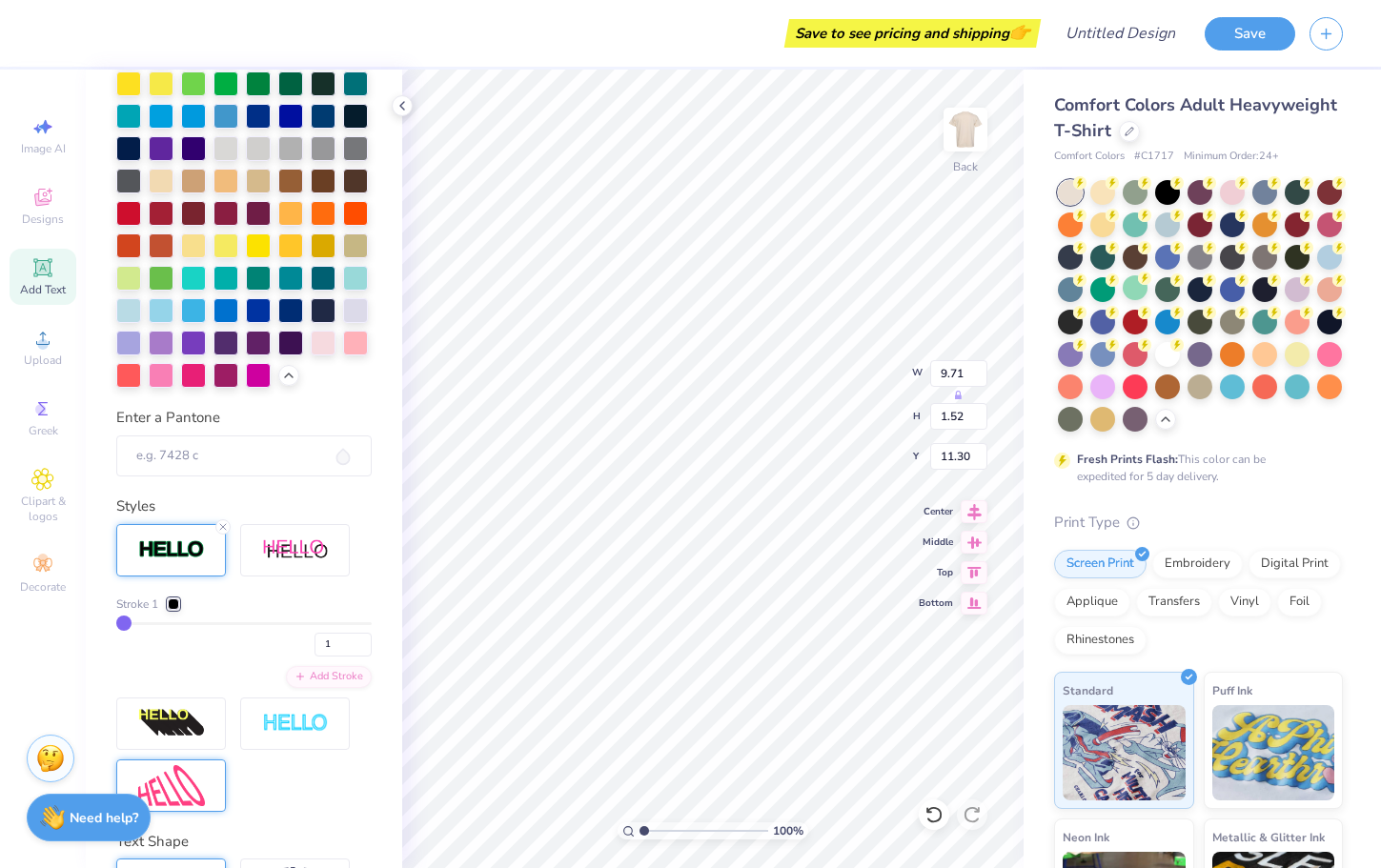 scroll, scrollTop: 716, scrollLeft: 0, axis: vertical 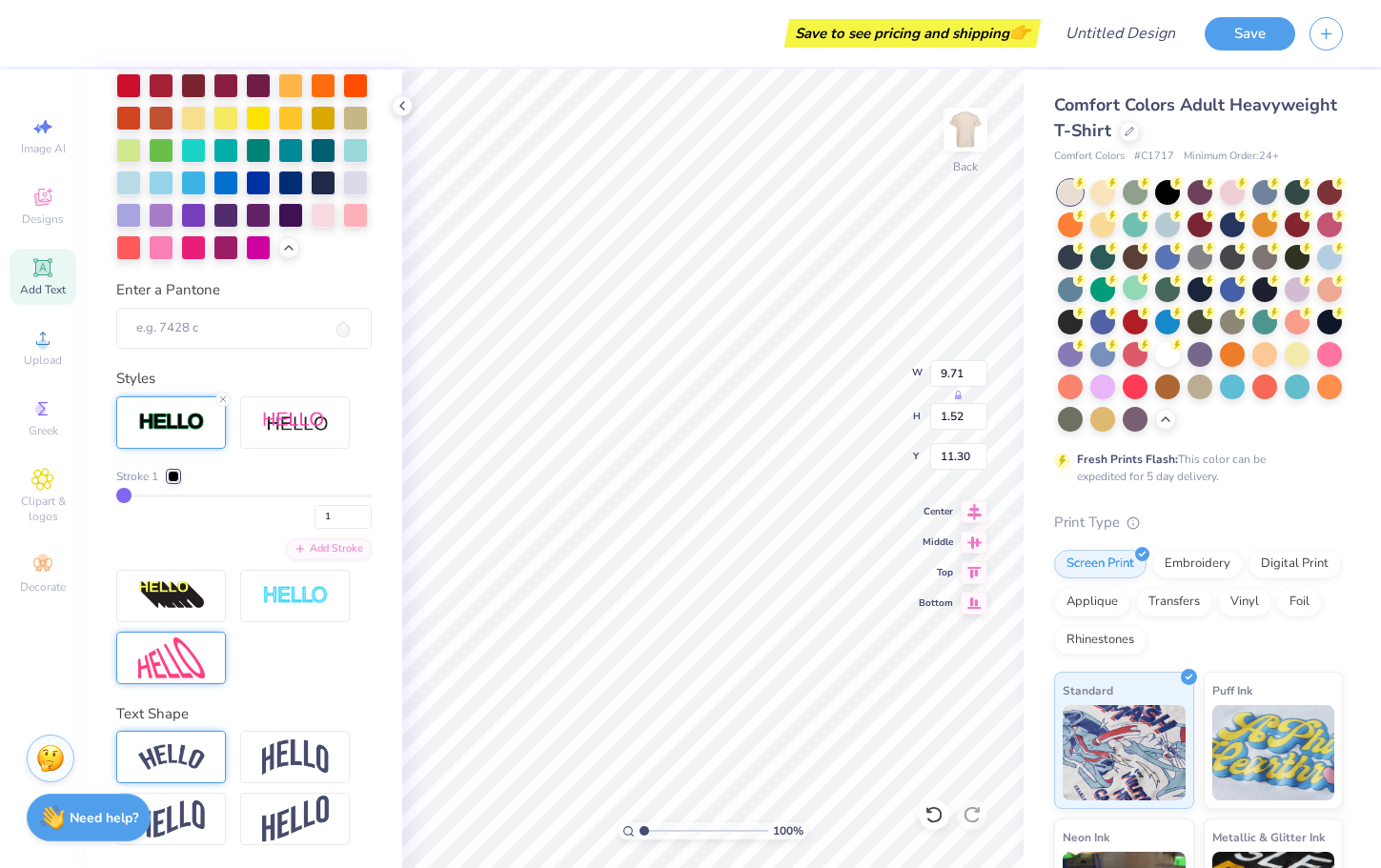 click at bounding box center [173, 476] 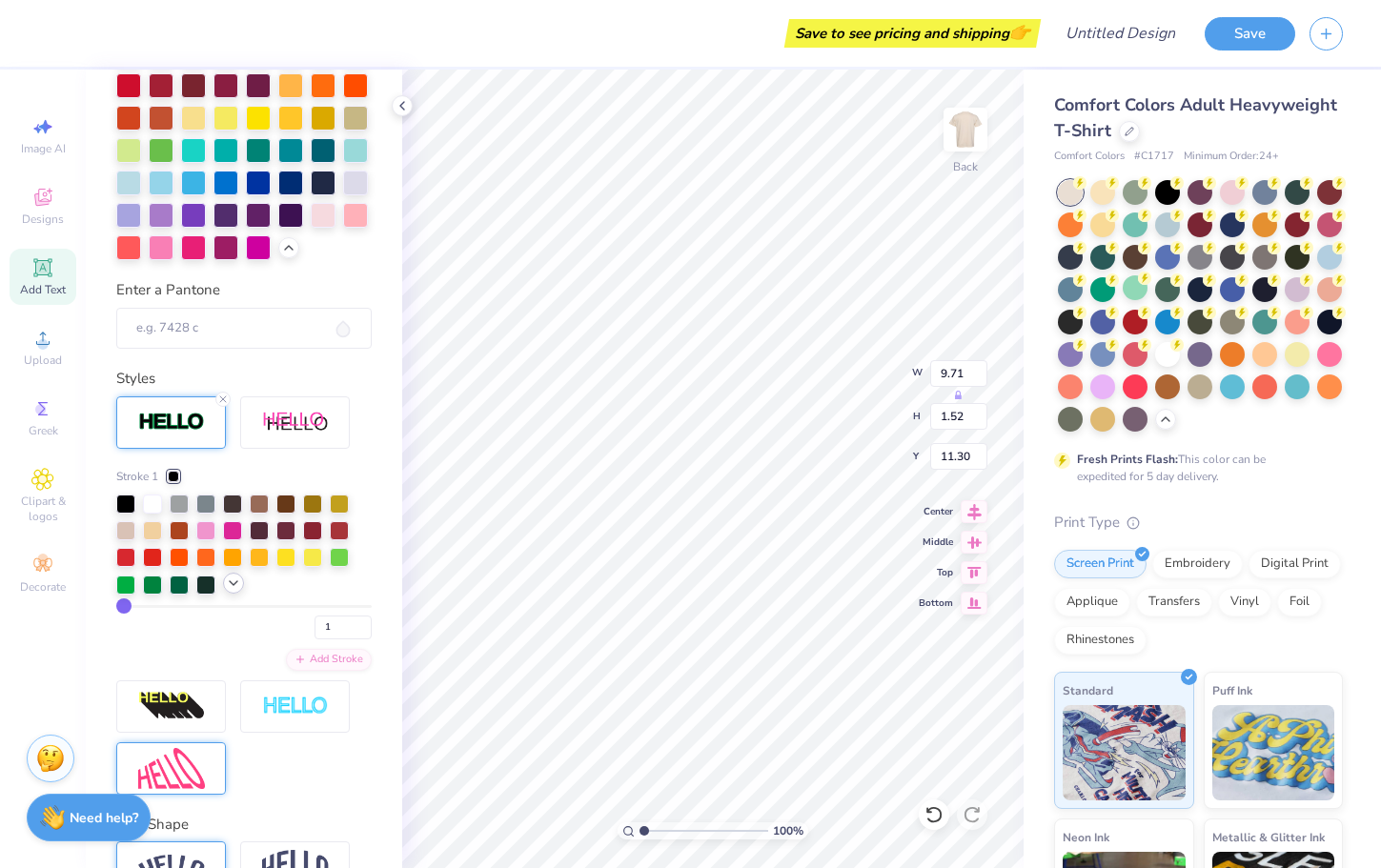 click at bounding box center [234, 583] 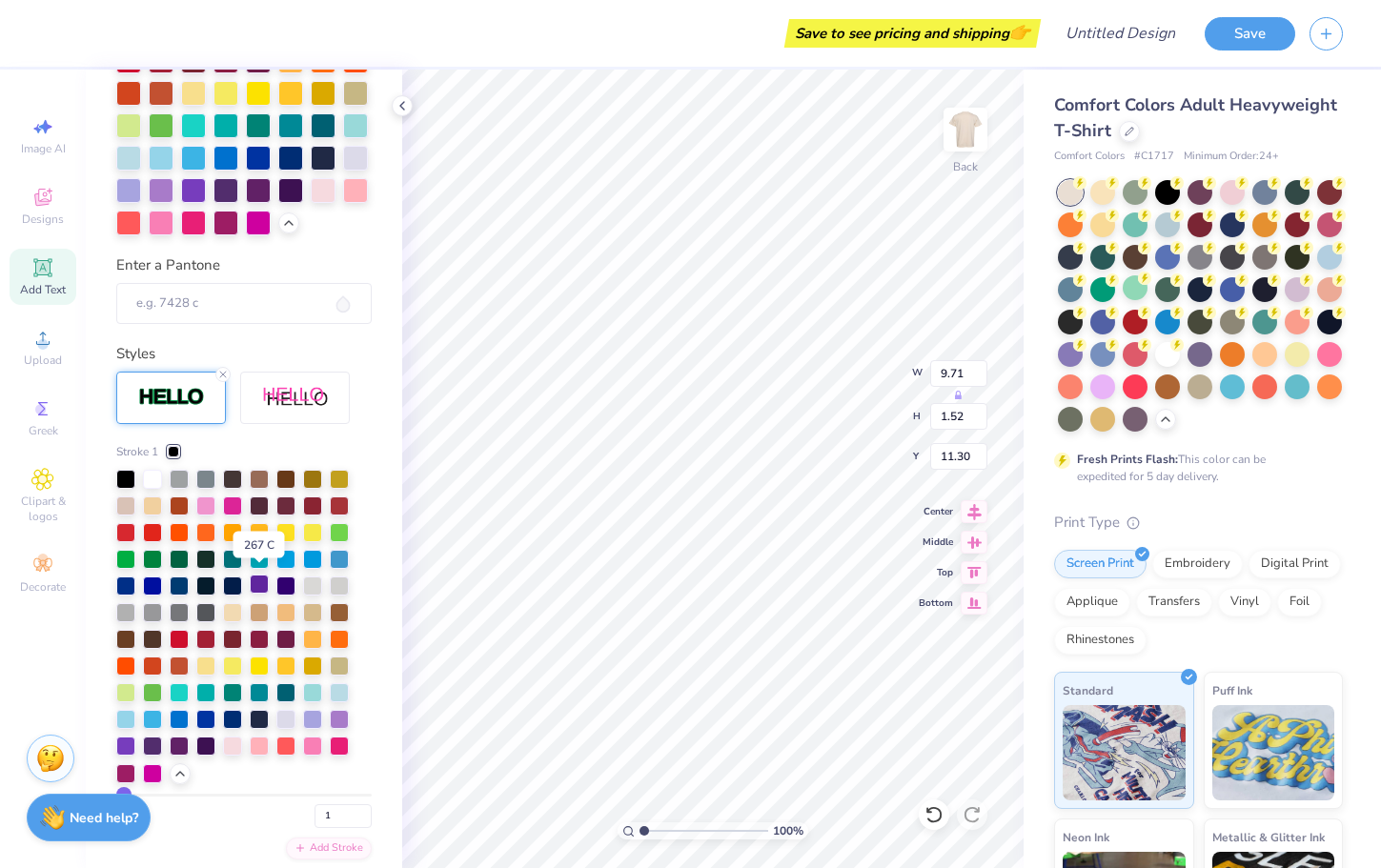 scroll, scrollTop: 745, scrollLeft: 0, axis: vertical 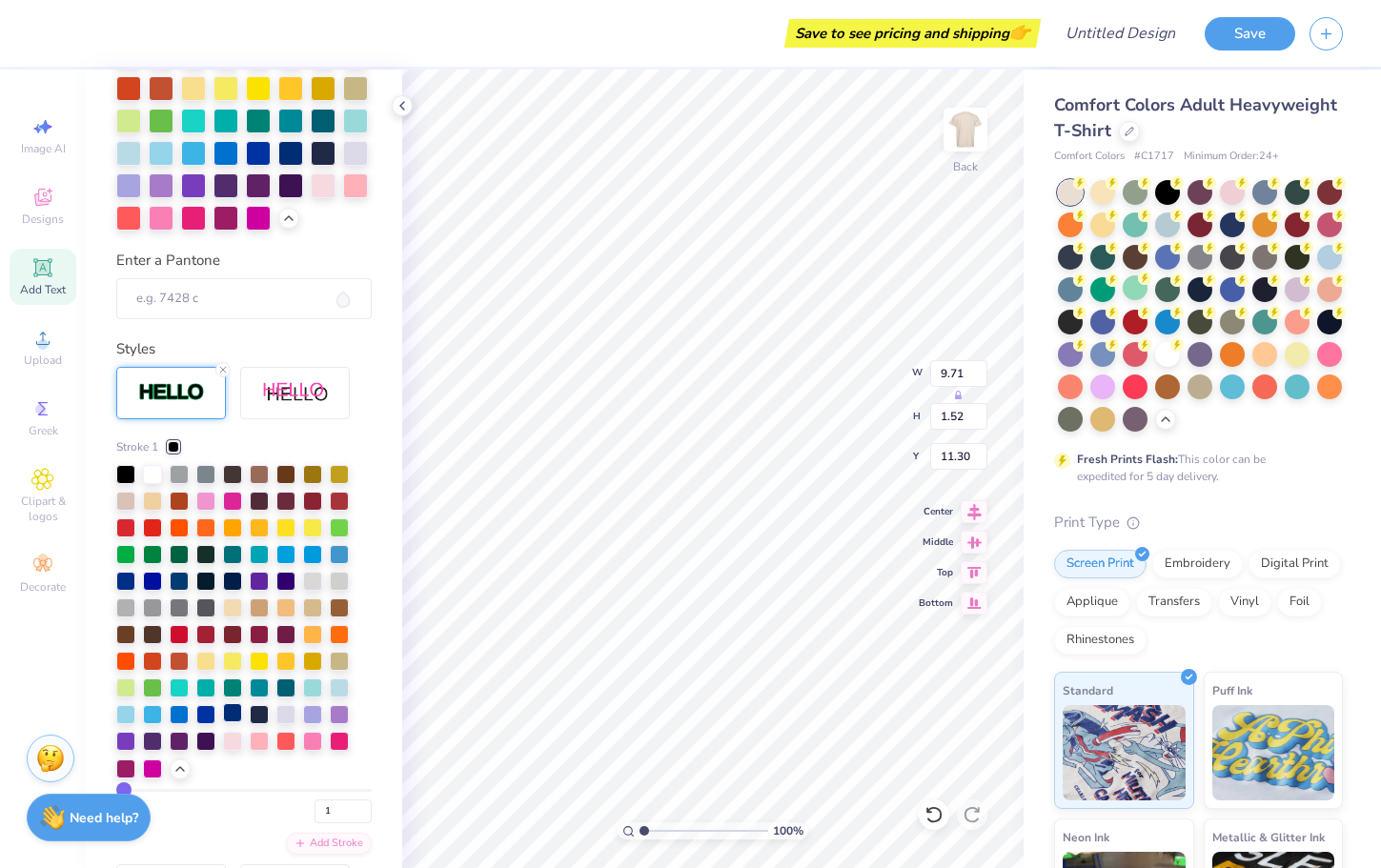 click at bounding box center (233, 713) 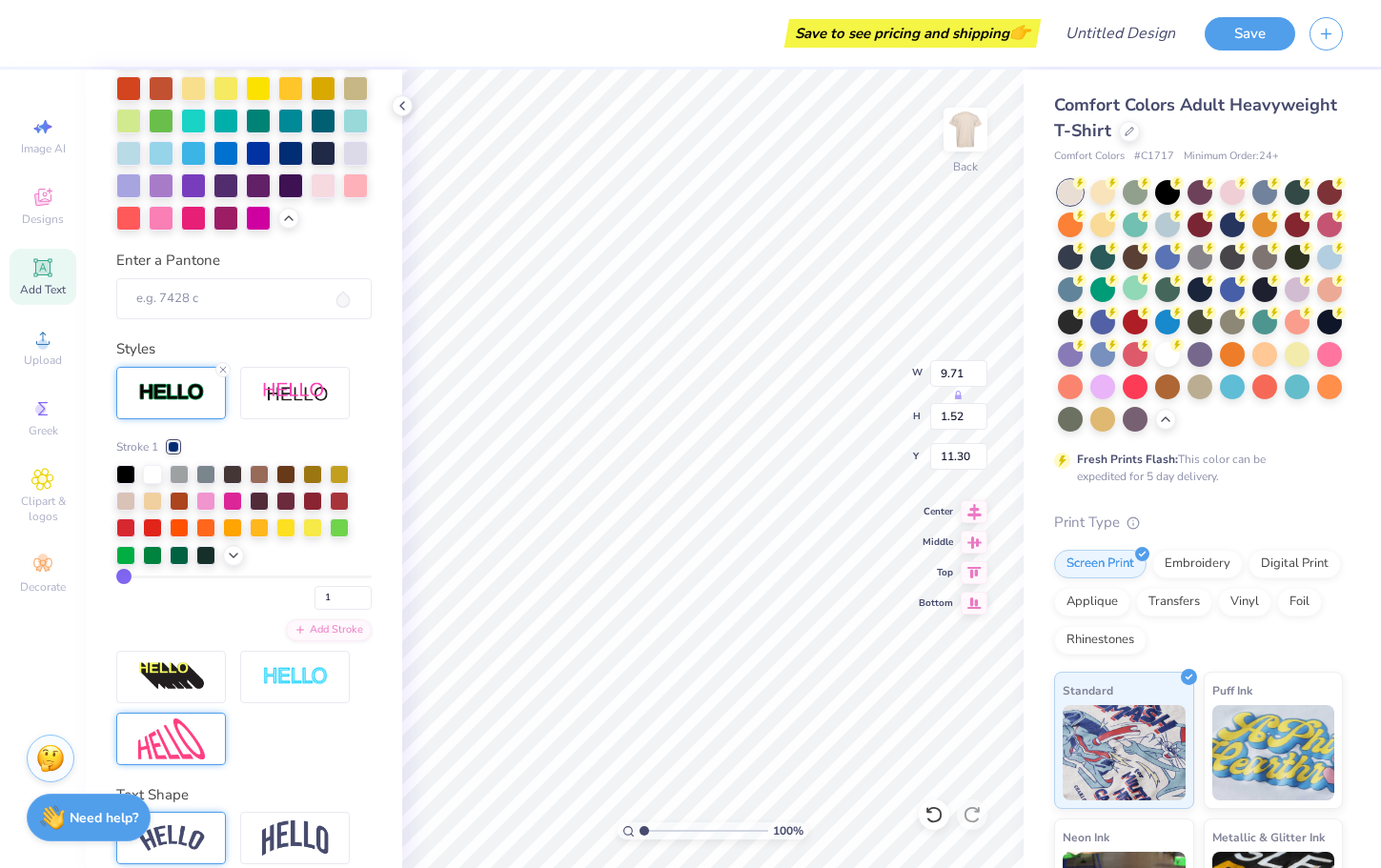 scroll, scrollTop: 826, scrollLeft: 0, axis: vertical 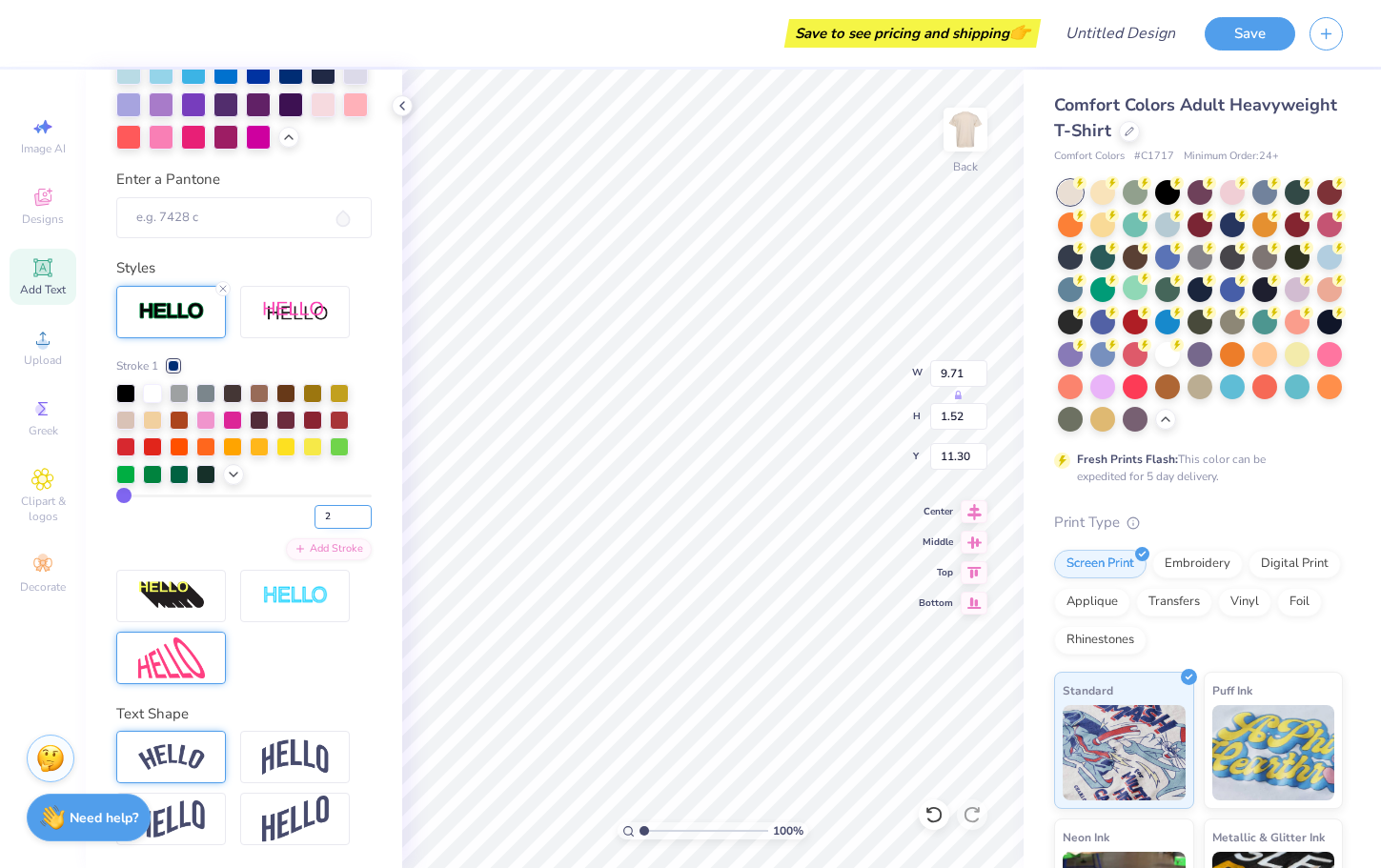 click on "2" at bounding box center (343, 516) 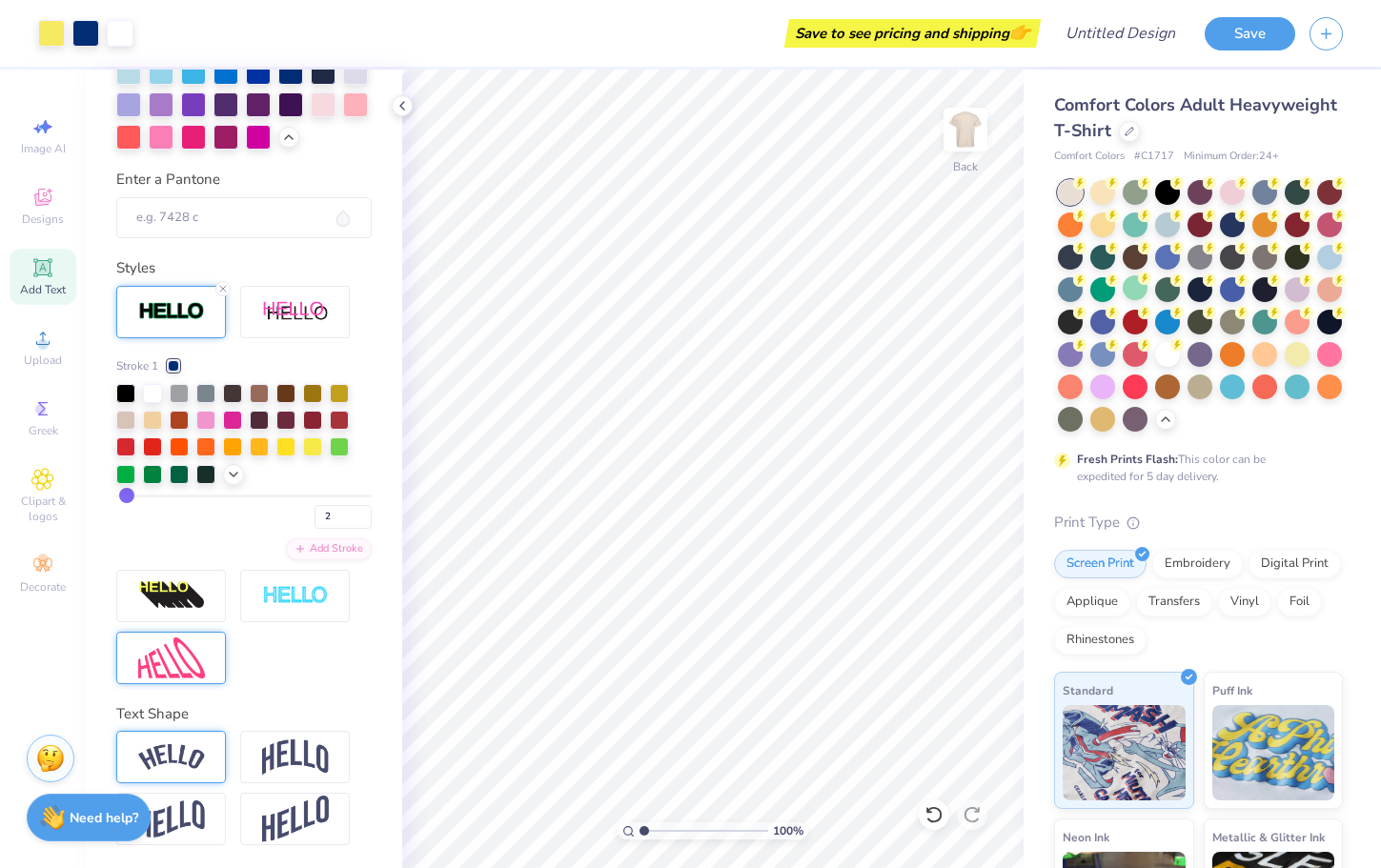 click on "2" at bounding box center [244, 512] 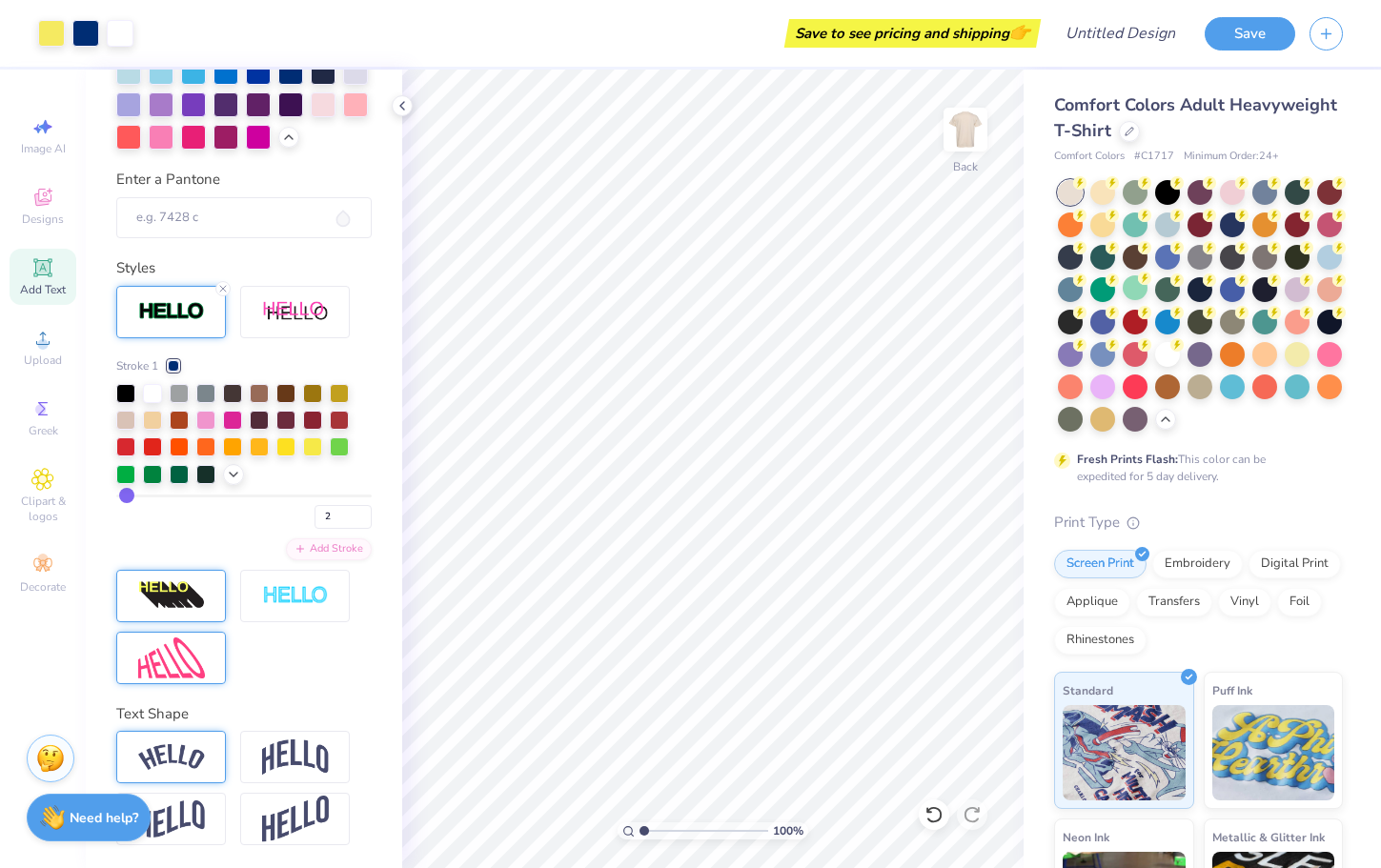 click at bounding box center [172, 595] 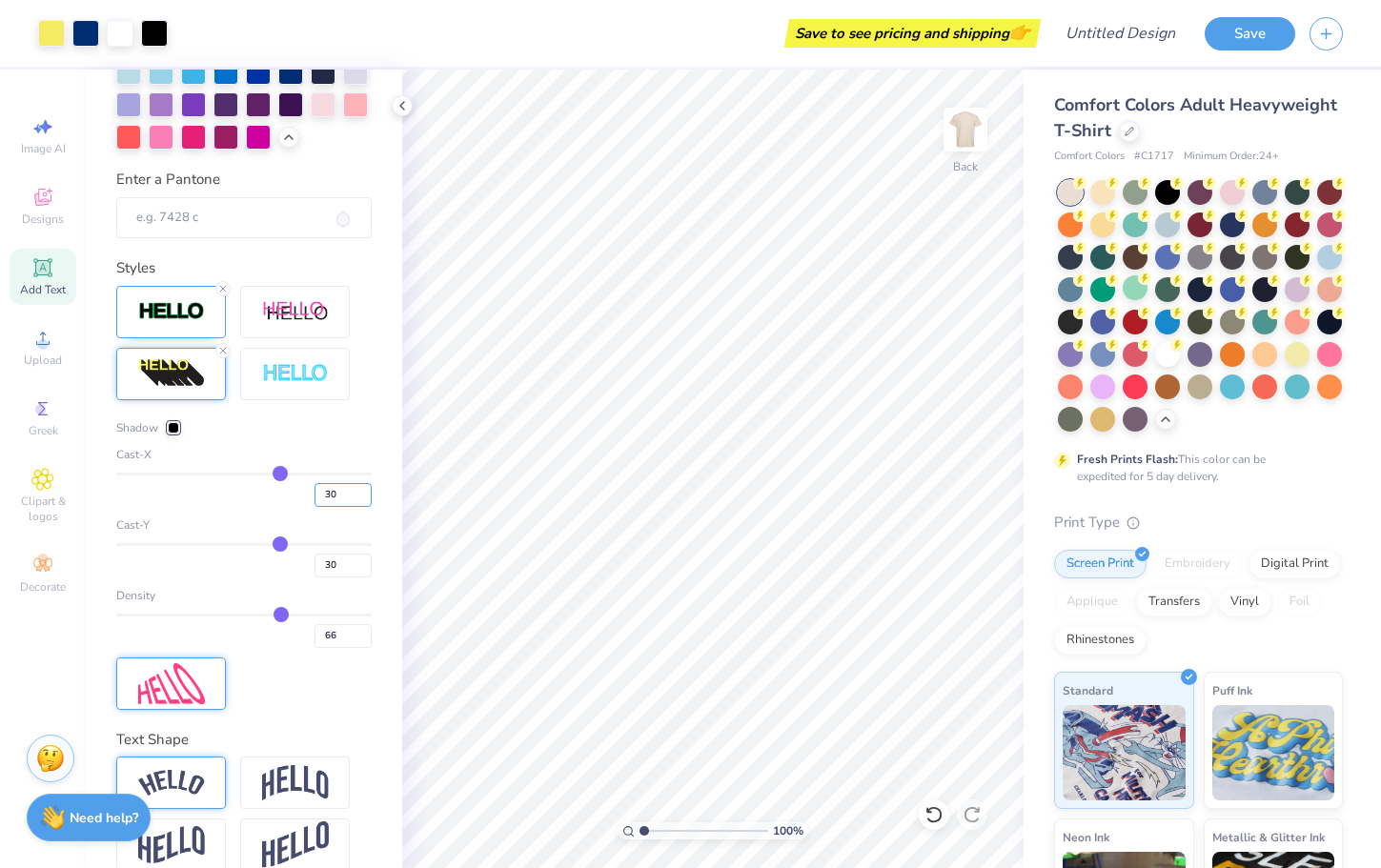 drag, startPoint x: 337, startPoint y: 493, endPoint x: 294, endPoint y: 491, distance: 43.046487 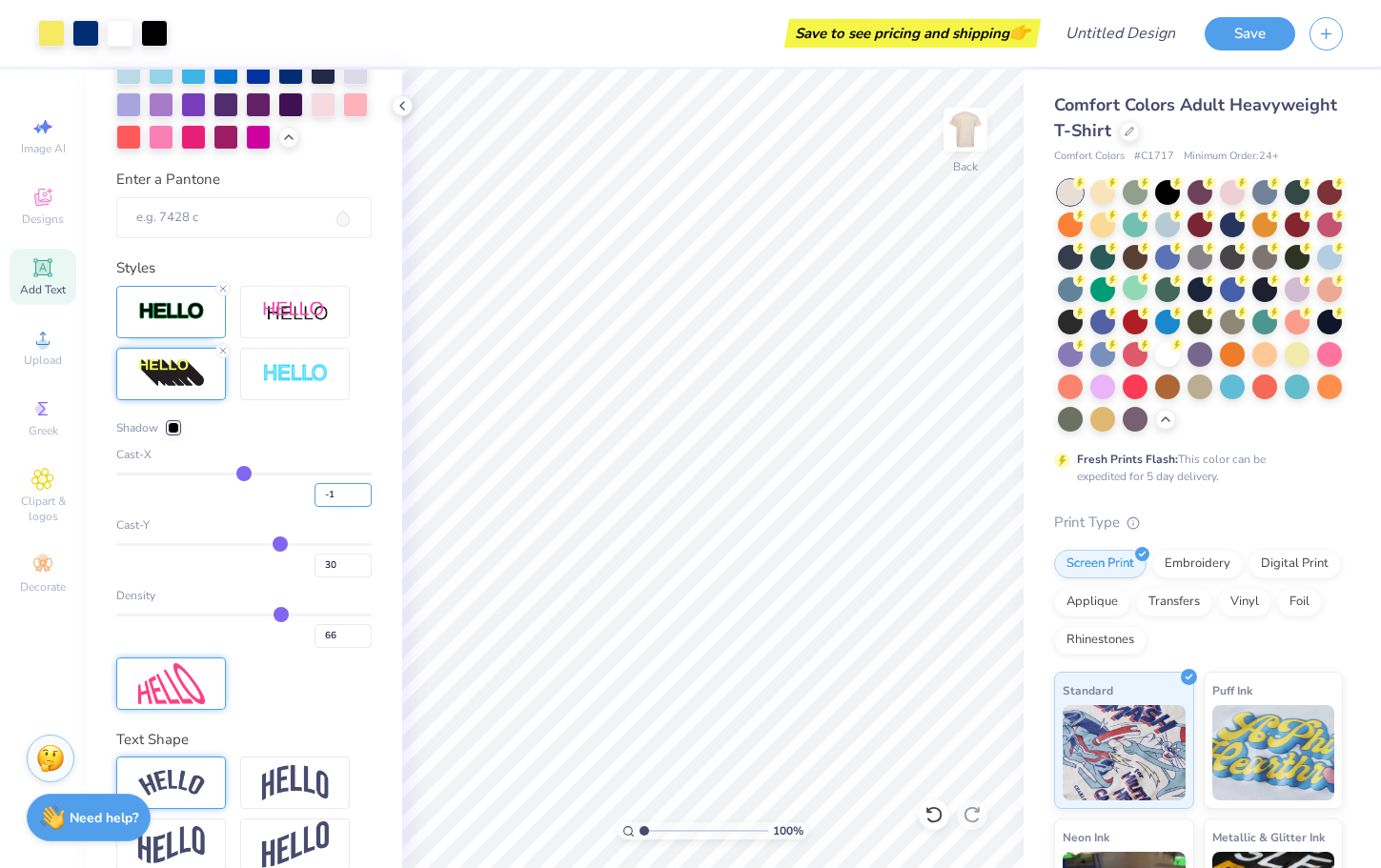 click on "-1" at bounding box center [343, 495] 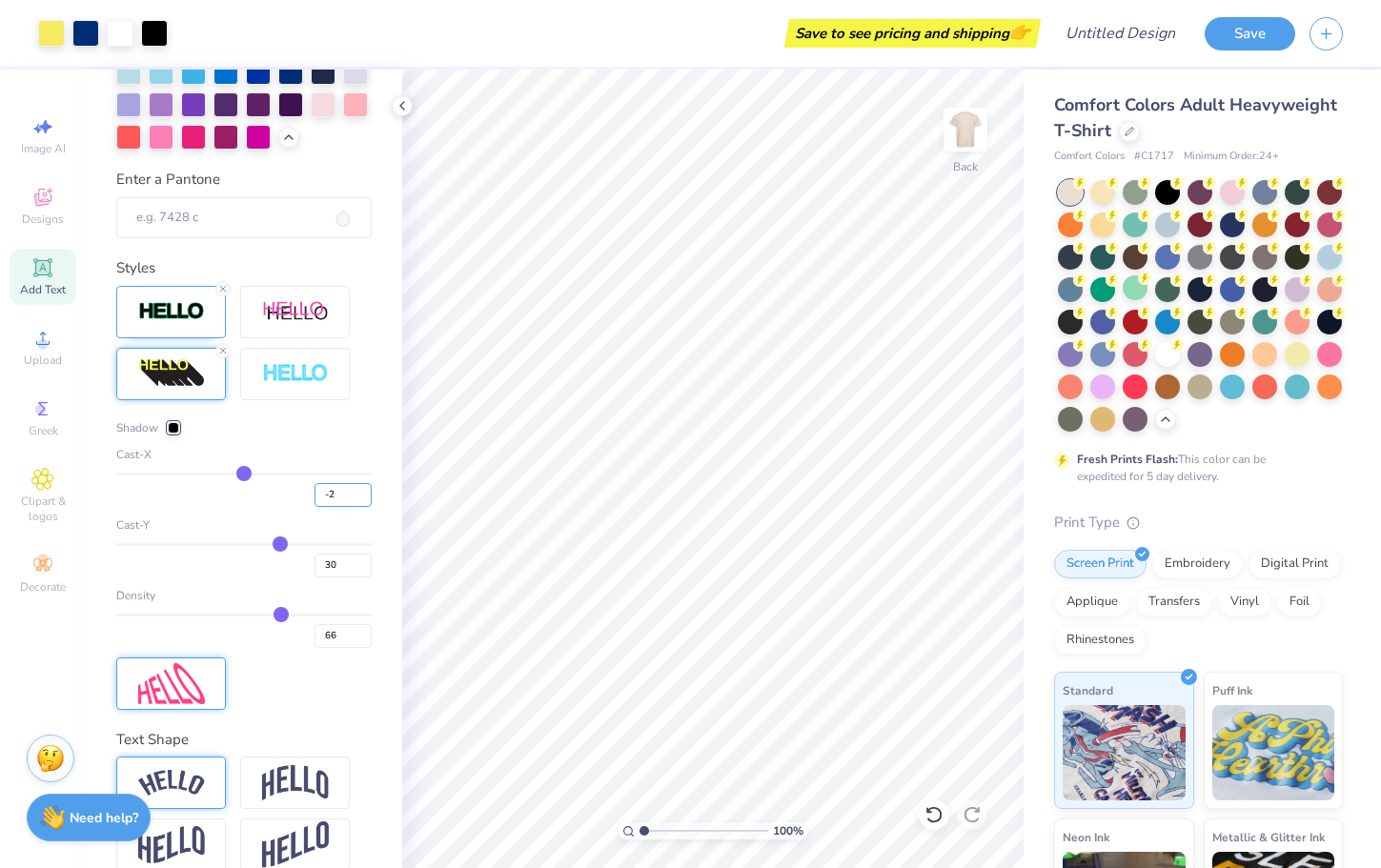 click on "-2" at bounding box center [343, 495] 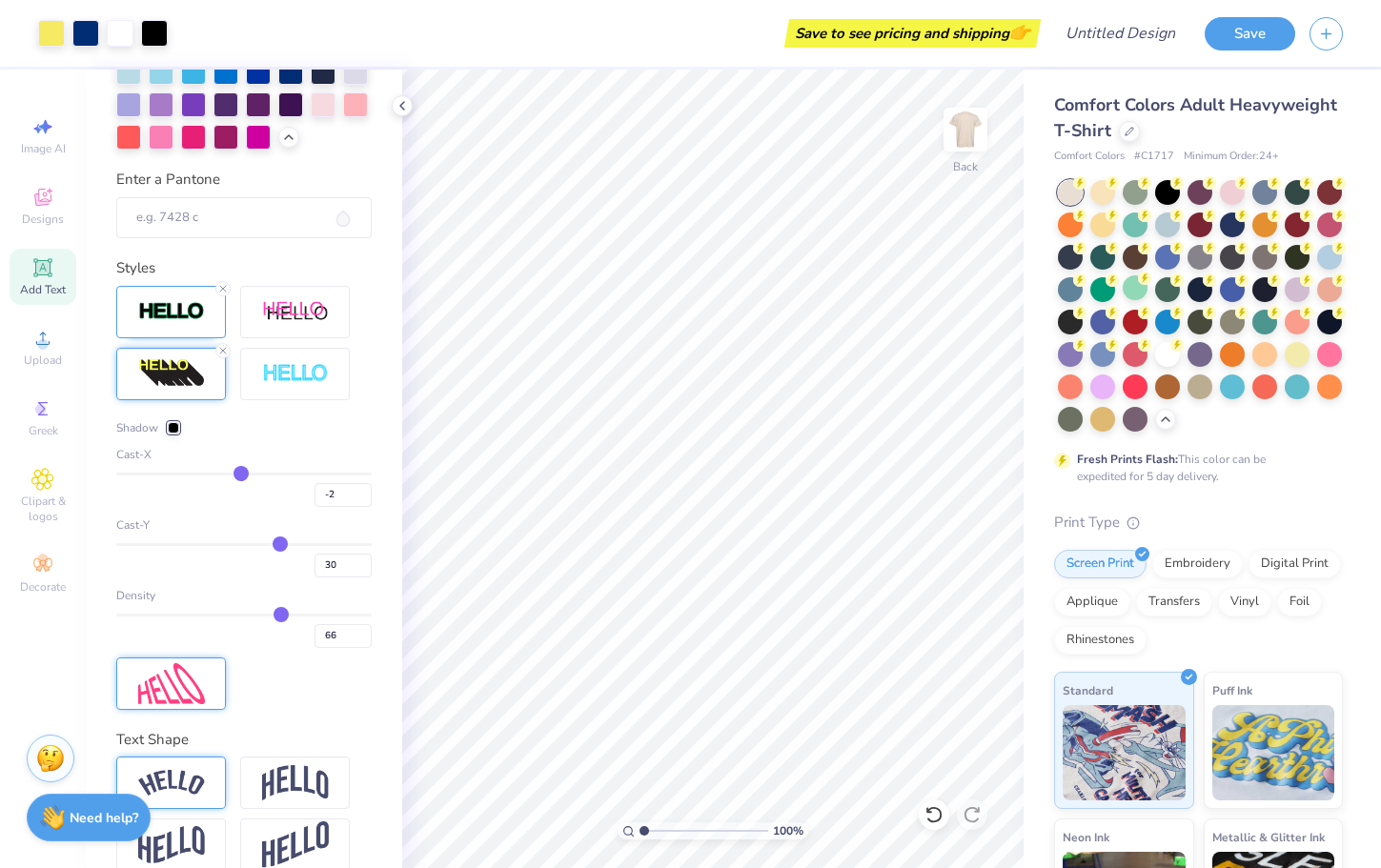 click on "-2" at bounding box center [244, 490] 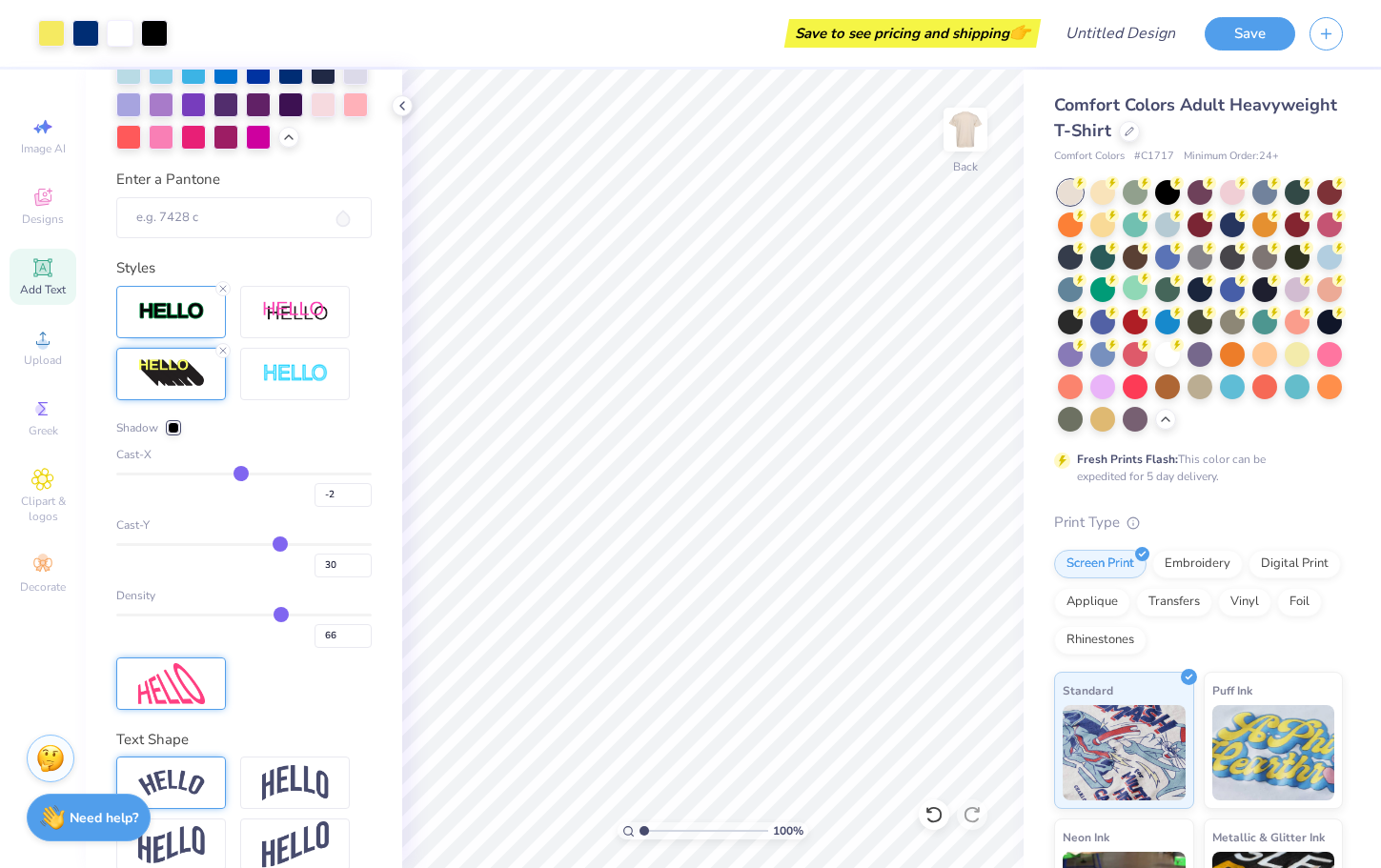 click on "Cast-Y 30" at bounding box center [244, 547] 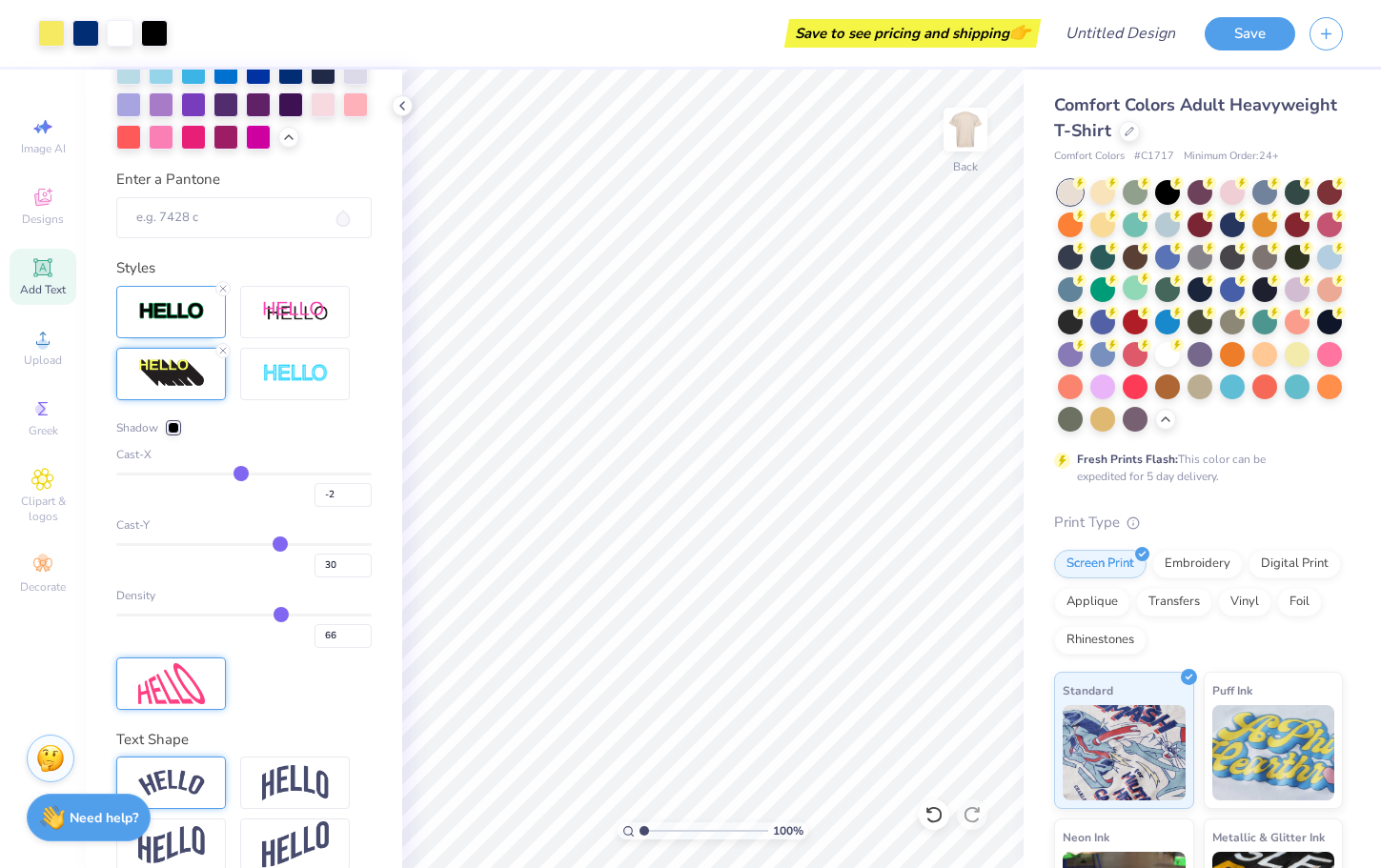 click at bounding box center (173, 428) 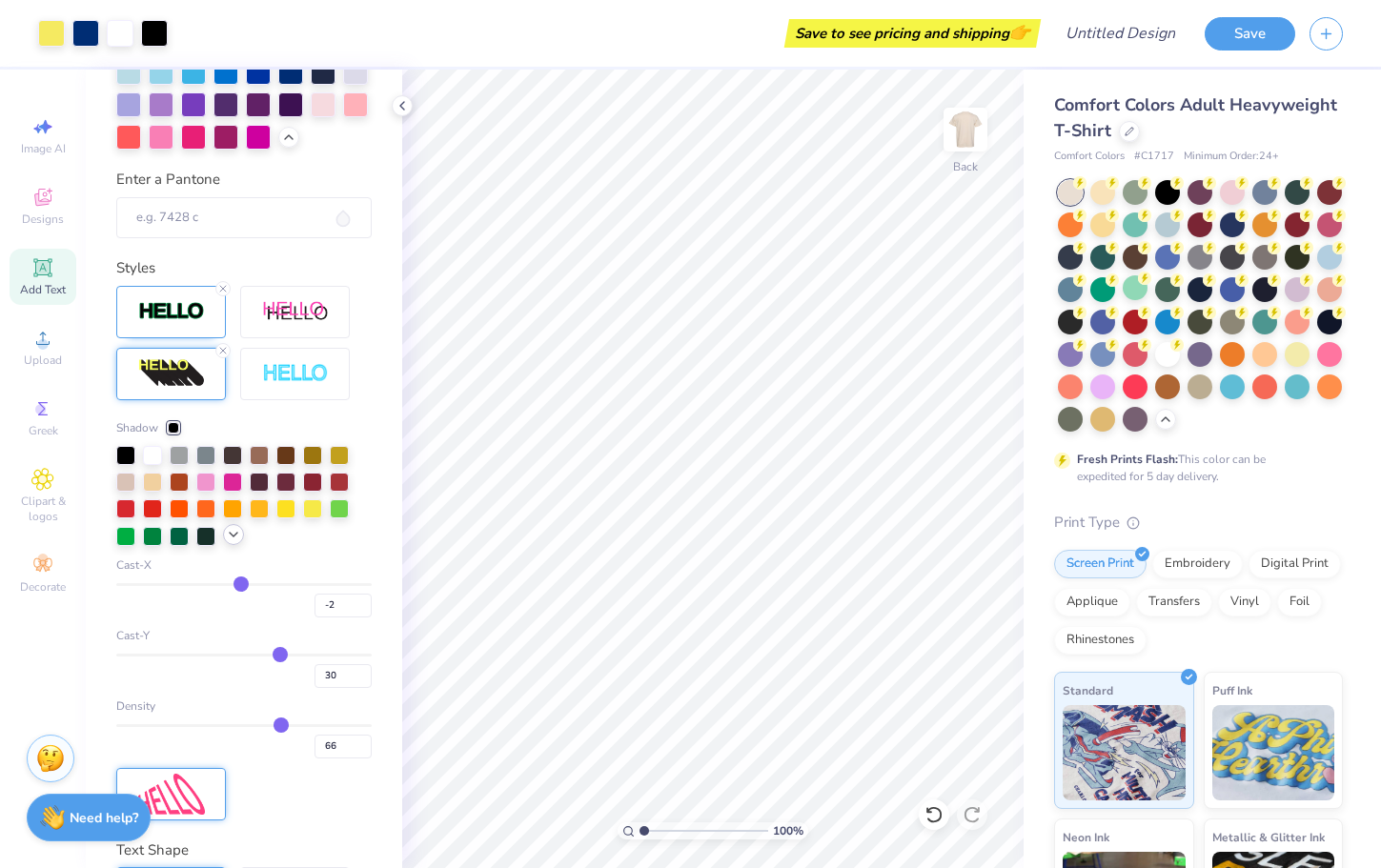 click at bounding box center (234, 535) 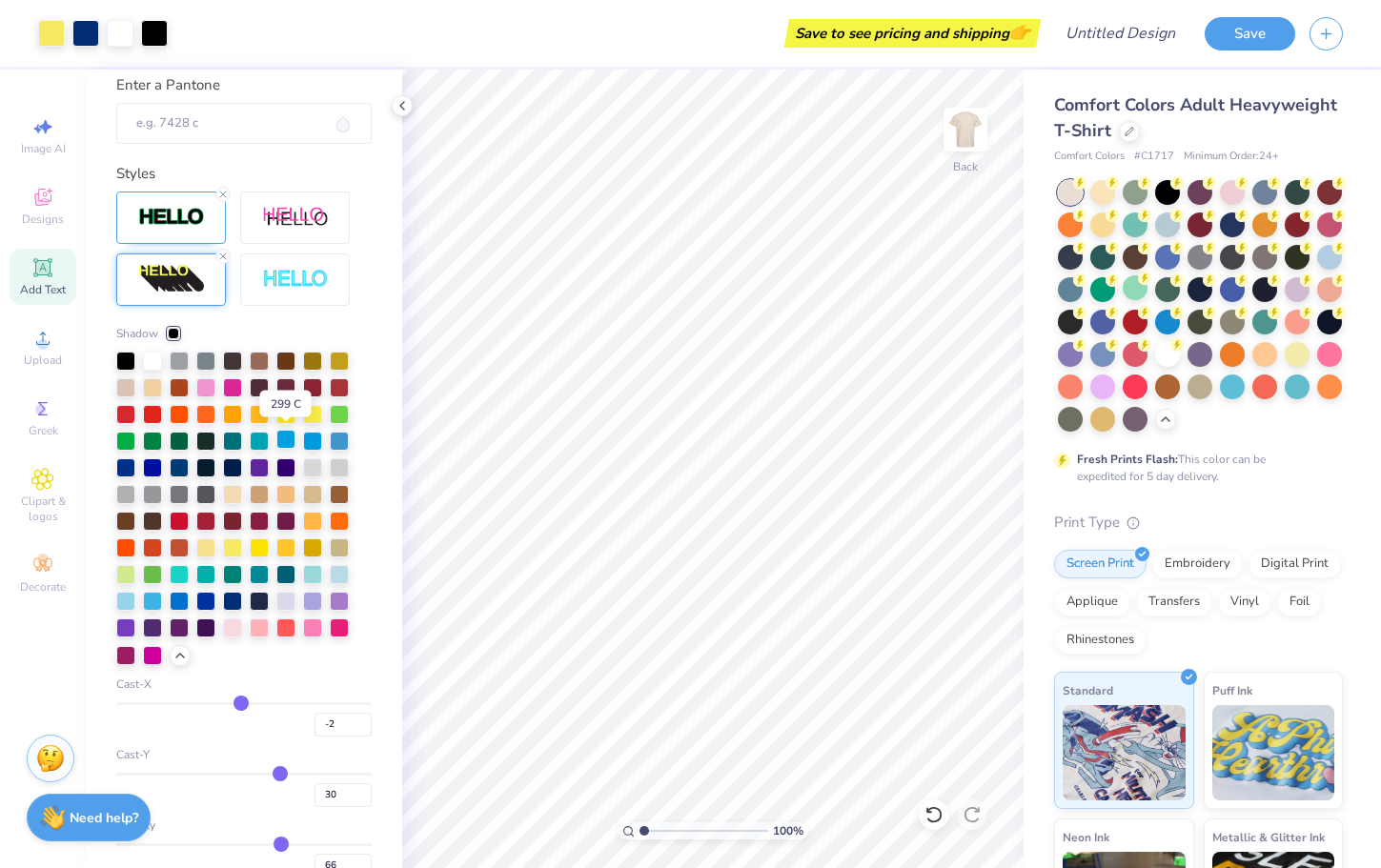 scroll, scrollTop: 921, scrollLeft: 0, axis: vertical 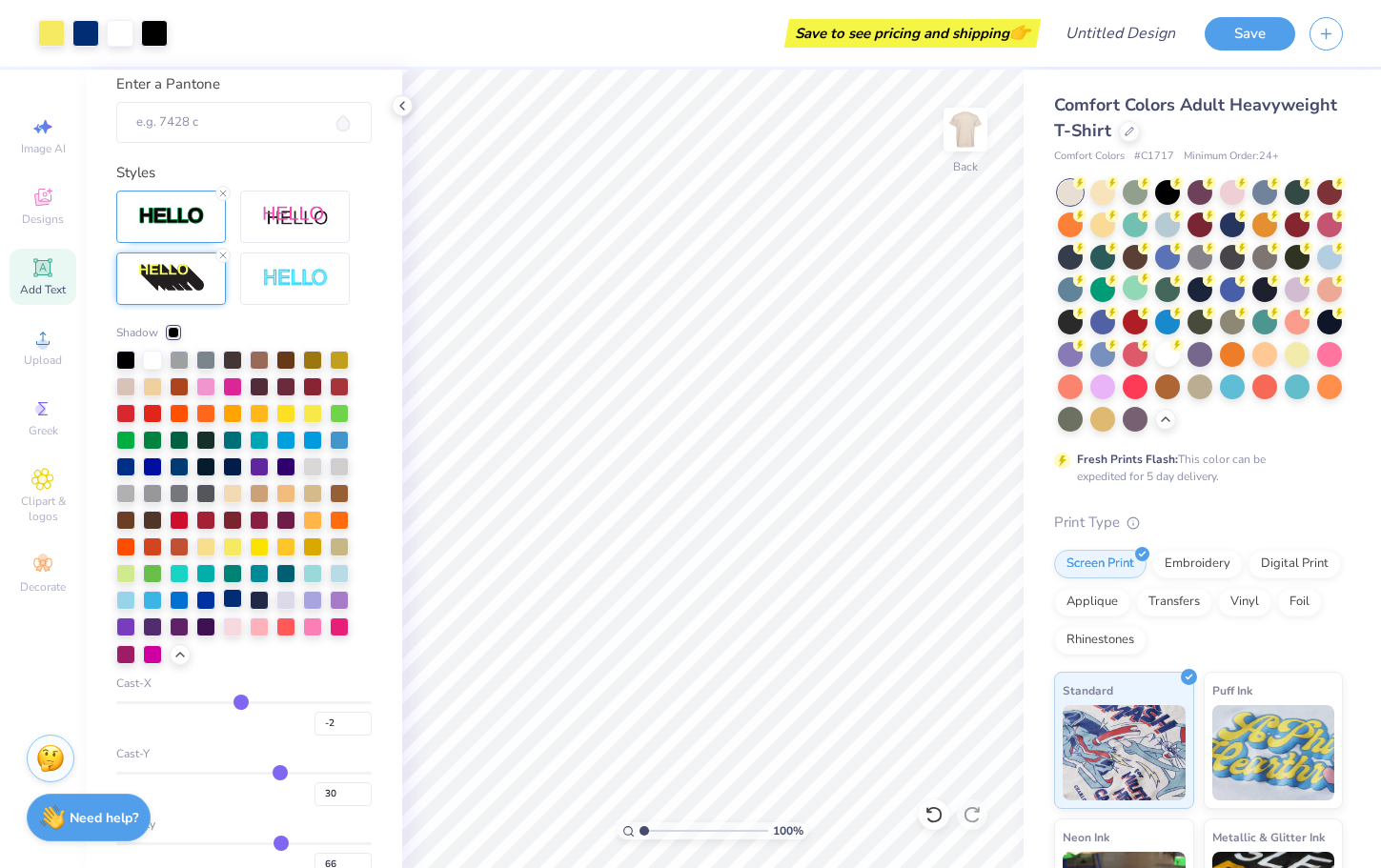 click at bounding box center (233, 598) 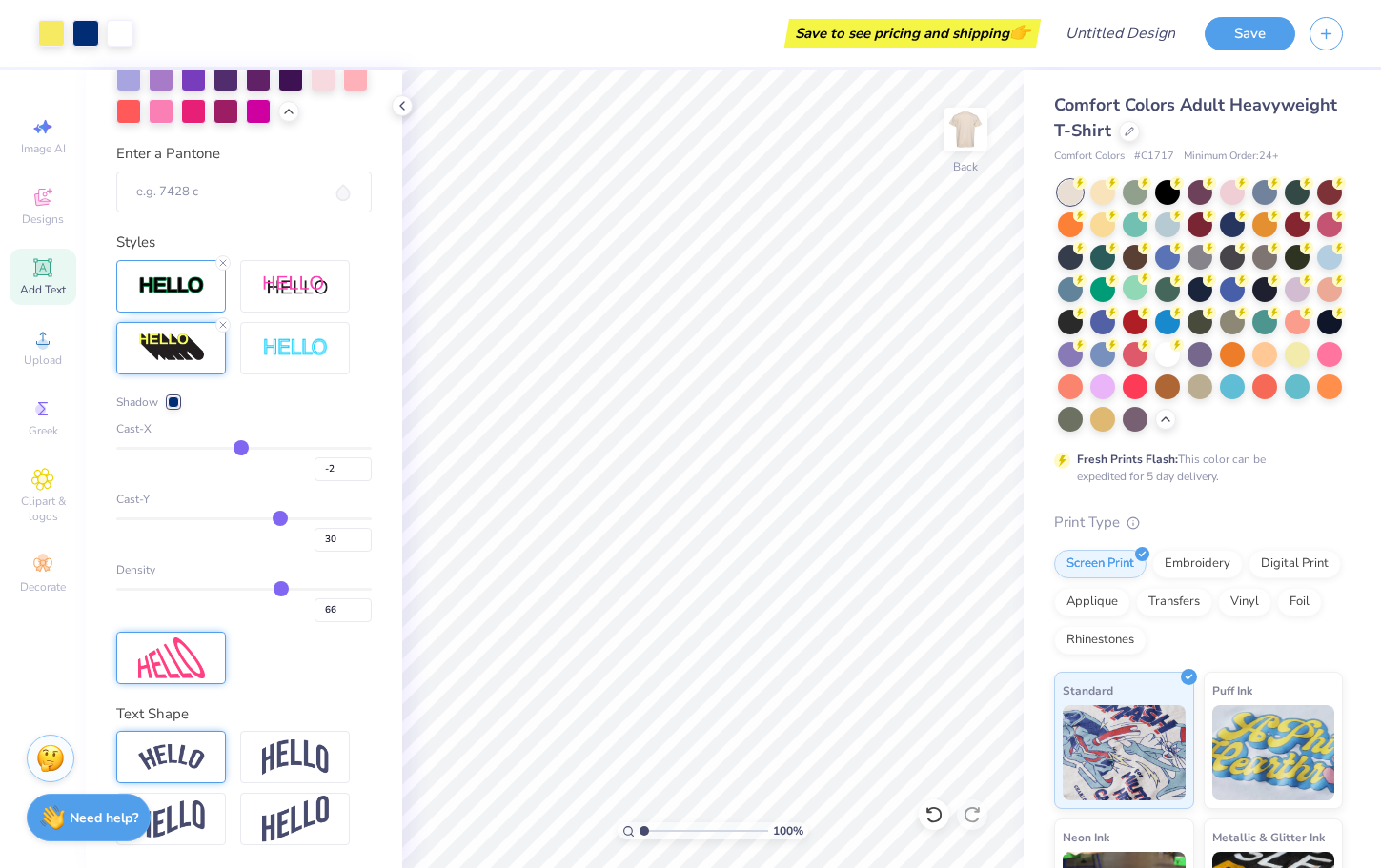 scroll, scrollTop: 852, scrollLeft: 0, axis: vertical 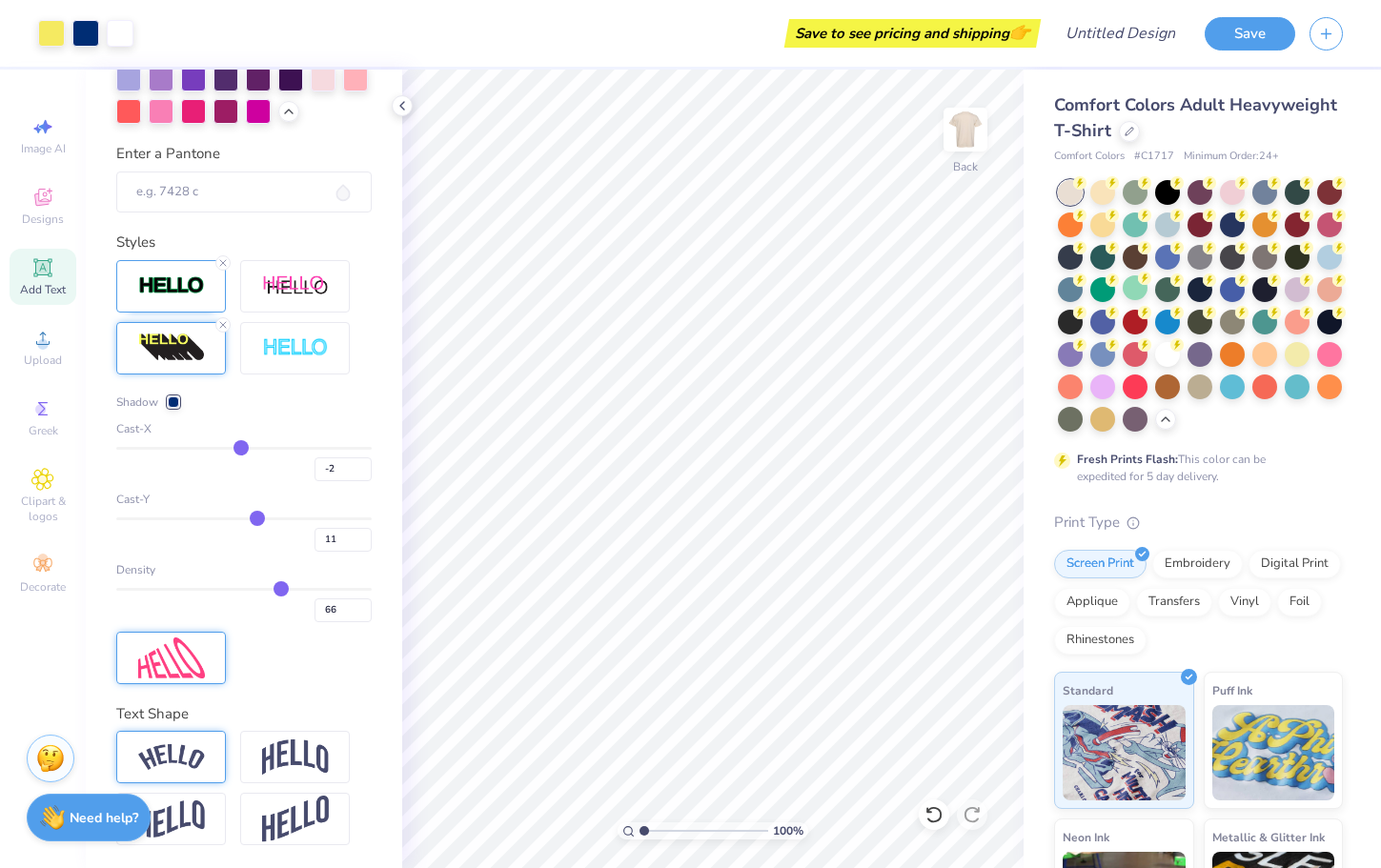click at bounding box center (244, 518) 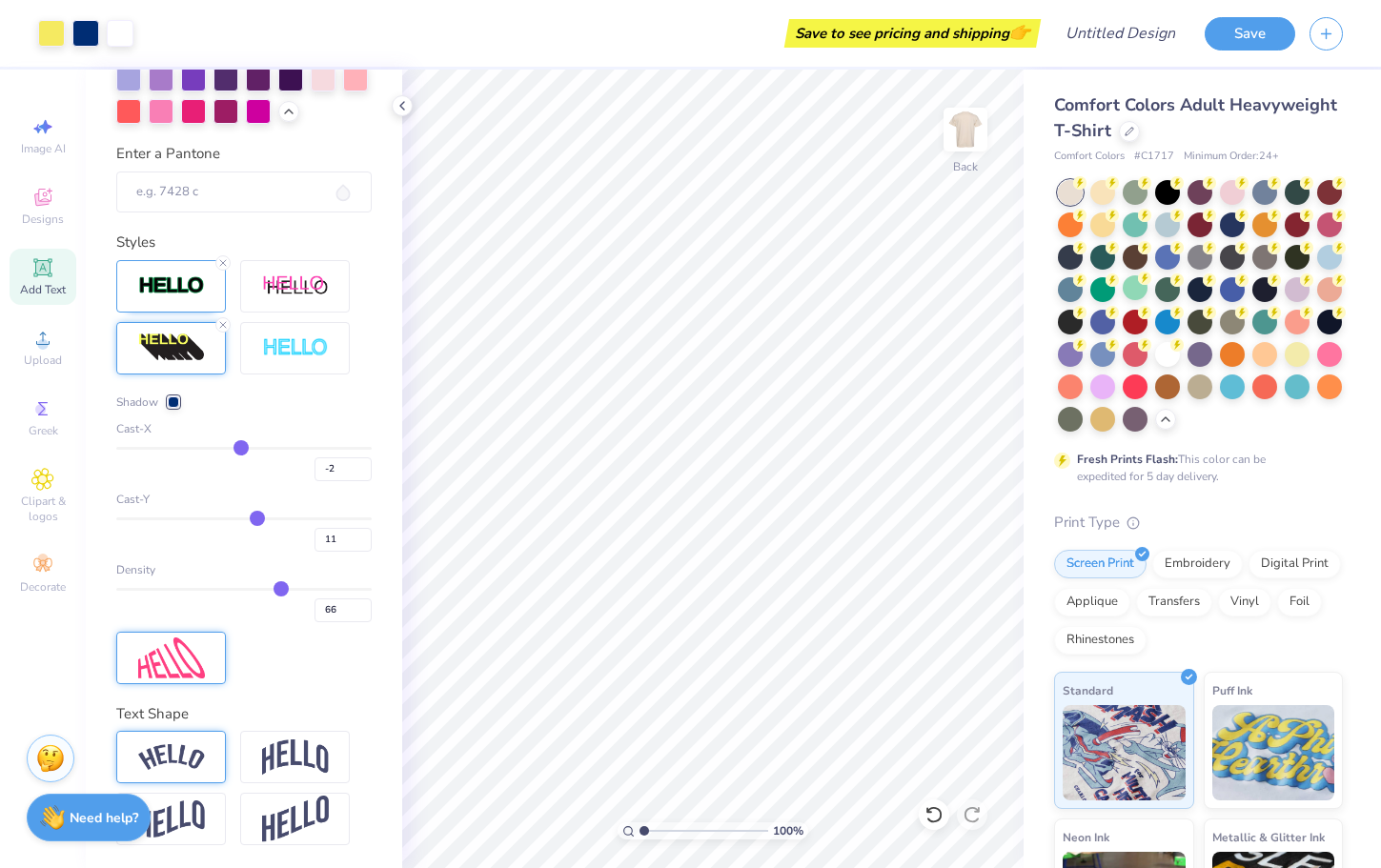 click on "66" at bounding box center (244, 605) 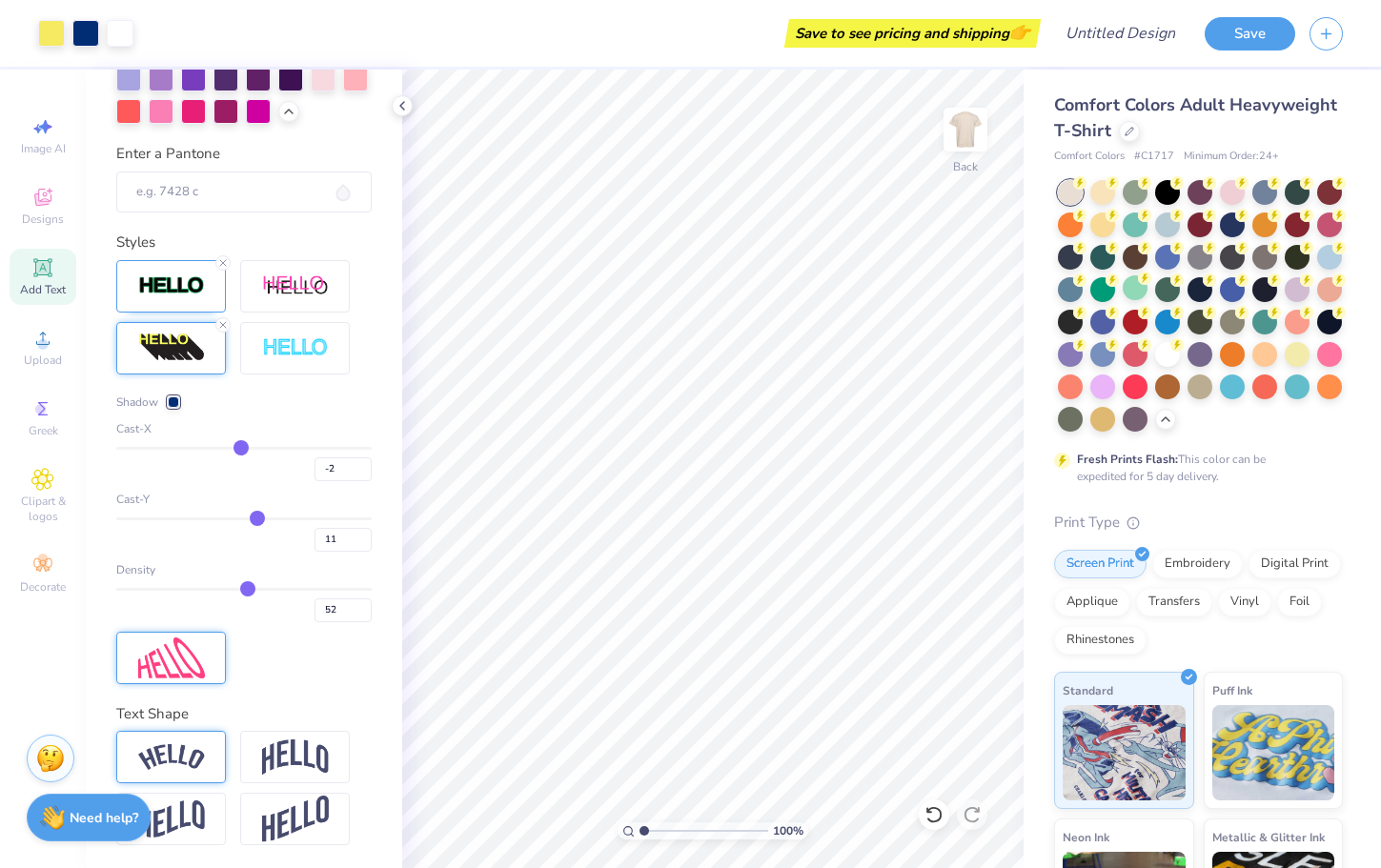 click at bounding box center [244, 589] 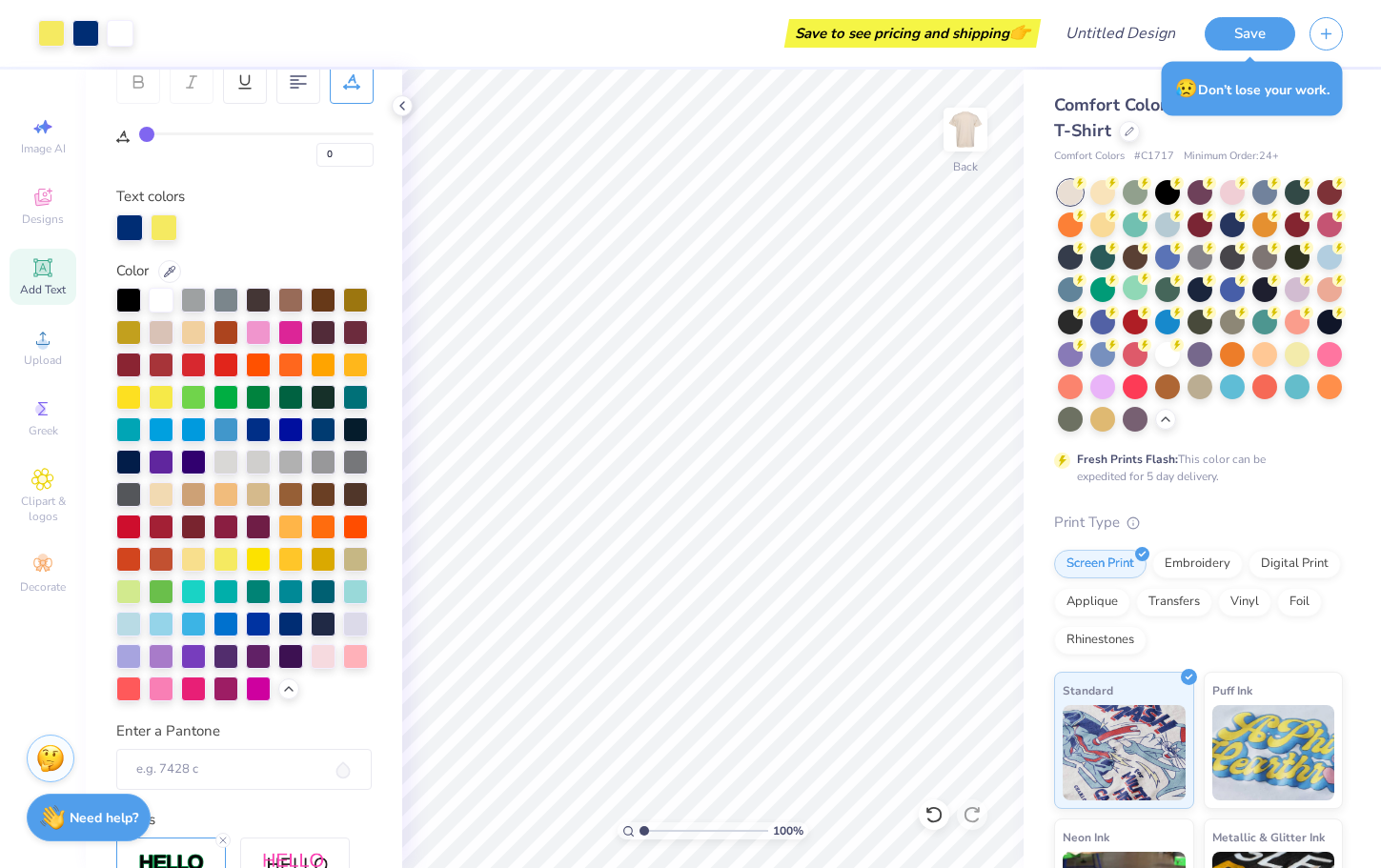 scroll, scrollTop: 0, scrollLeft: 0, axis: both 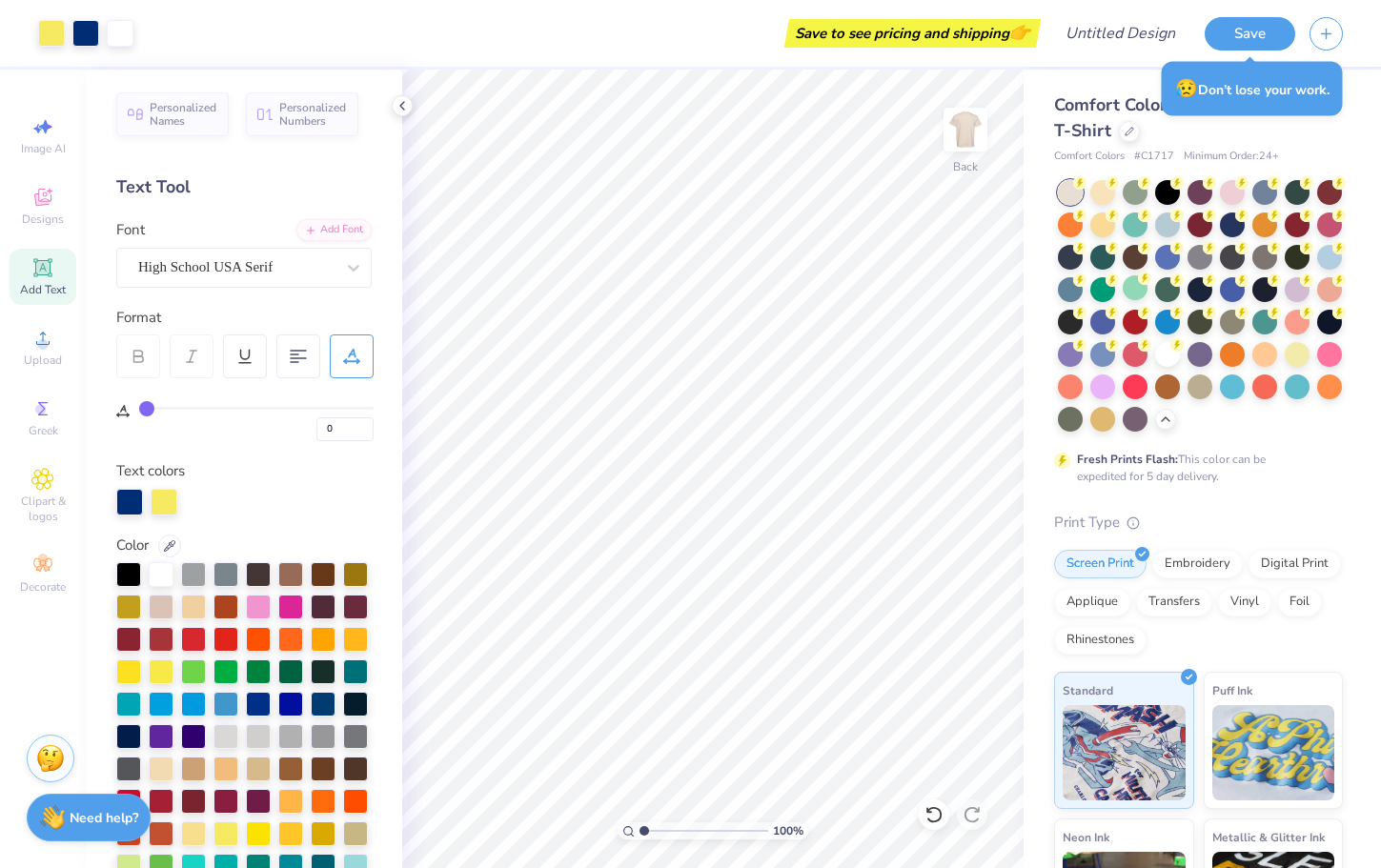 click at bounding box center (138, 356) 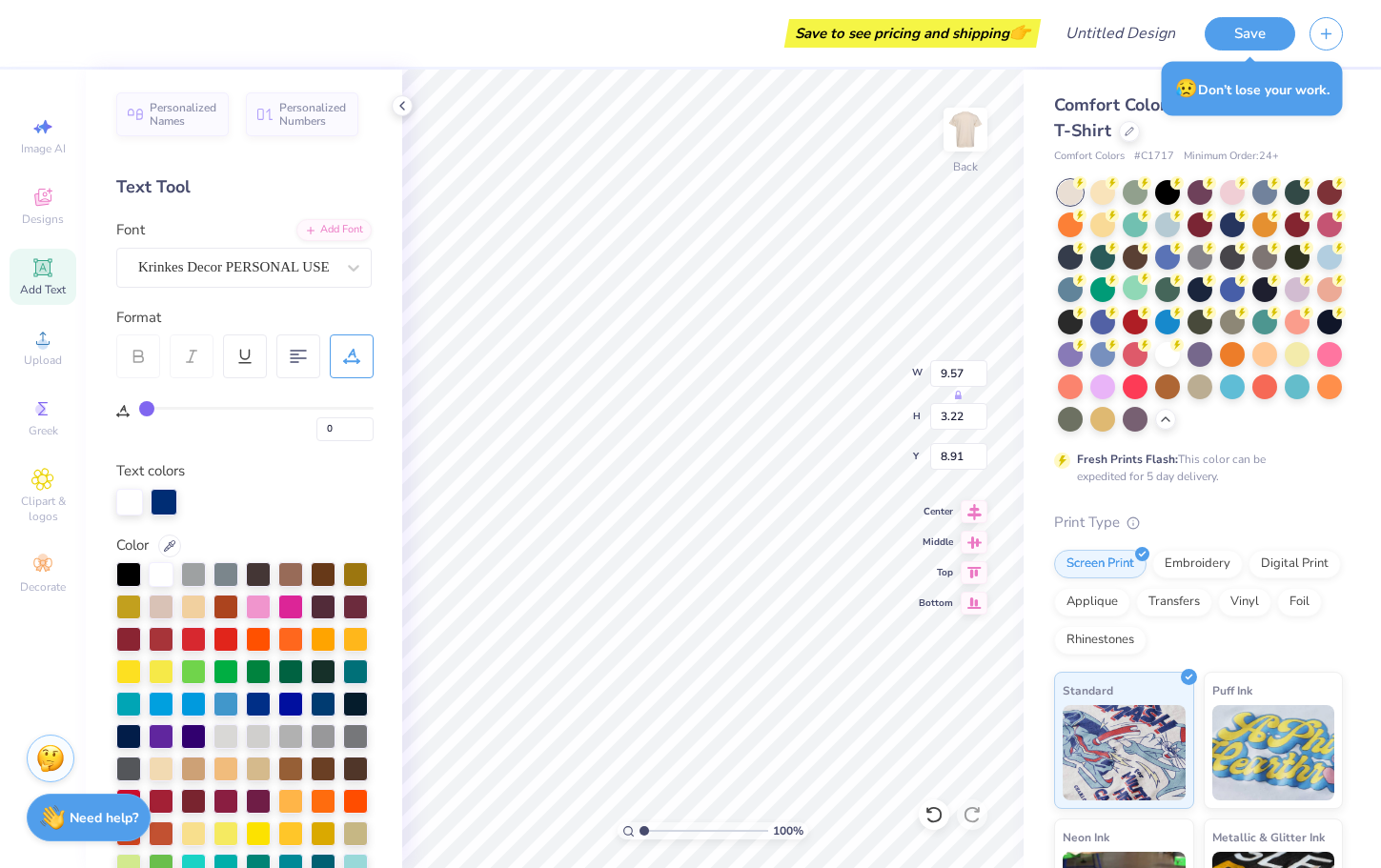 scroll, scrollTop: 0, scrollLeft: 0, axis: both 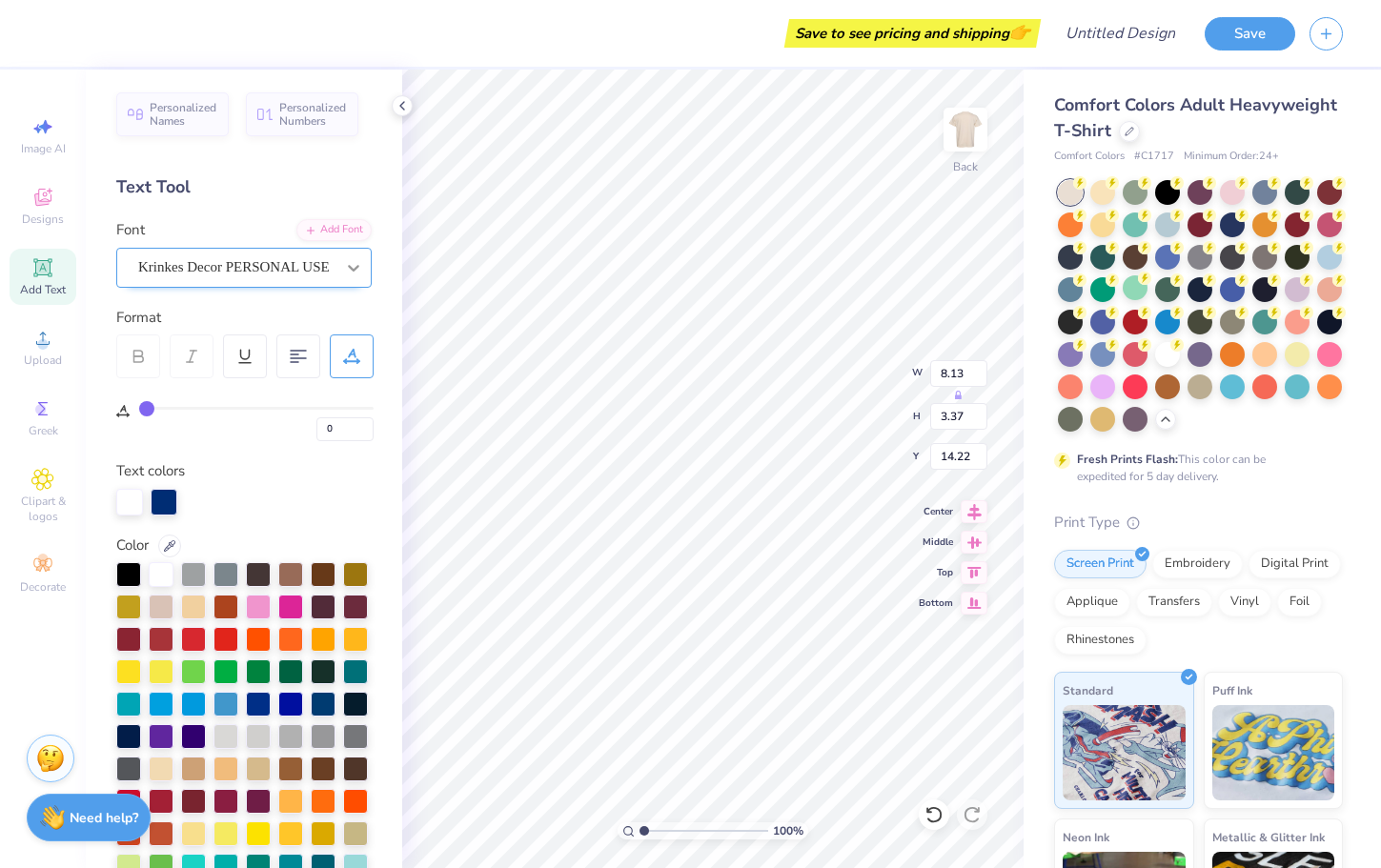 click at bounding box center (354, 268) 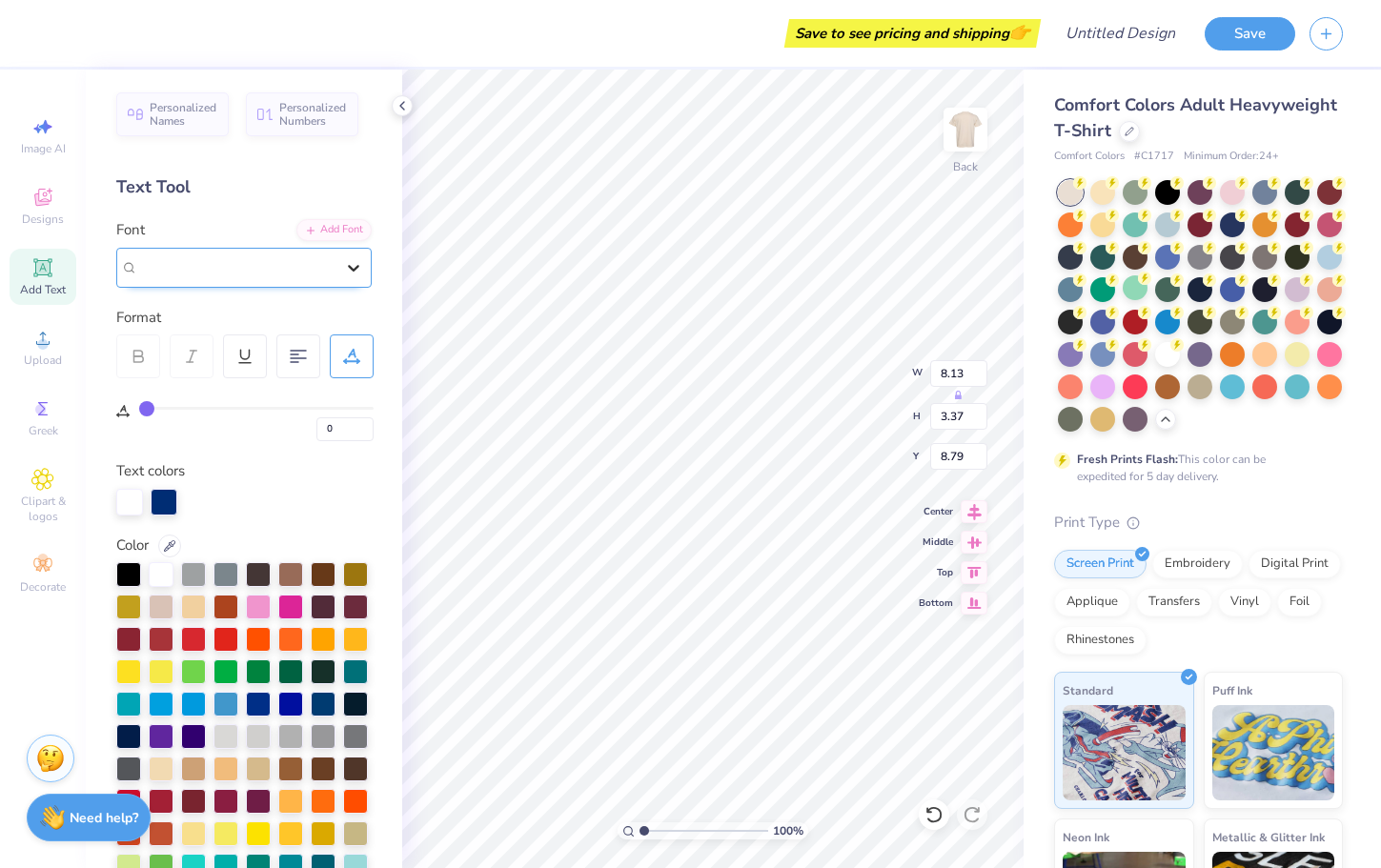 click 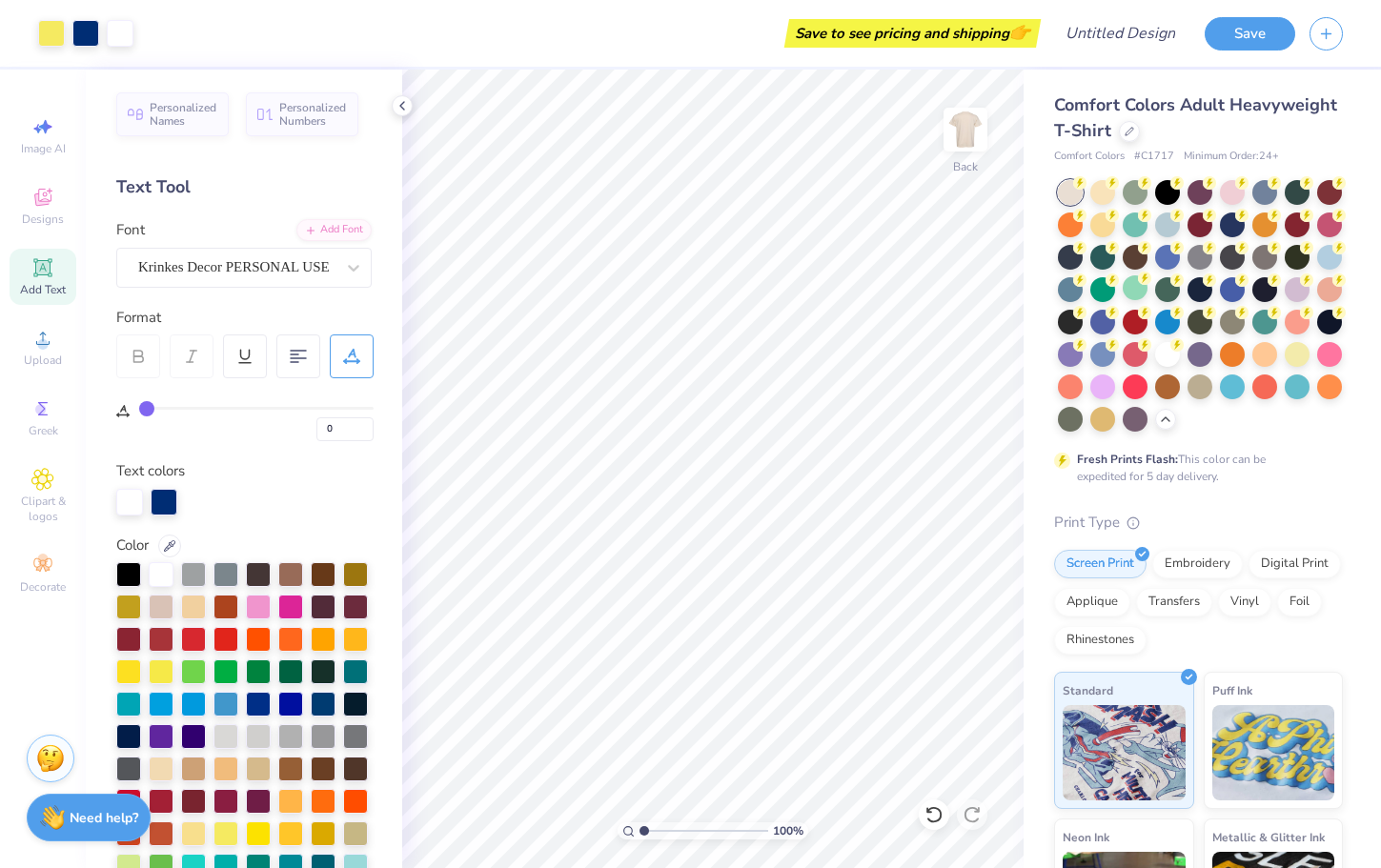 click on "Add Text" at bounding box center [43, 290] 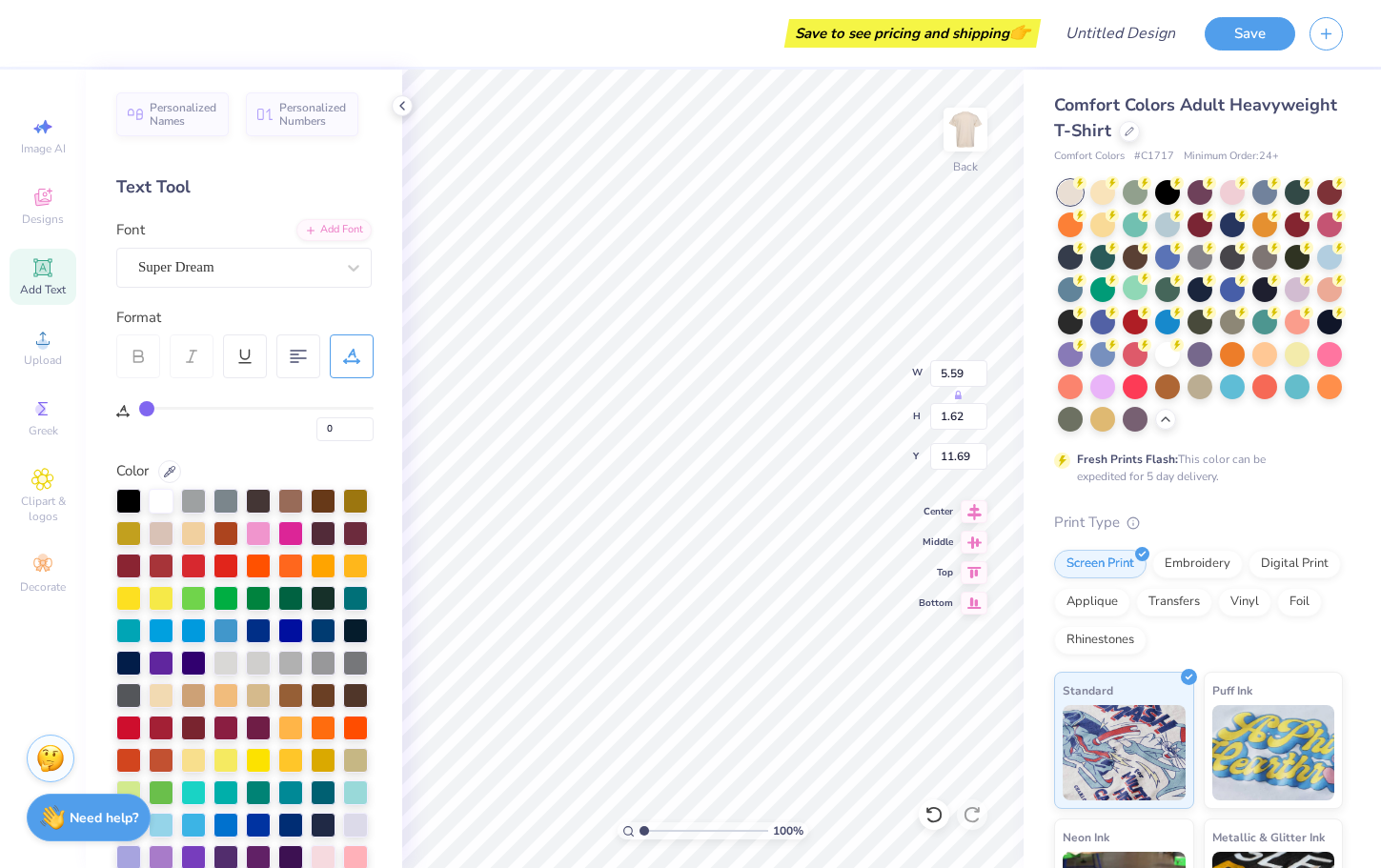 paste on "0" 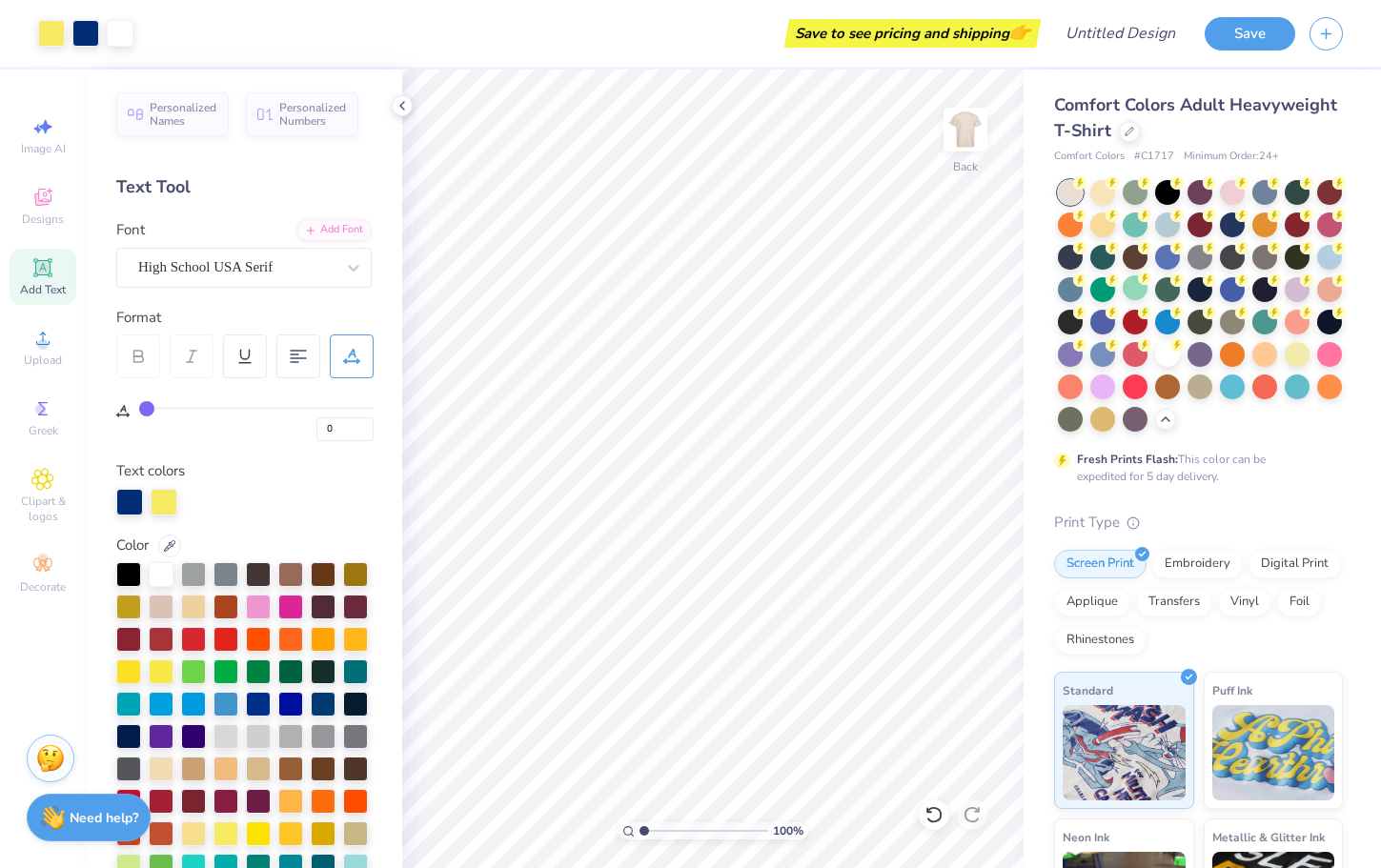 click on "Add Text" at bounding box center [43, 290] 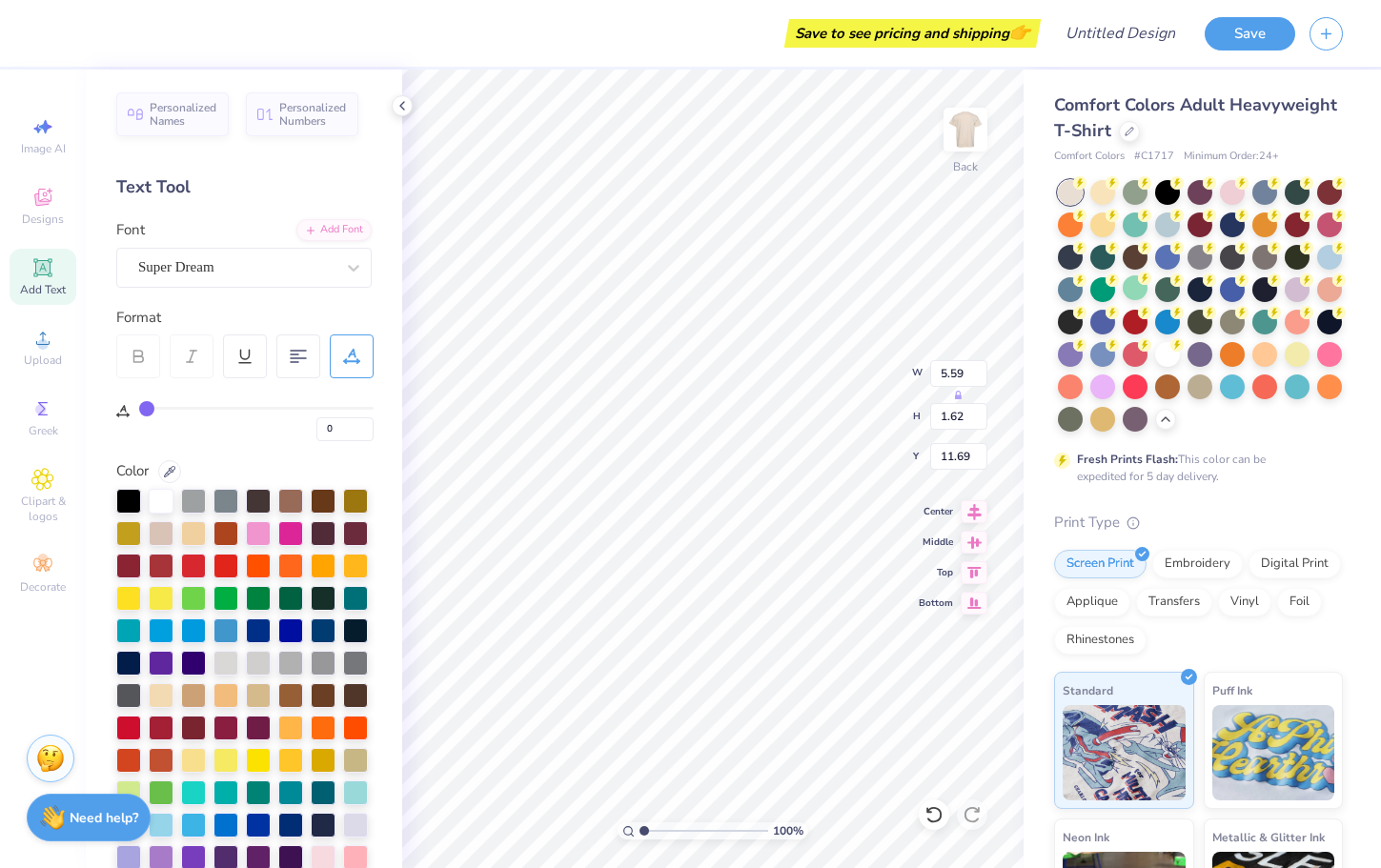 paste on "8" 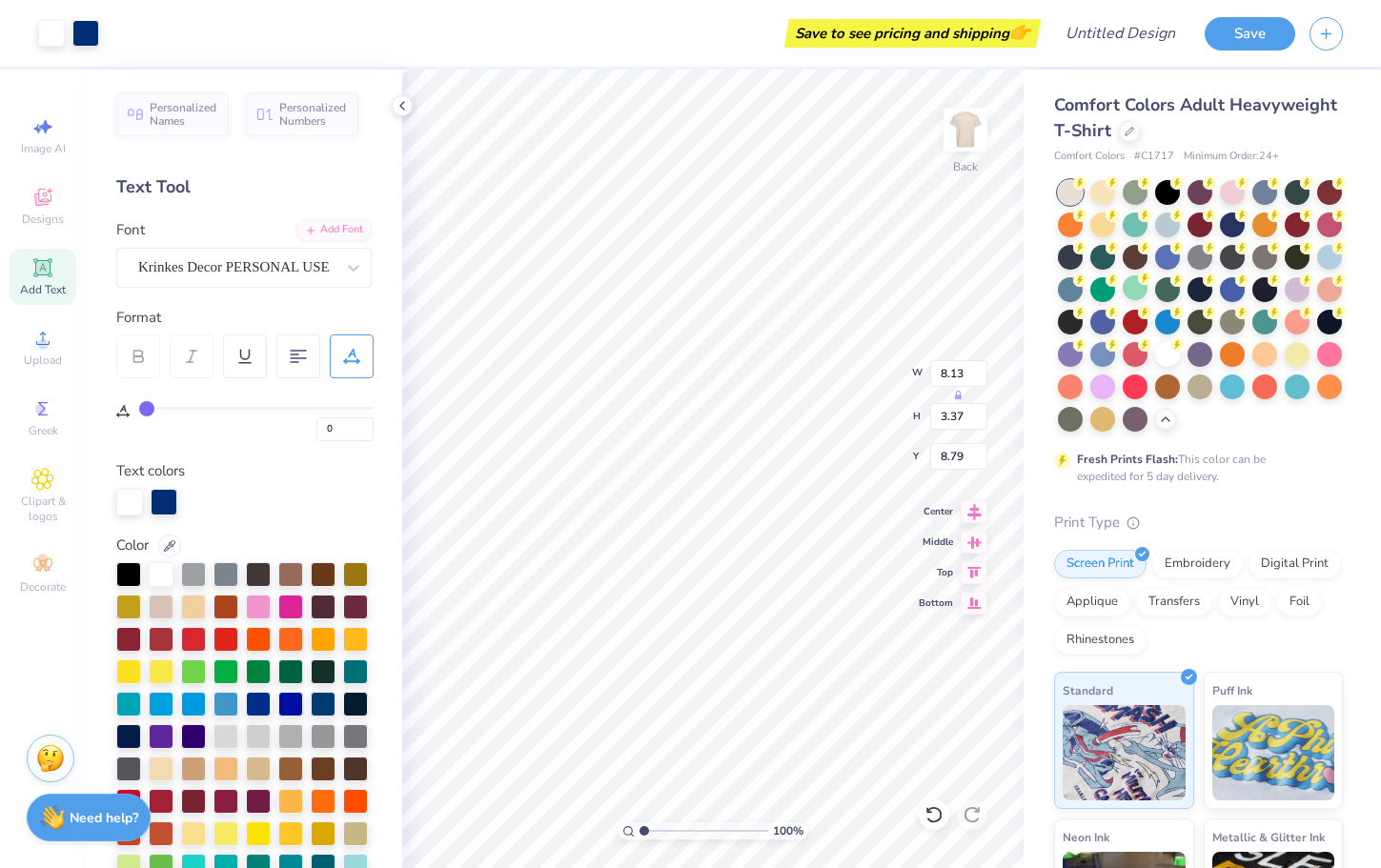 scroll, scrollTop: 530, scrollLeft: 0, axis: vertical 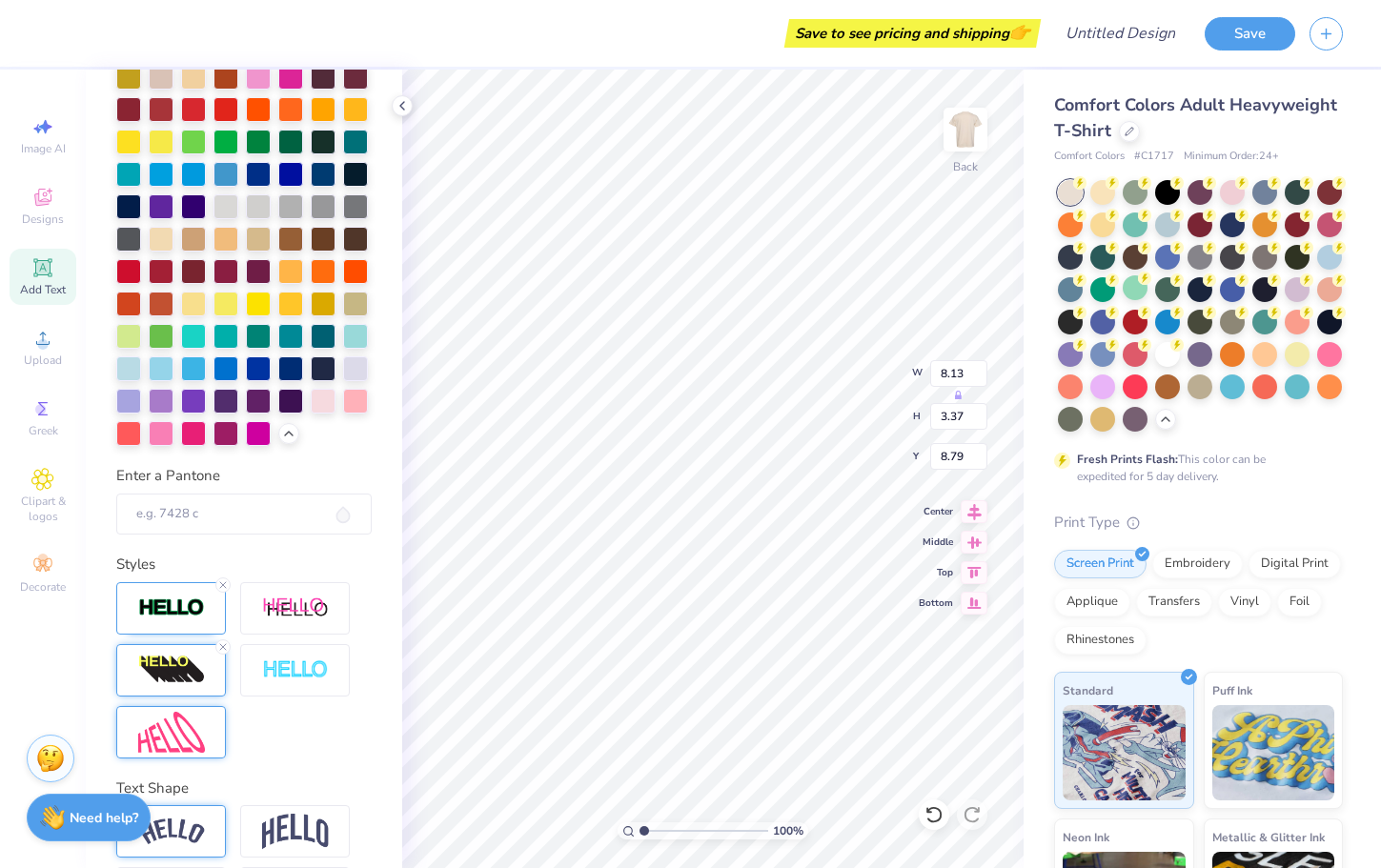 click at bounding box center (172, 670) 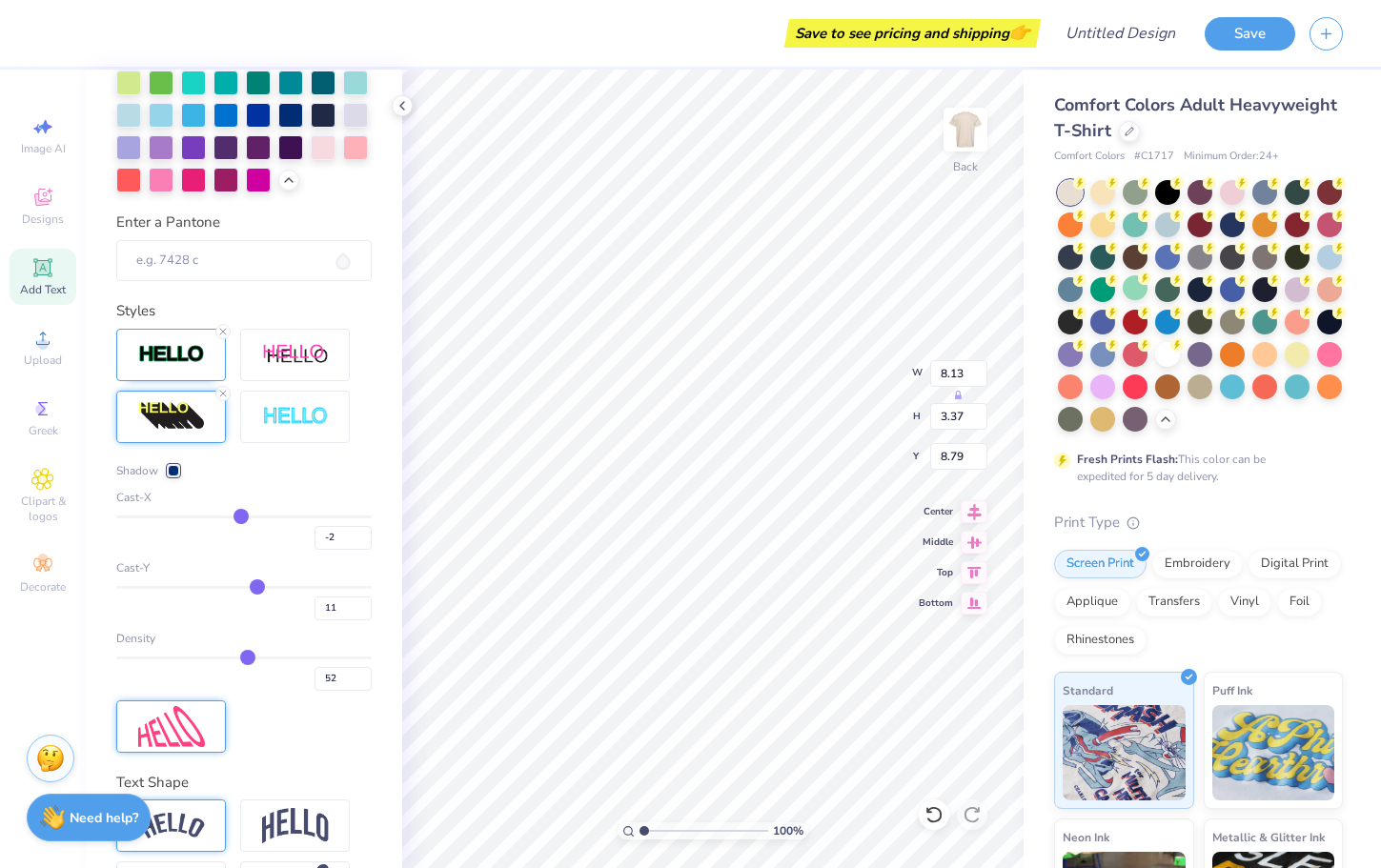 scroll, scrollTop: 797, scrollLeft: 0, axis: vertical 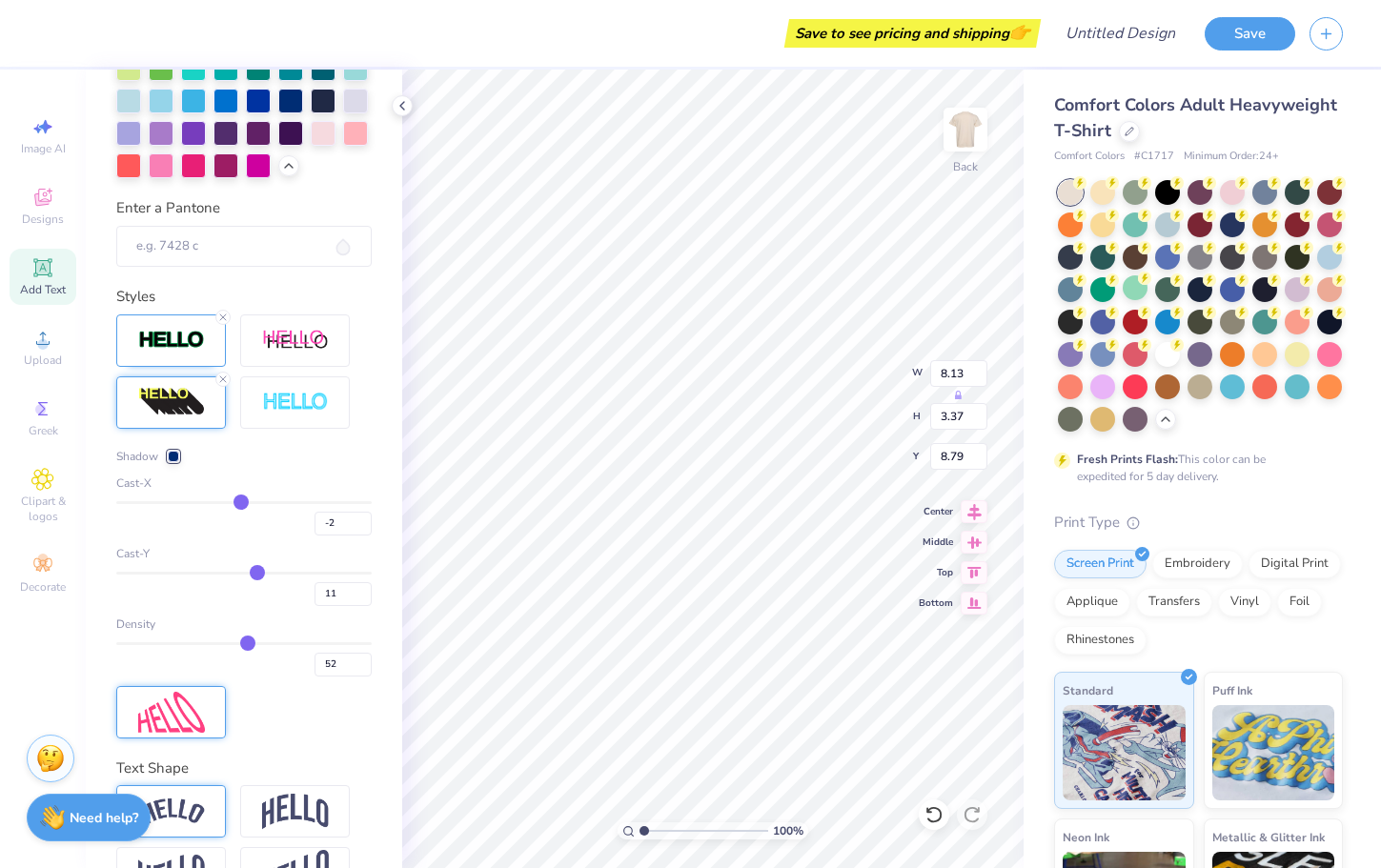 click on "Density 52" at bounding box center (244, 646) 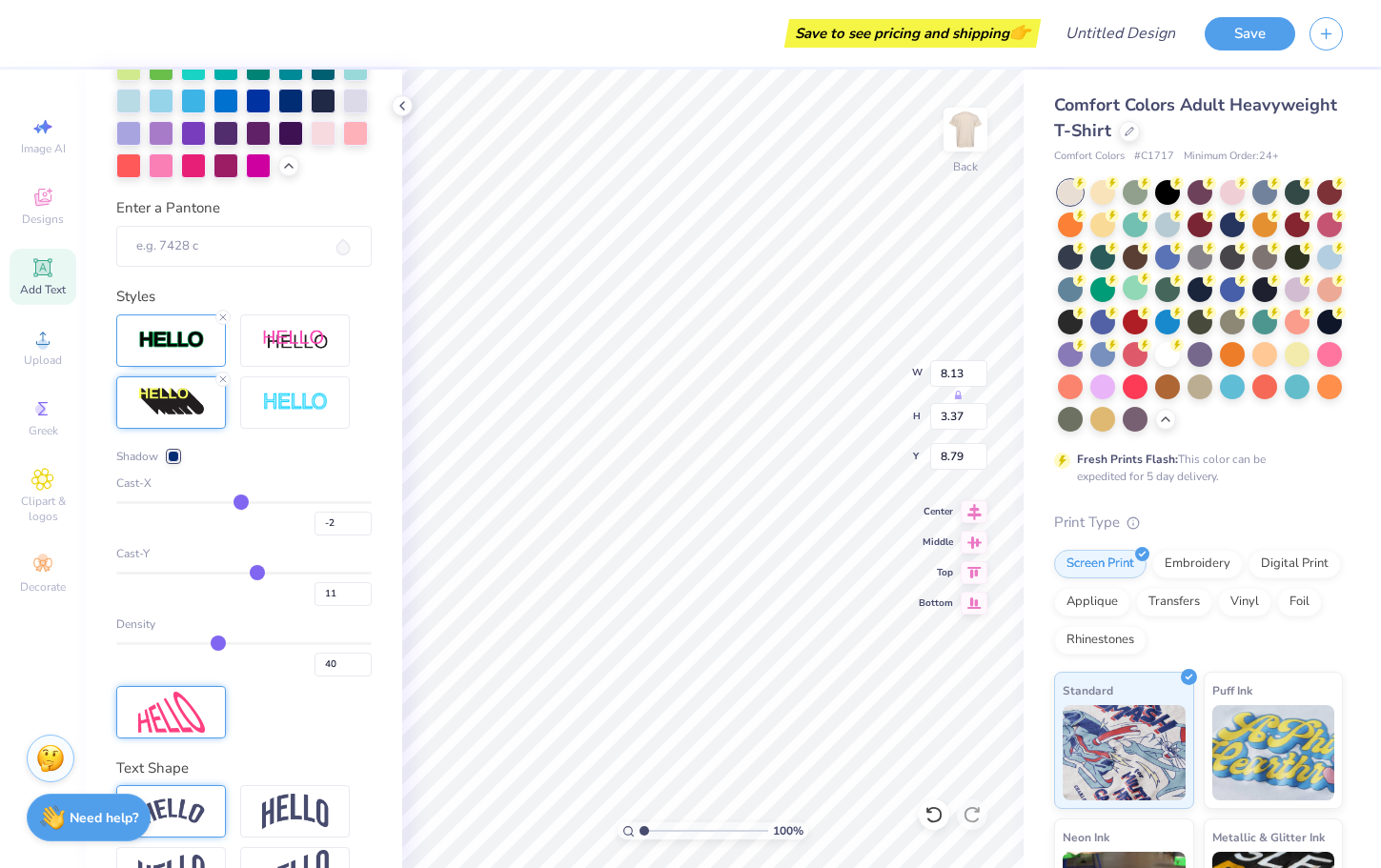 click at bounding box center [244, 643] 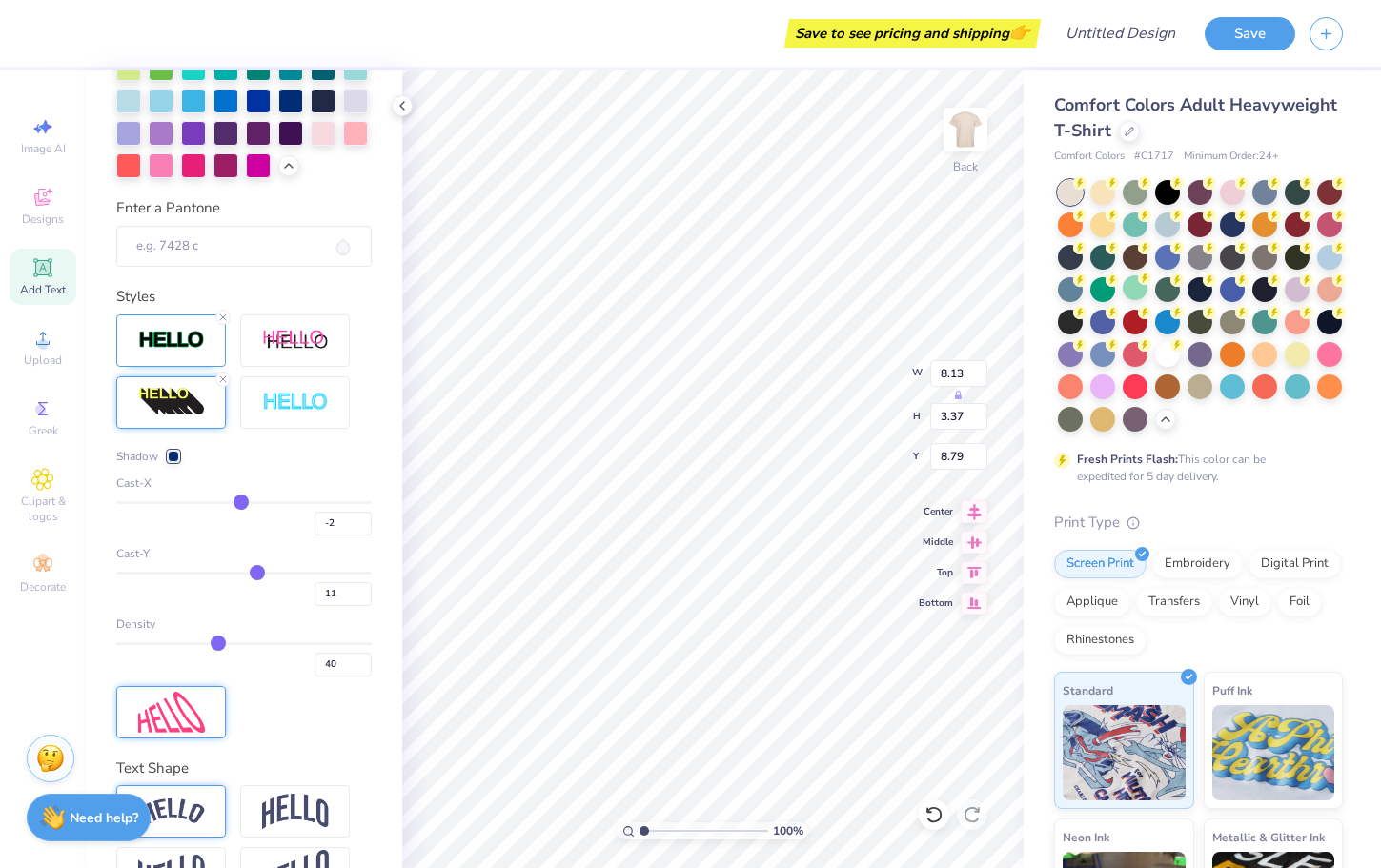click on "Density 40" at bounding box center (244, 646) 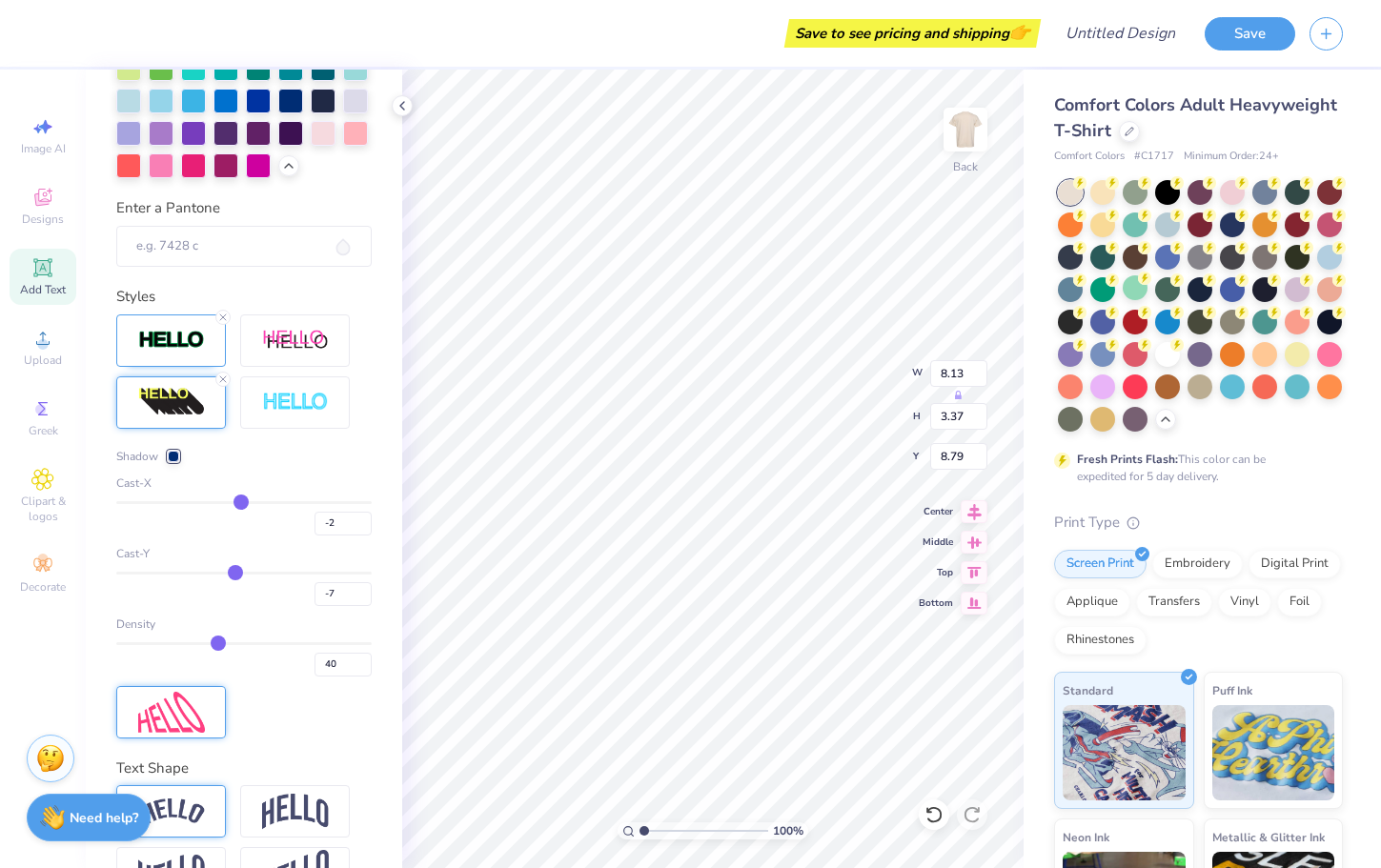 click at bounding box center [244, 573] 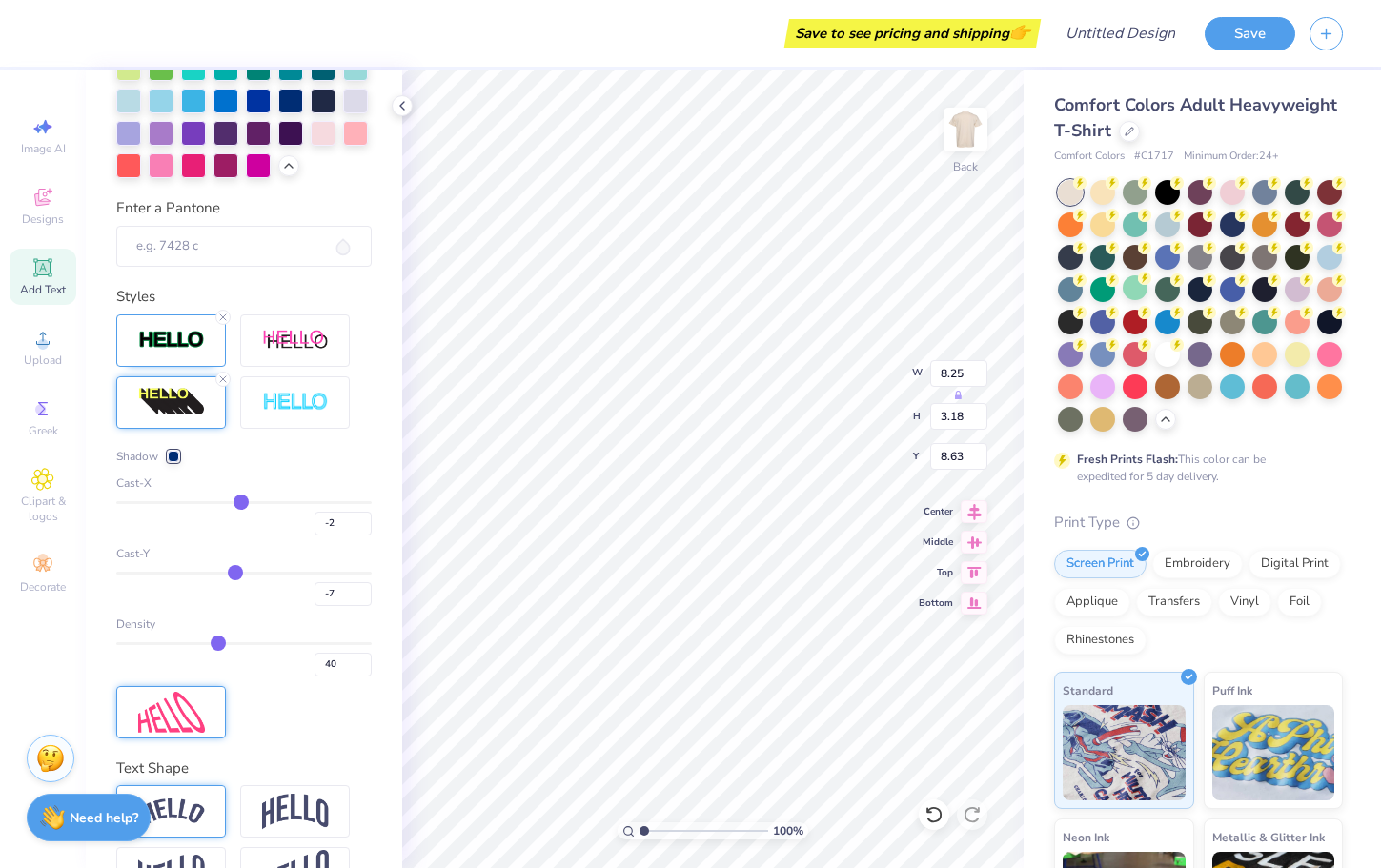 click on "Cast-Y -7" at bounding box center (244, 575) 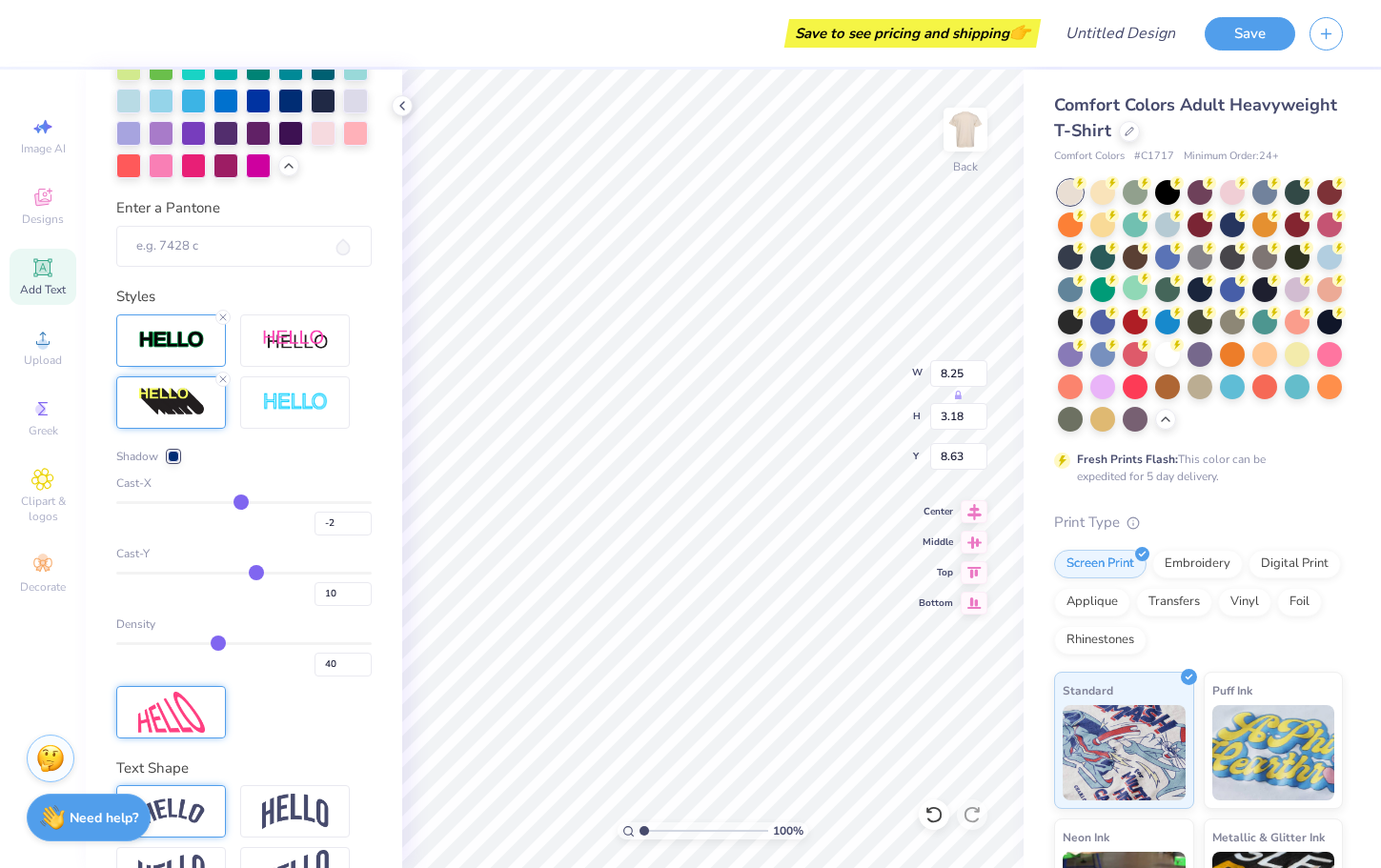 click at bounding box center [244, 573] 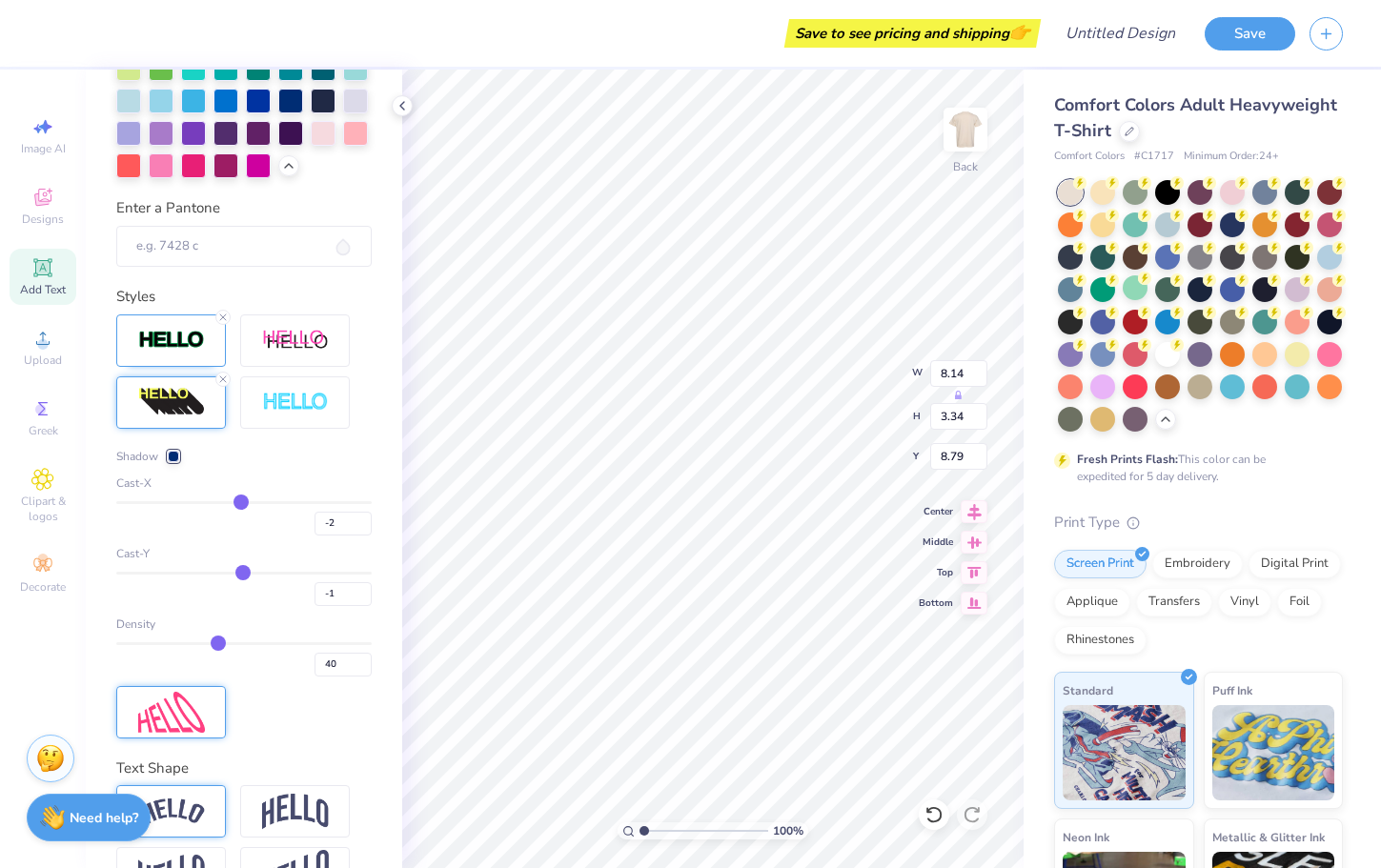 click at bounding box center [244, 573] 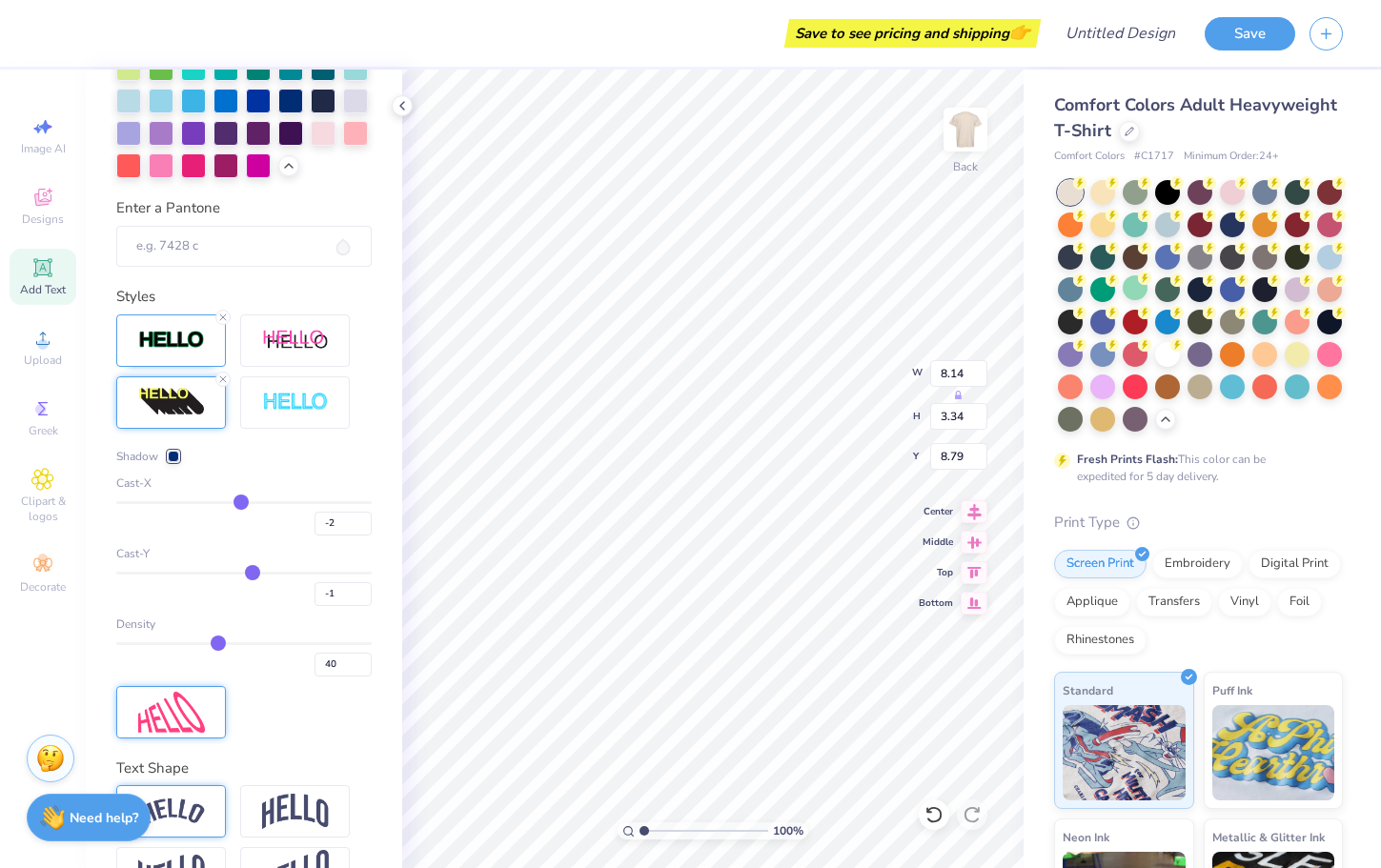 click at bounding box center [244, 573] 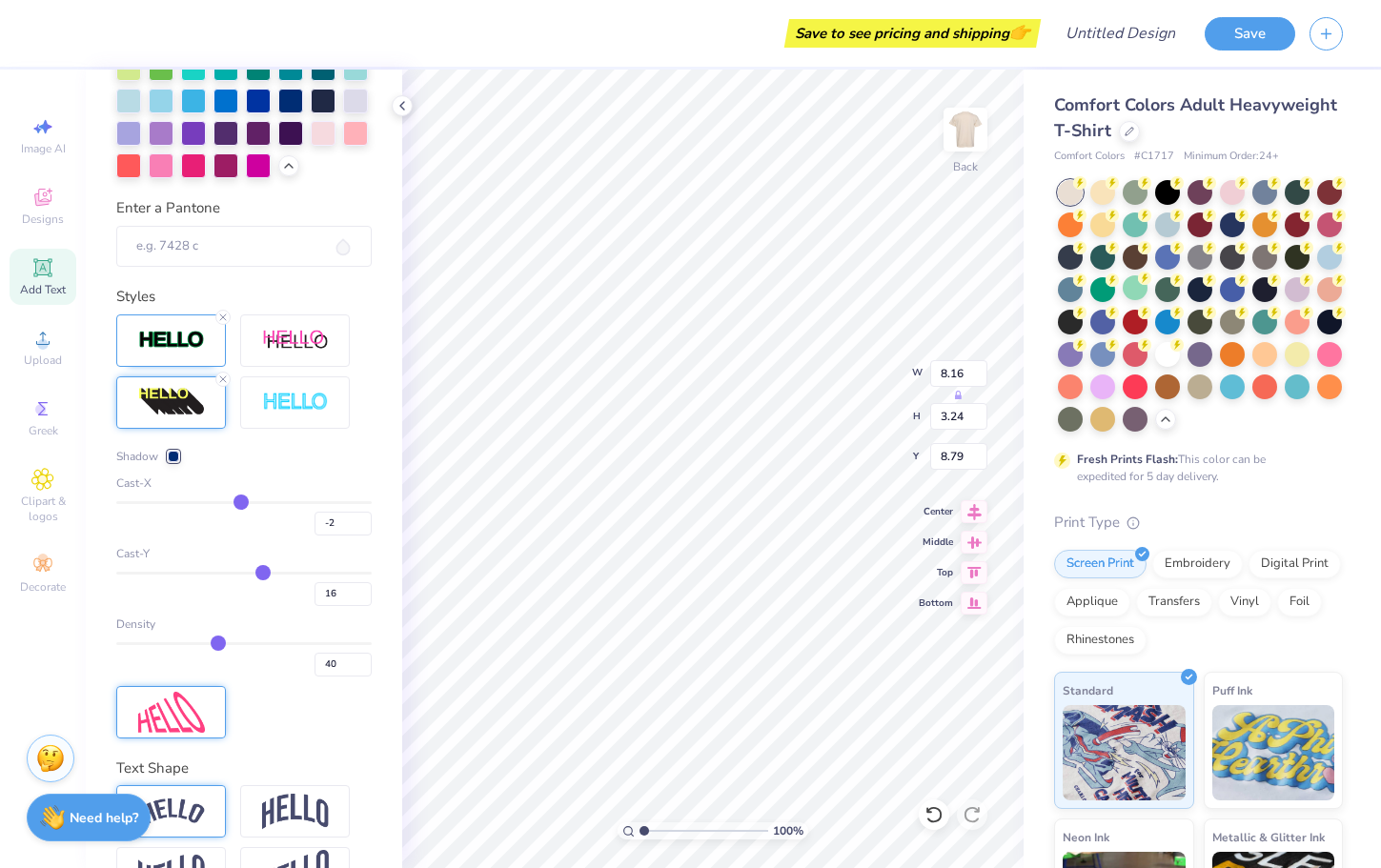 click at bounding box center (244, 573) 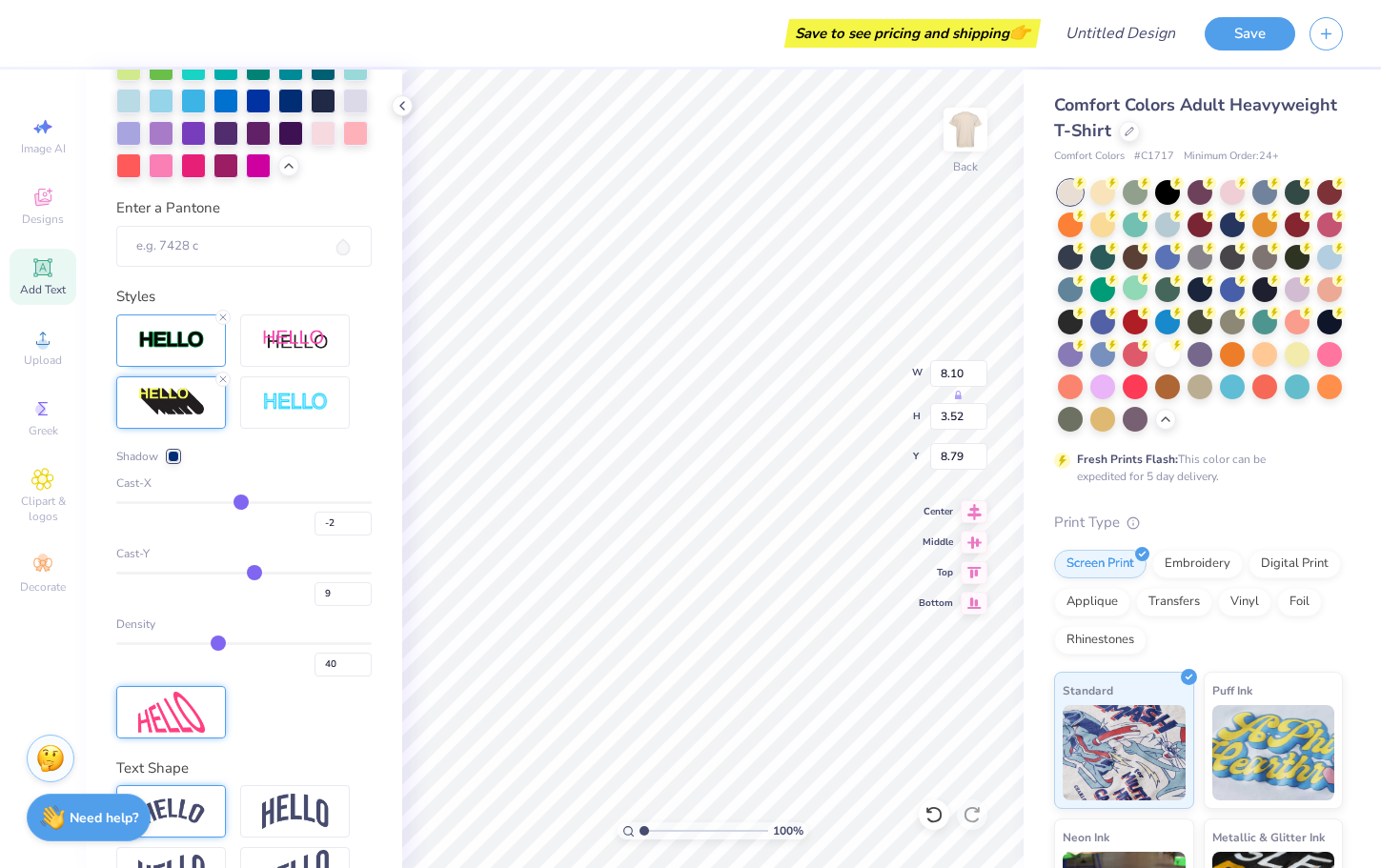 click at bounding box center [244, 573] 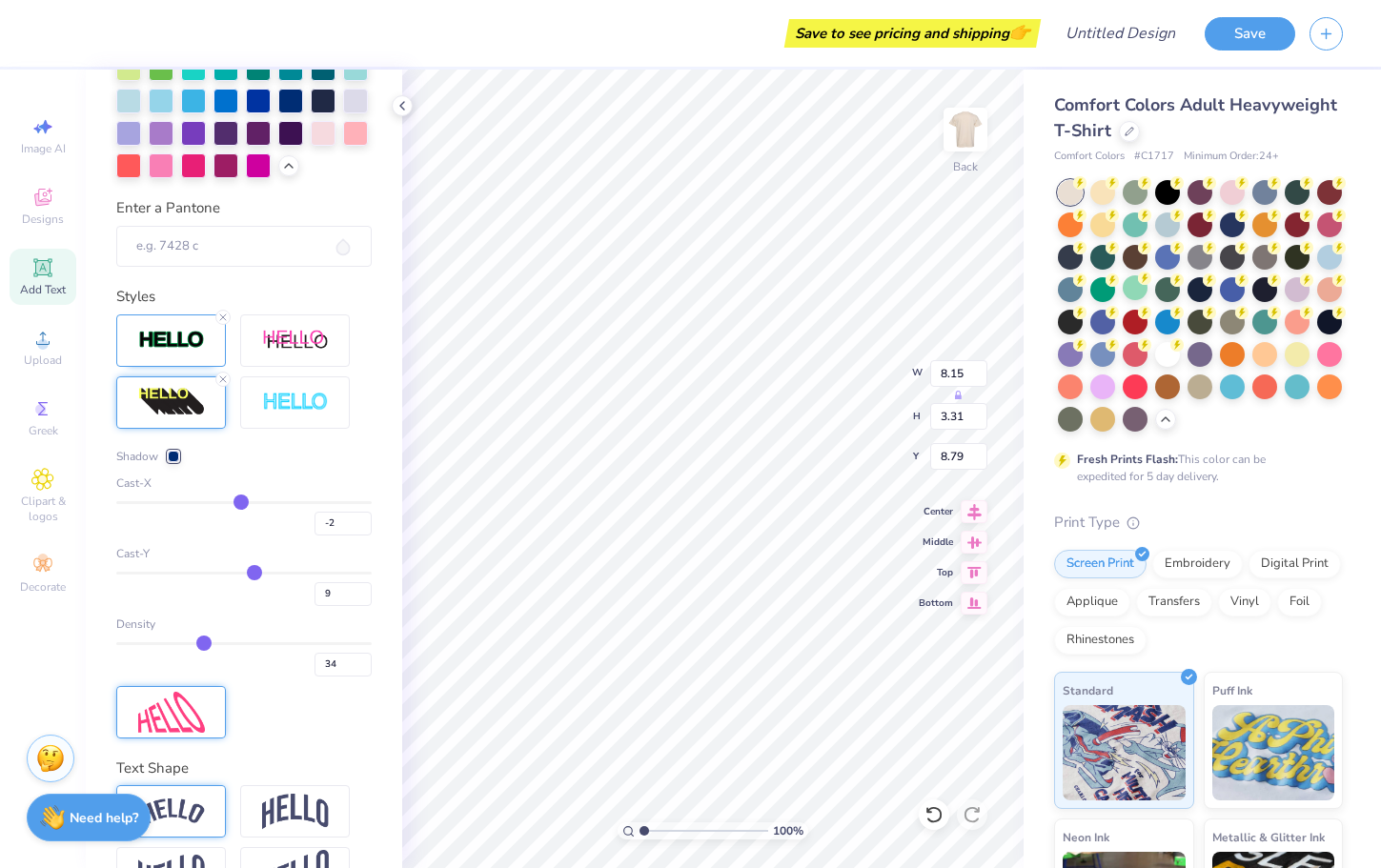 click at bounding box center [244, 643] 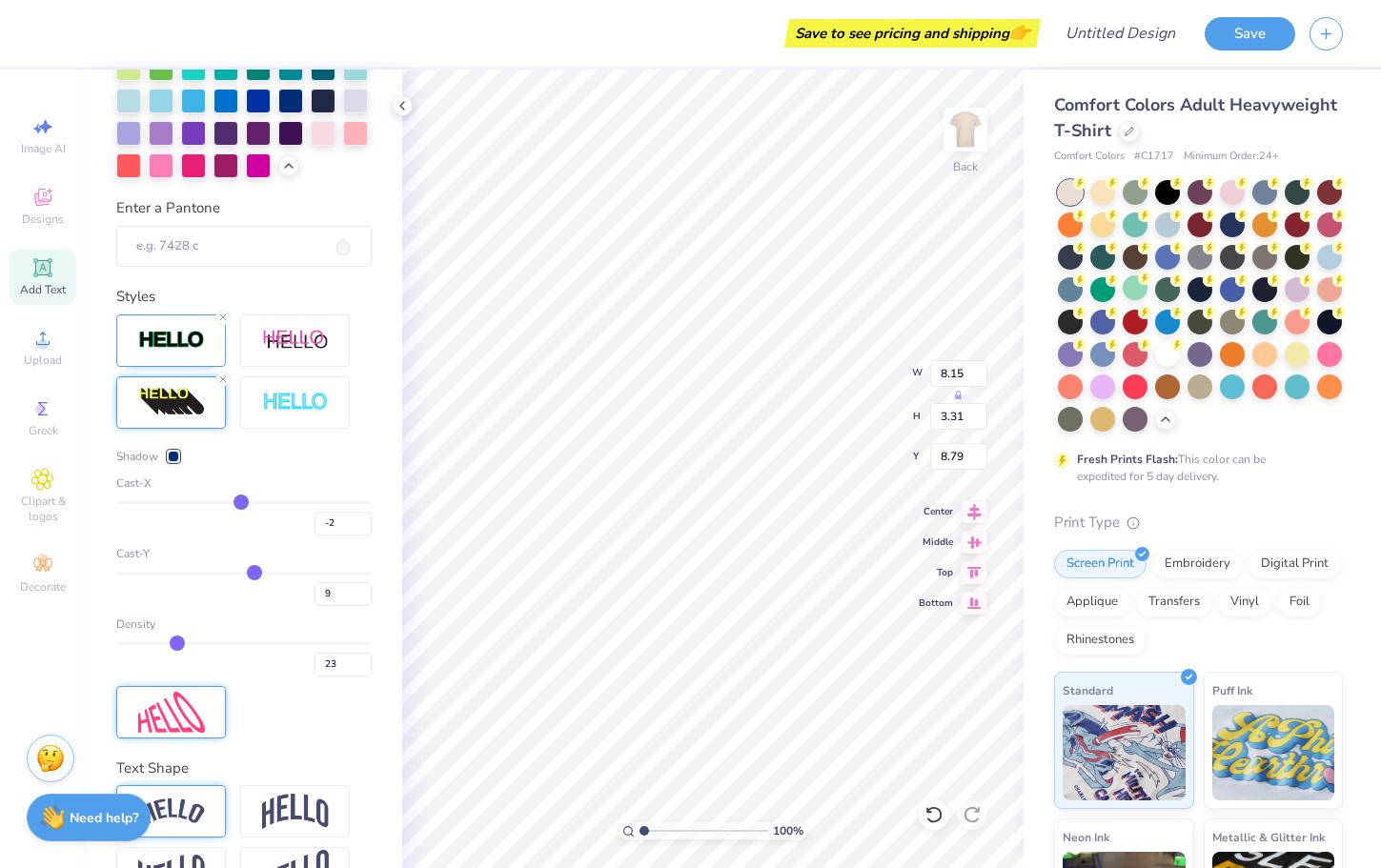click at bounding box center (244, 643) 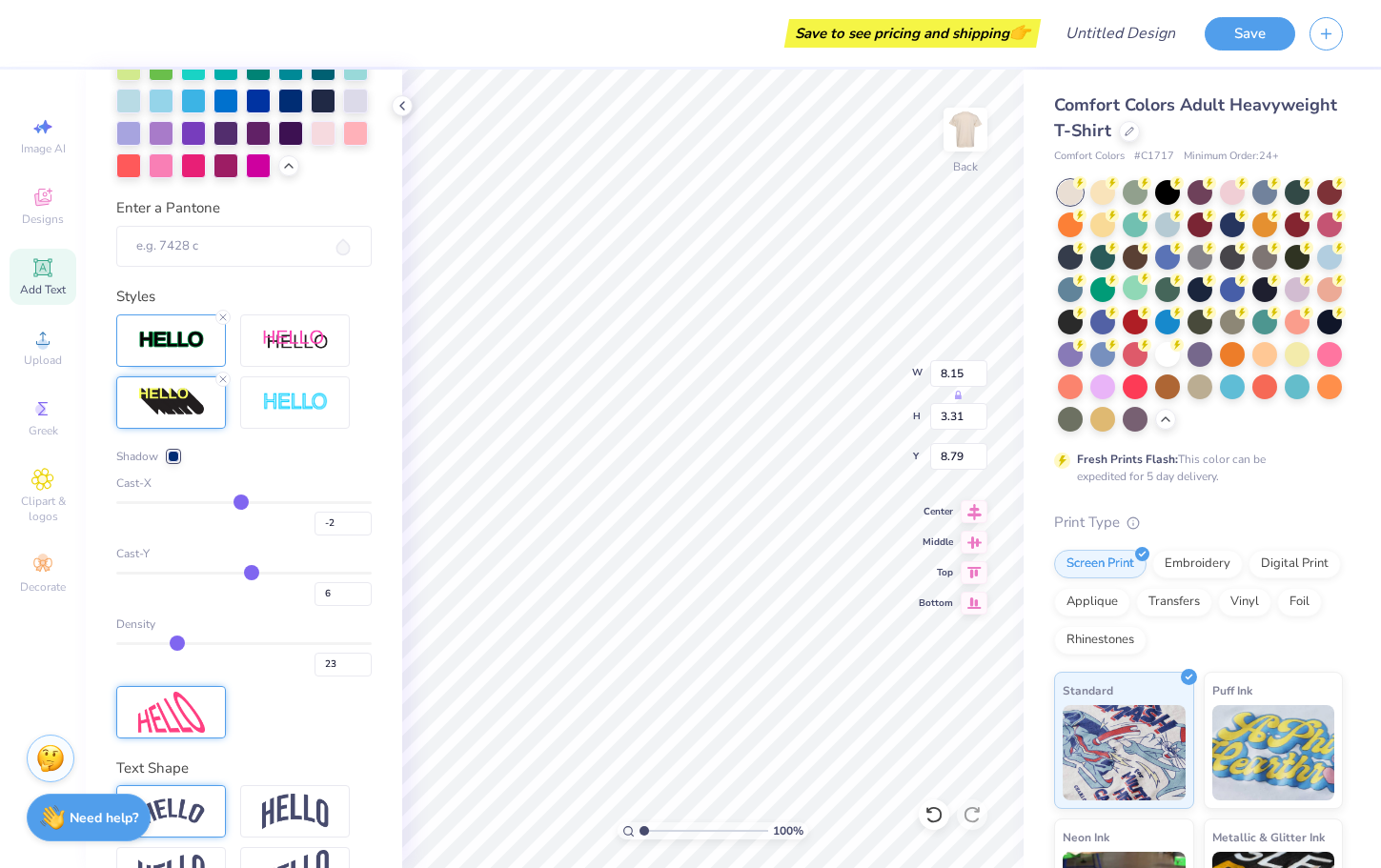 click at bounding box center [244, 573] 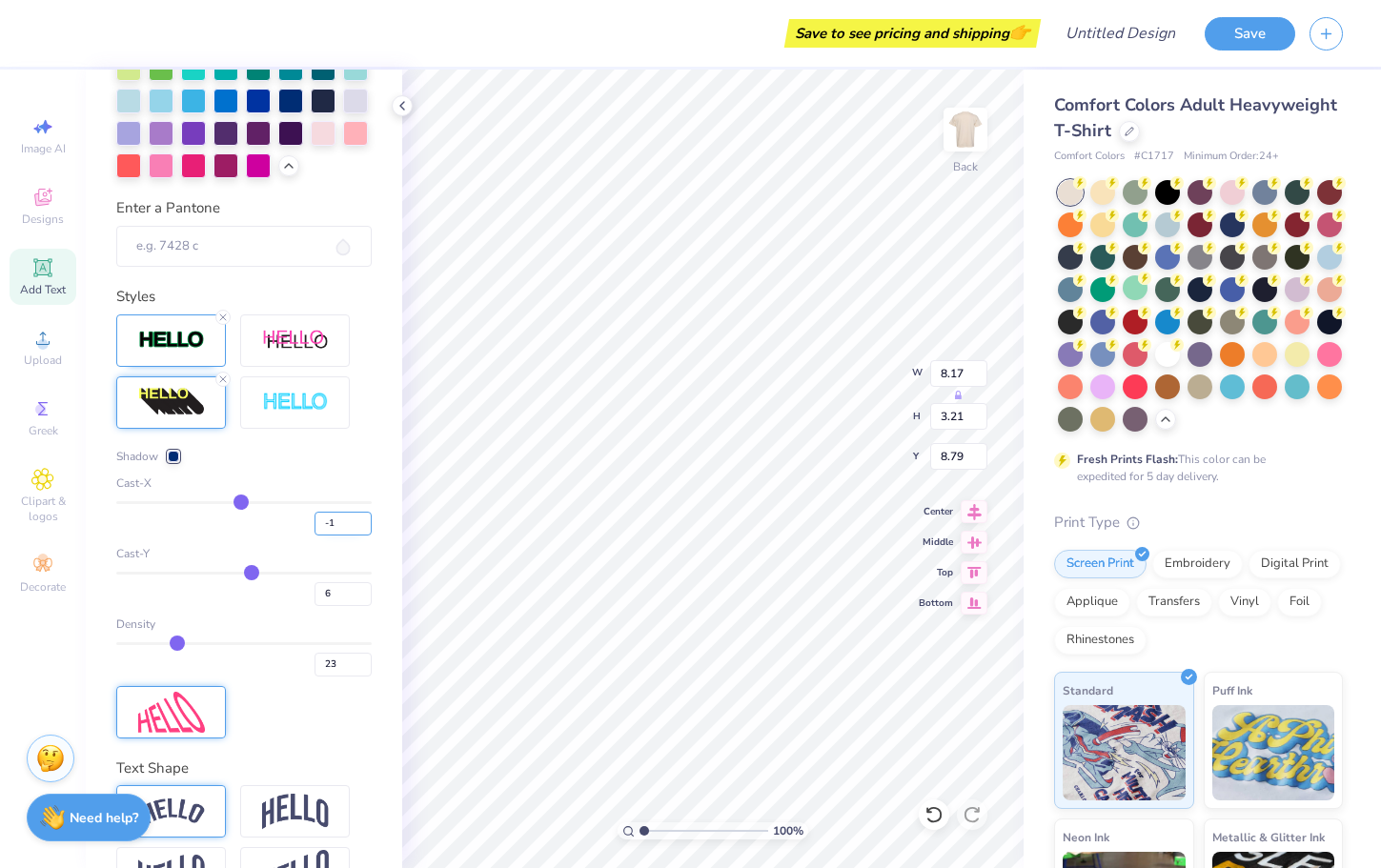 click on "-1" at bounding box center (343, 523) 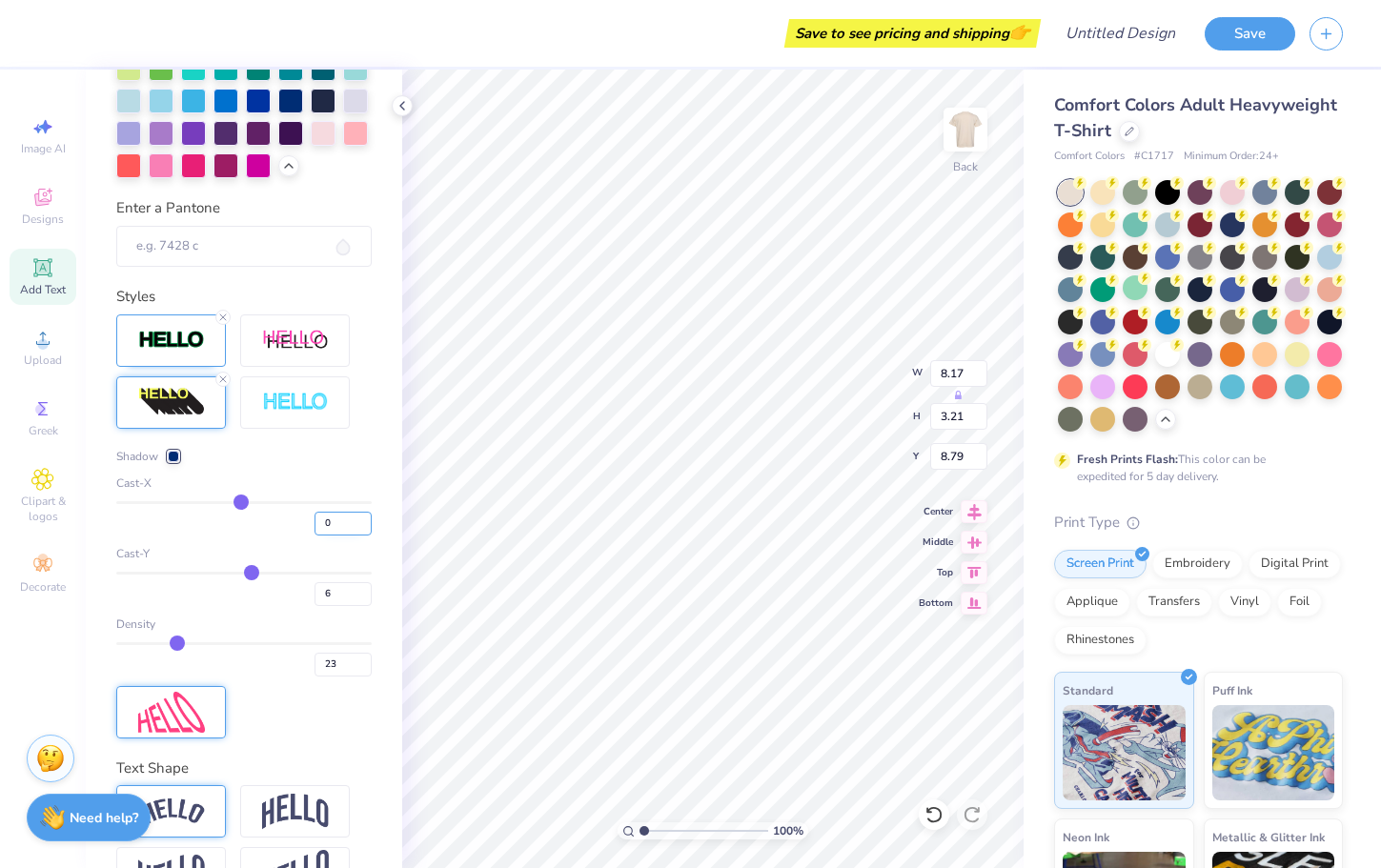 click on "0" at bounding box center (343, 523) 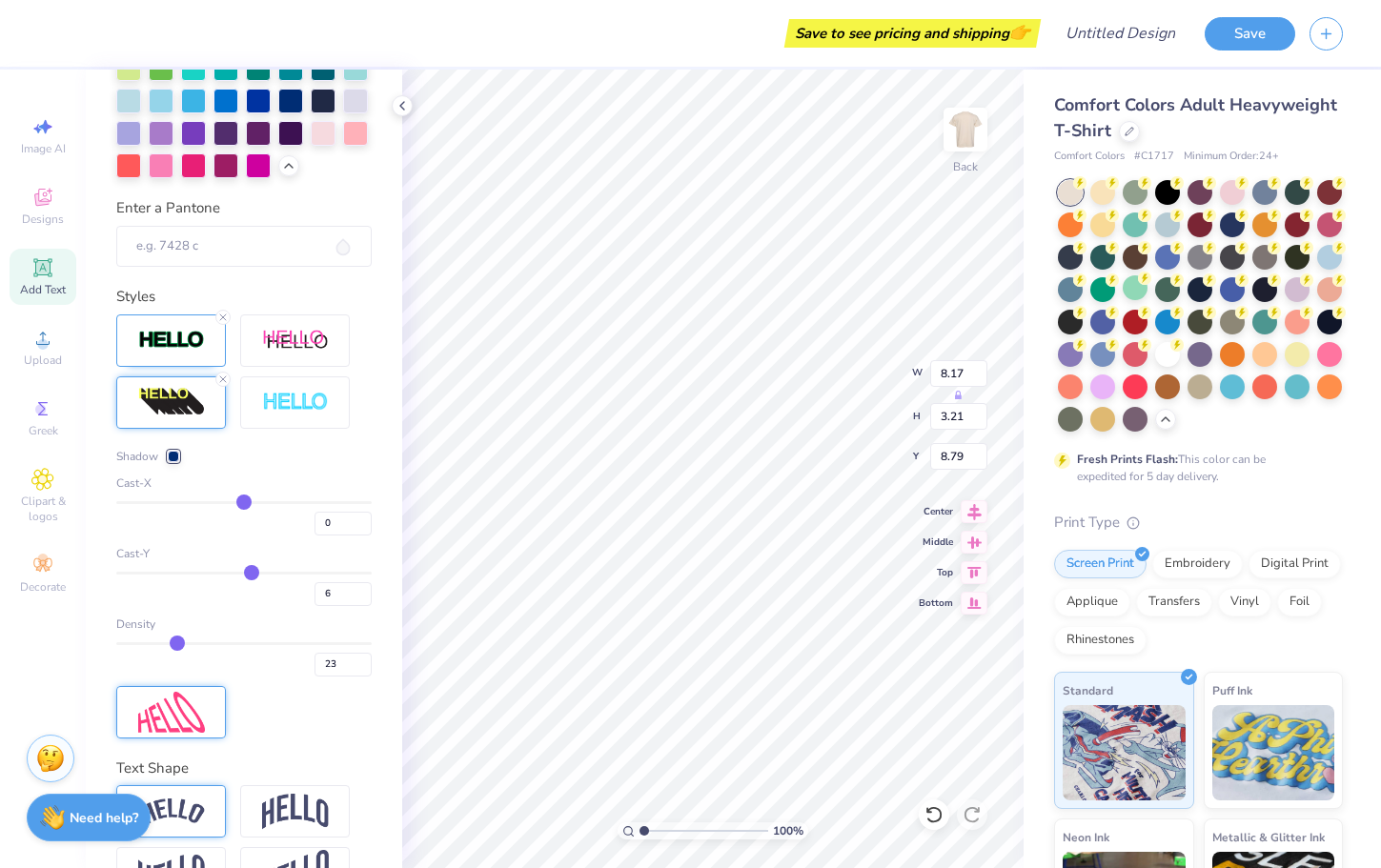 click on "0" at bounding box center (244, 518) 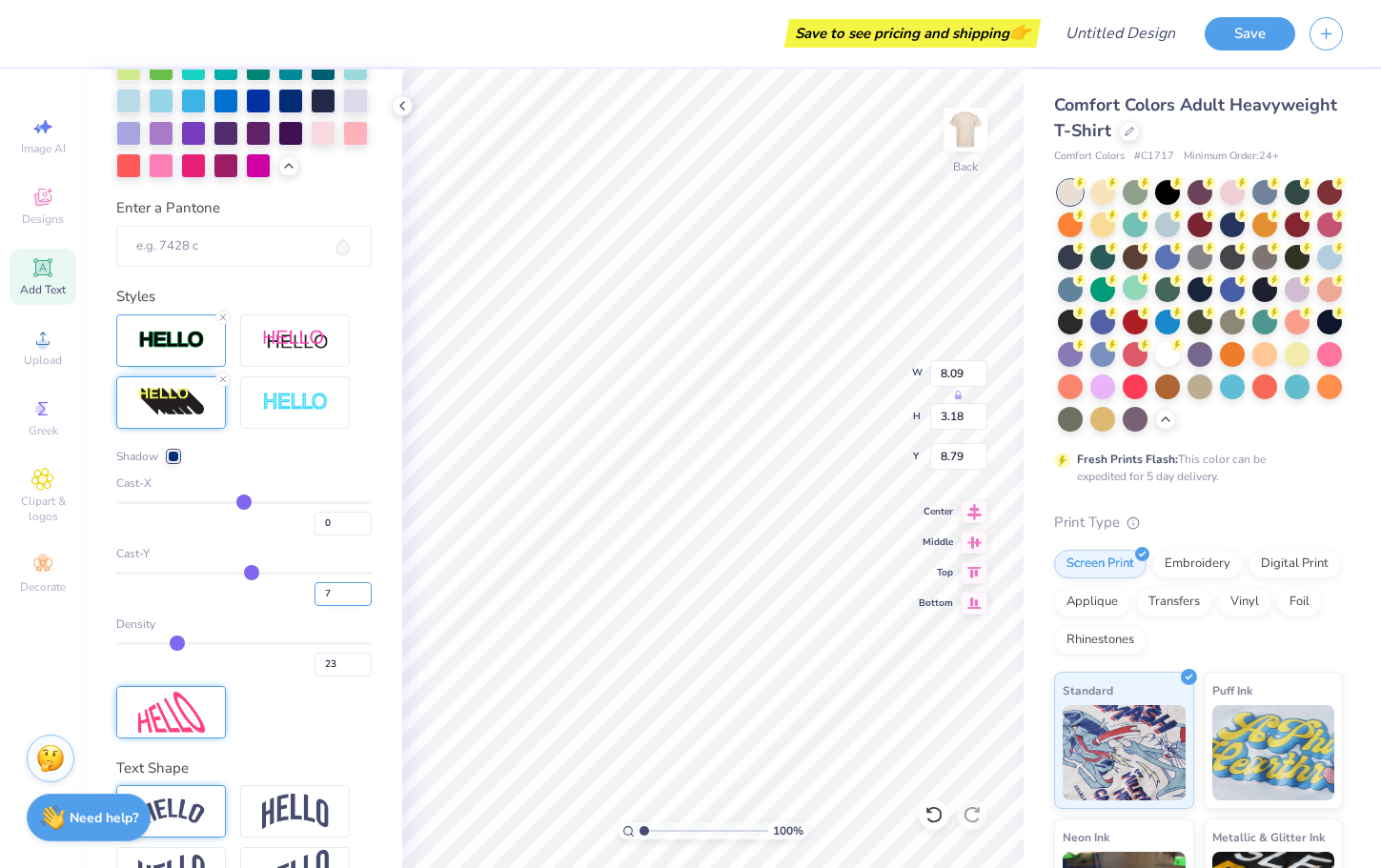 click on "7" at bounding box center (343, 594) 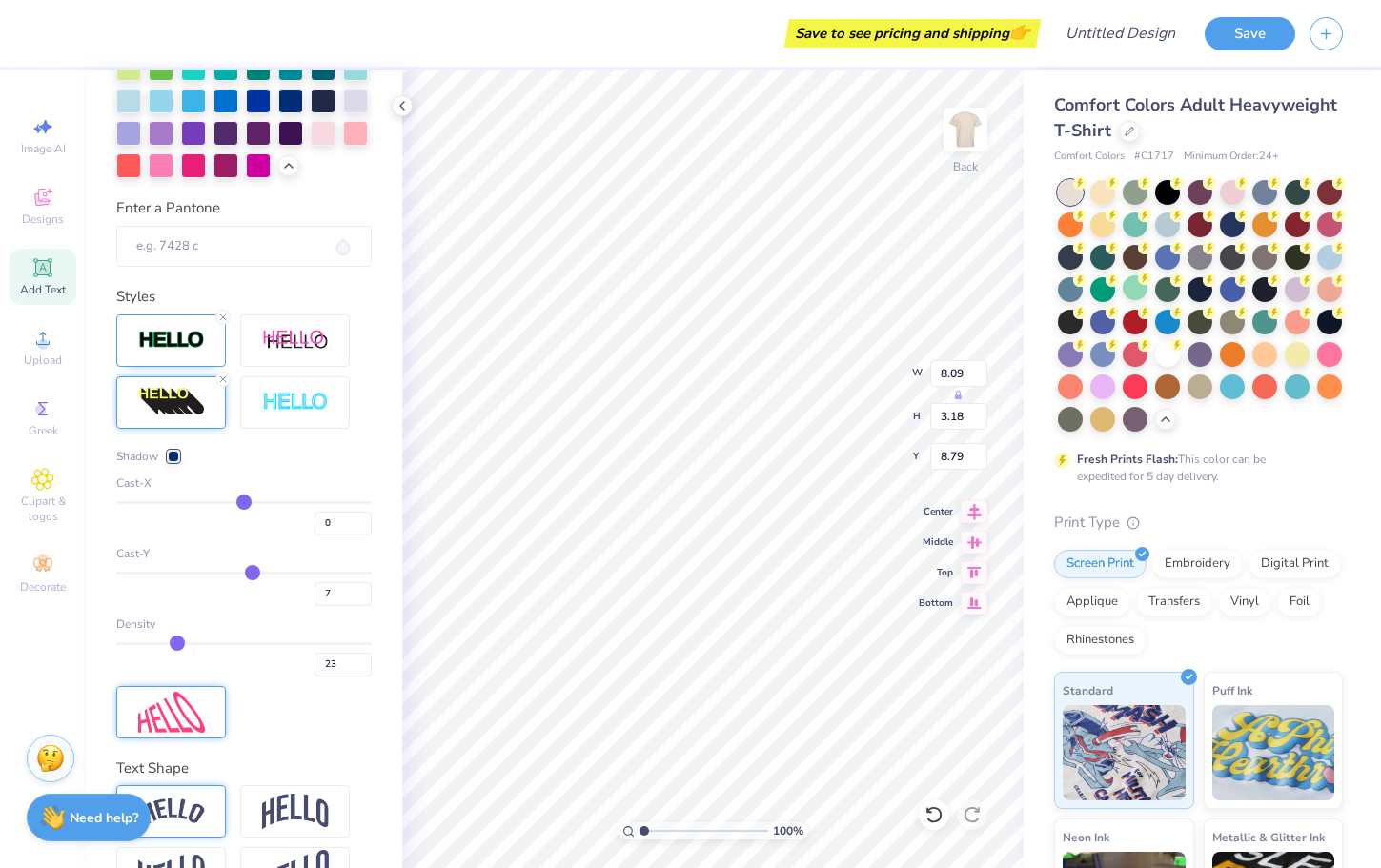 click on "7" at bounding box center (244, 589) 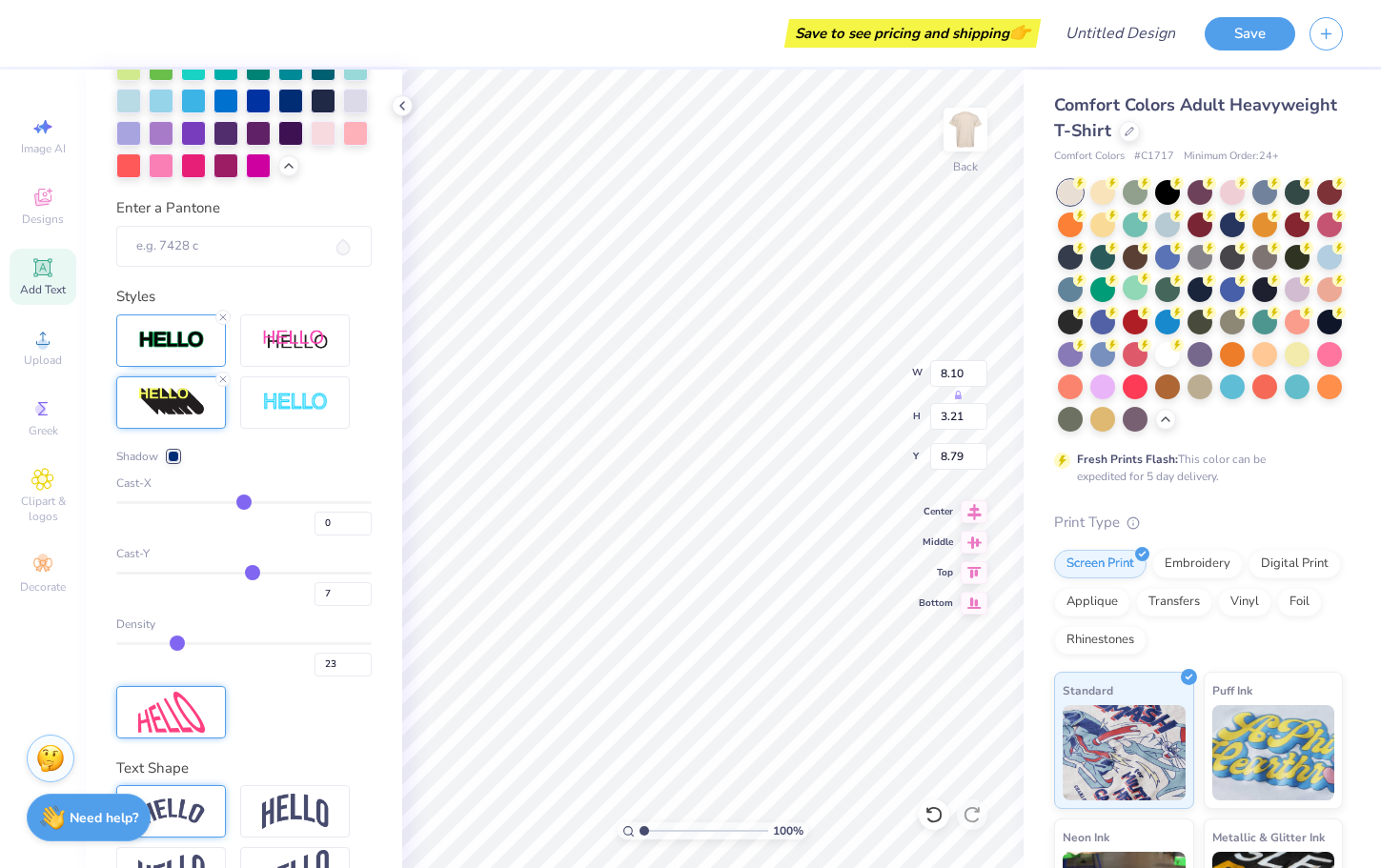 click on "Density 23" at bounding box center [244, 646] 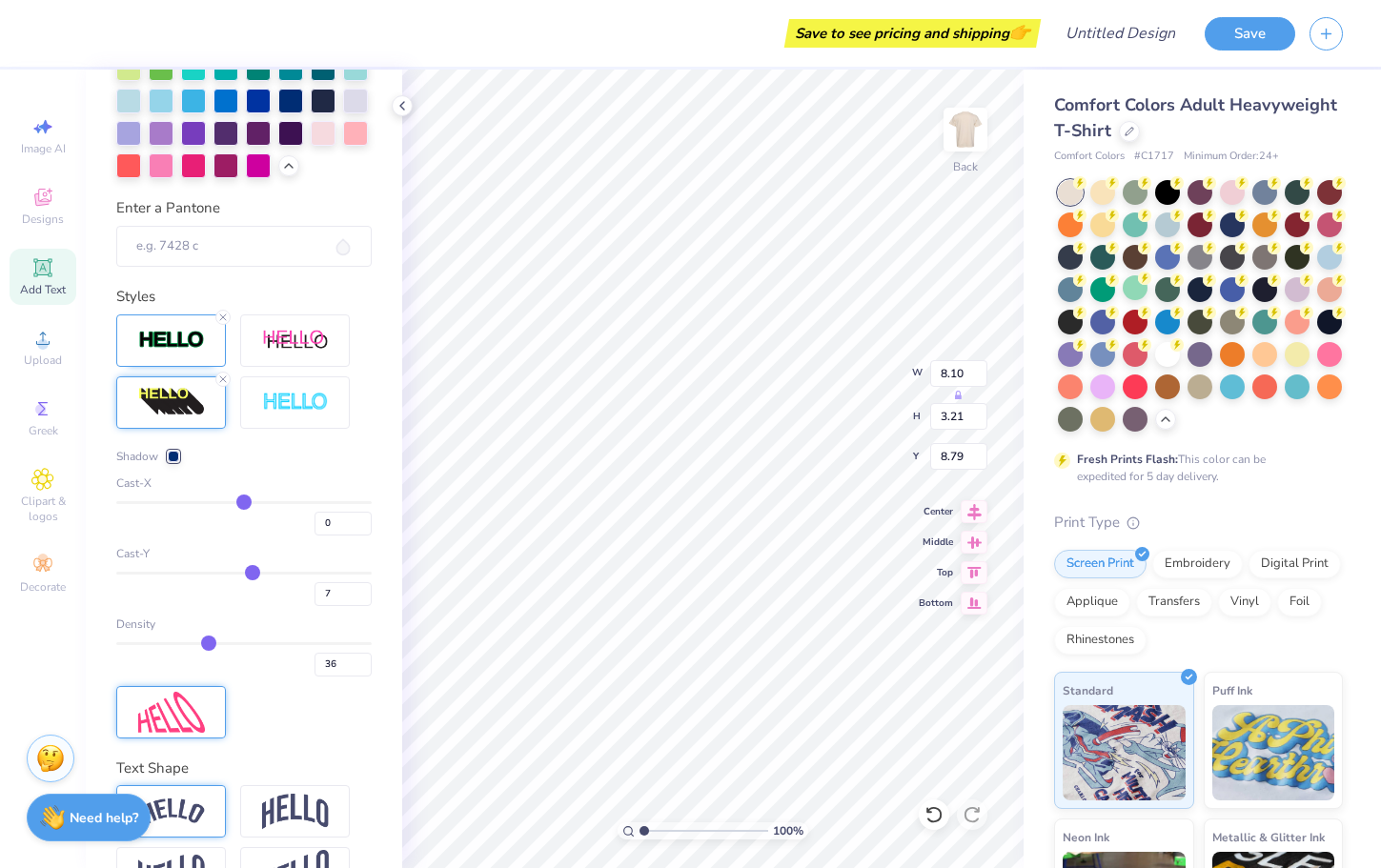 click at bounding box center [244, 643] 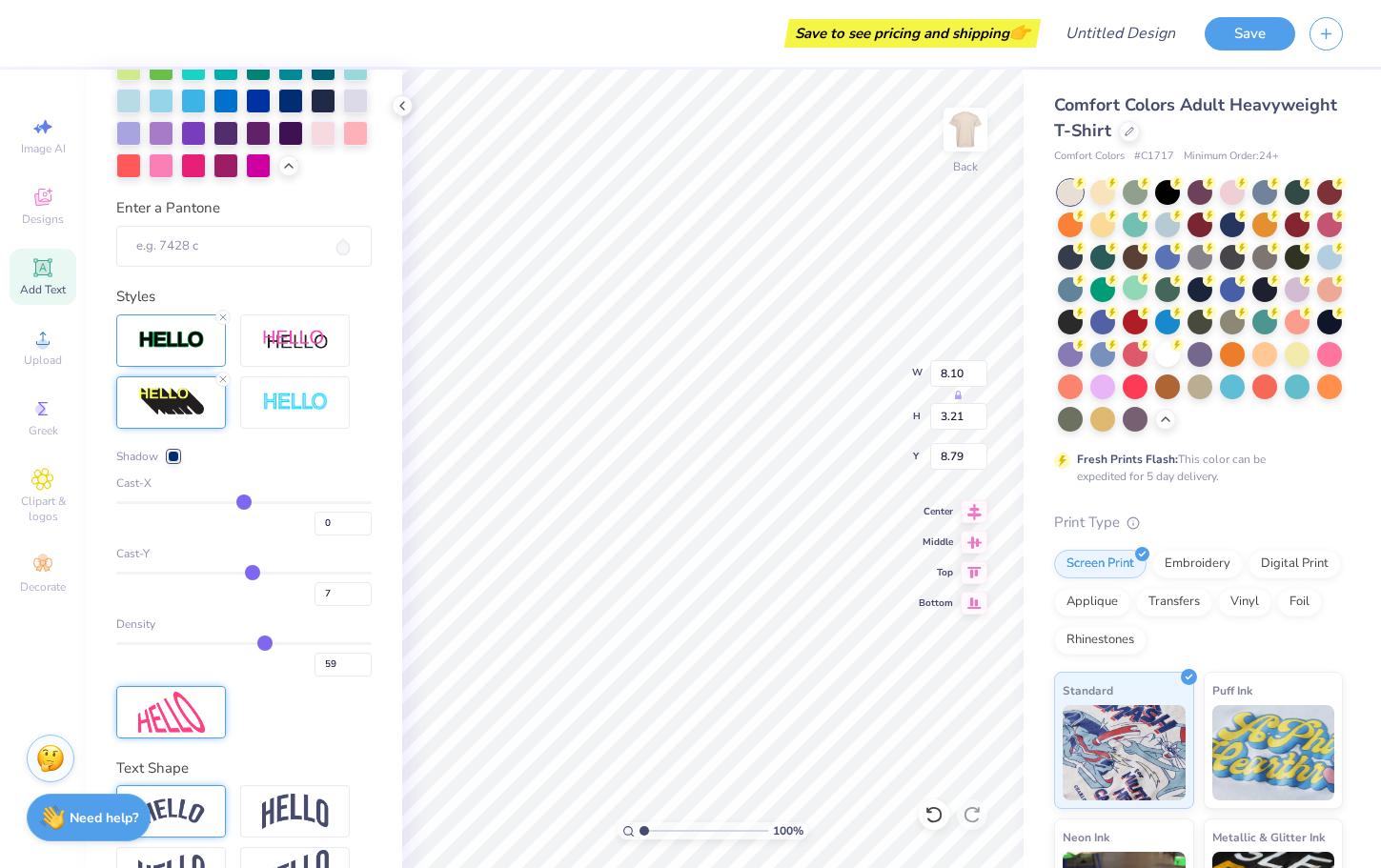 click at bounding box center (244, 643) 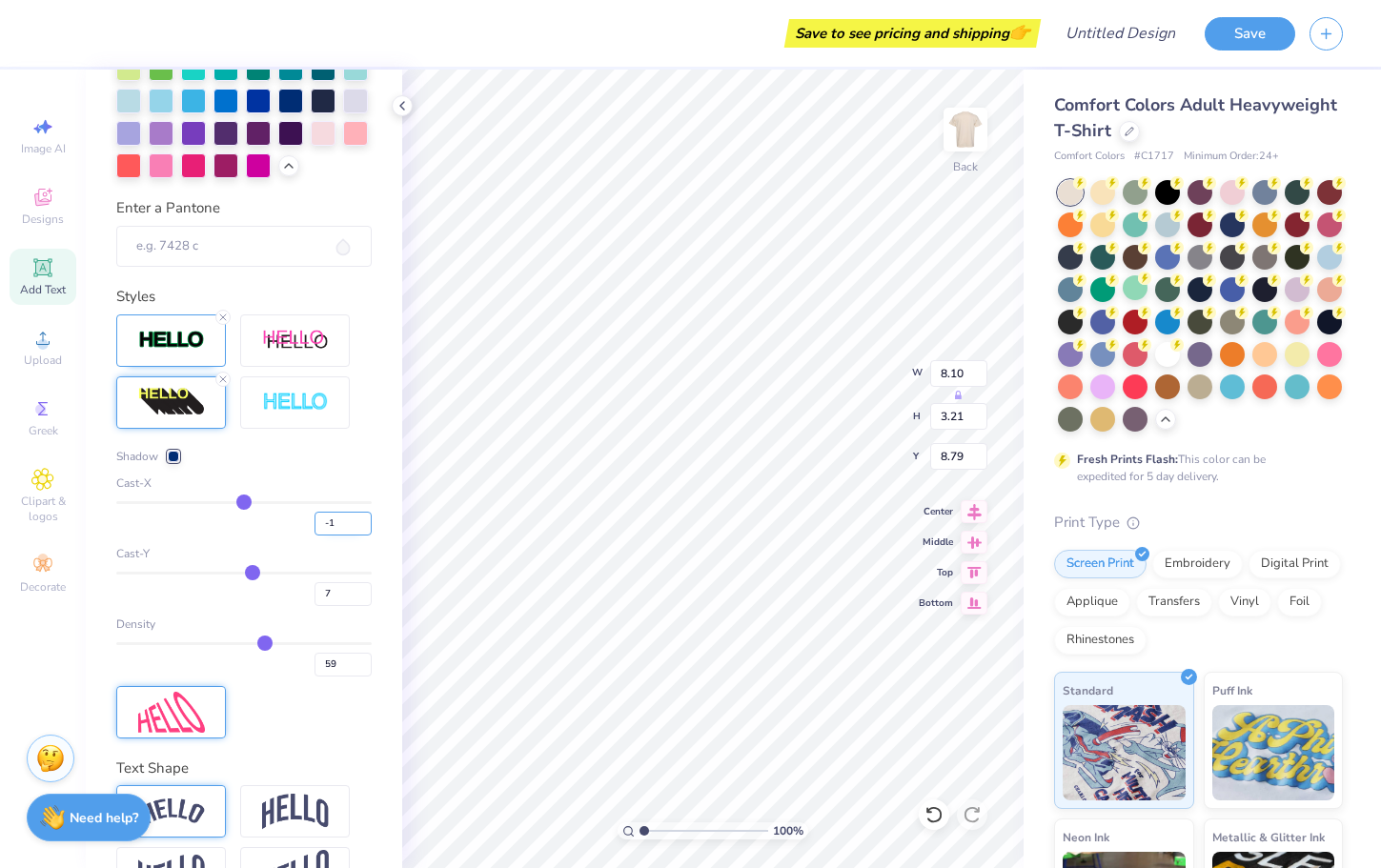 click on "-1" at bounding box center (343, 523) 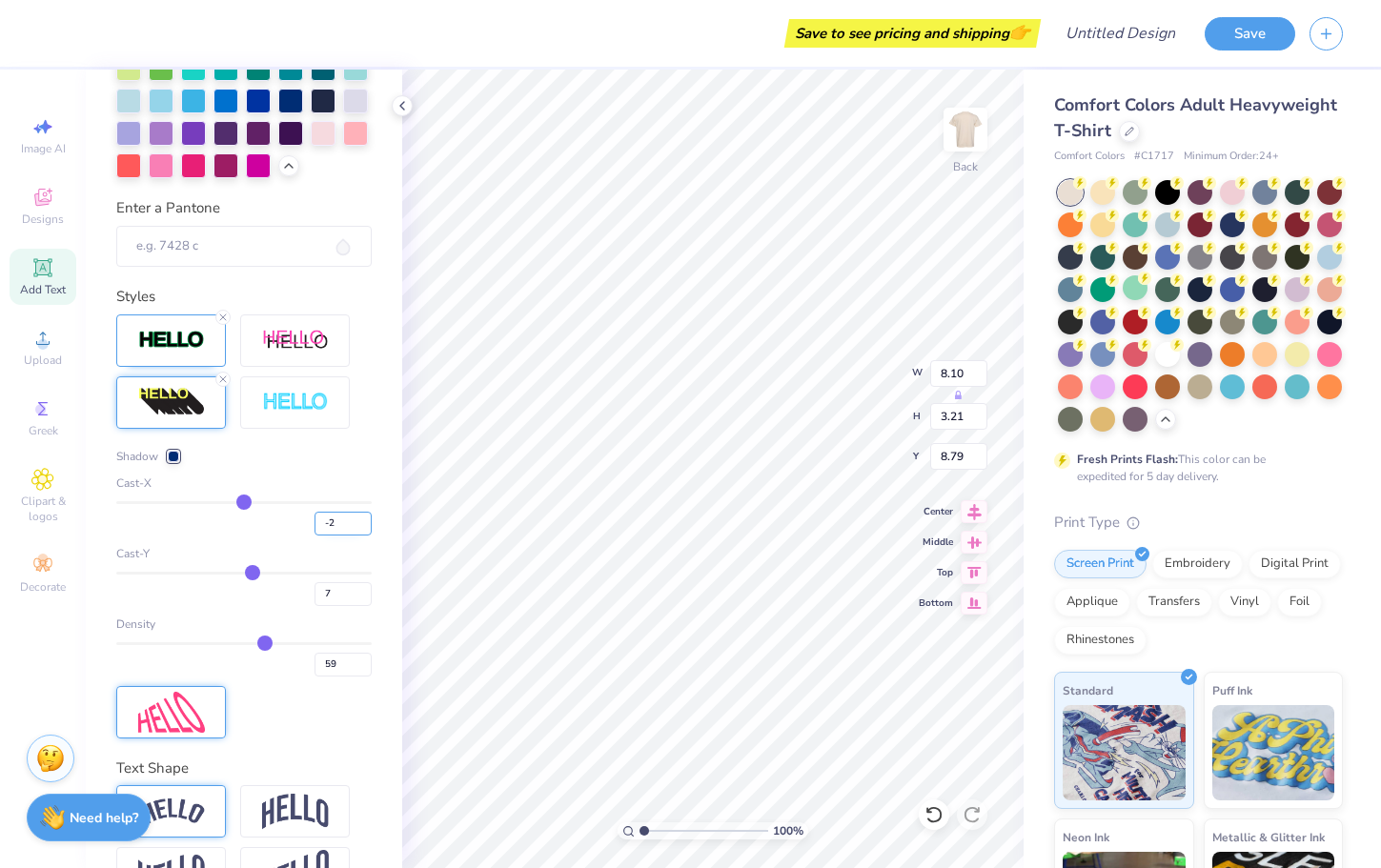 click on "-2" at bounding box center (343, 523) 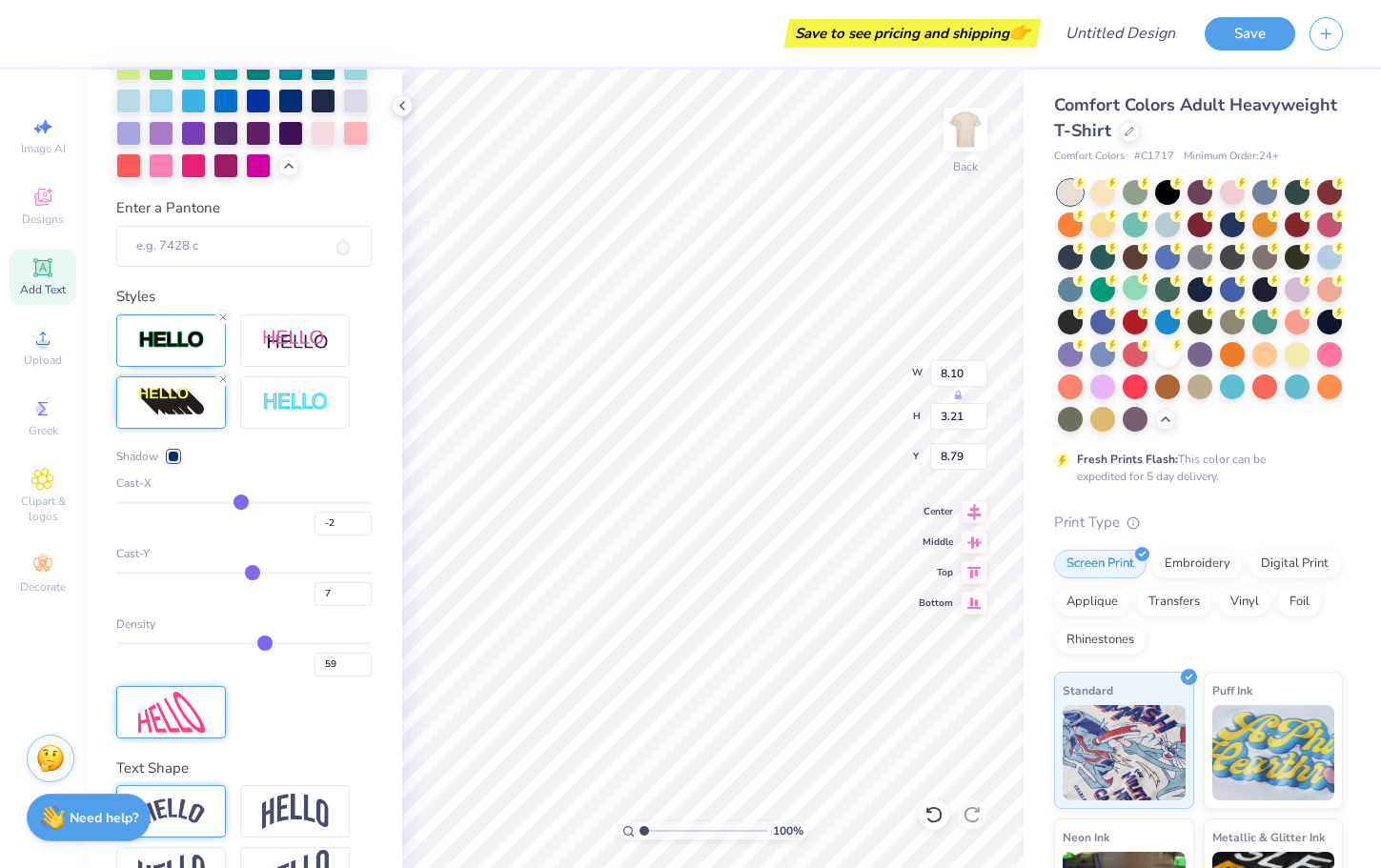 click on "Cast-Y" at bounding box center (244, 554) 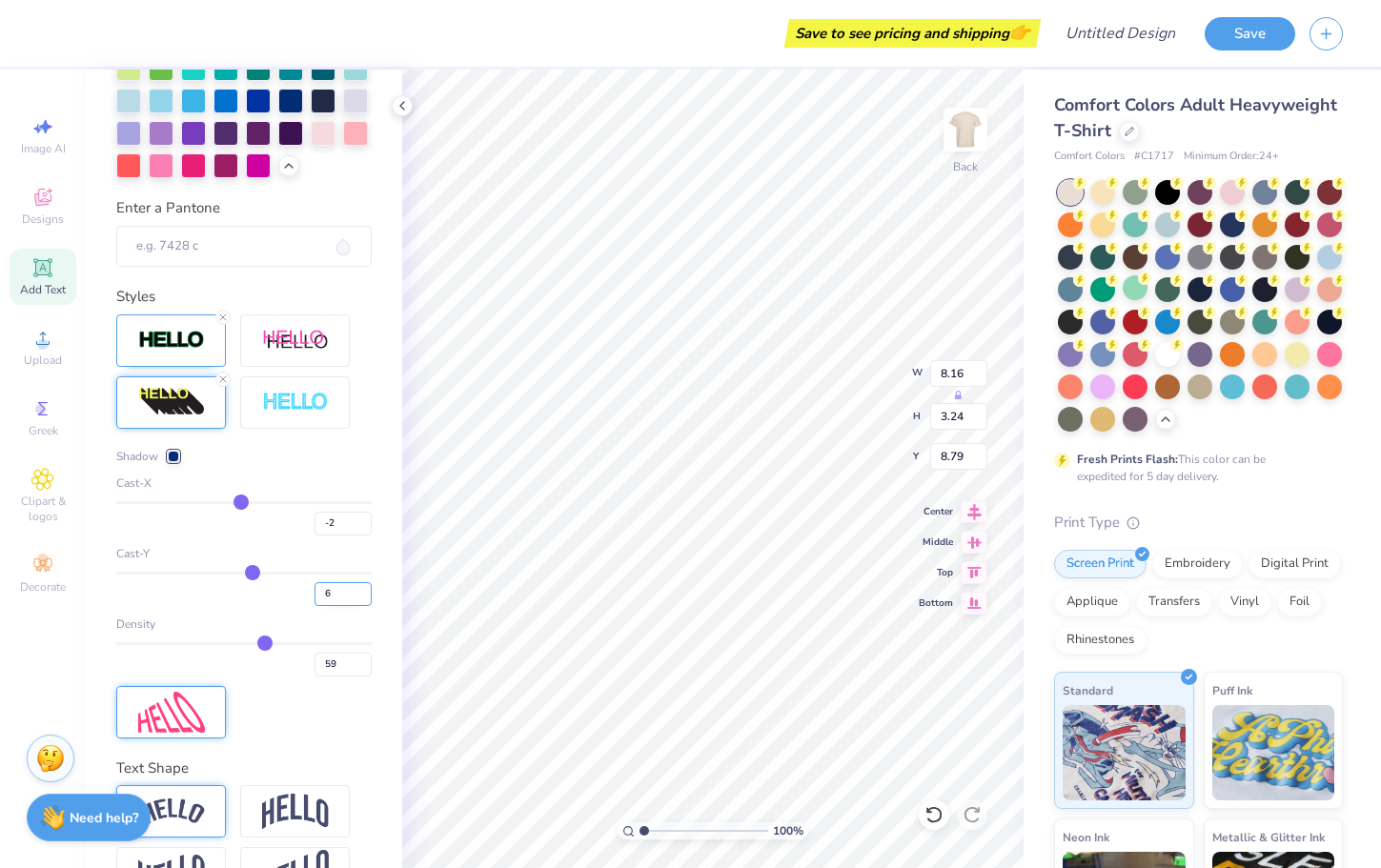 click on "6" at bounding box center [343, 594] 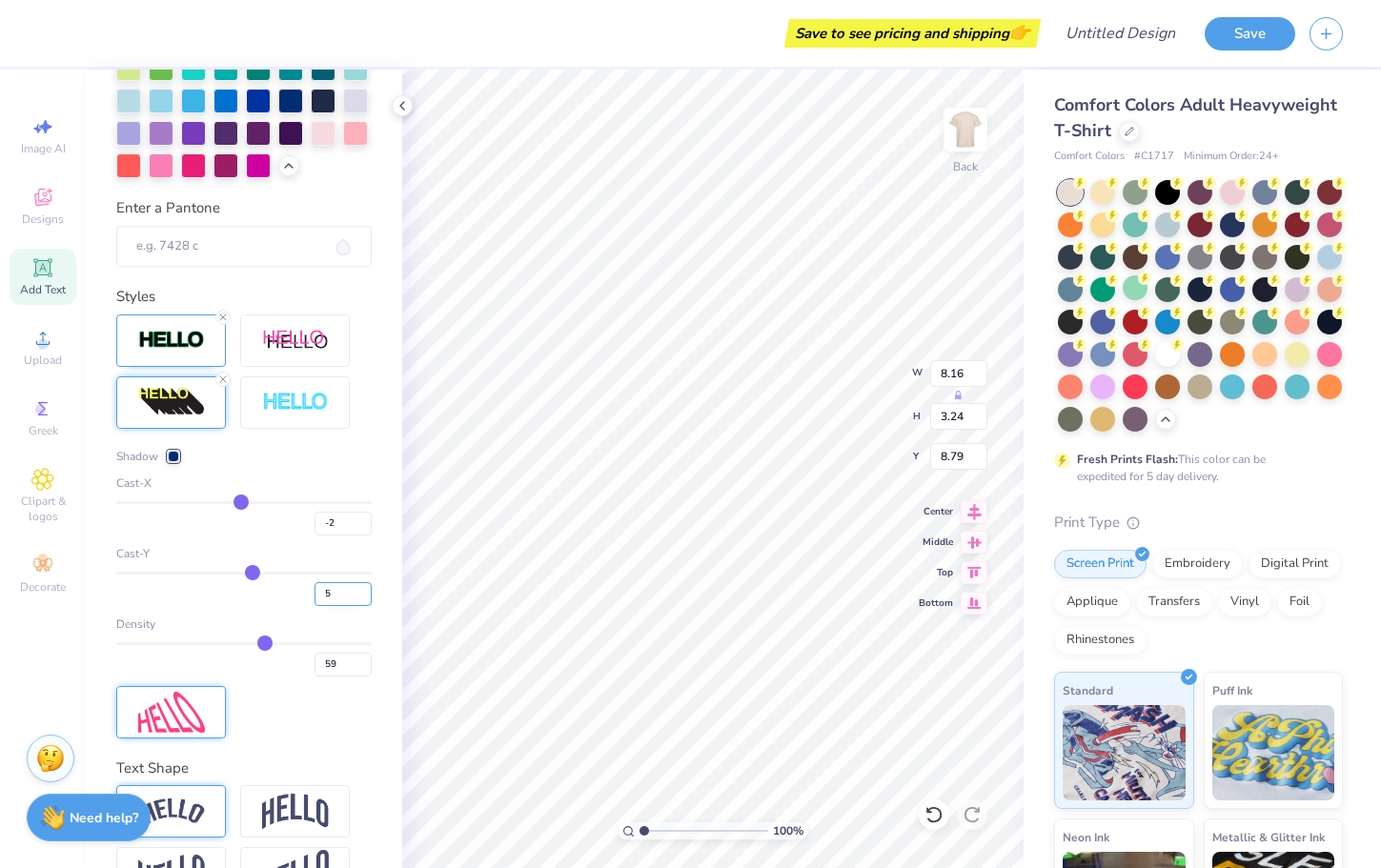 click on "5" at bounding box center [343, 594] 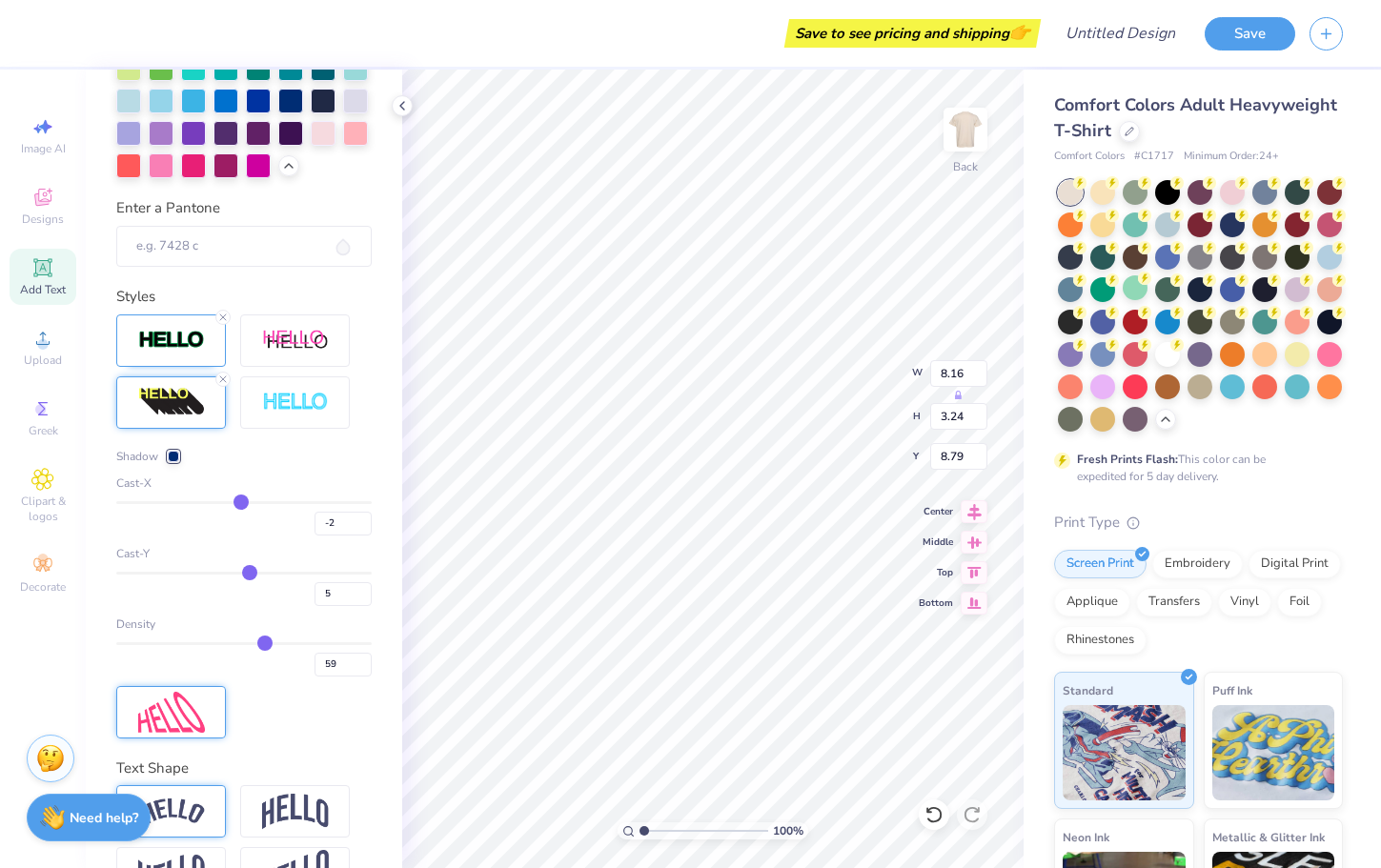 click on "5" at bounding box center [244, 589] 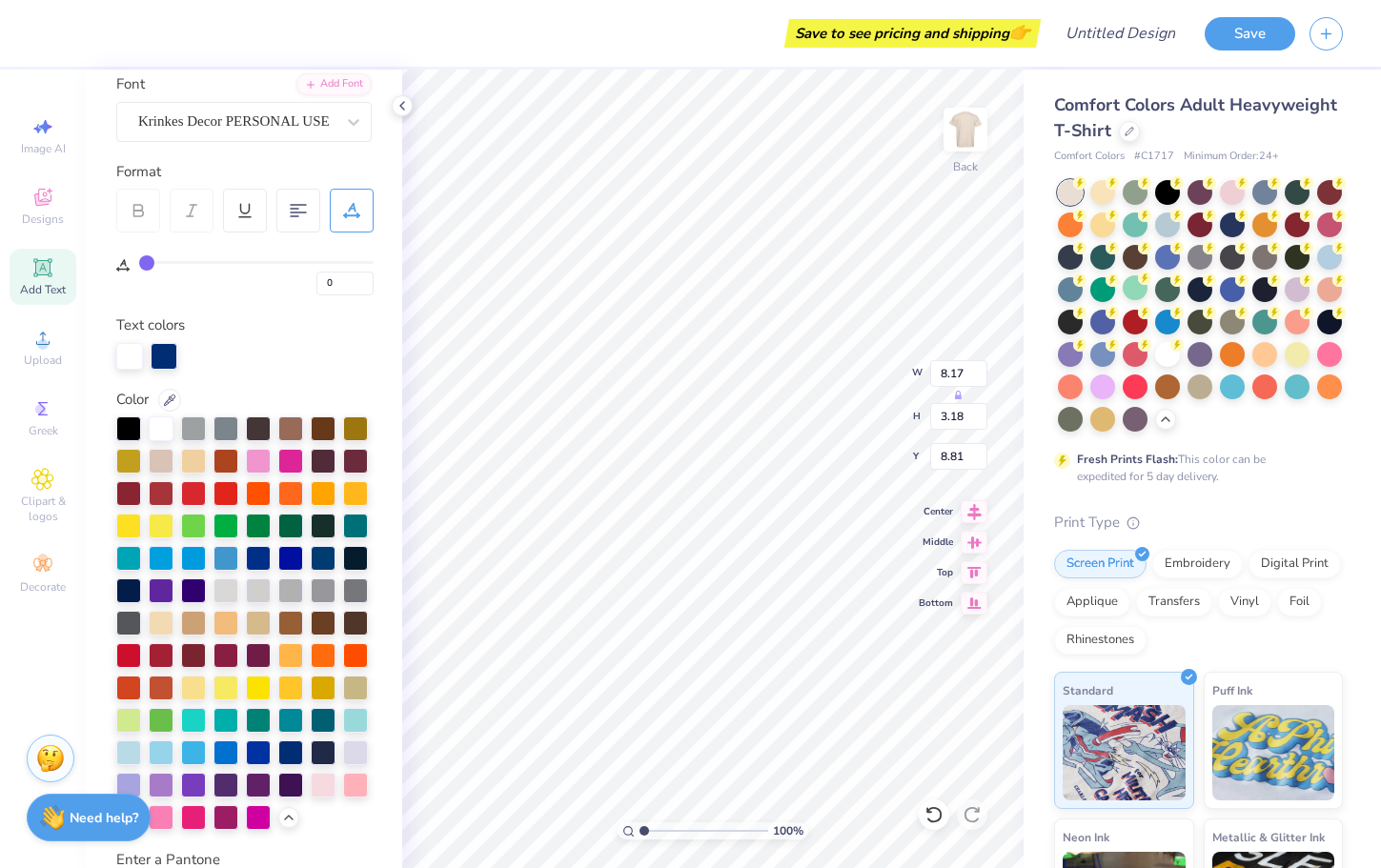 scroll, scrollTop: 139, scrollLeft: 0, axis: vertical 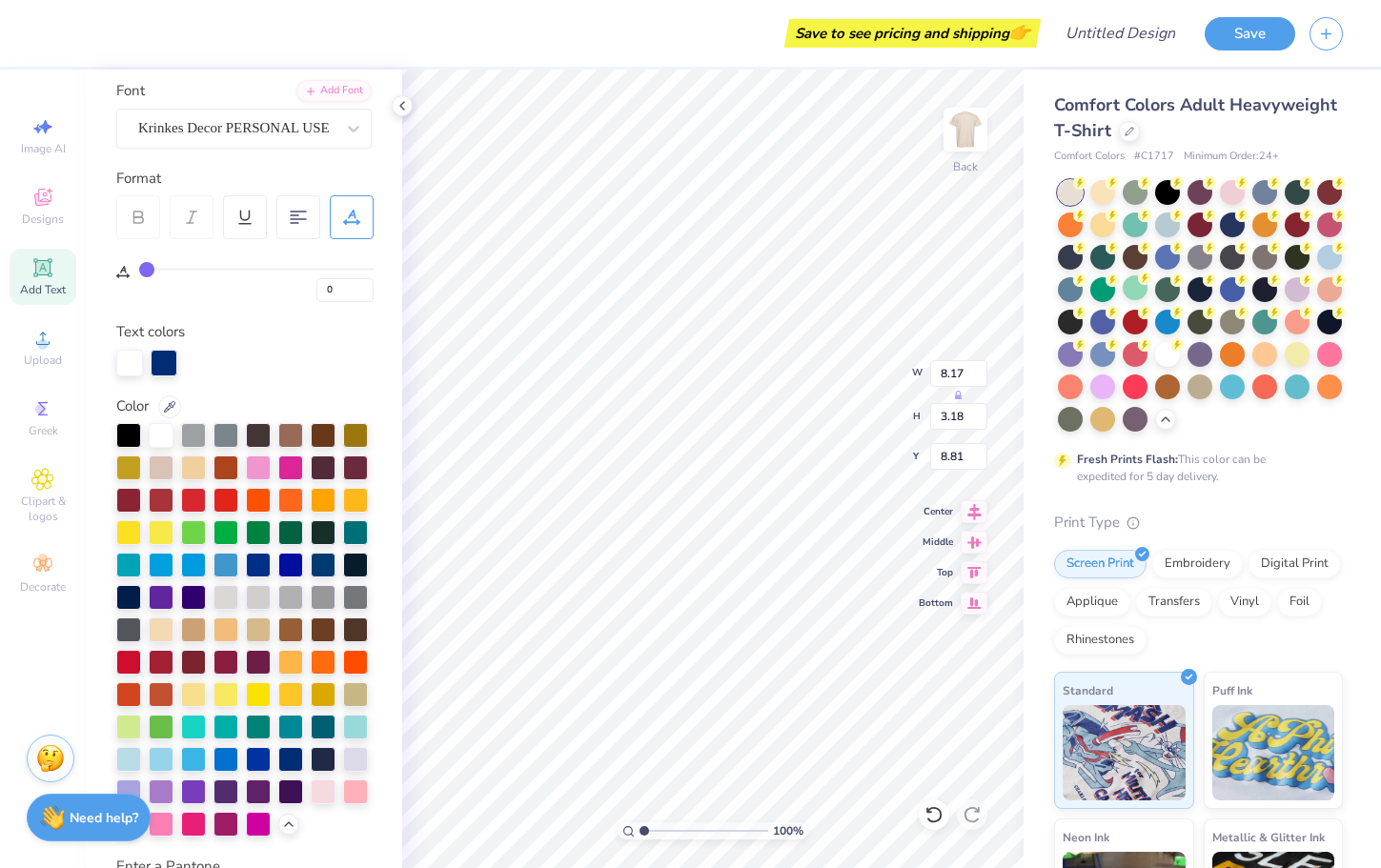 drag, startPoint x: 306, startPoint y: 223, endPoint x: 762, endPoint y: 10, distance: 503.2941 